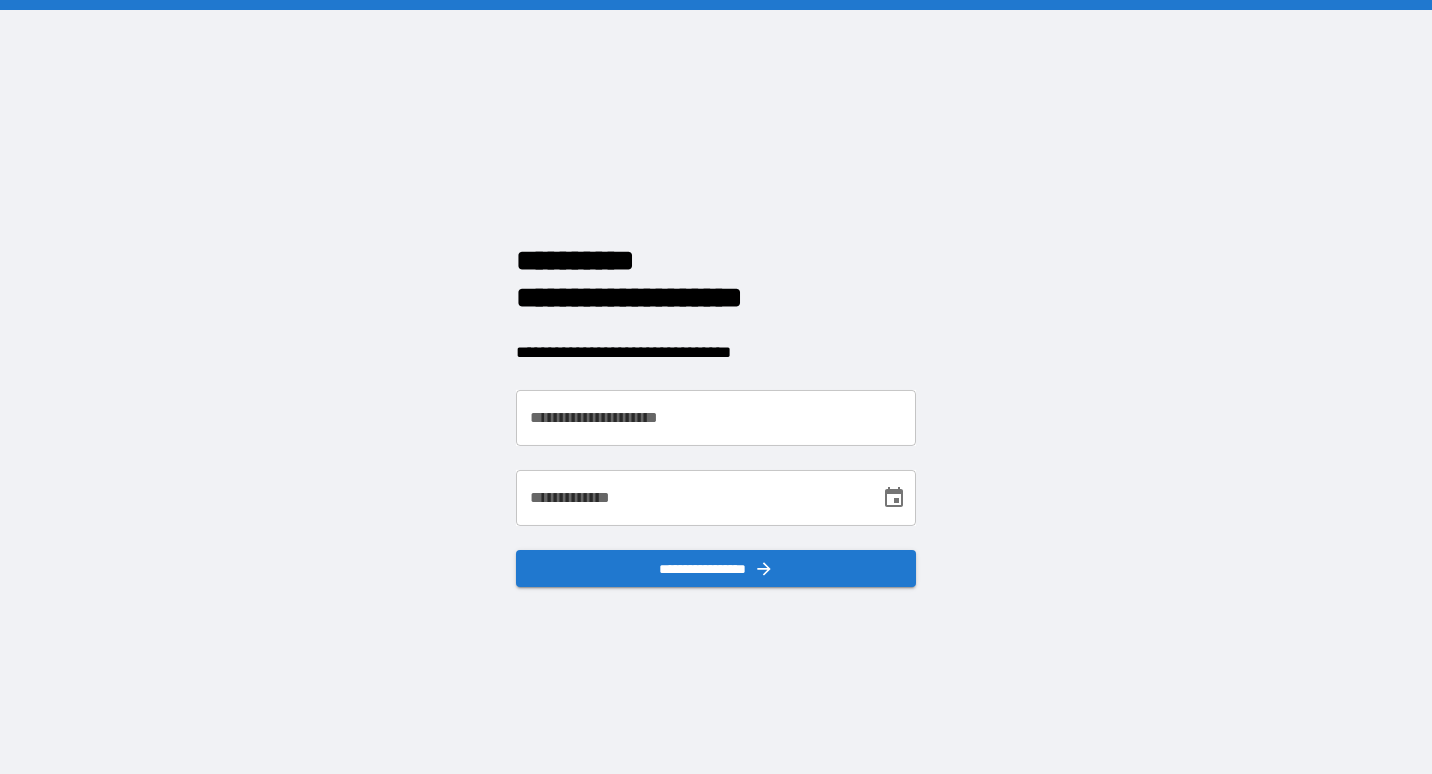 scroll, scrollTop: 0, scrollLeft: 0, axis: both 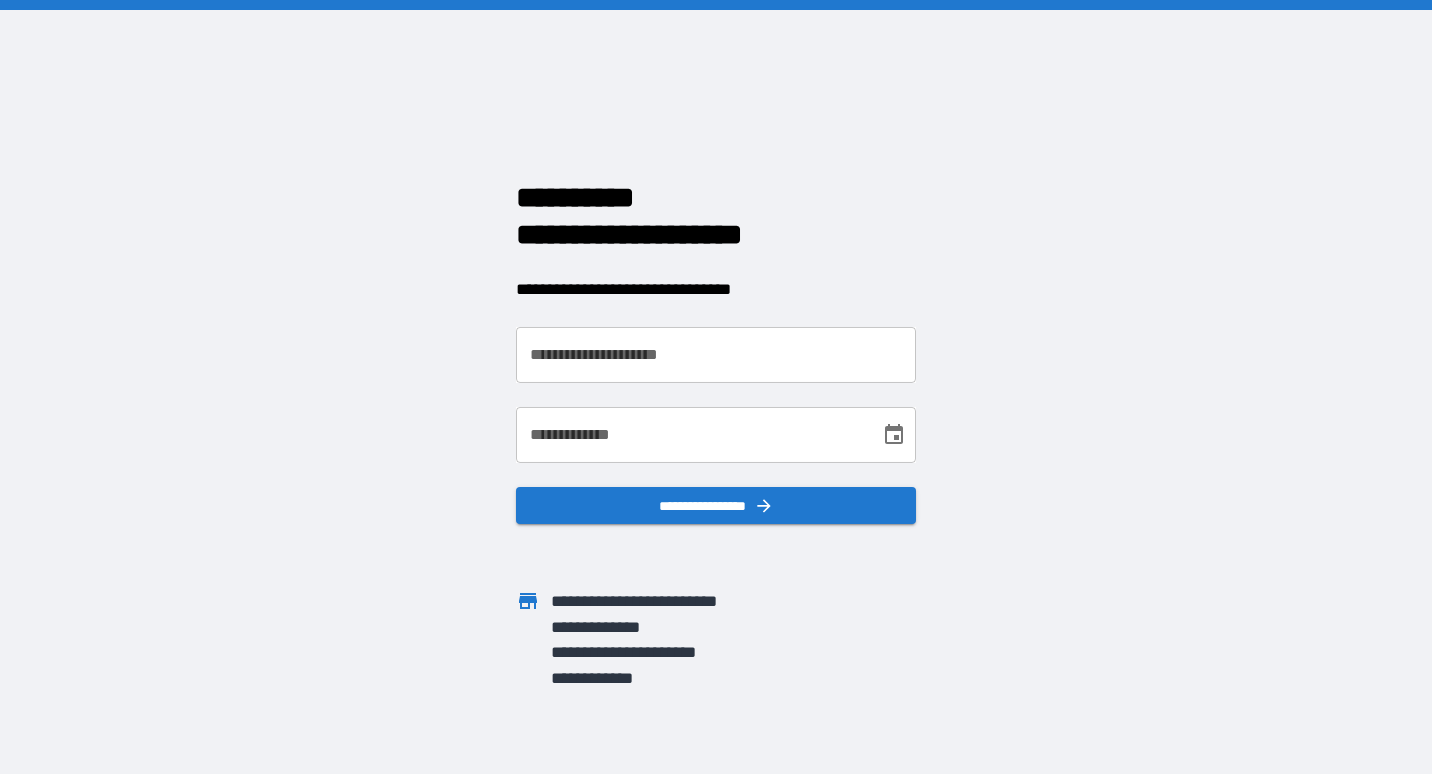 click on "**********" at bounding box center (716, 355) 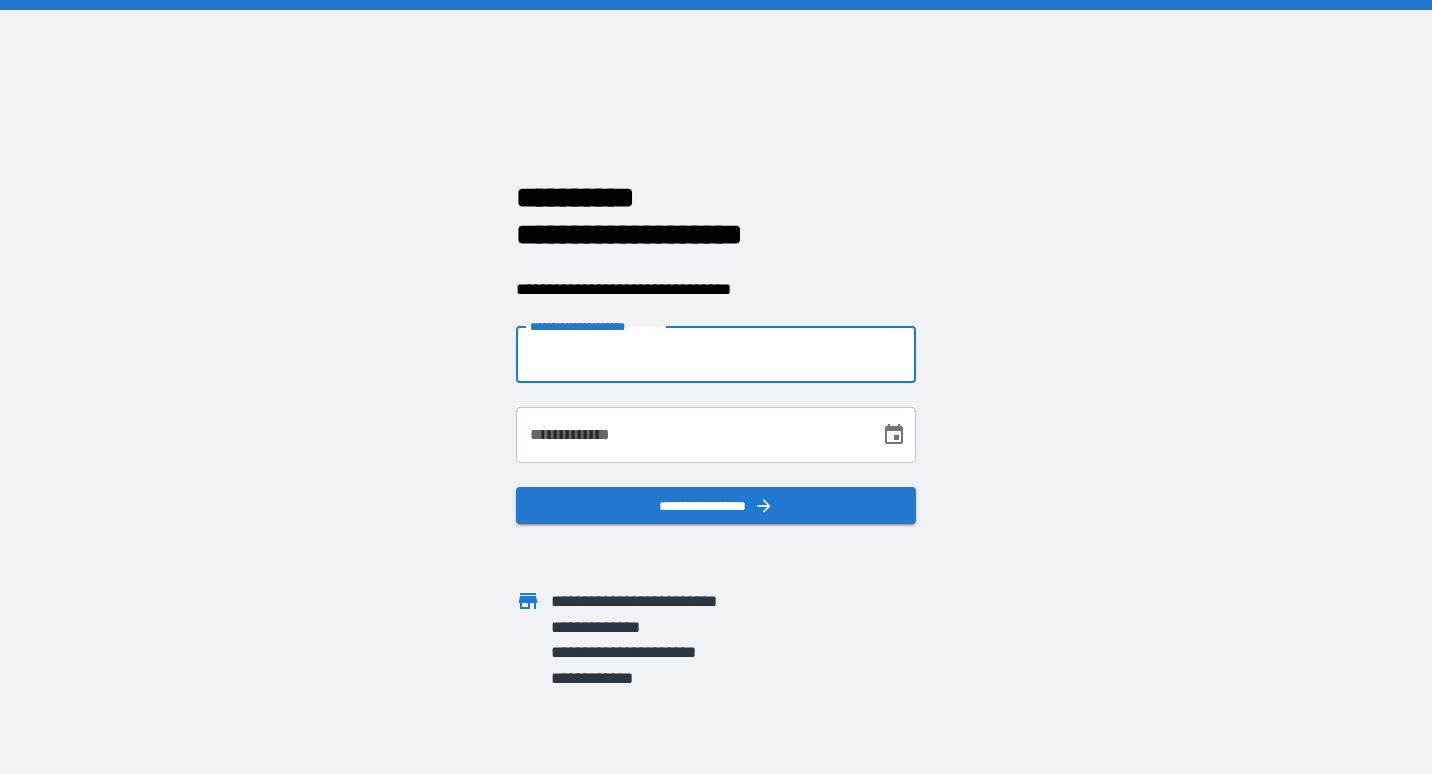 type on "**********" 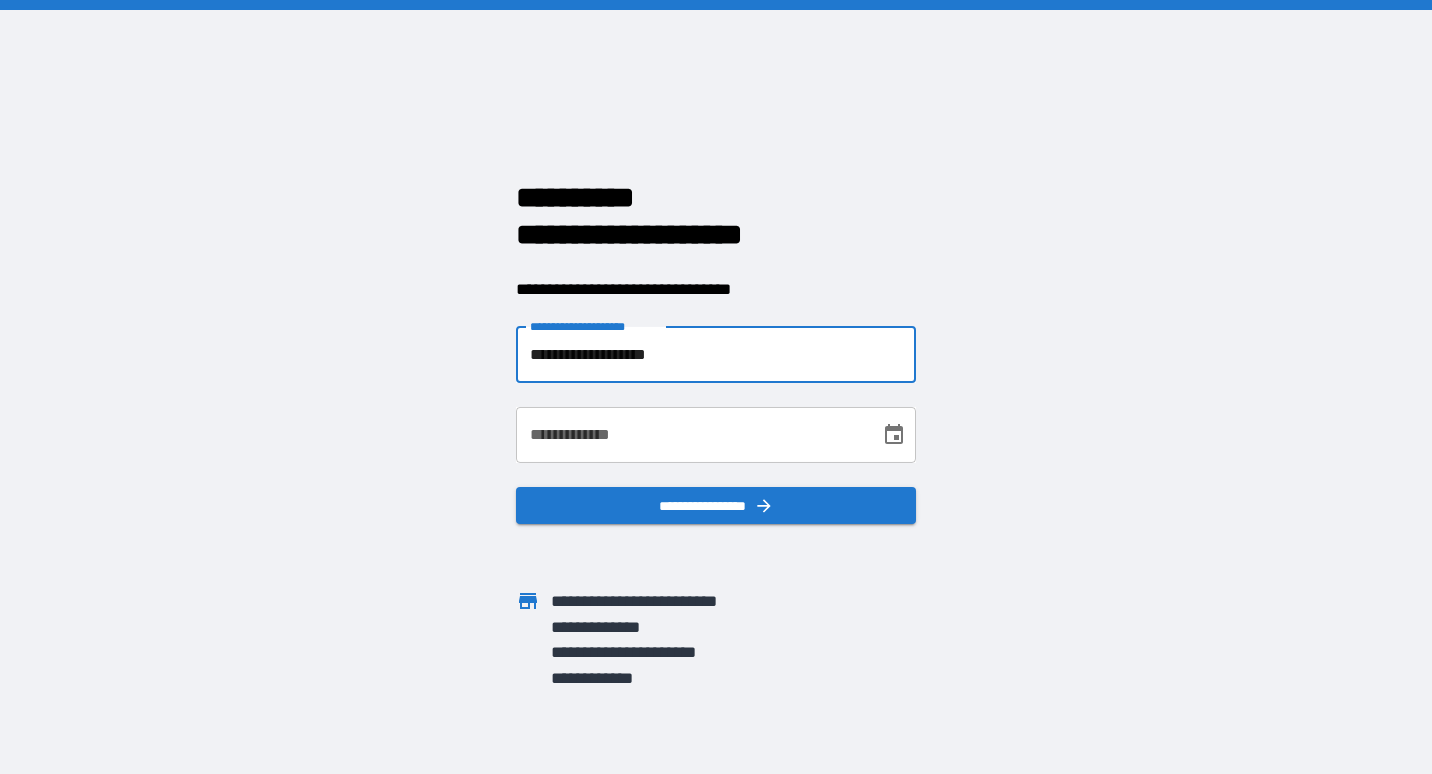 click on "**********" at bounding box center [691, 435] 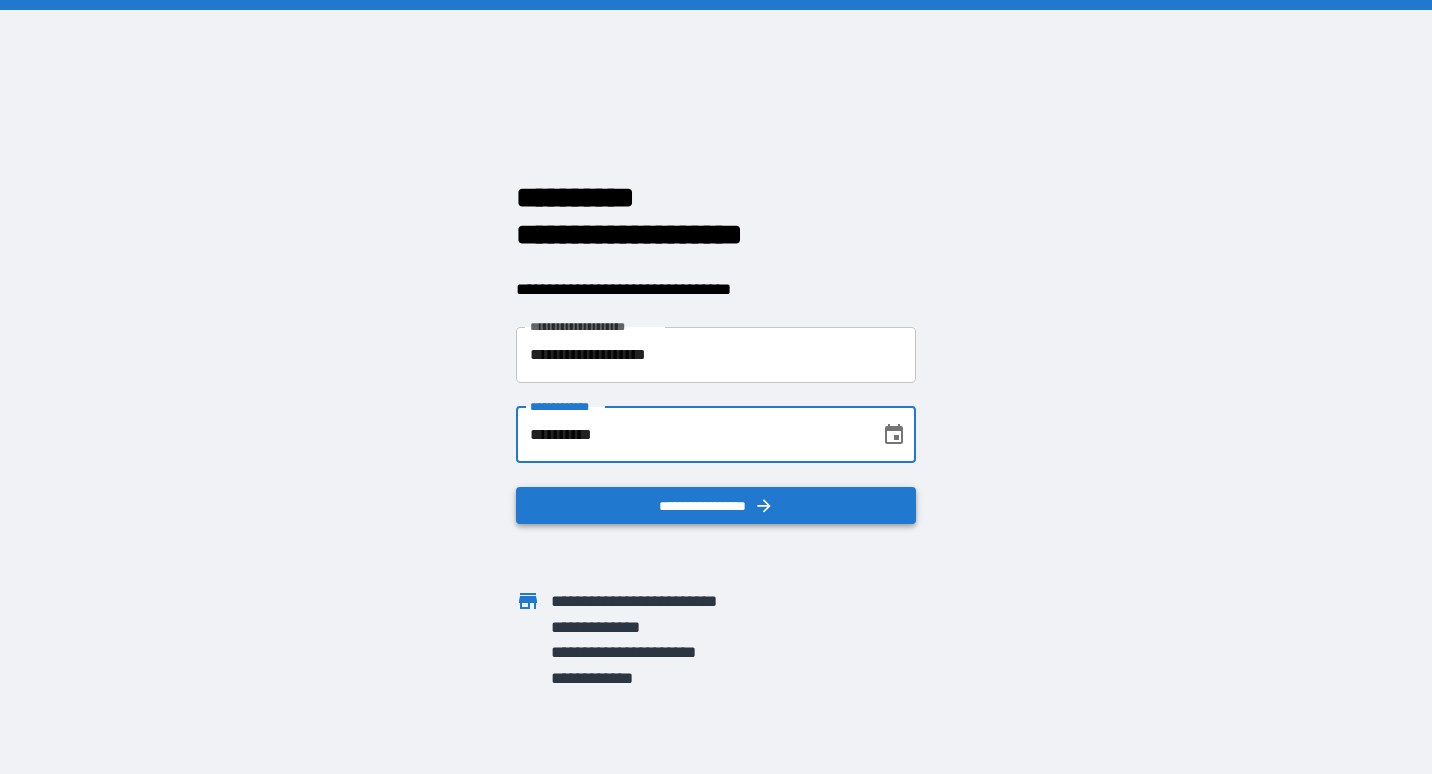 type on "**********" 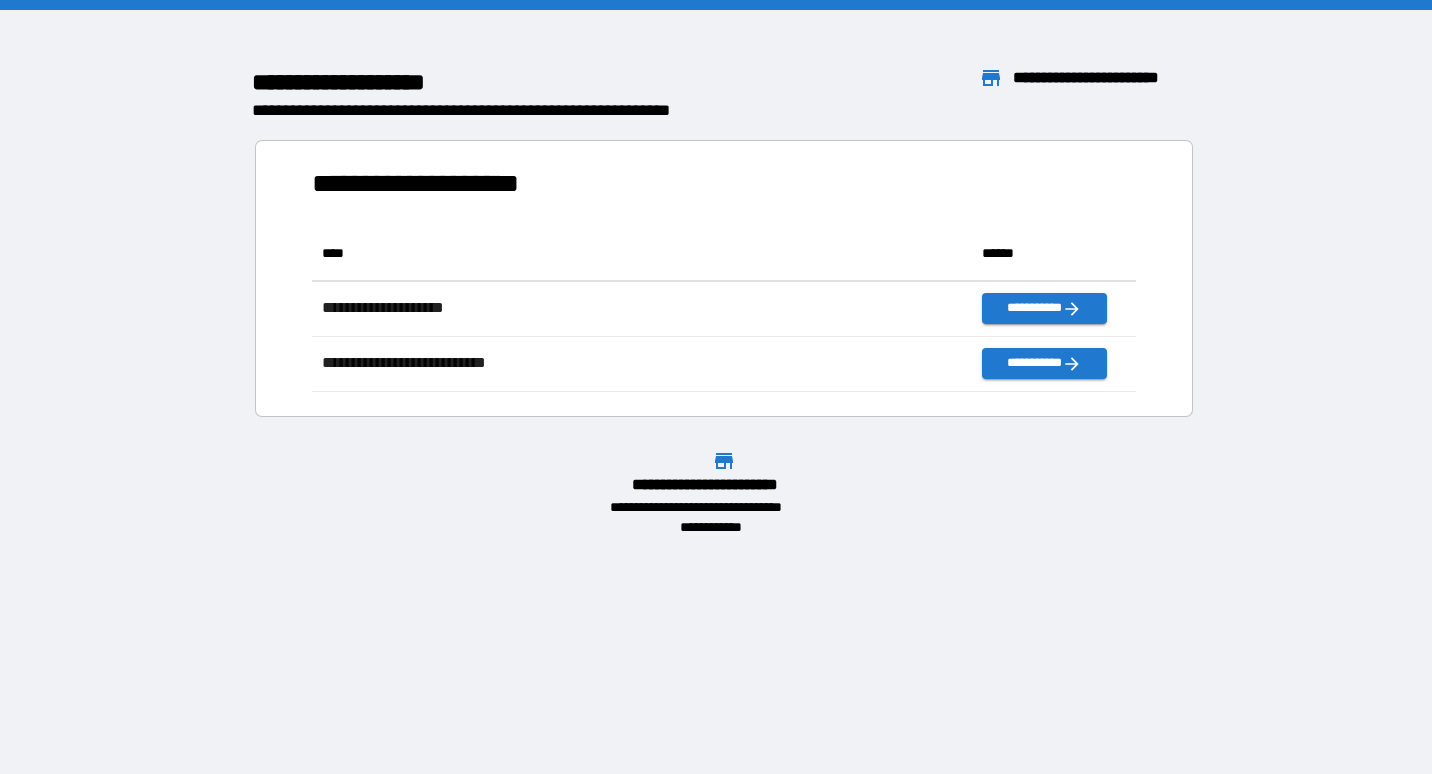 scroll, scrollTop: 16, scrollLeft: 16, axis: both 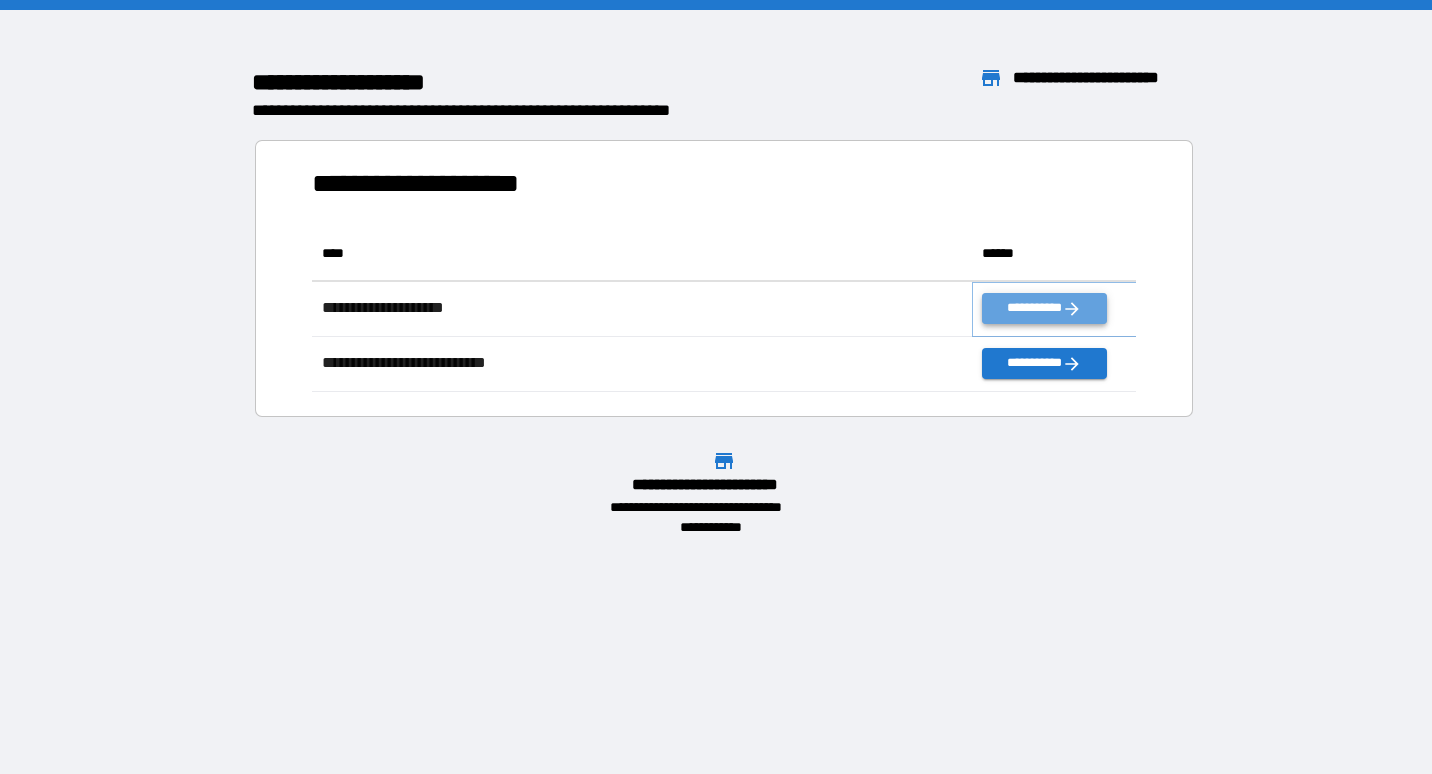 click on "**********" at bounding box center [1044, 308] 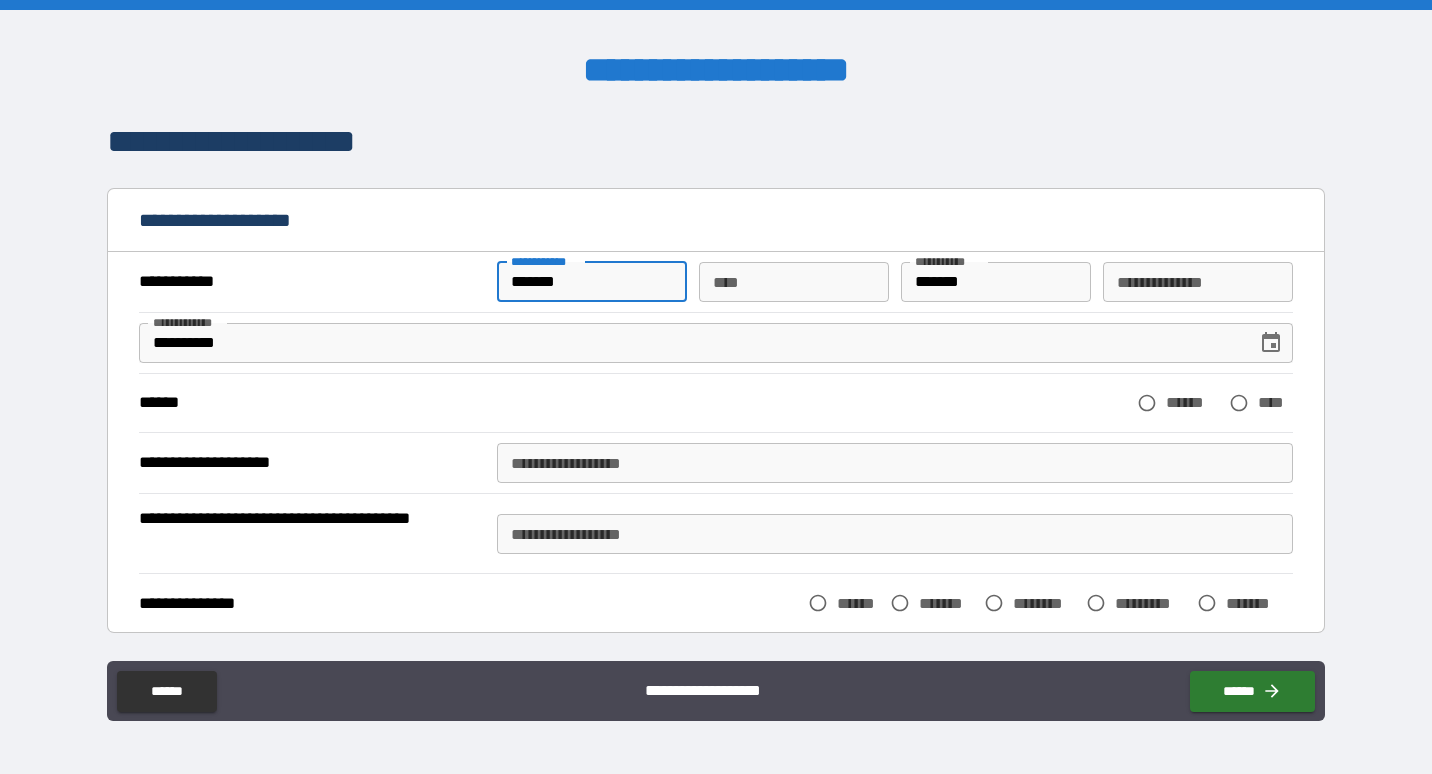 drag, startPoint x: 541, startPoint y: 278, endPoint x: 569, endPoint y: 271, distance: 28.86174 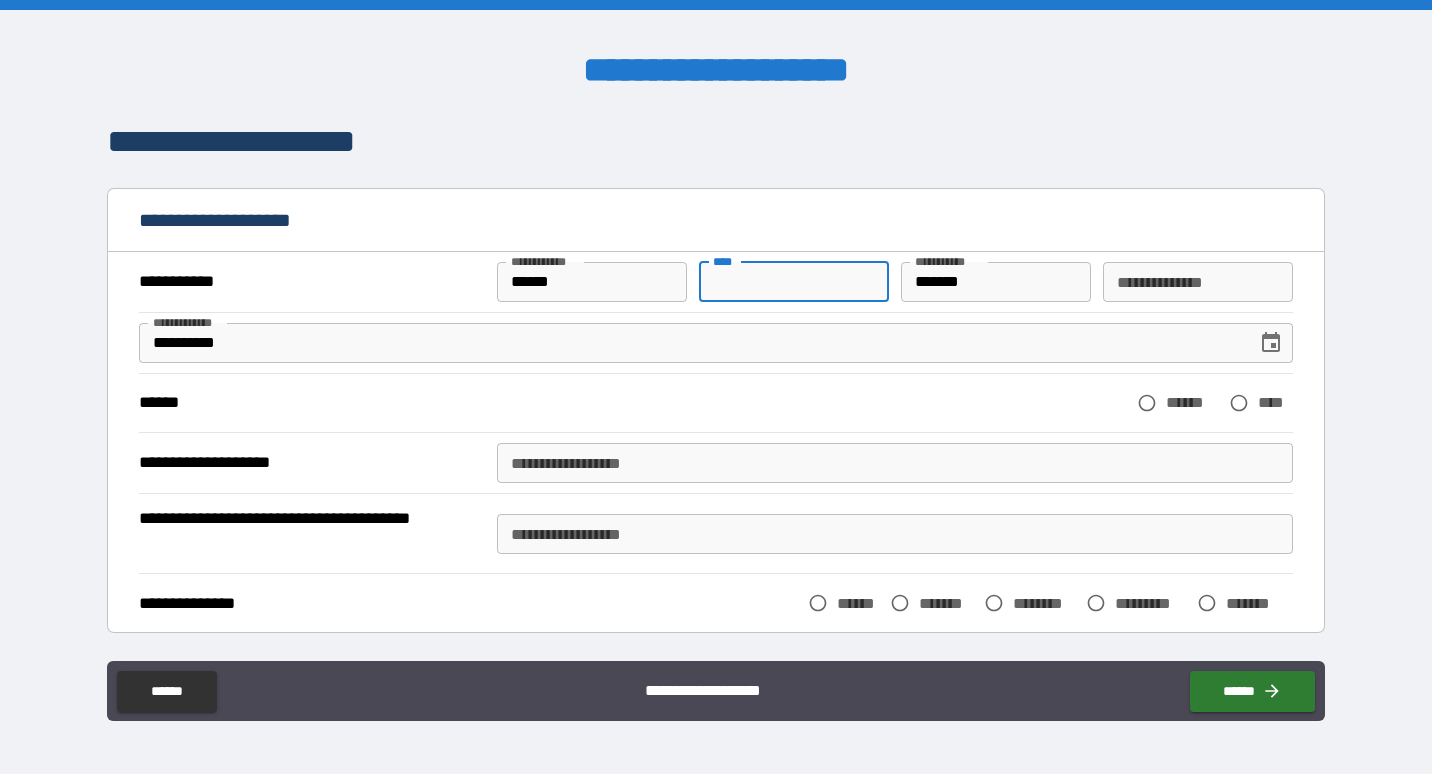 drag, startPoint x: 751, startPoint y: 286, endPoint x: 685, endPoint y: 296, distance: 66.75328 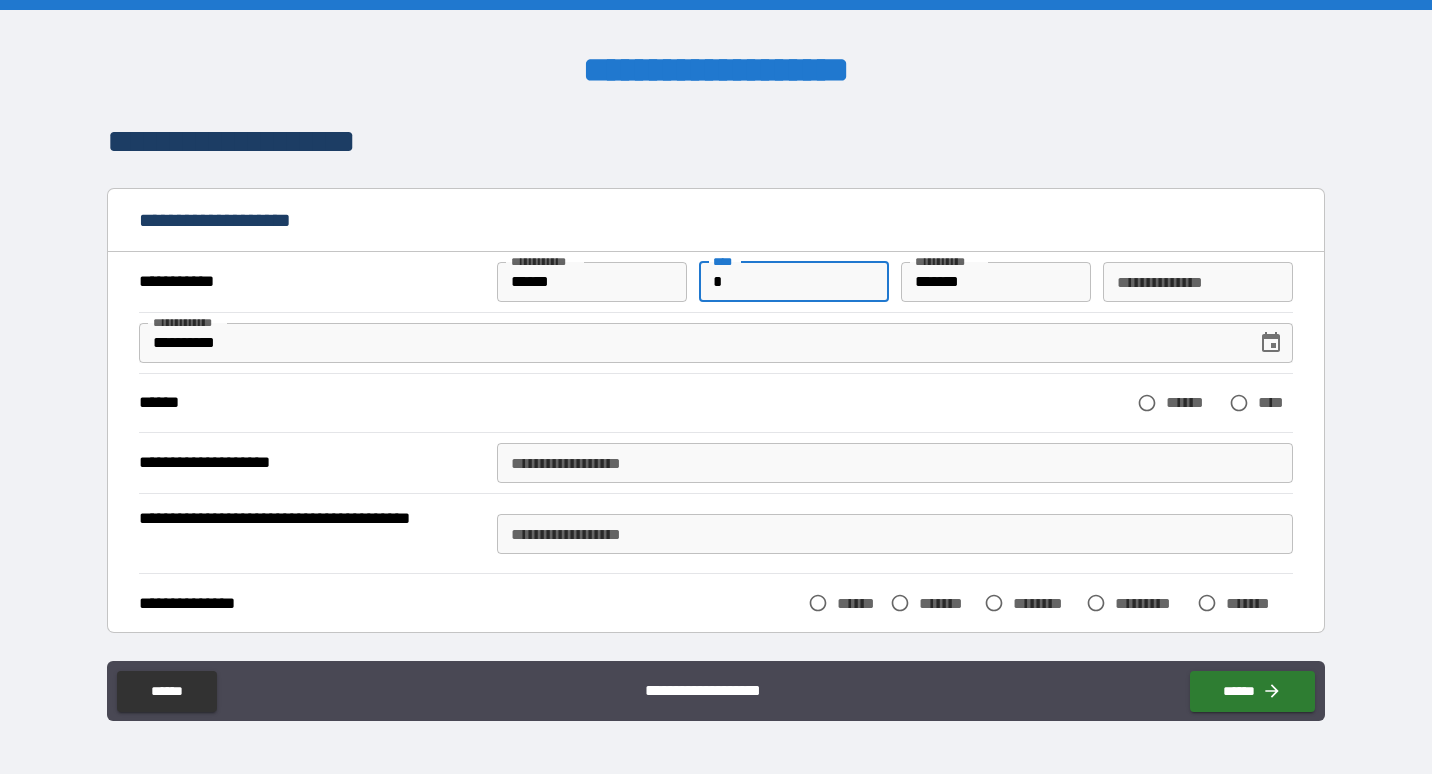 type on "*" 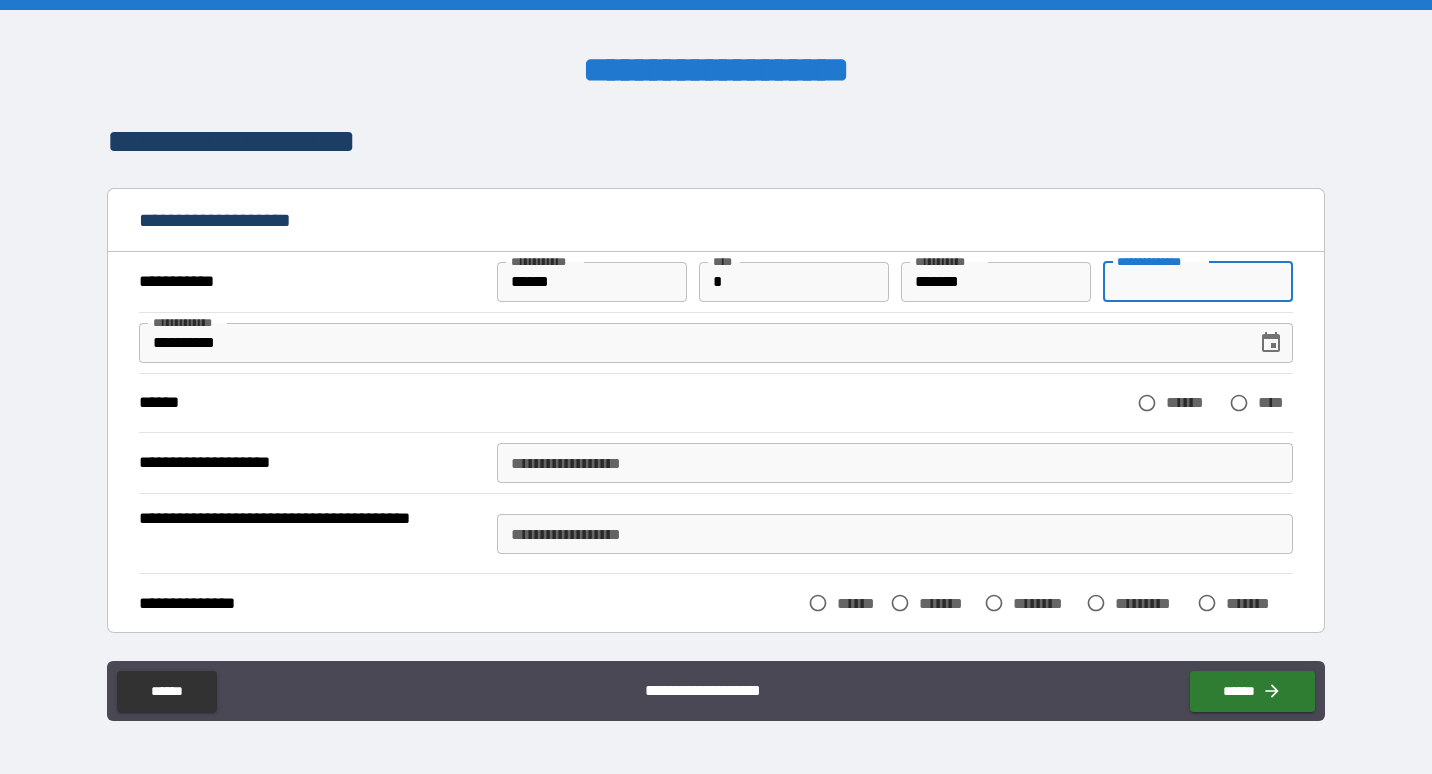 click on "**********" at bounding box center (1198, 282) 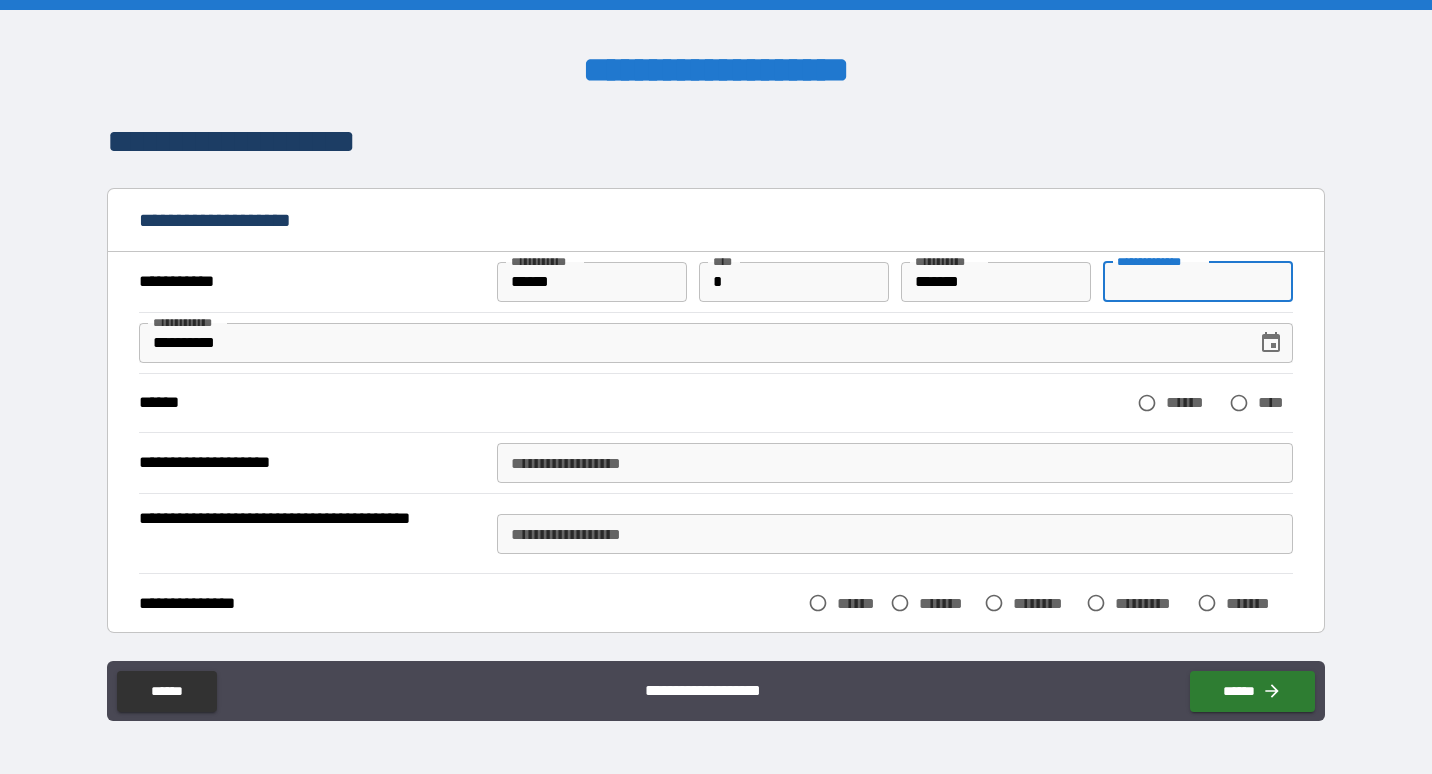 click on "**********" at bounding box center (1198, 282) 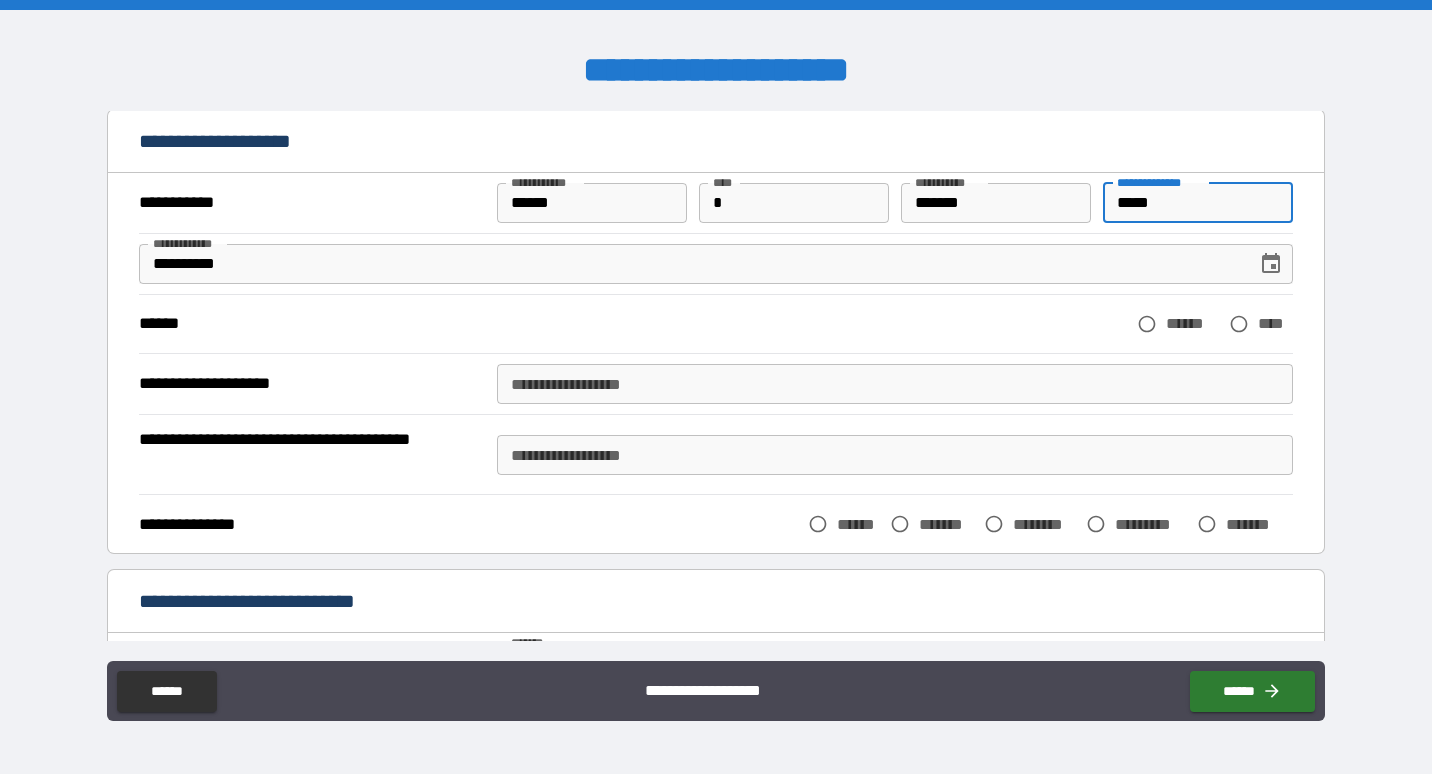 scroll, scrollTop: 100, scrollLeft: 0, axis: vertical 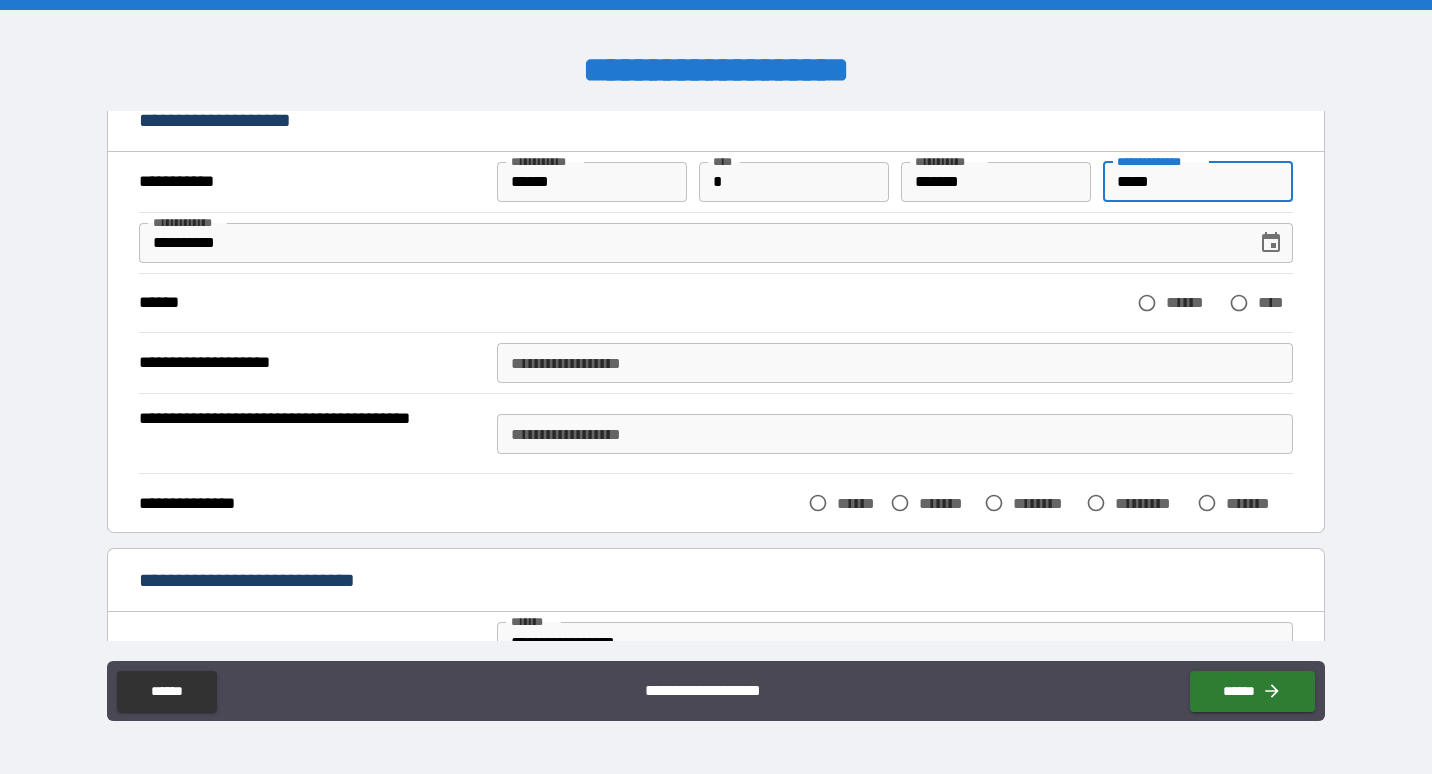 type on "*****" 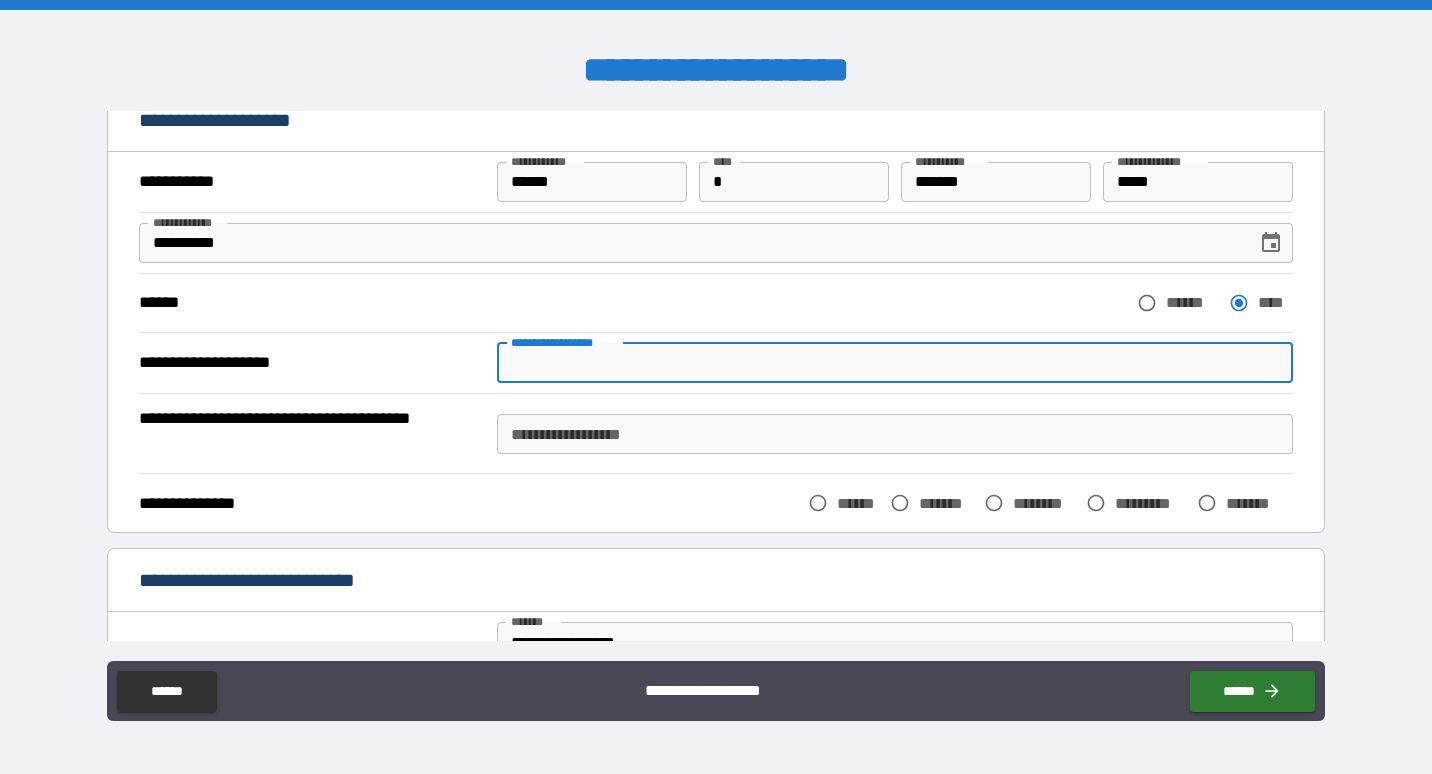 click on "**********" at bounding box center (895, 363) 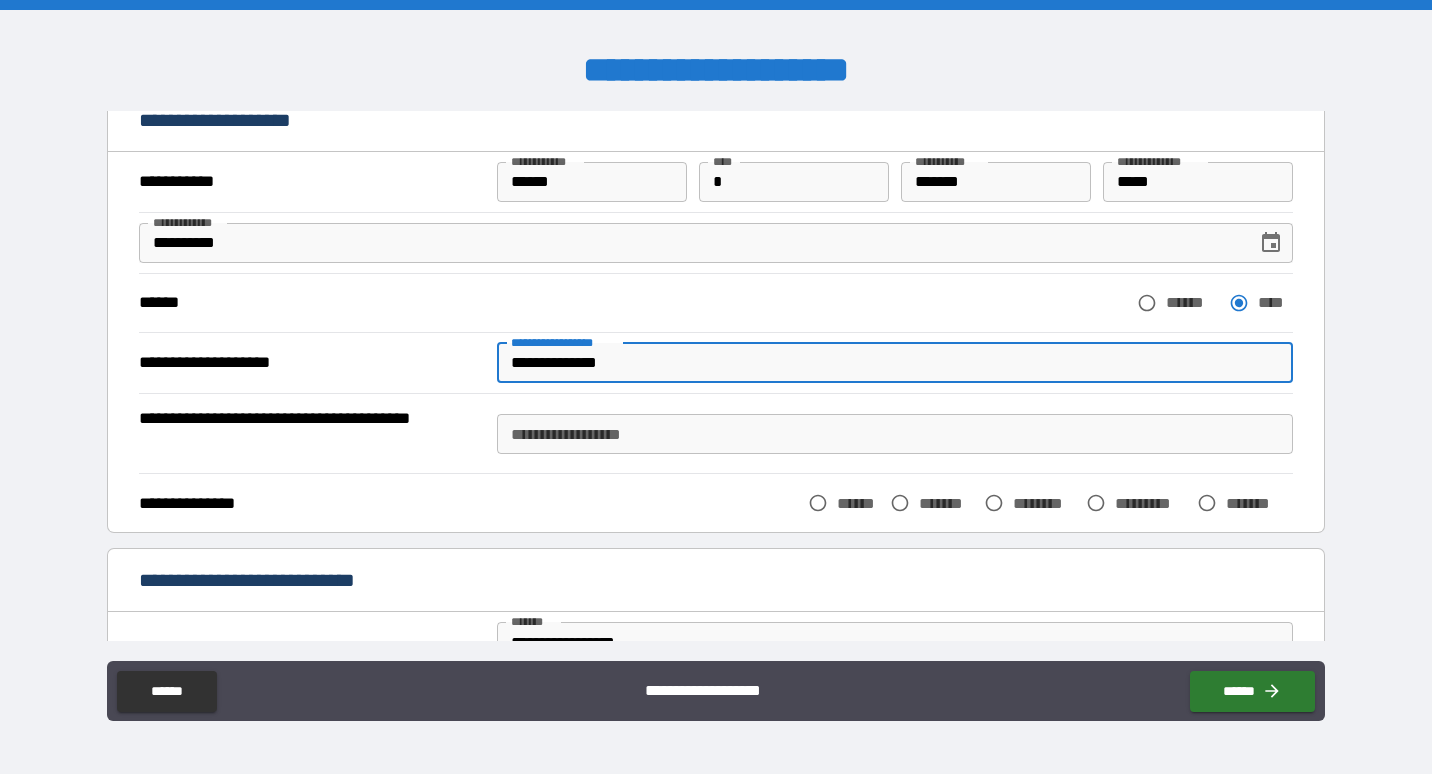 type on "**********" 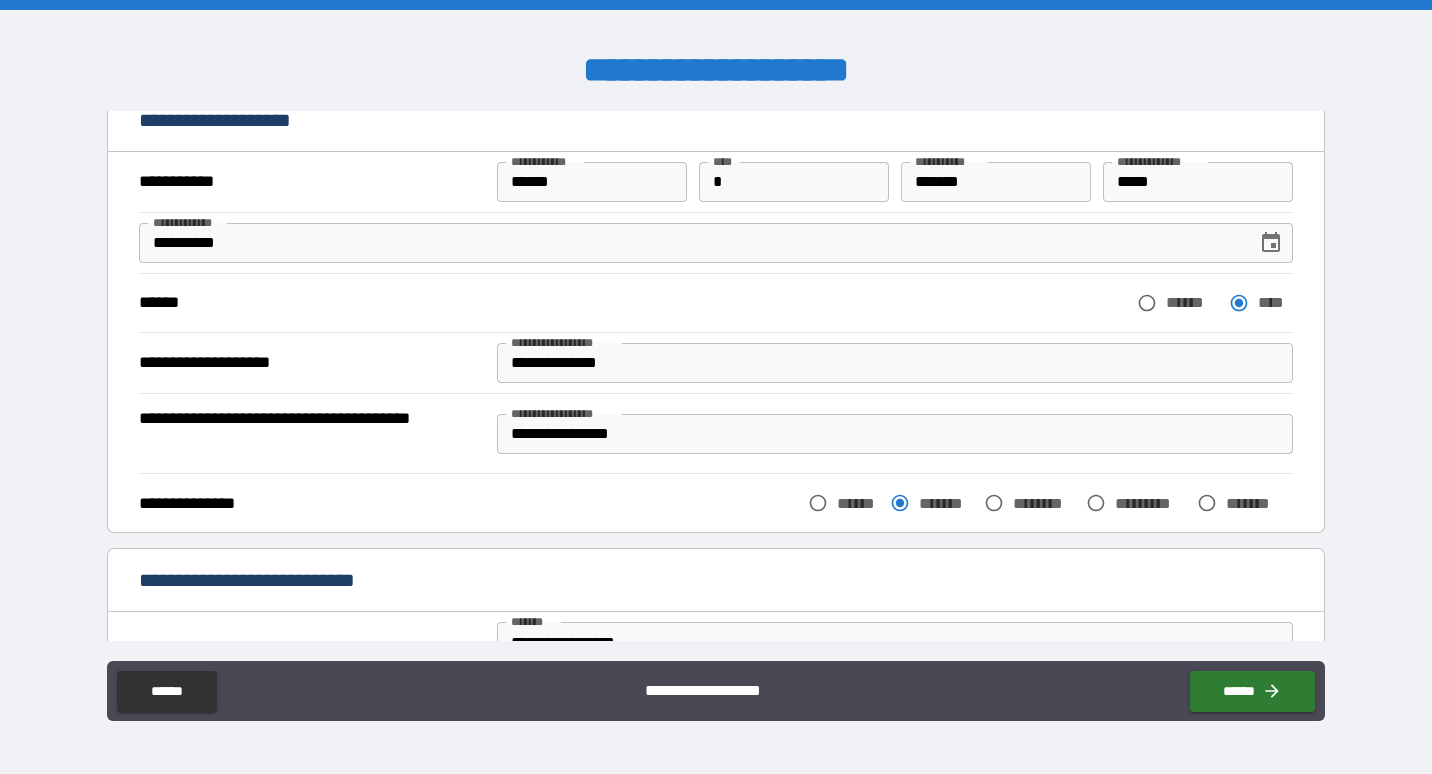 scroll, scrollTop: 300, scrollLeft: 0, axis: vertical 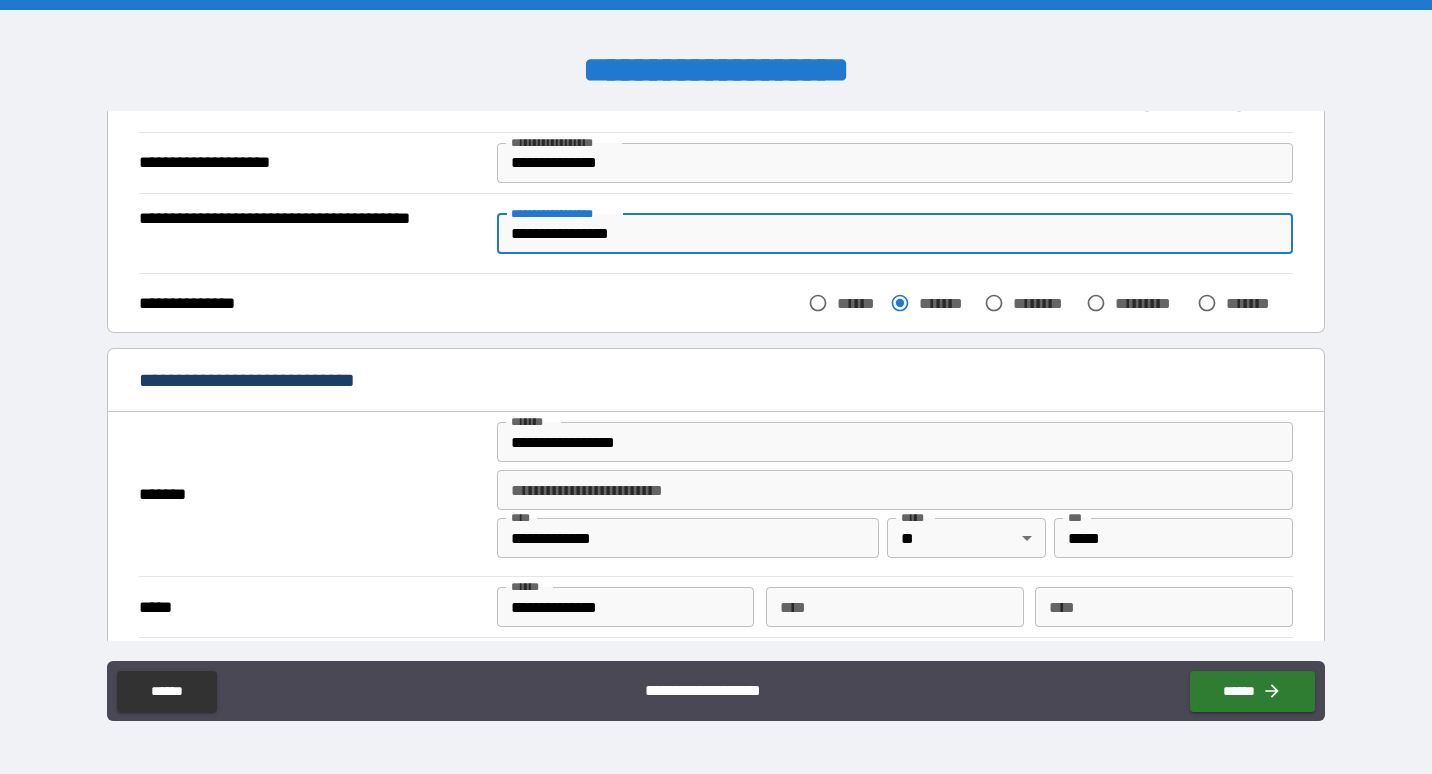 click on "**********" at bounding box center (895, 234) 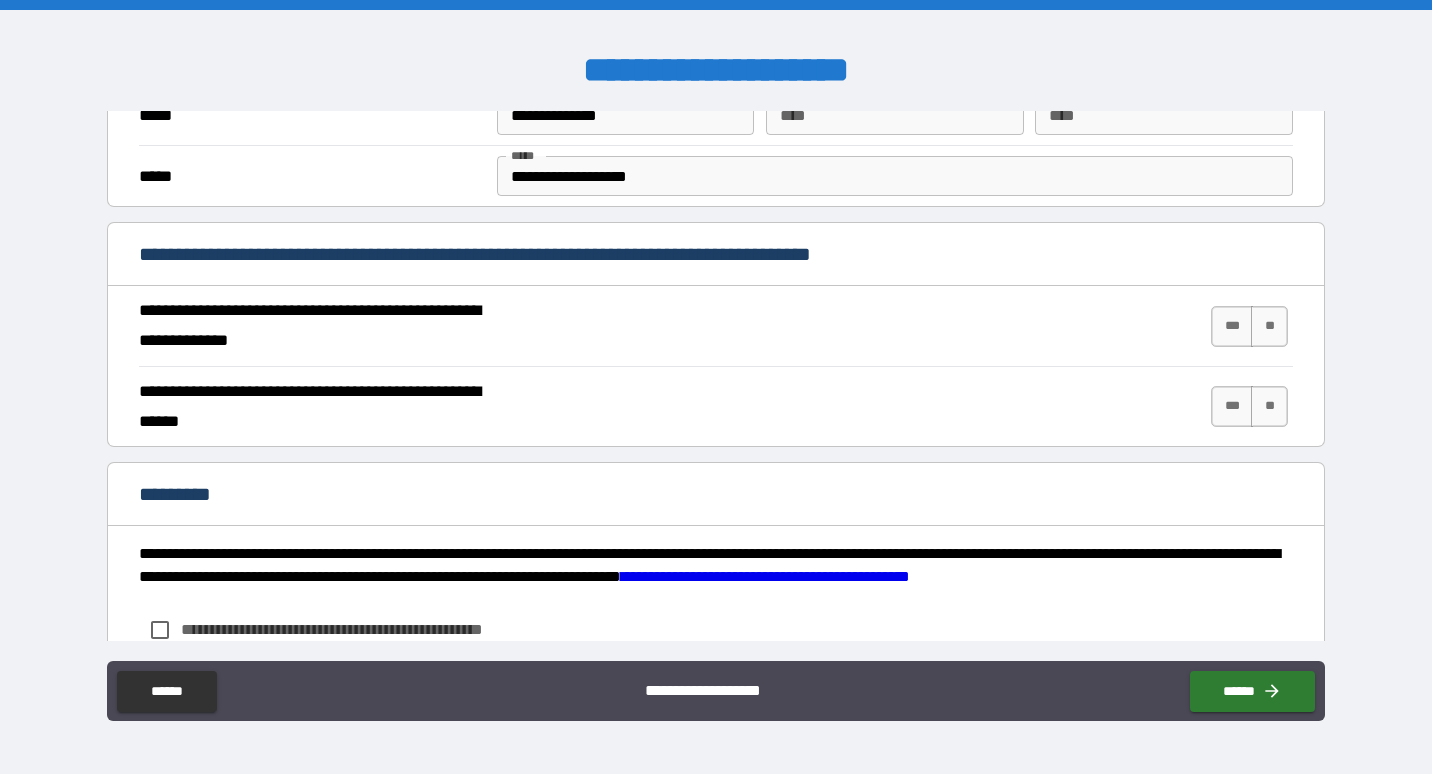 scroll, scrollTop: 800, scrollLeft: 0, axis: vertical 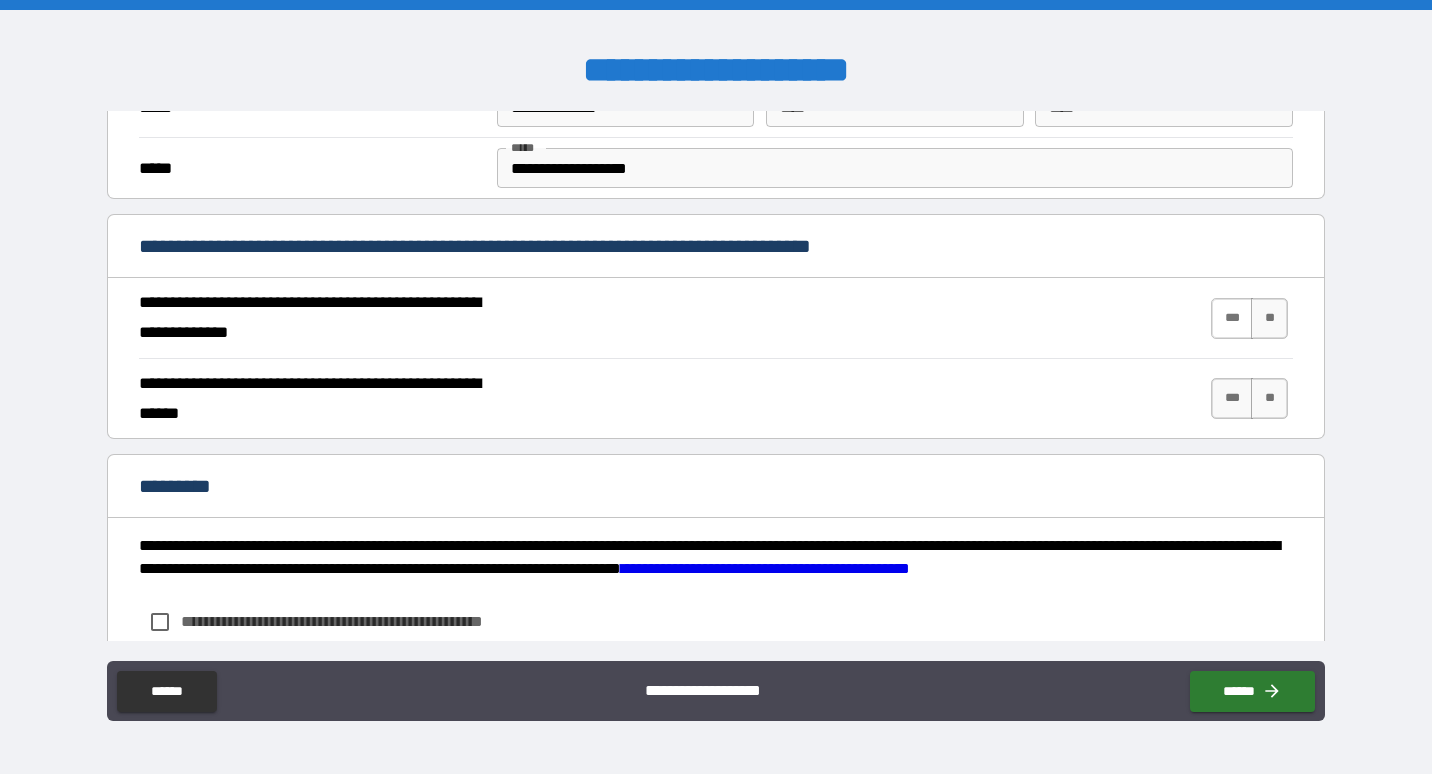 type on "**********" 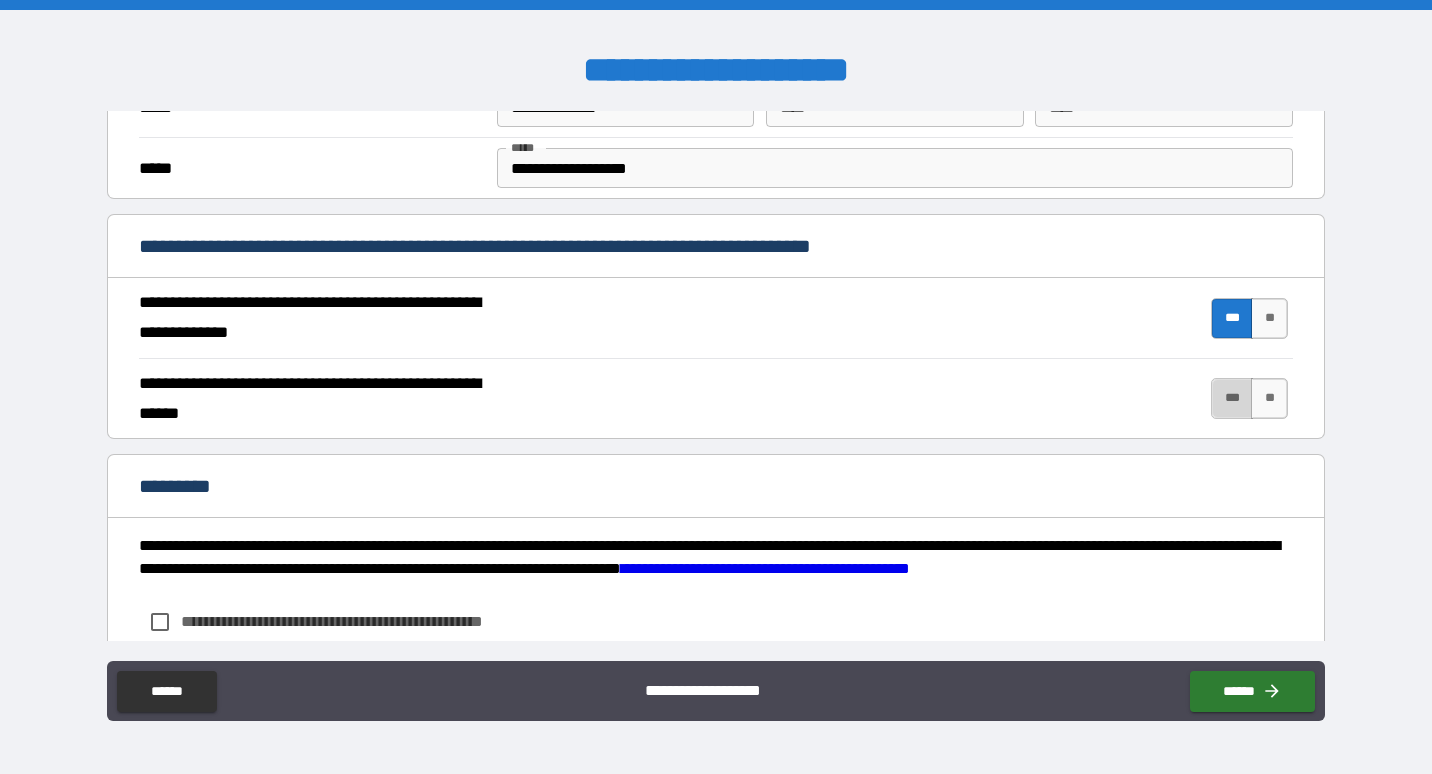 click on "***" at bounding box center [1232, 398] 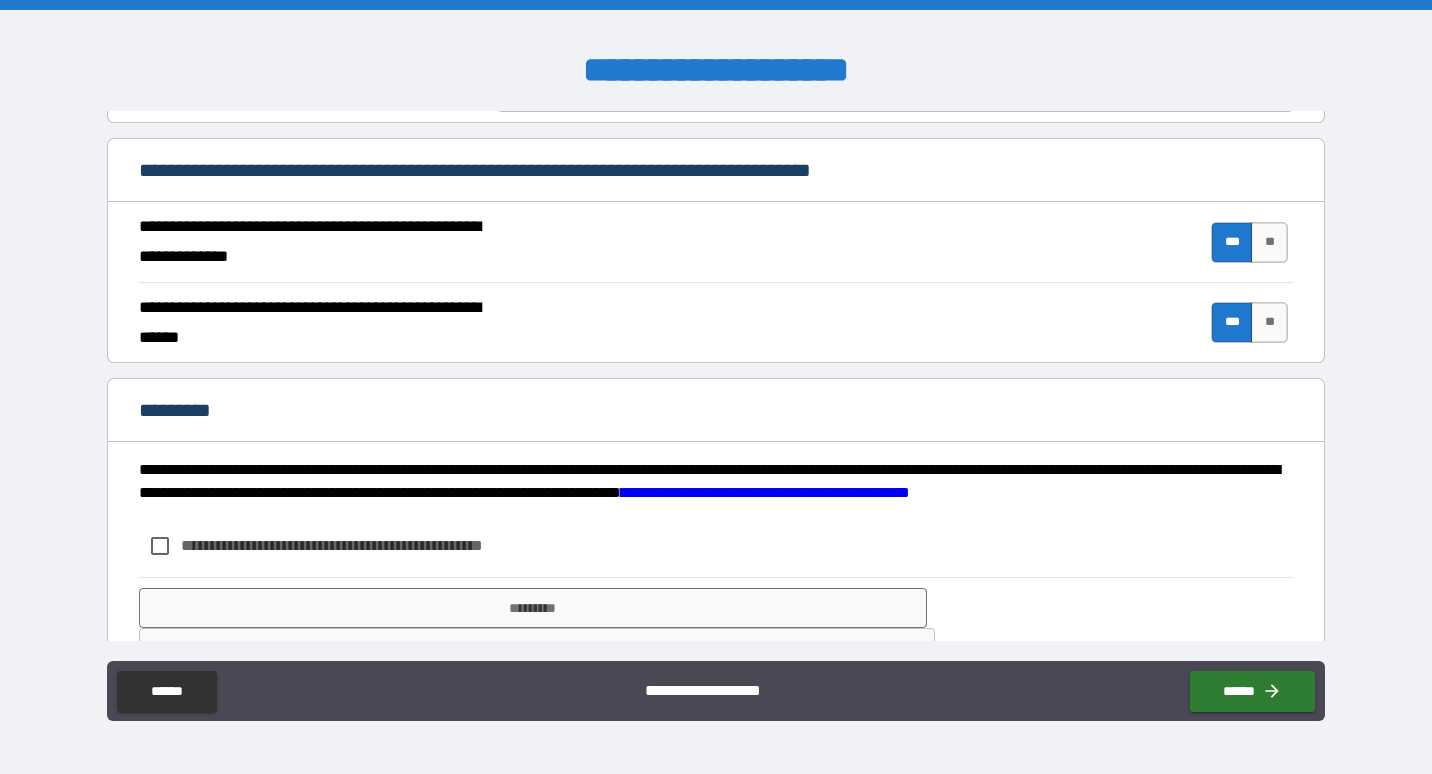 scroll, scrollTop: 900, scrollLeft: 0, axis: vertical 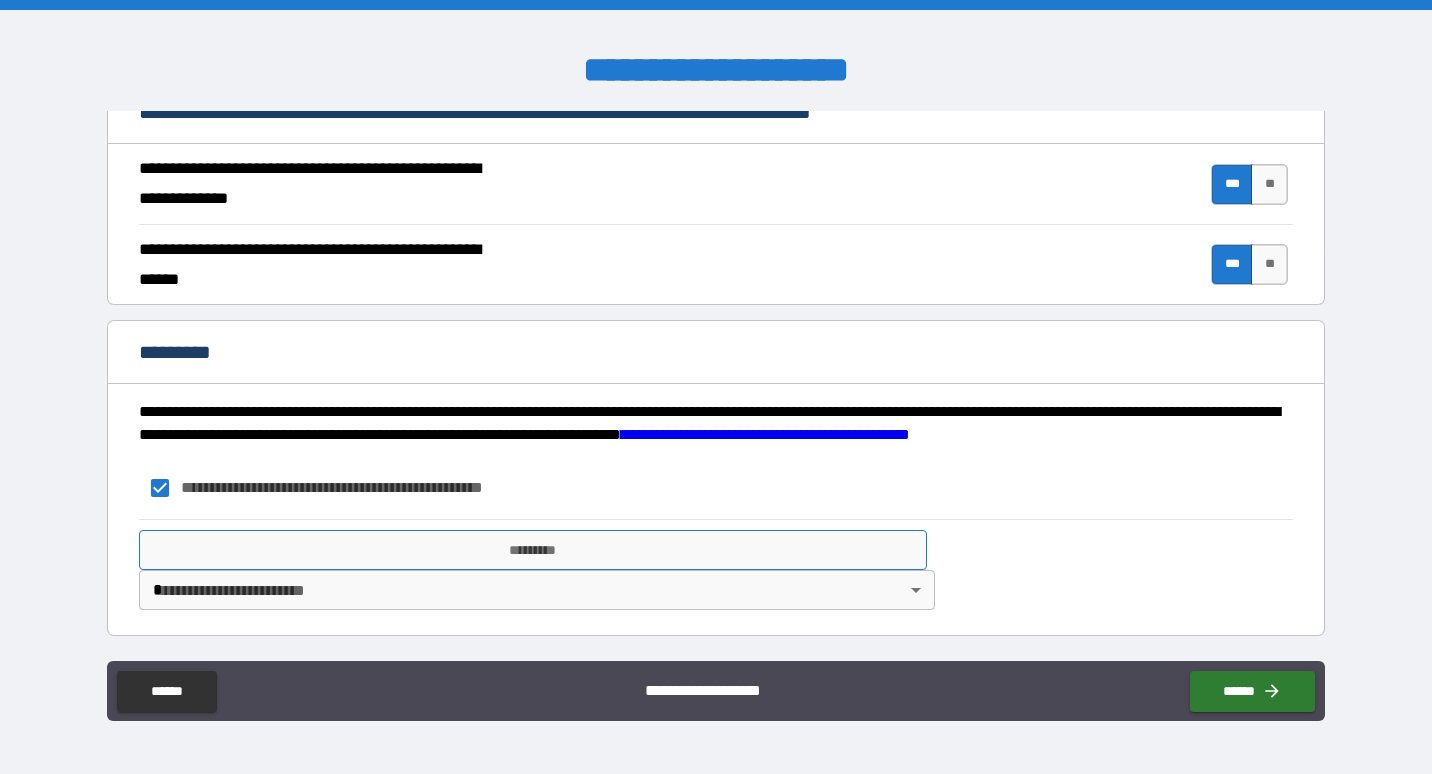 click on "*********" at bounding box center [533, 550] 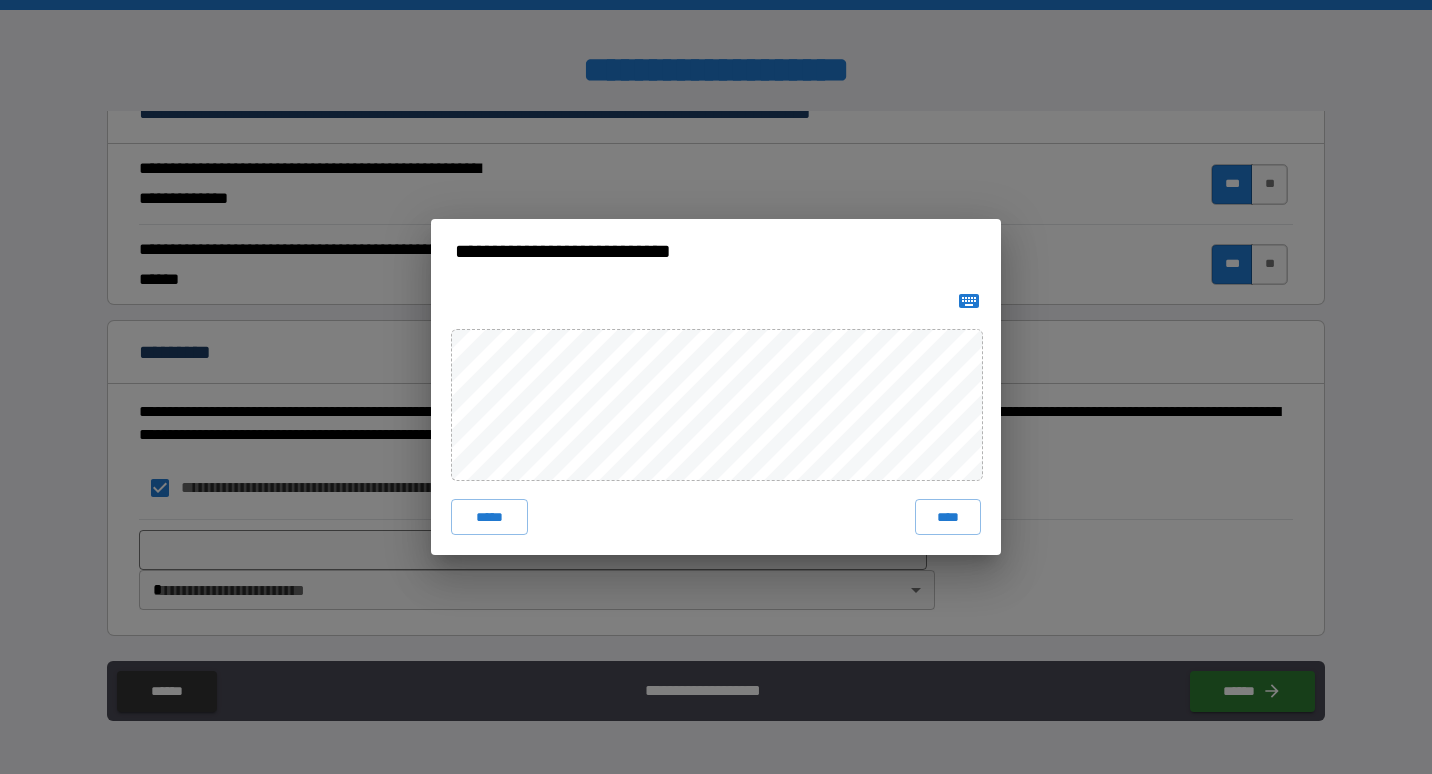 drag, startPoint x: 944, startPoint y: 506, endPoint x: 943, endPoint y: 494, distance: 12.0415945 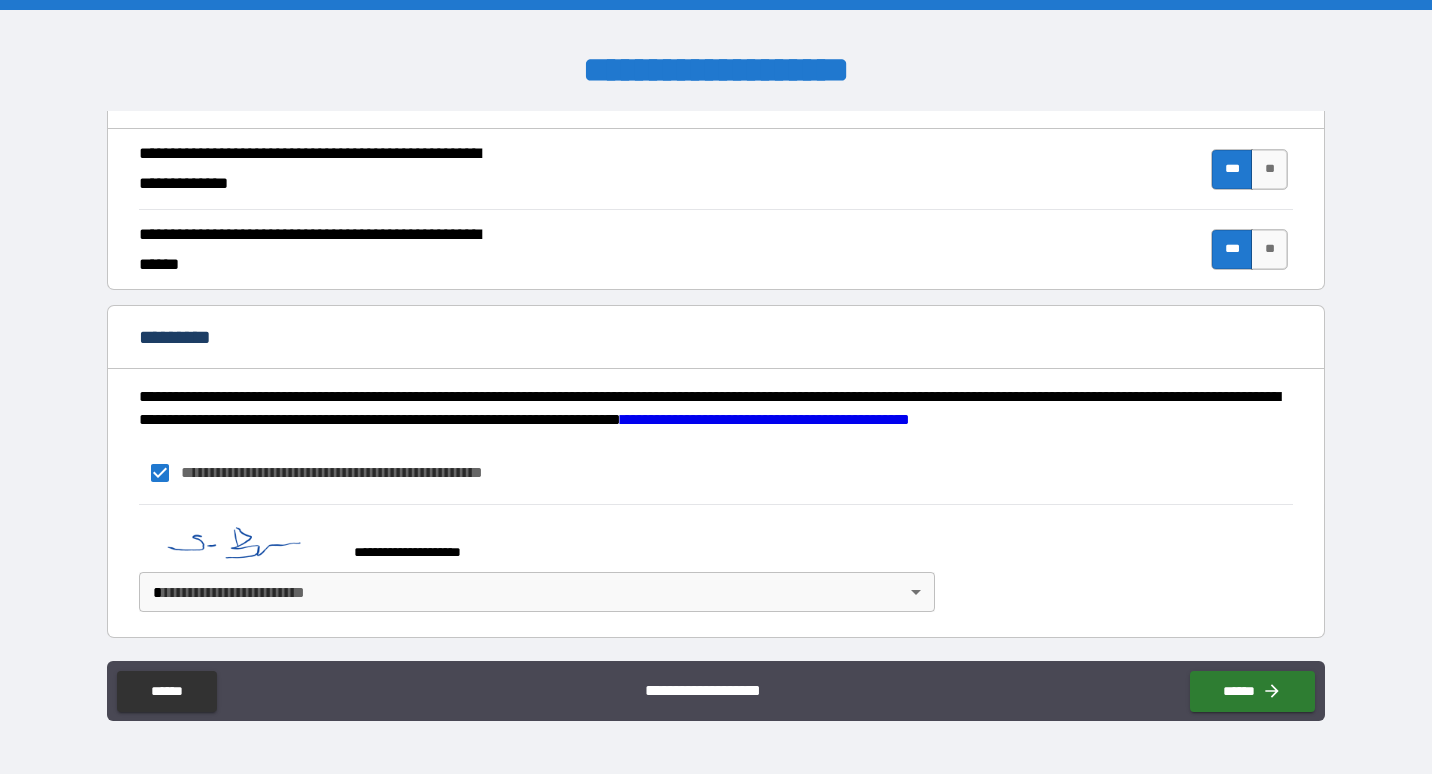 scroll, scrollTop: 951, scrollLeft: 0, axis: vertical 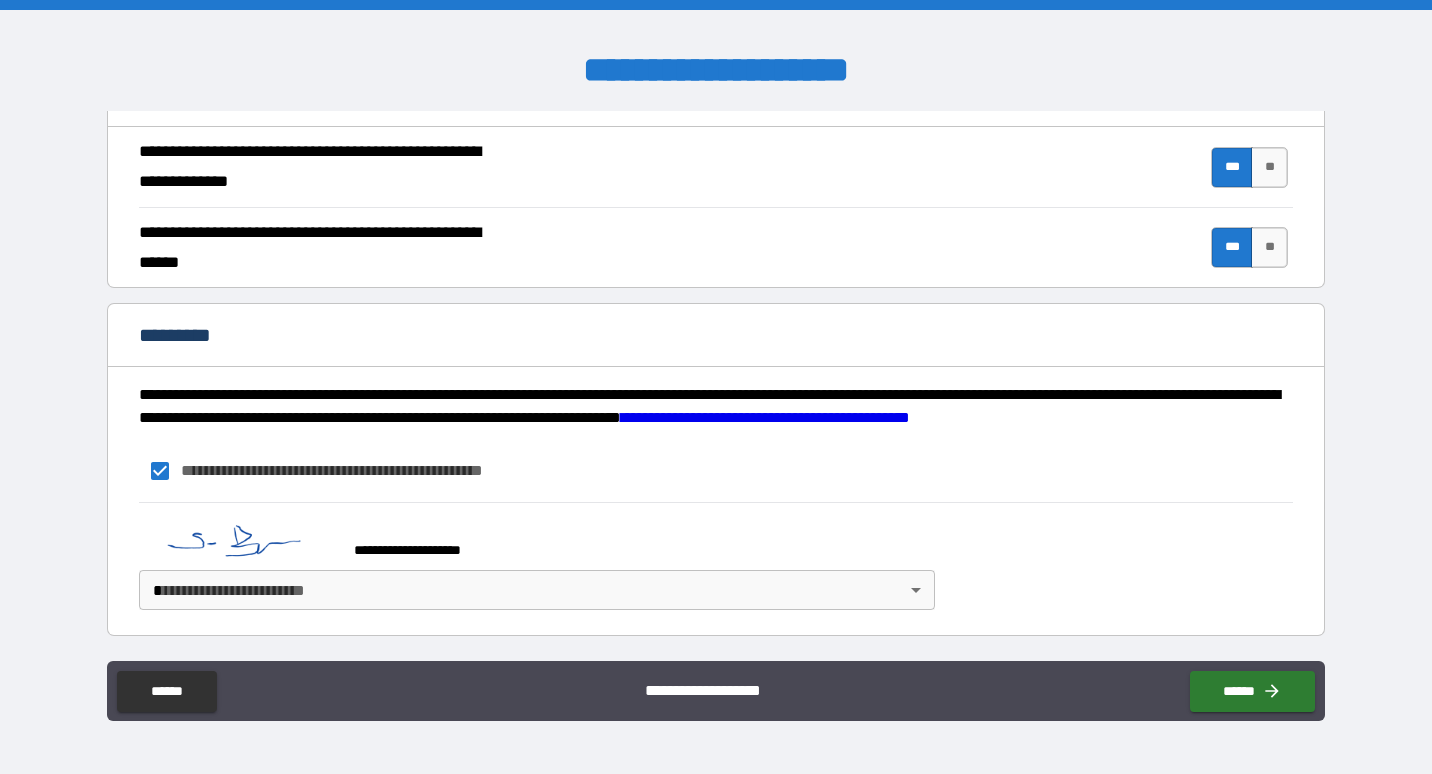 click on "**********" at bounding box center (716, 387) 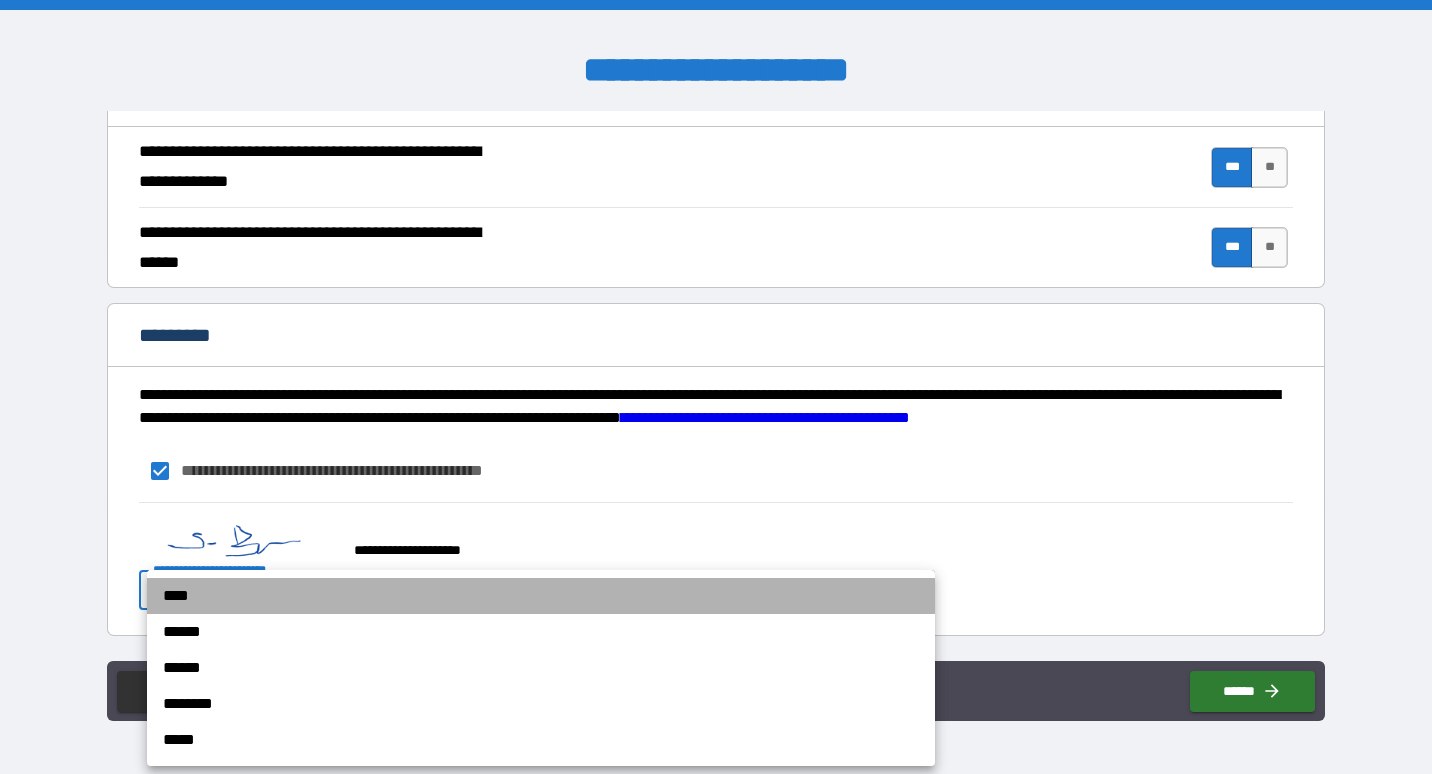 click on "****" at bounding box center [541, 596] 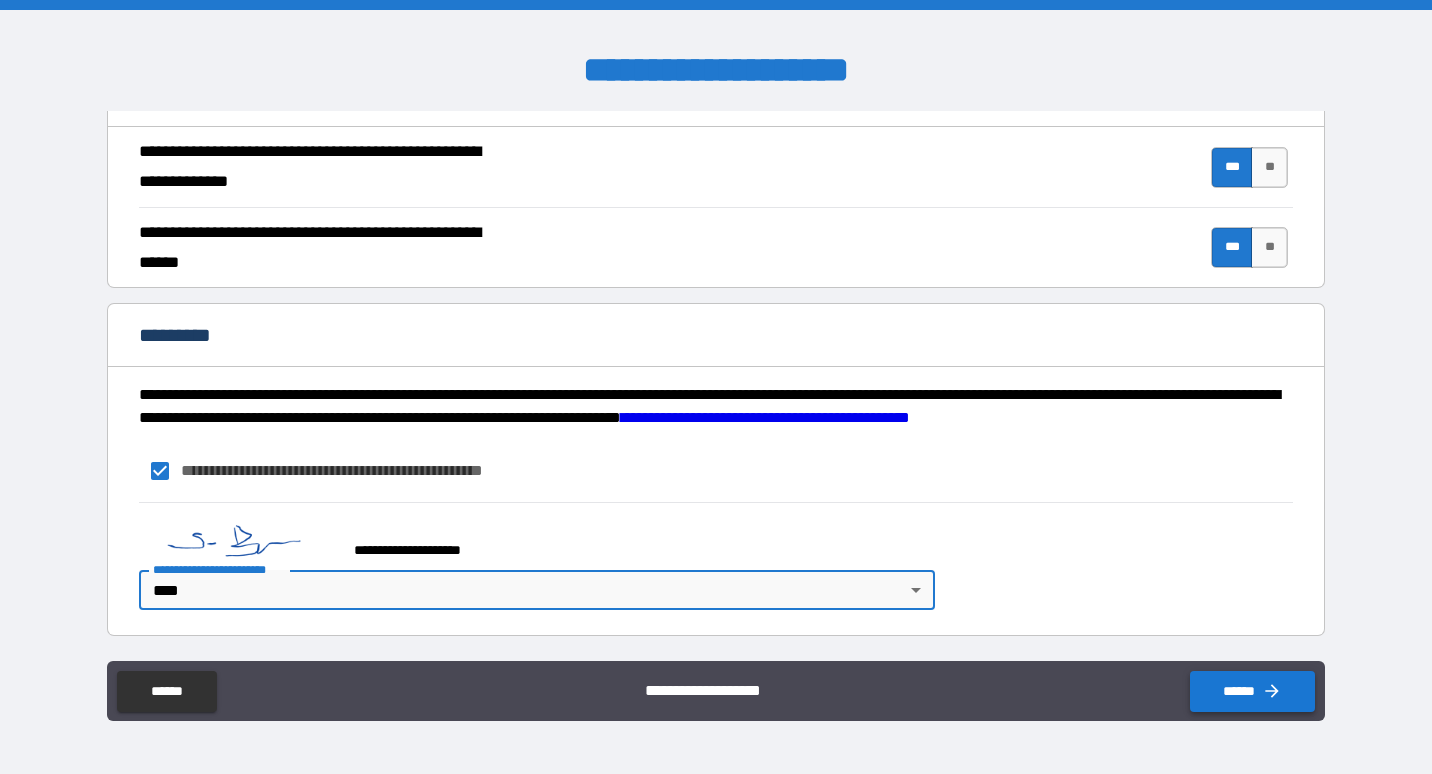 click on "******" at bounding box center (1252, 691) 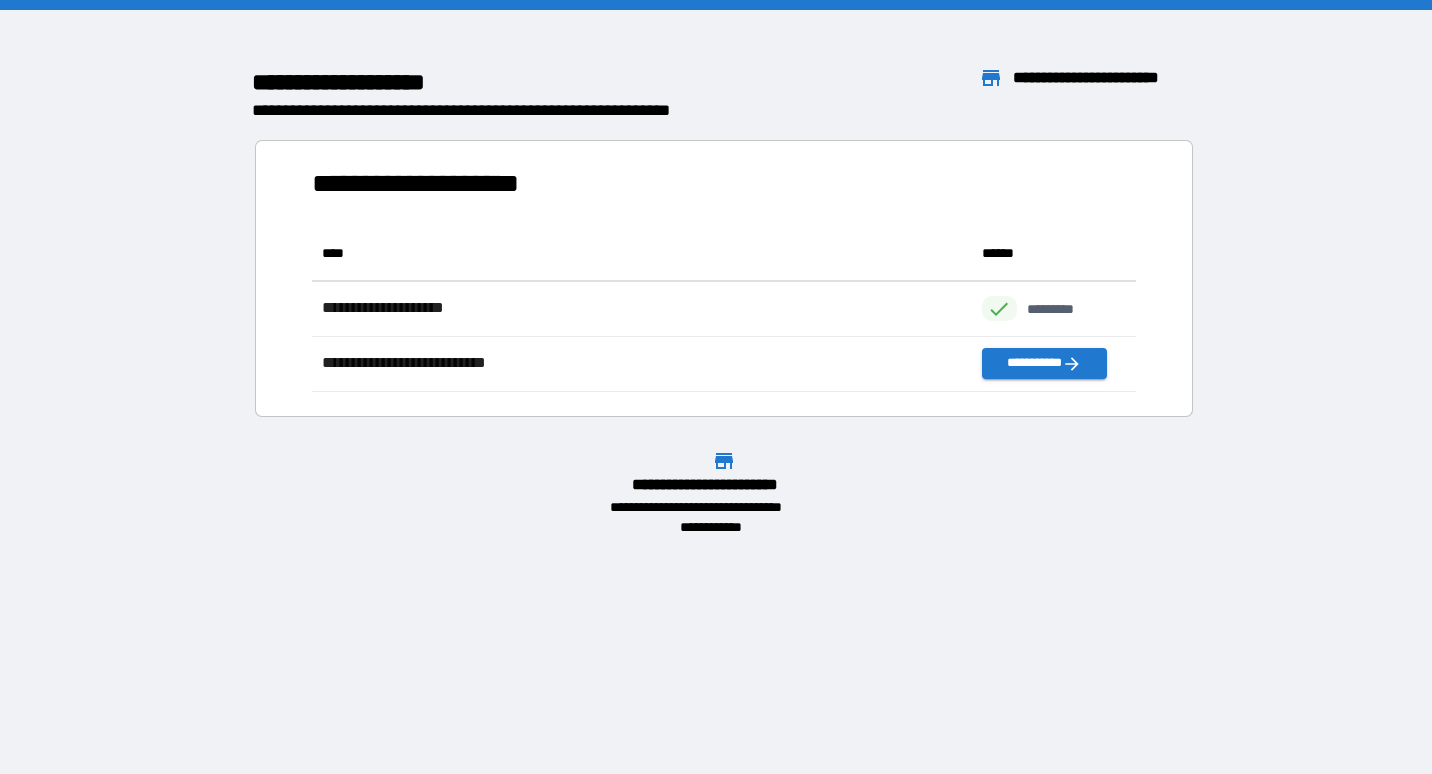 scroll, scrollTop: 16, scrollLeft: 16, axis: both 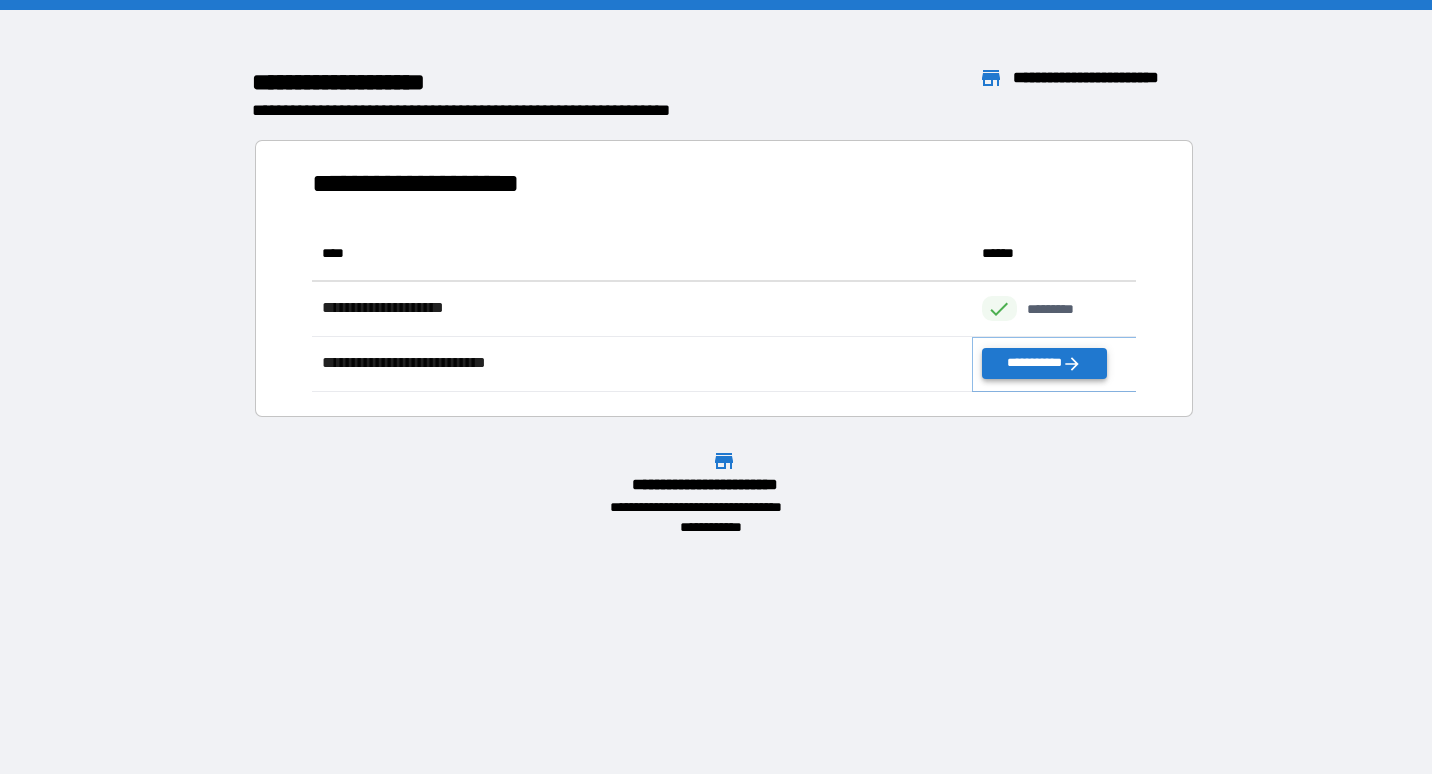 click on "**********" at bounding box center (1044, 363) 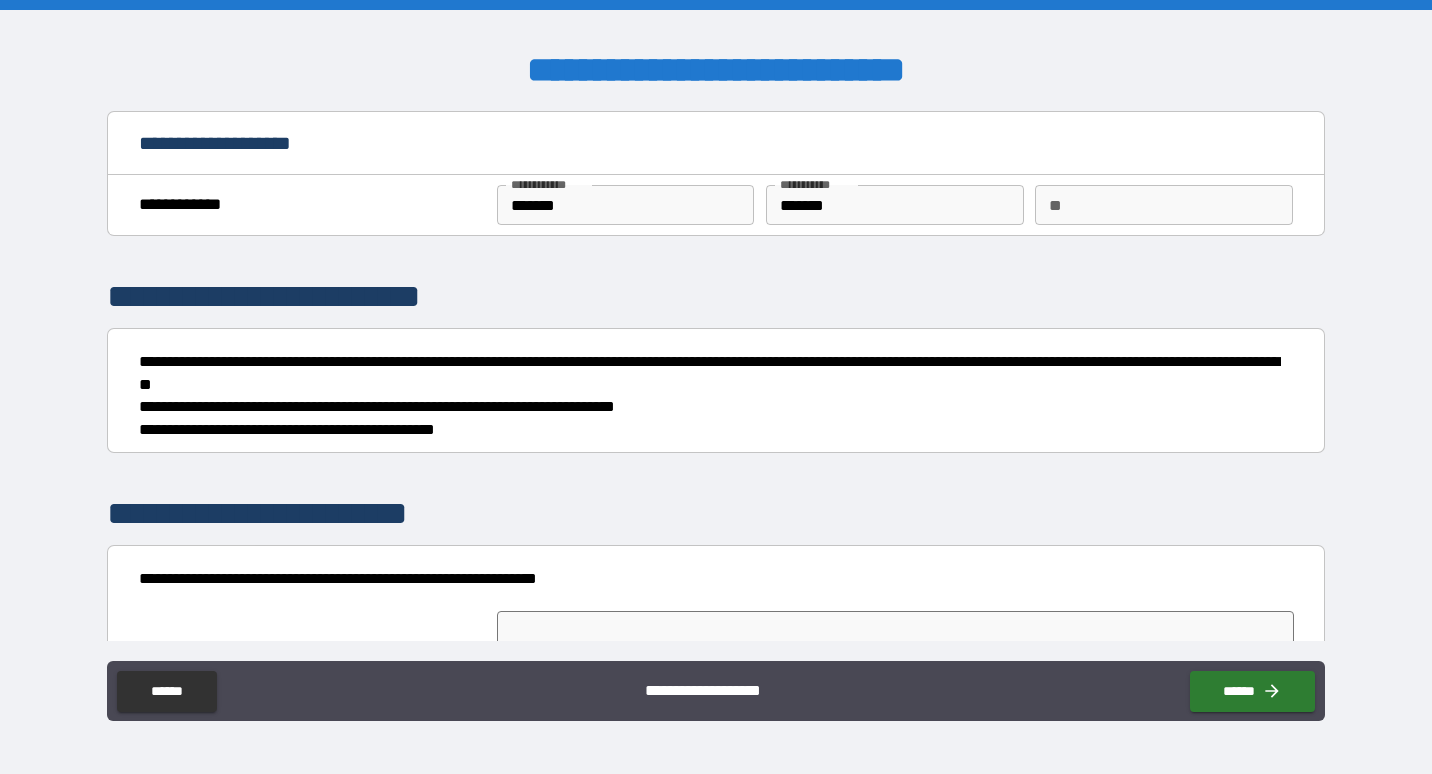 click on "*******" at bounding box center [626, 205] 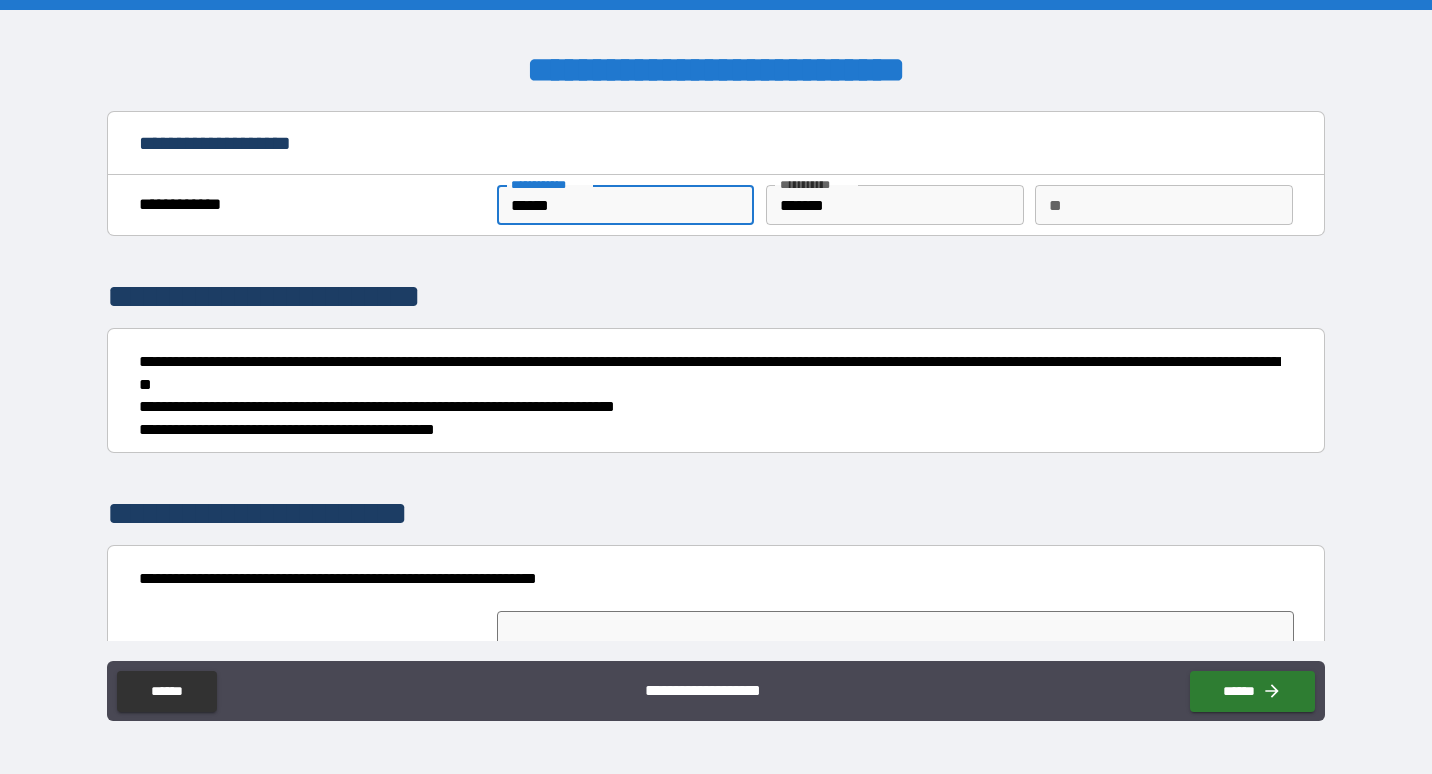 type on "******" 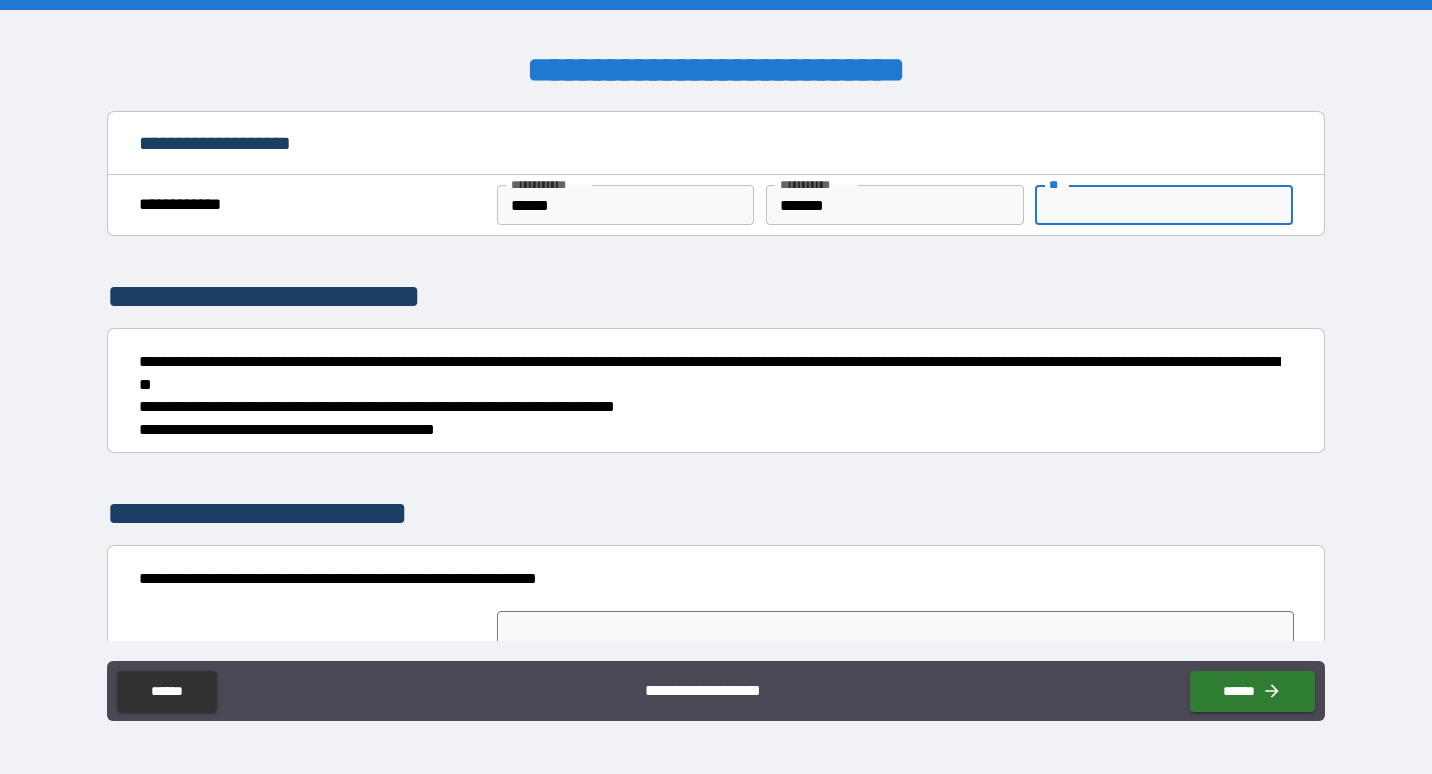 click on "**" at bounding box center (1164, 205) 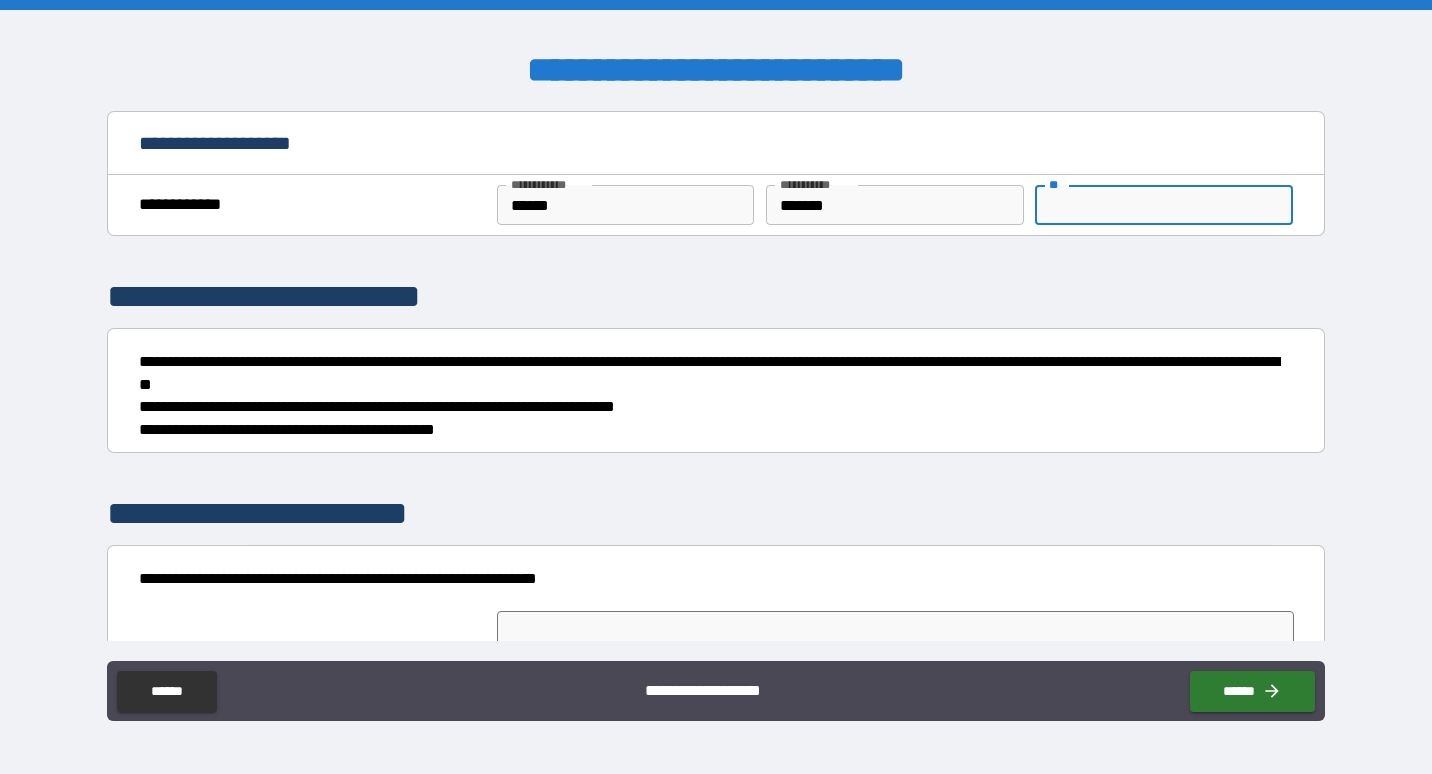type on "*" 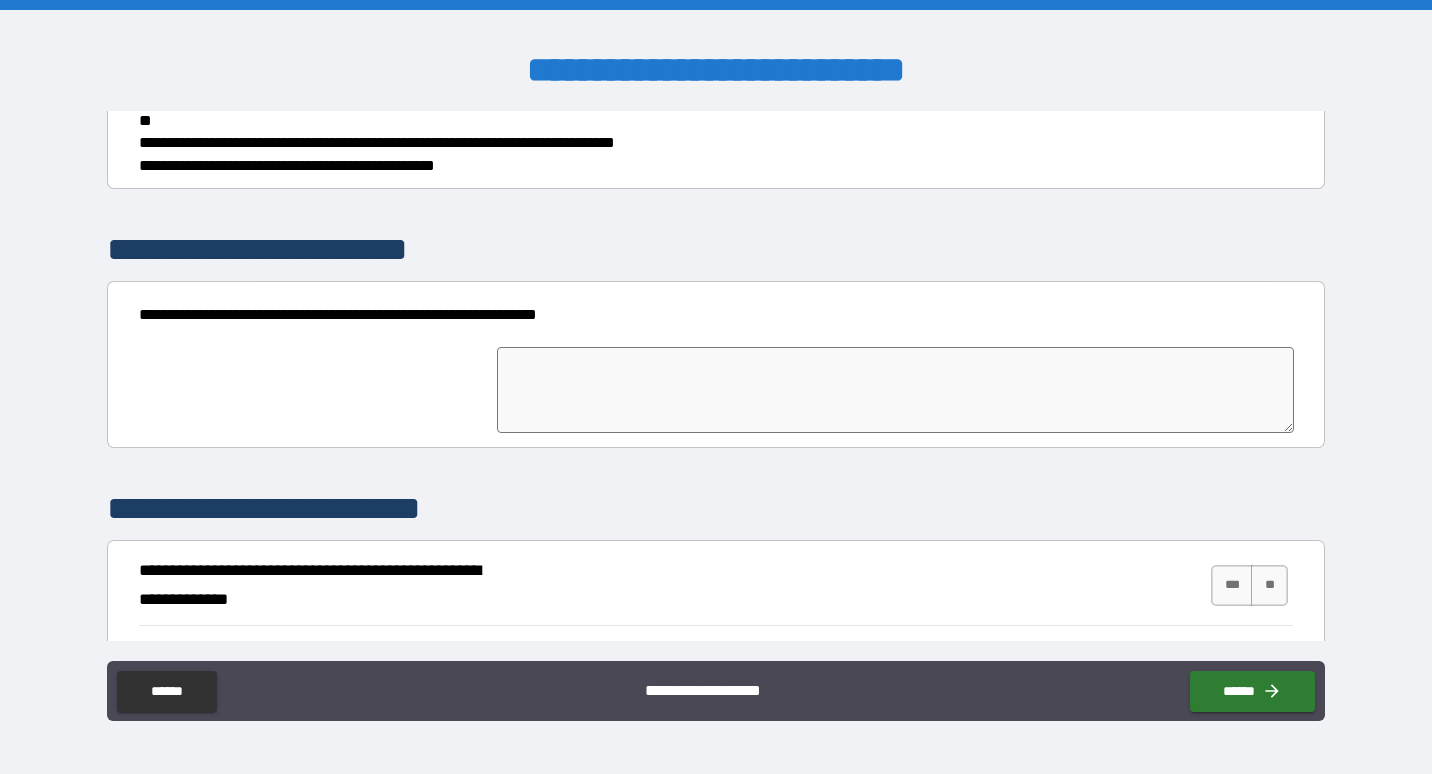 scroll, scrollTop: 300, scrollLeft: 0, axis: vertical 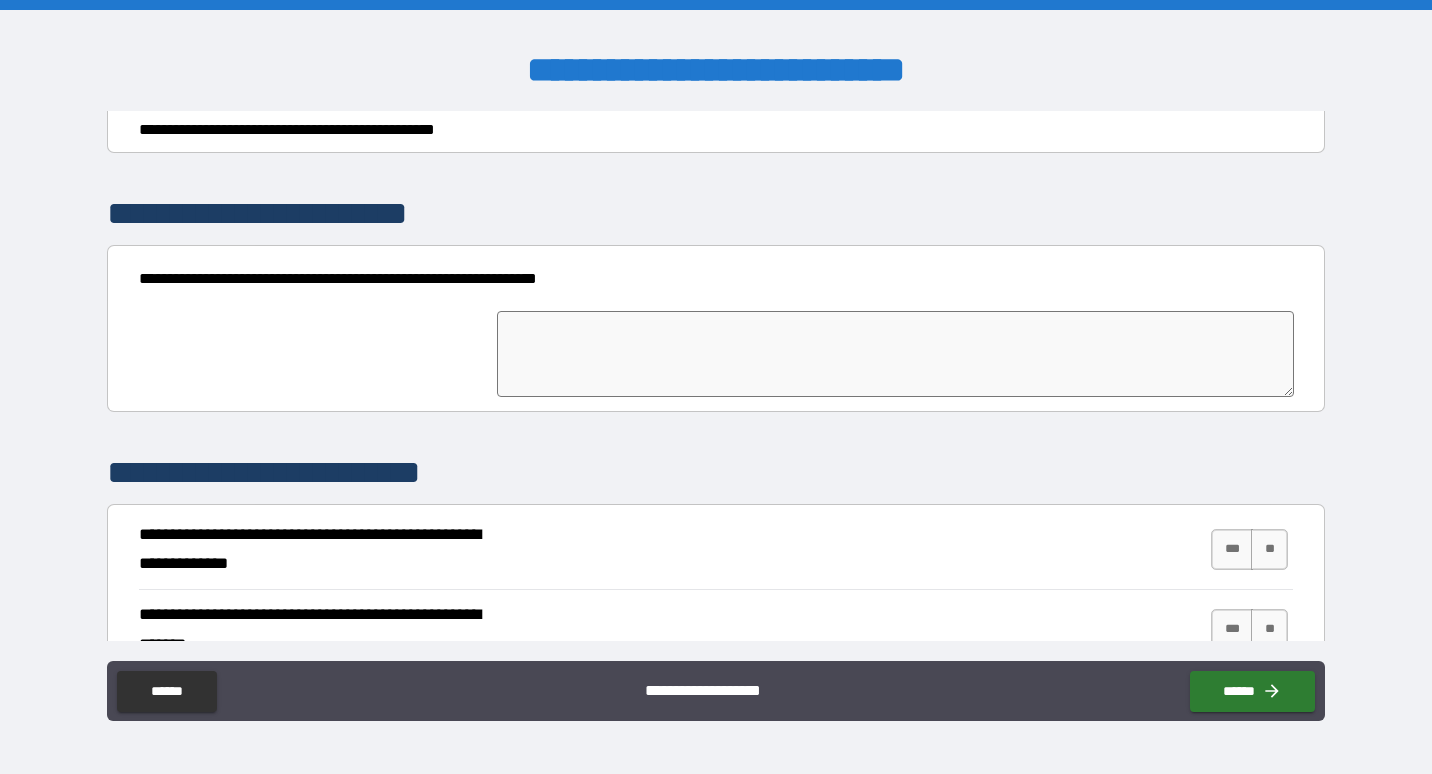 click at bounding box center [896, 354] 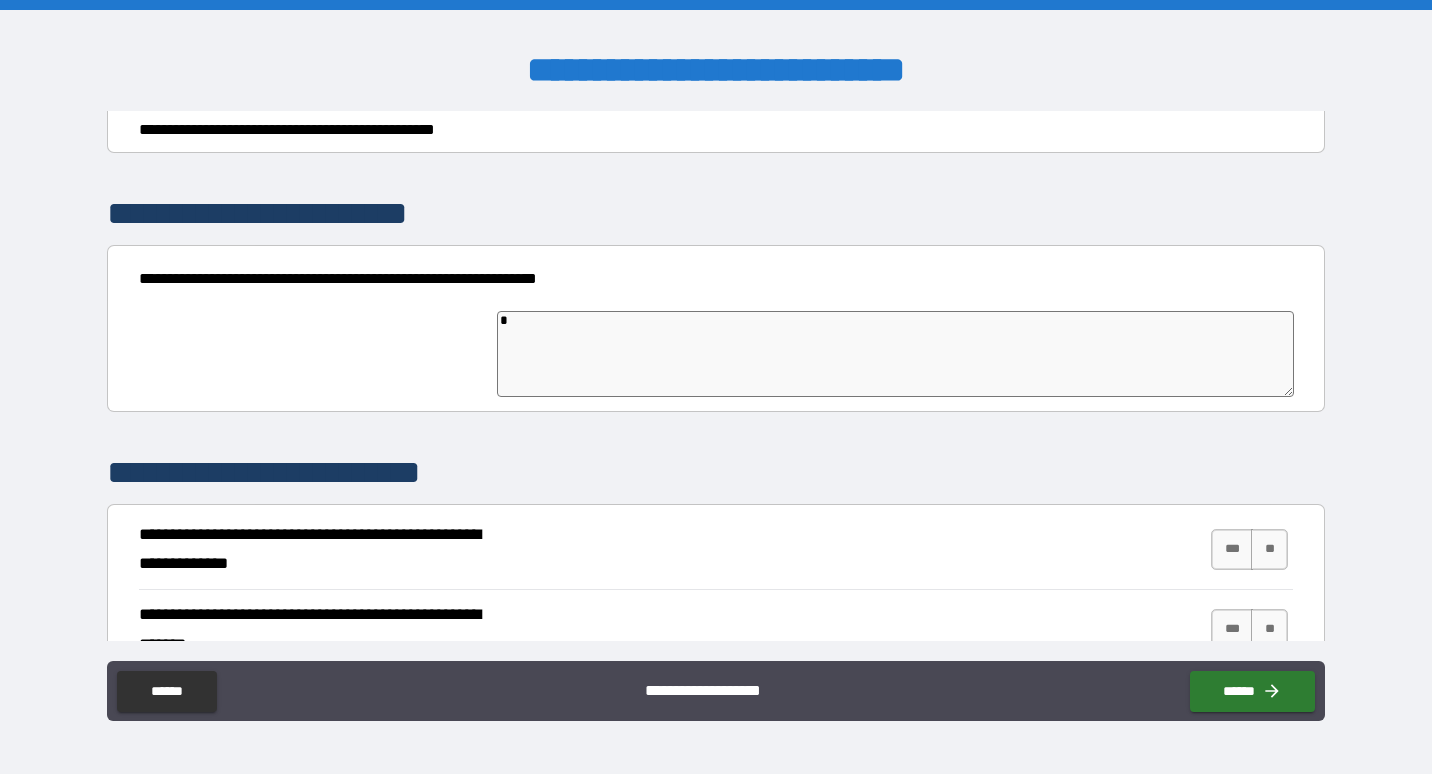 type on "*" 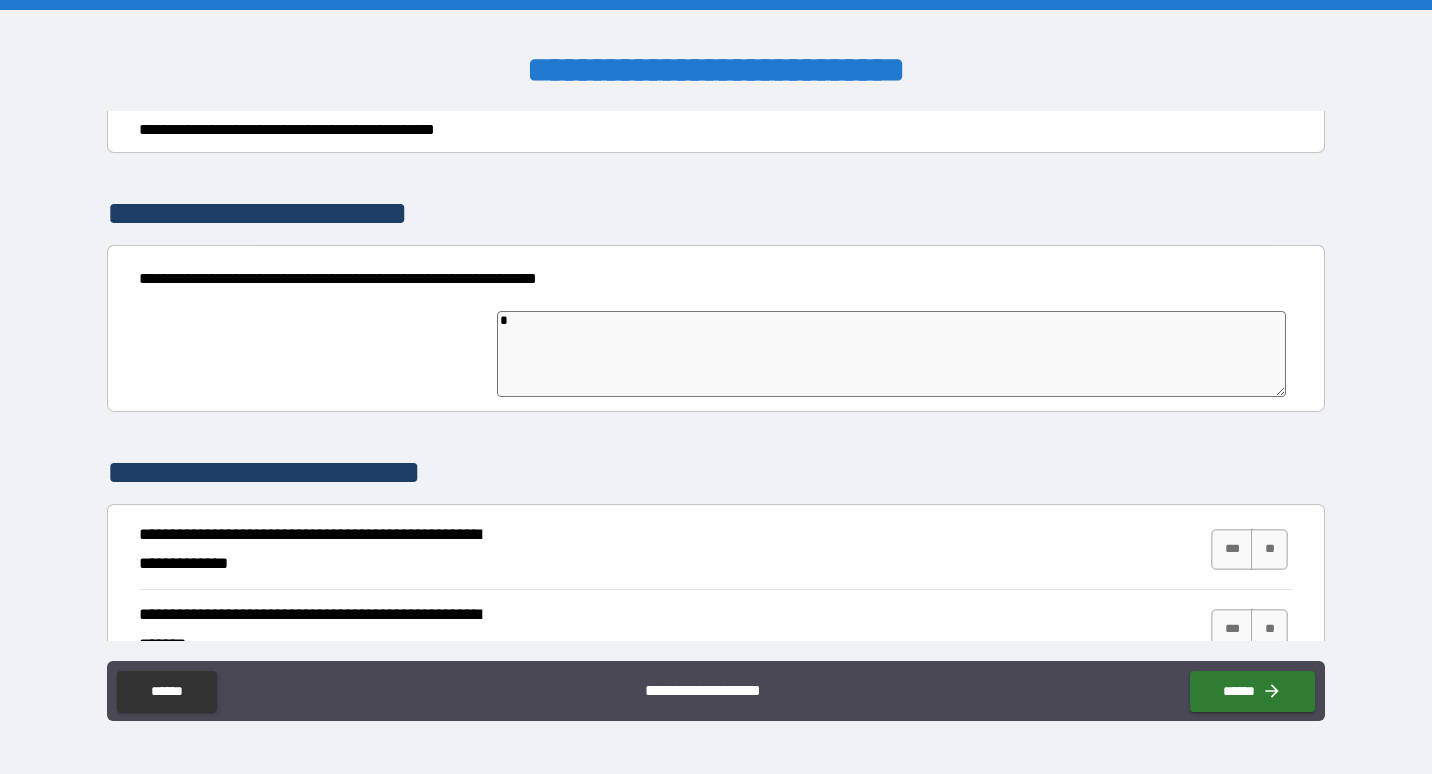 type on "**" 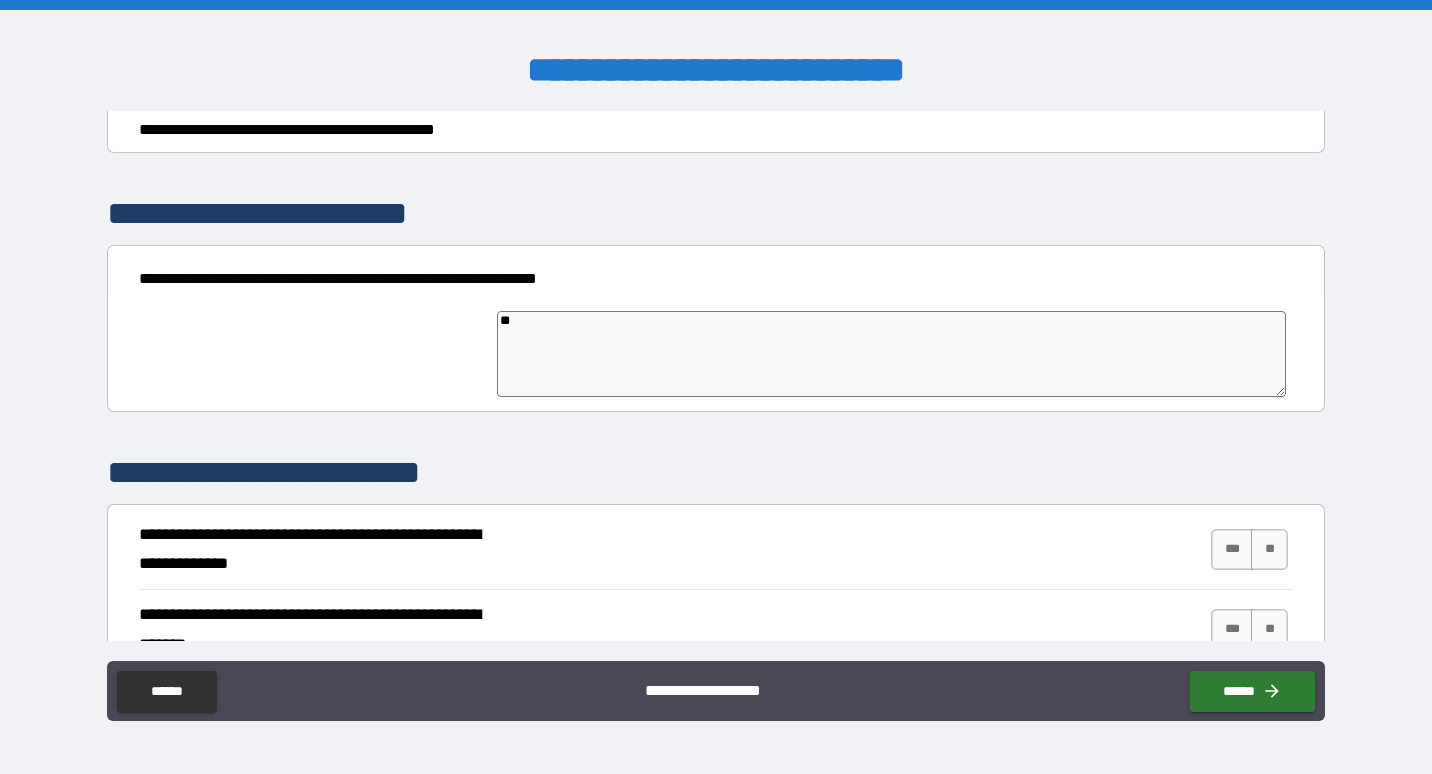 type on "*" 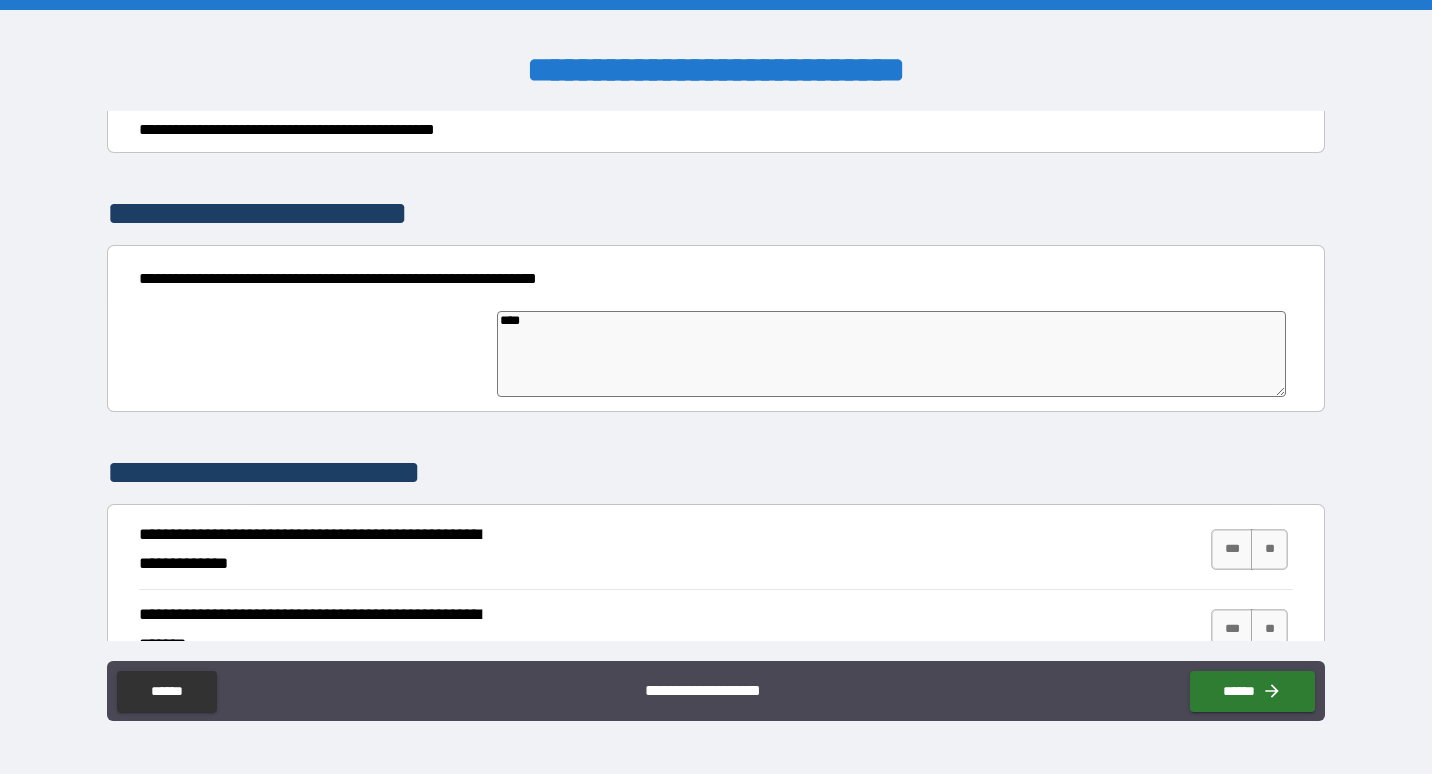 type on "*****" 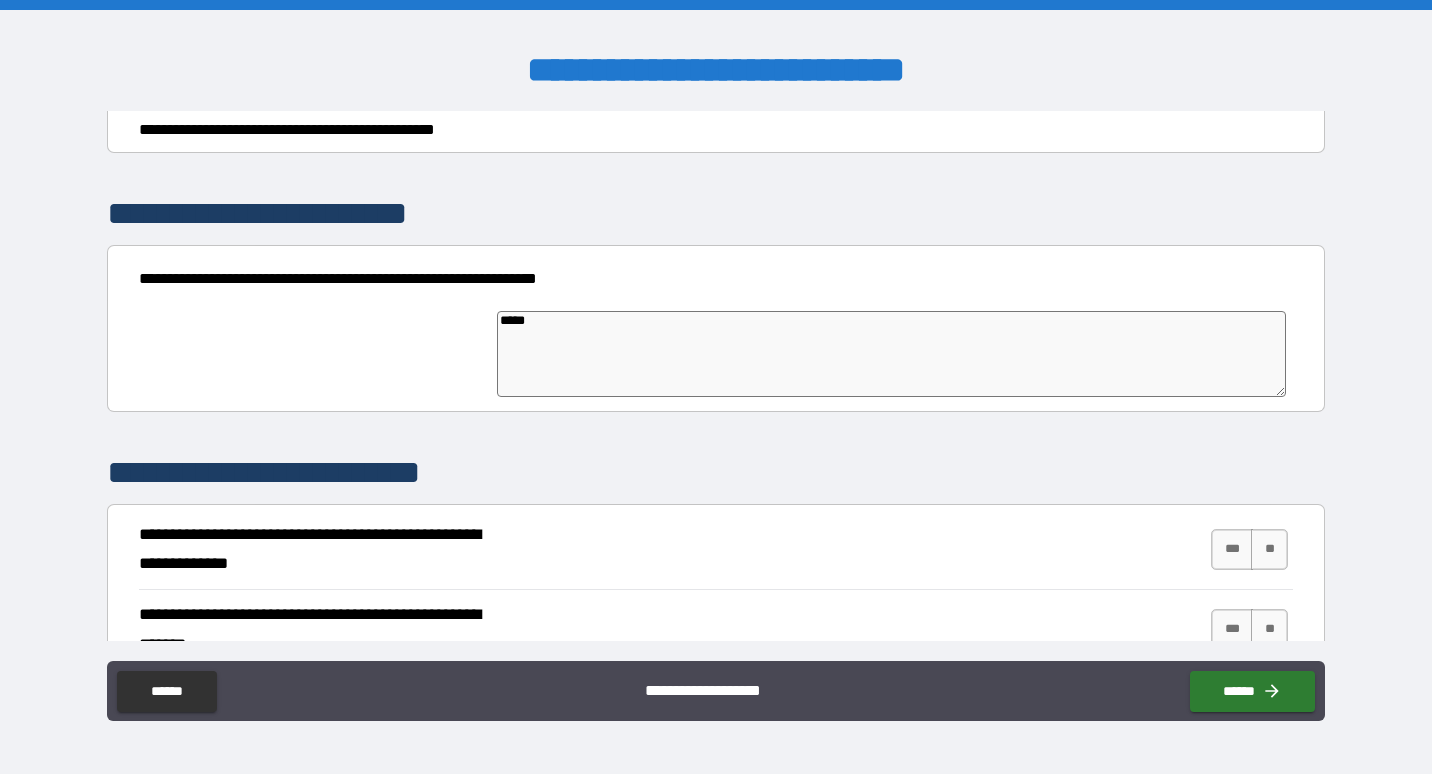 type on "*" 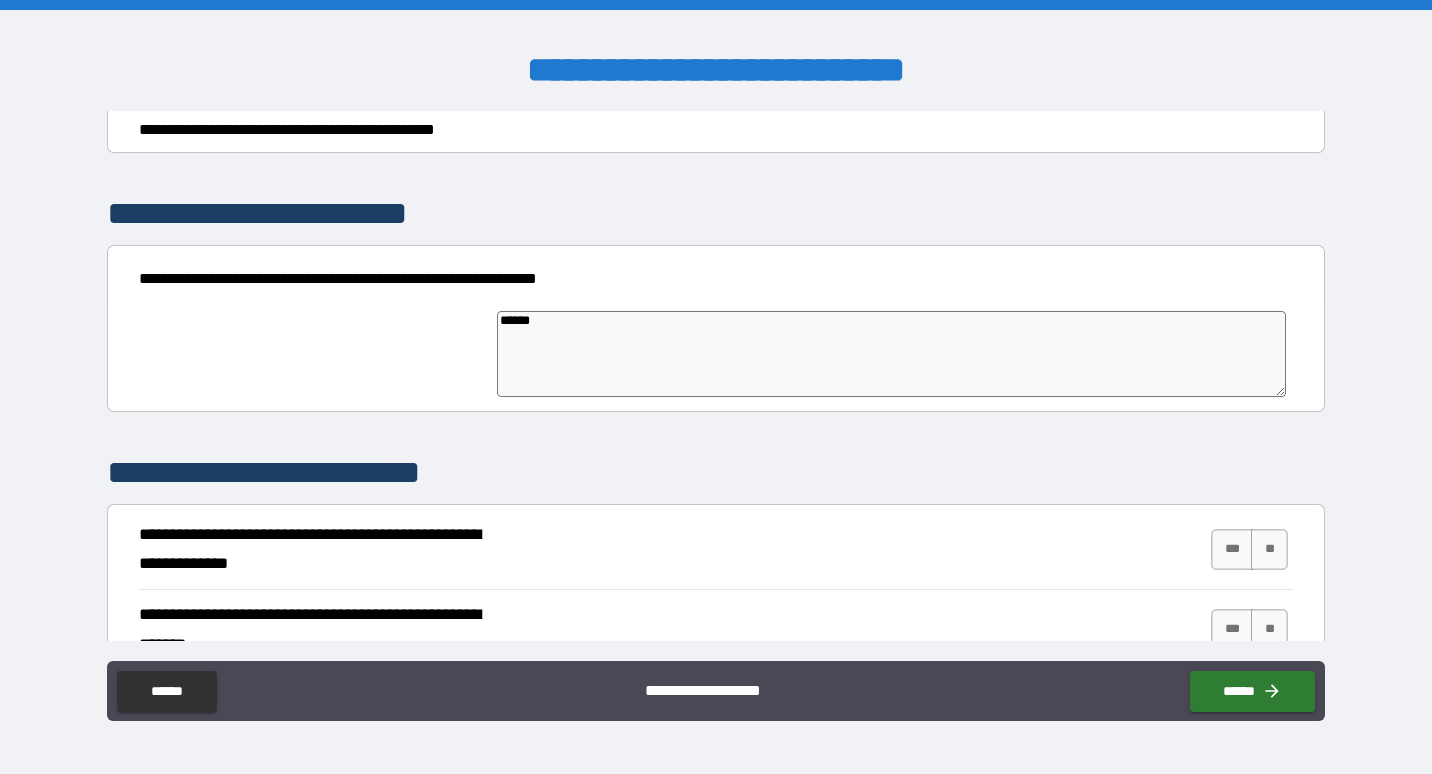 type on "*******" 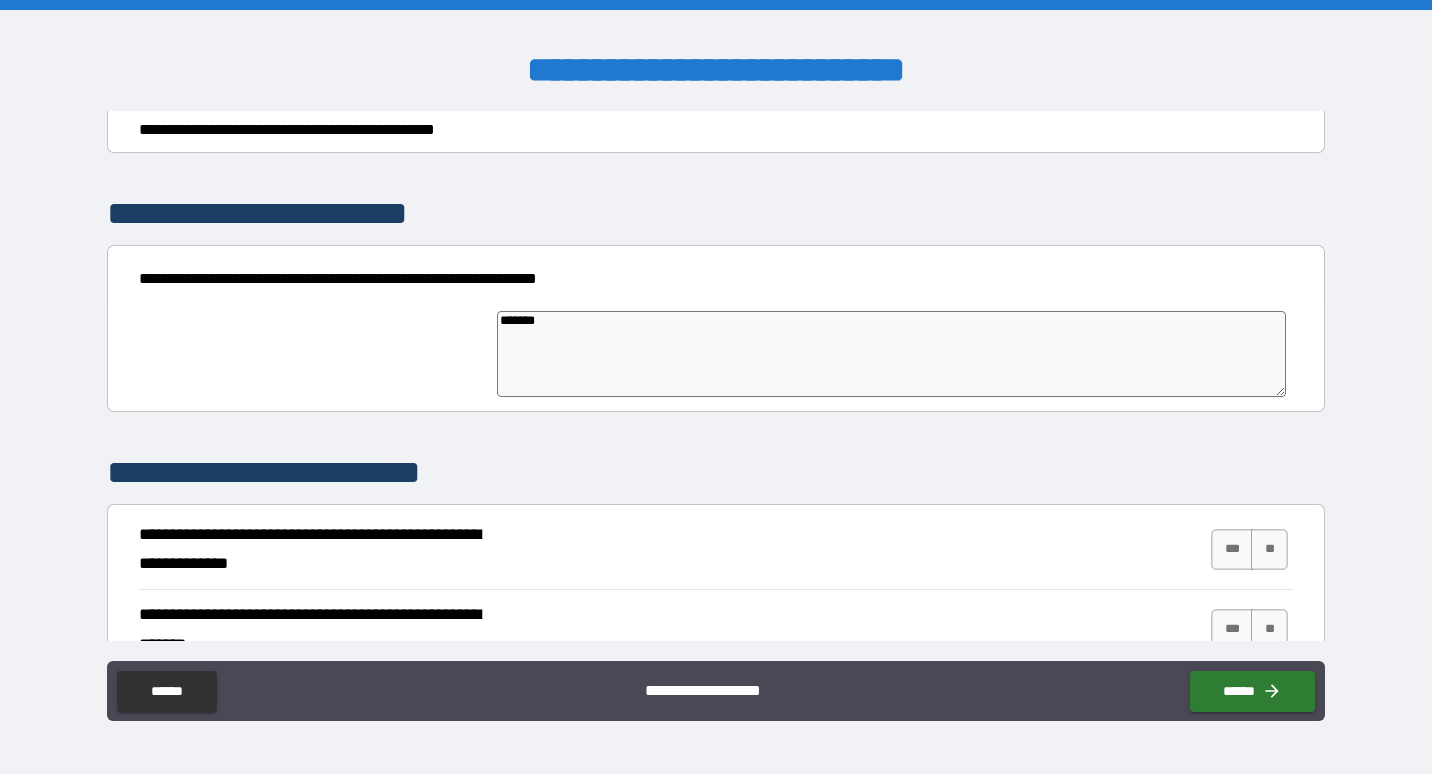 type on "********" 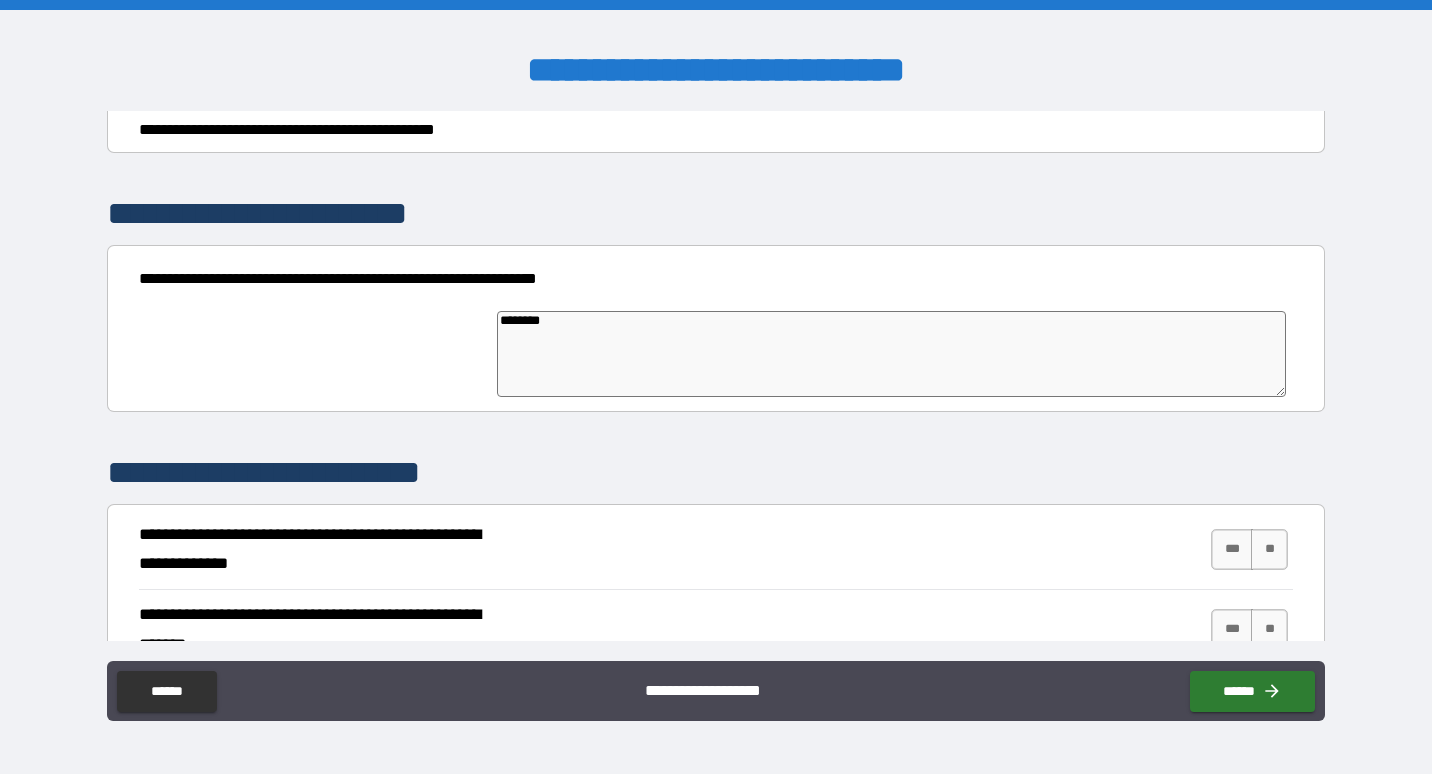 type on "*" 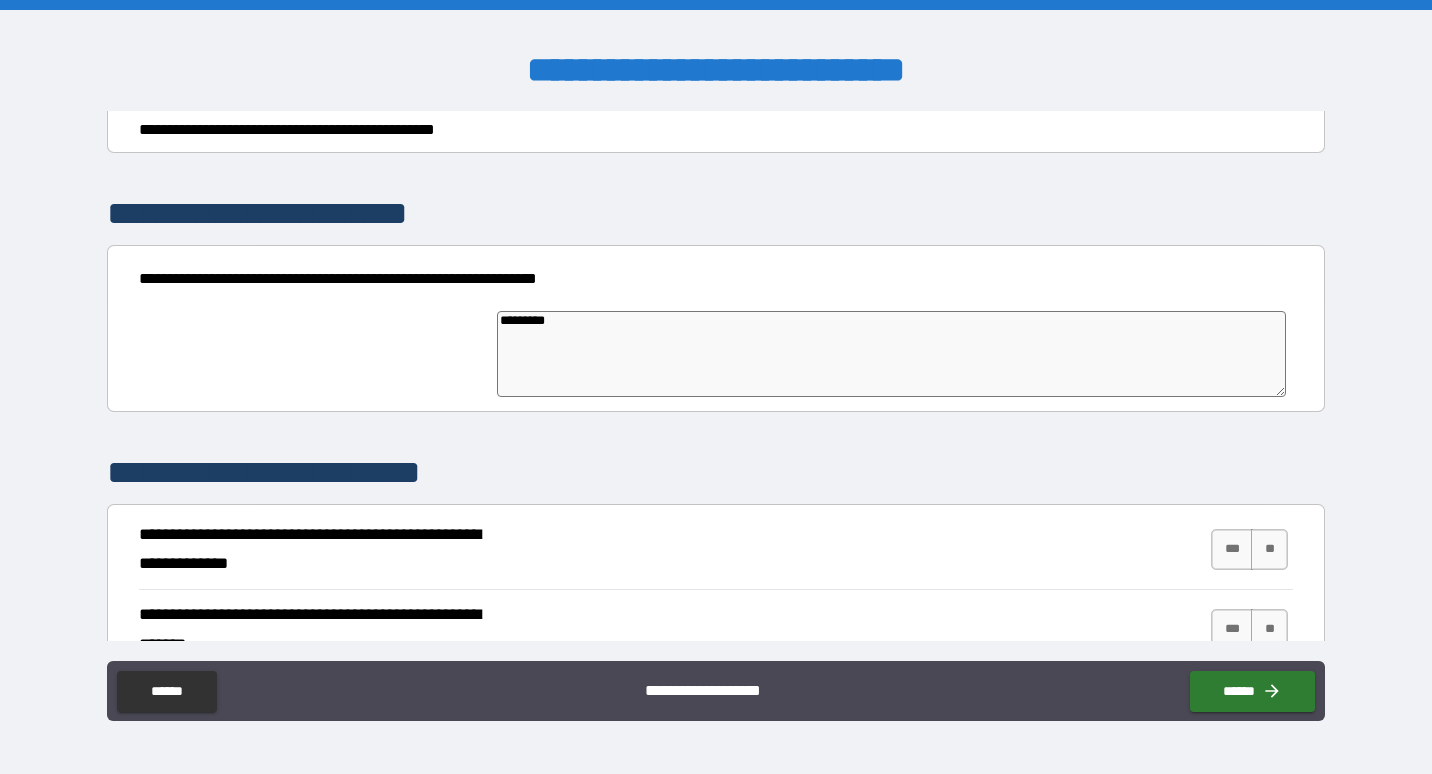 type on "********" 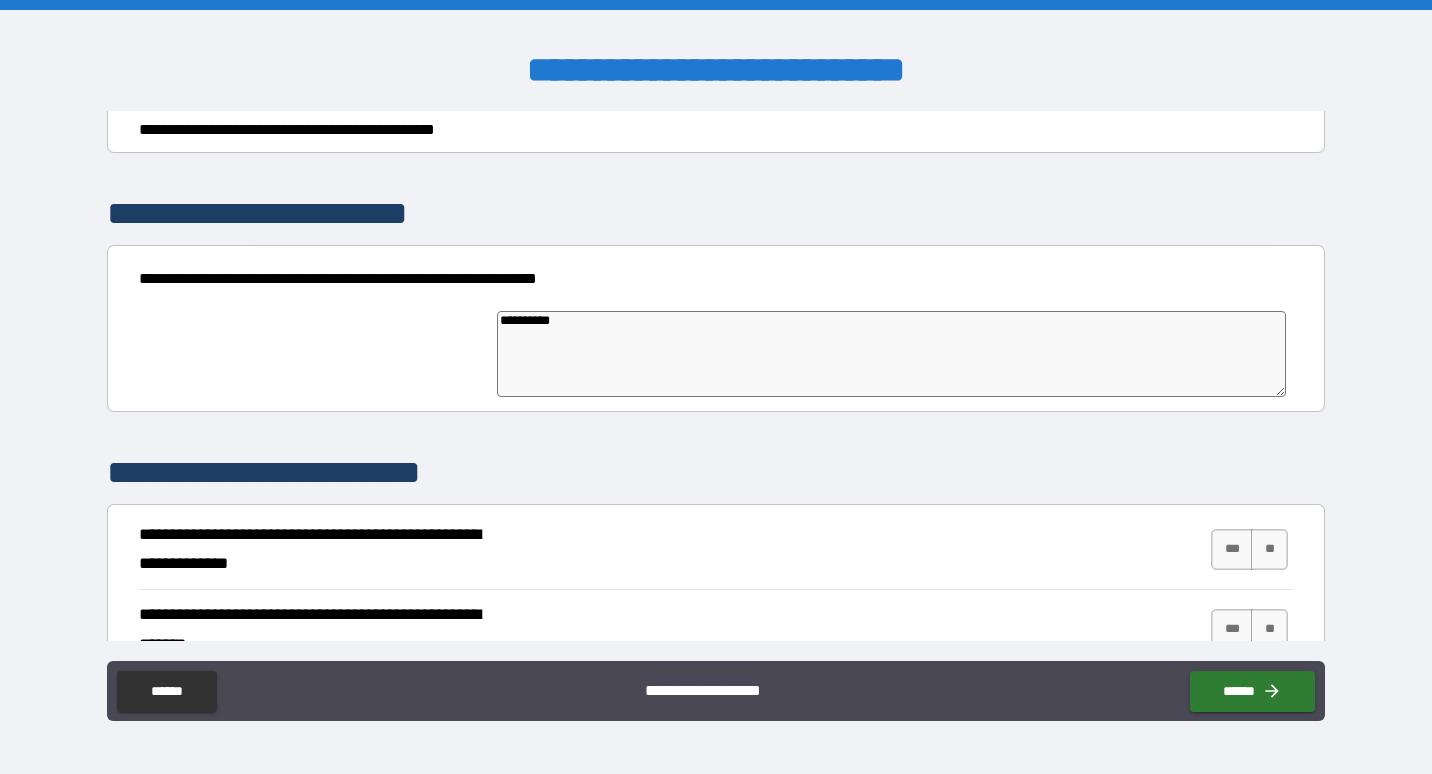 type on "*" 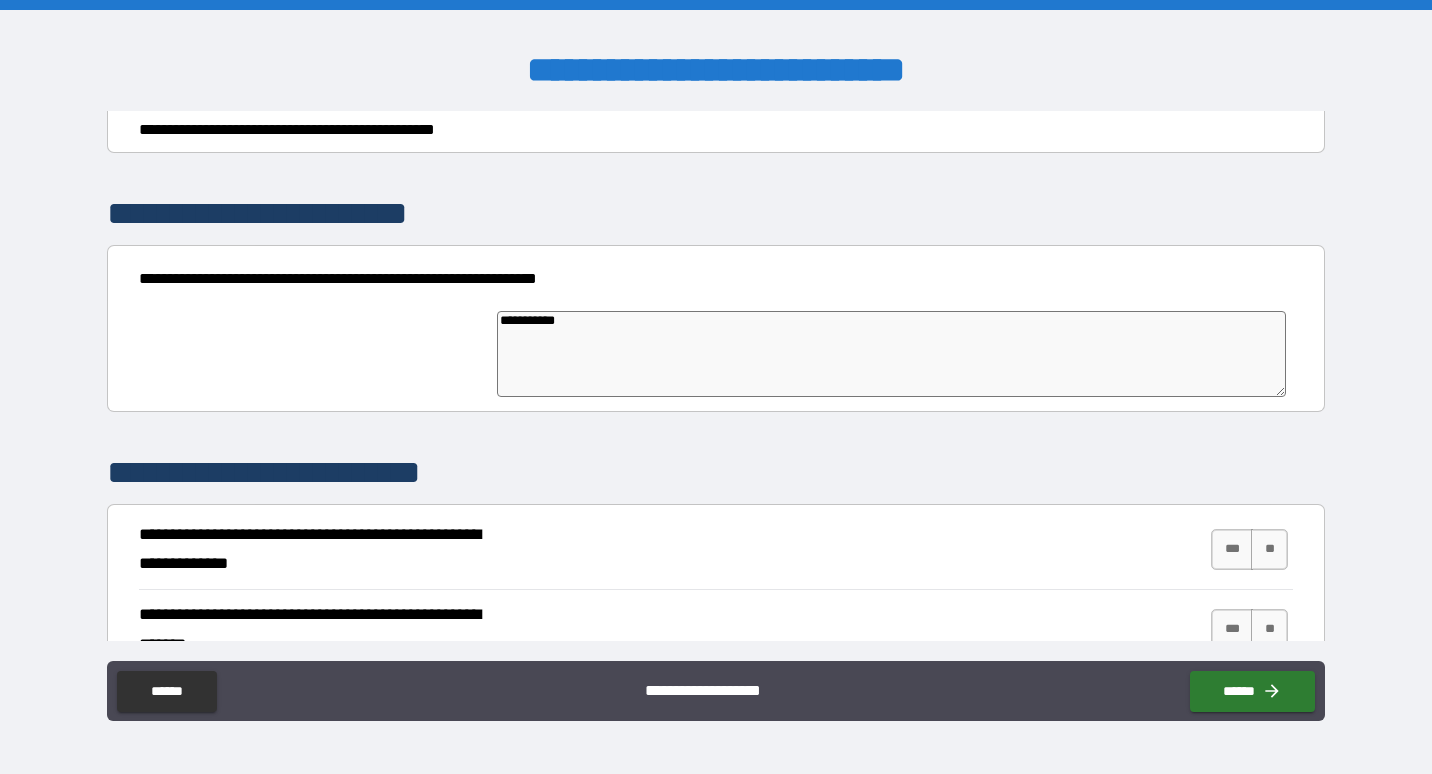 type on "*" 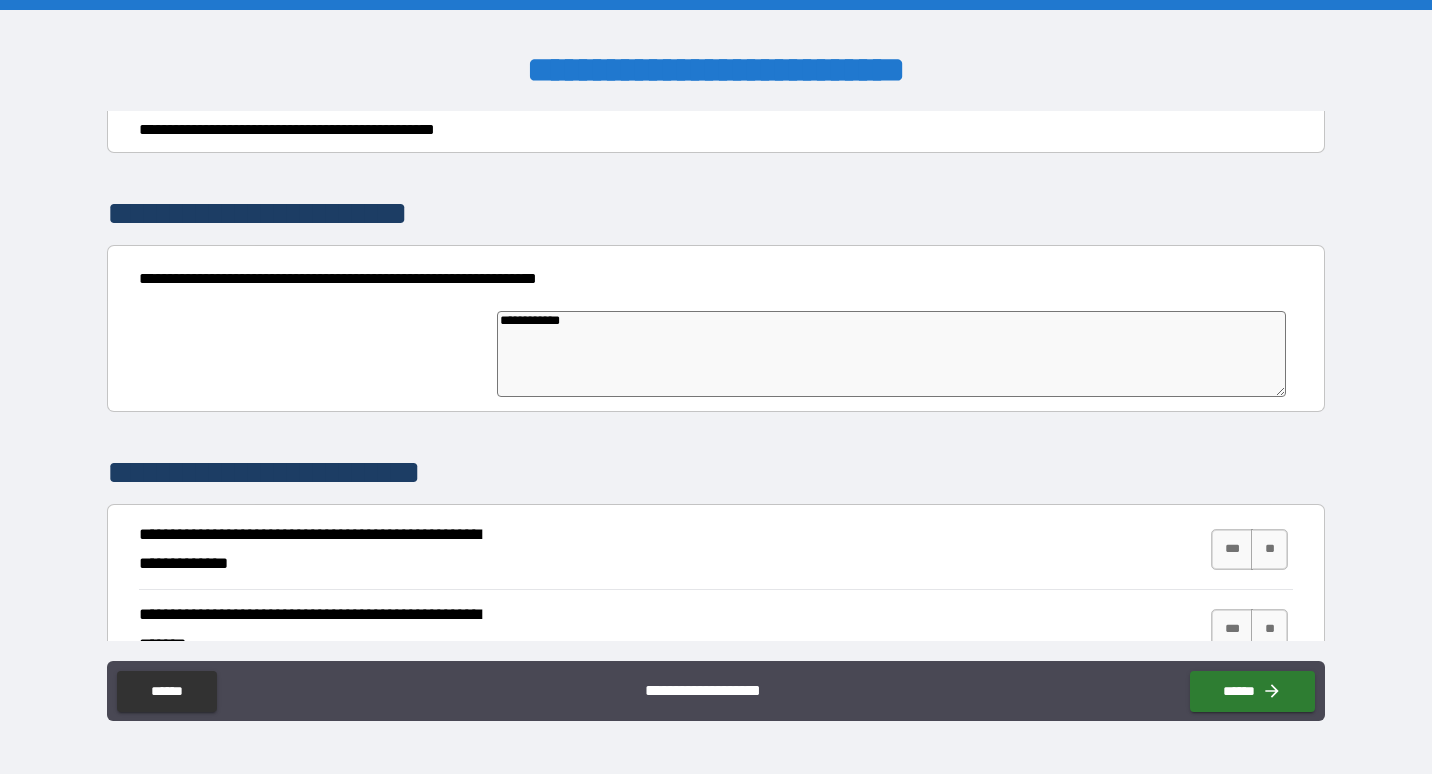 type on "*" 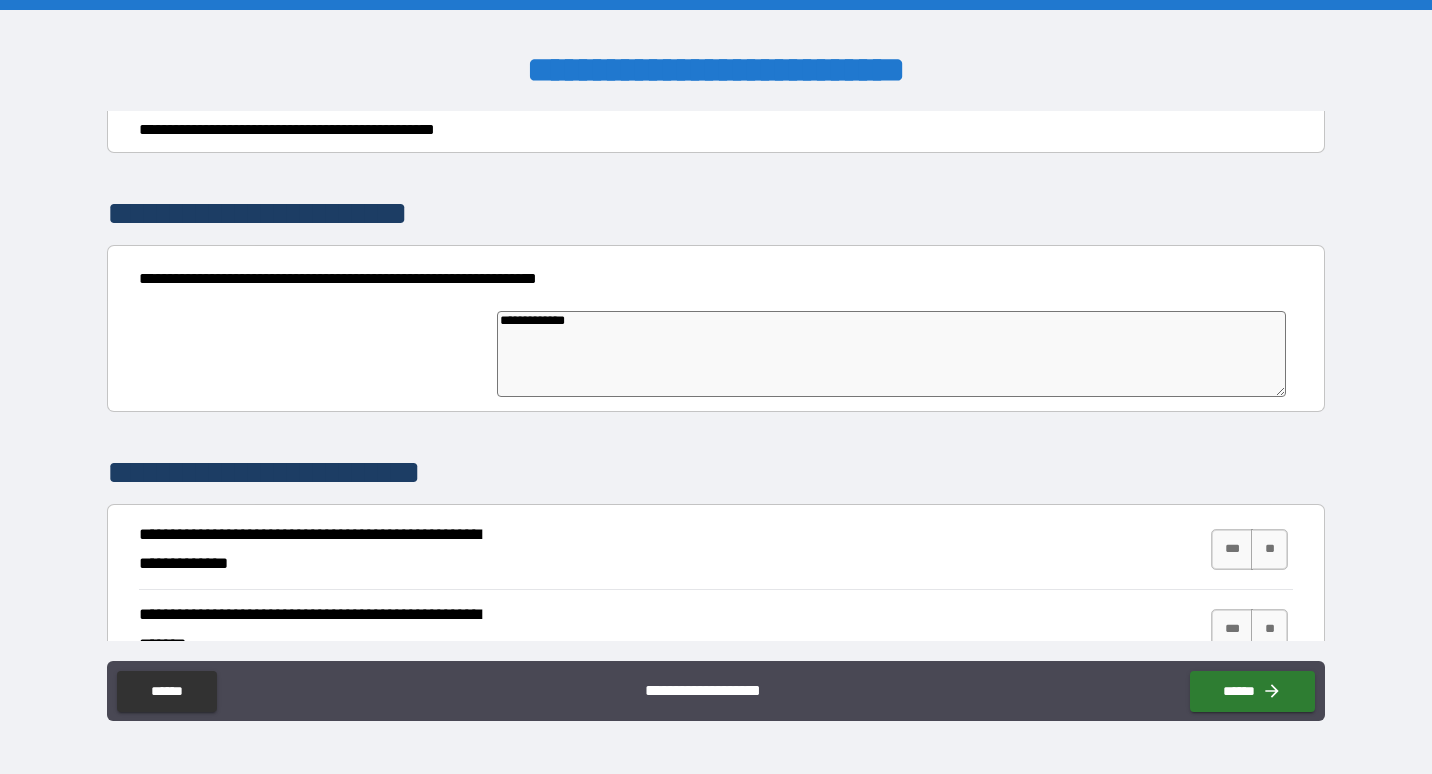 type on "*" 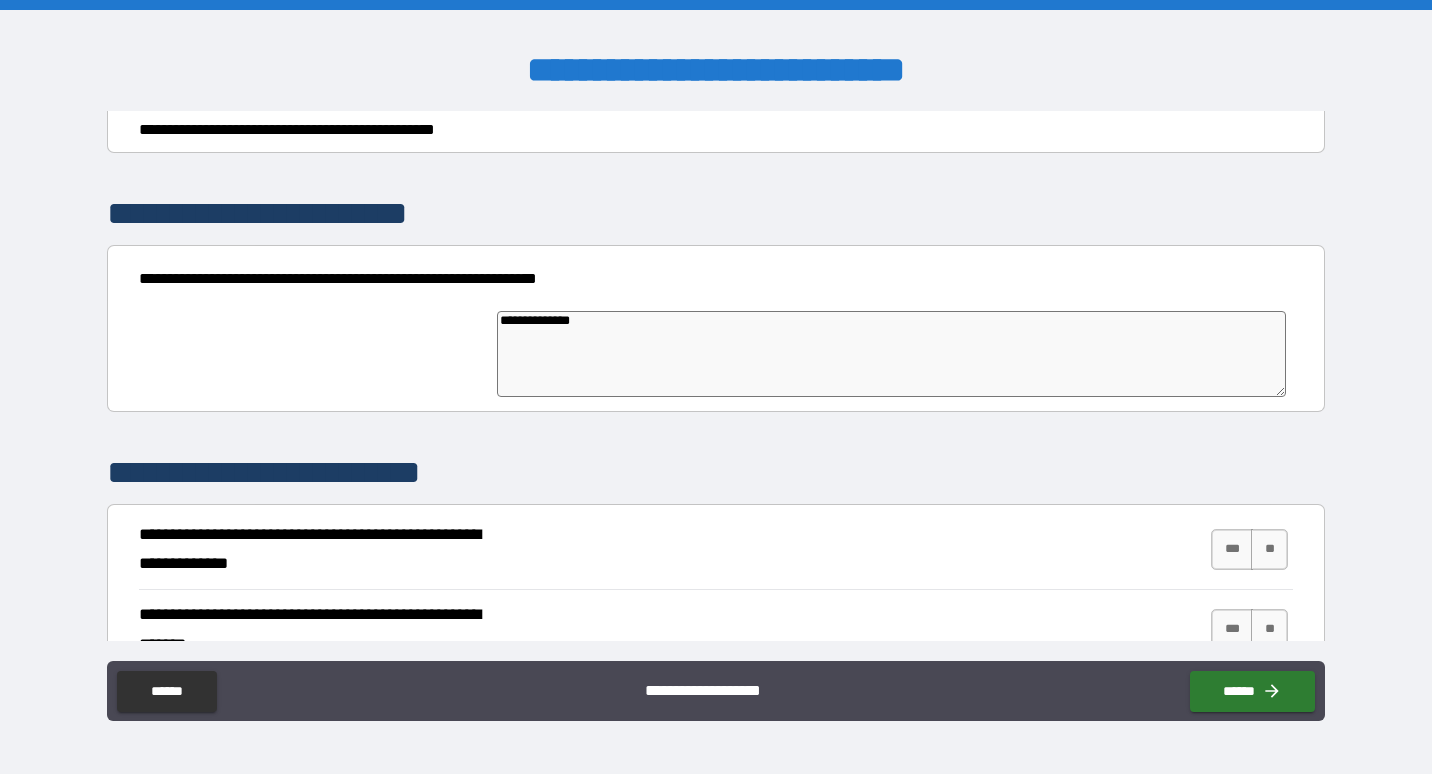 type on "*" 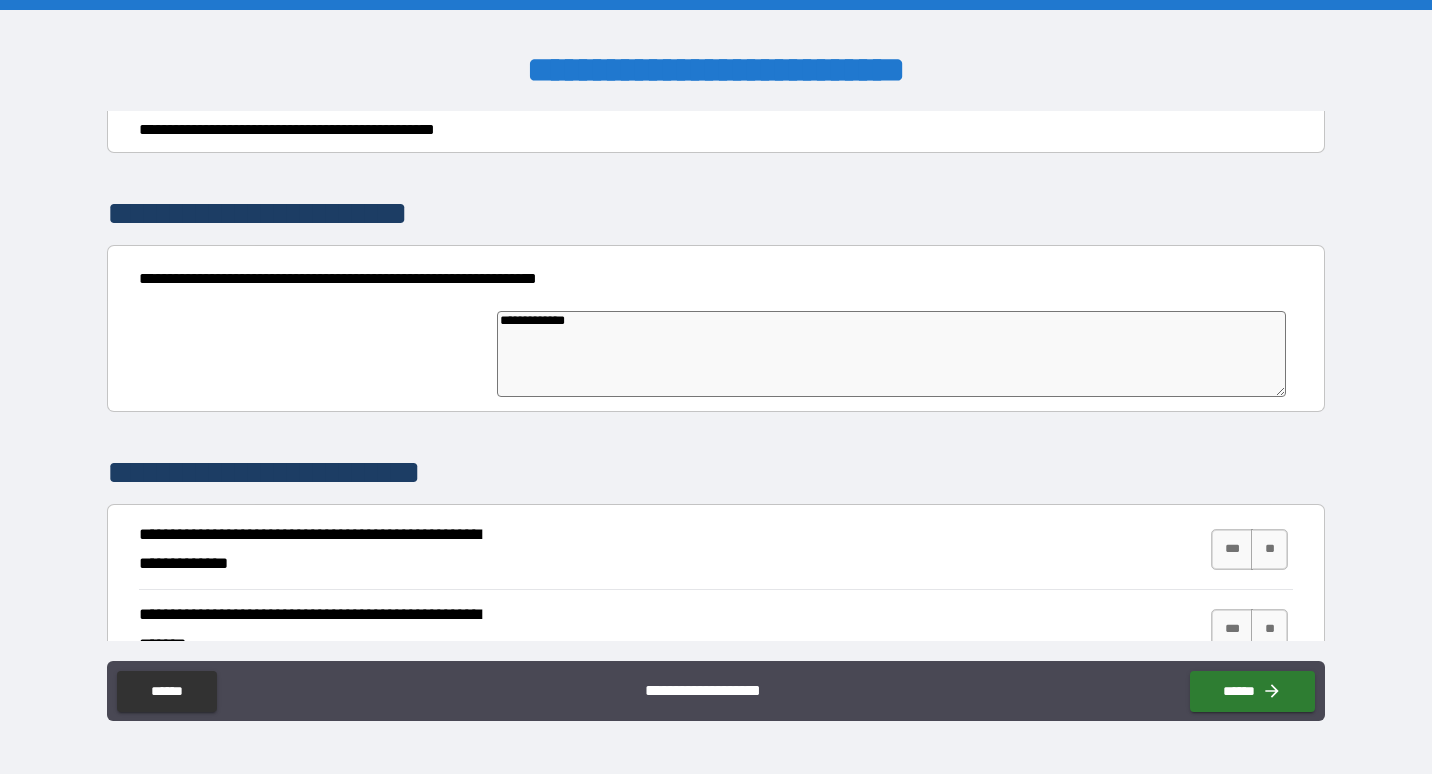 type on "*" 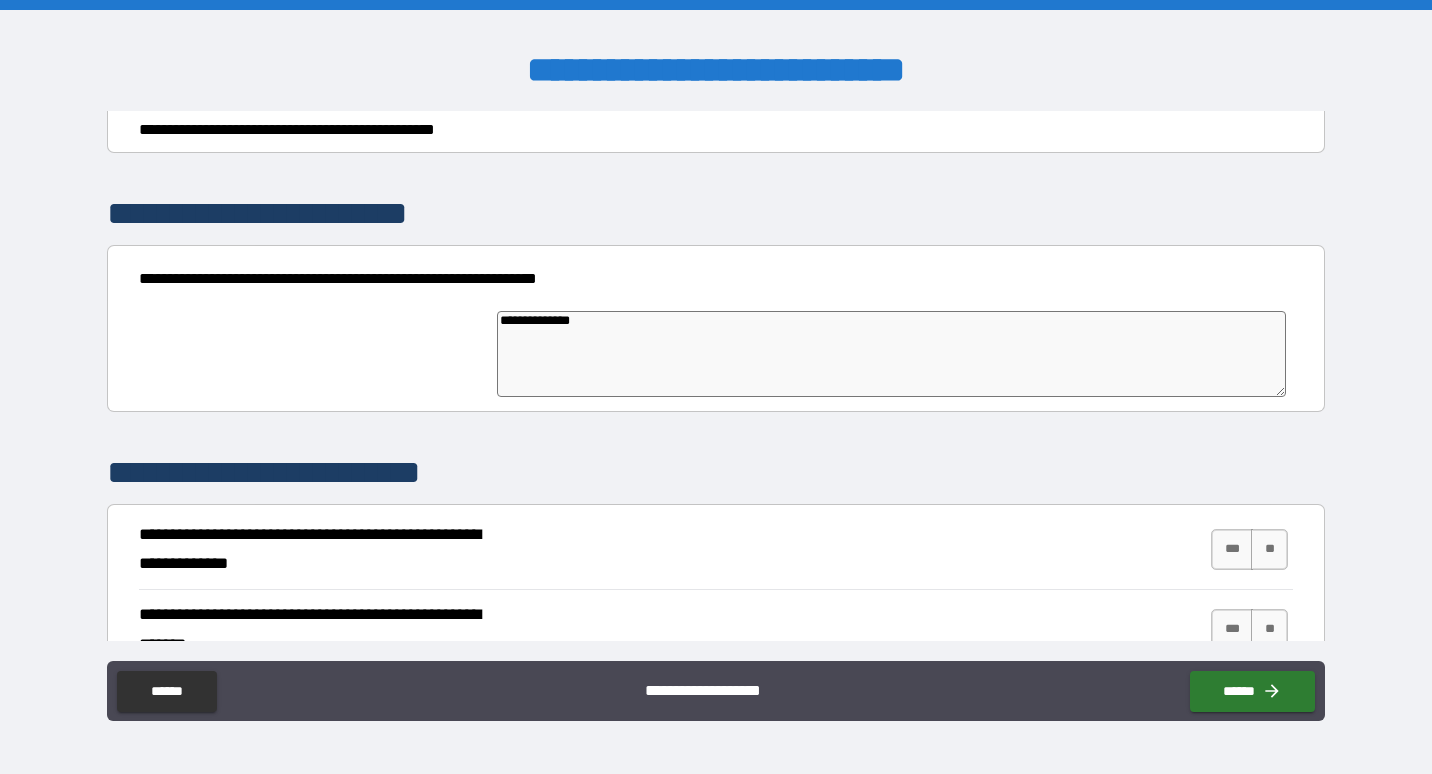 type on "**********" 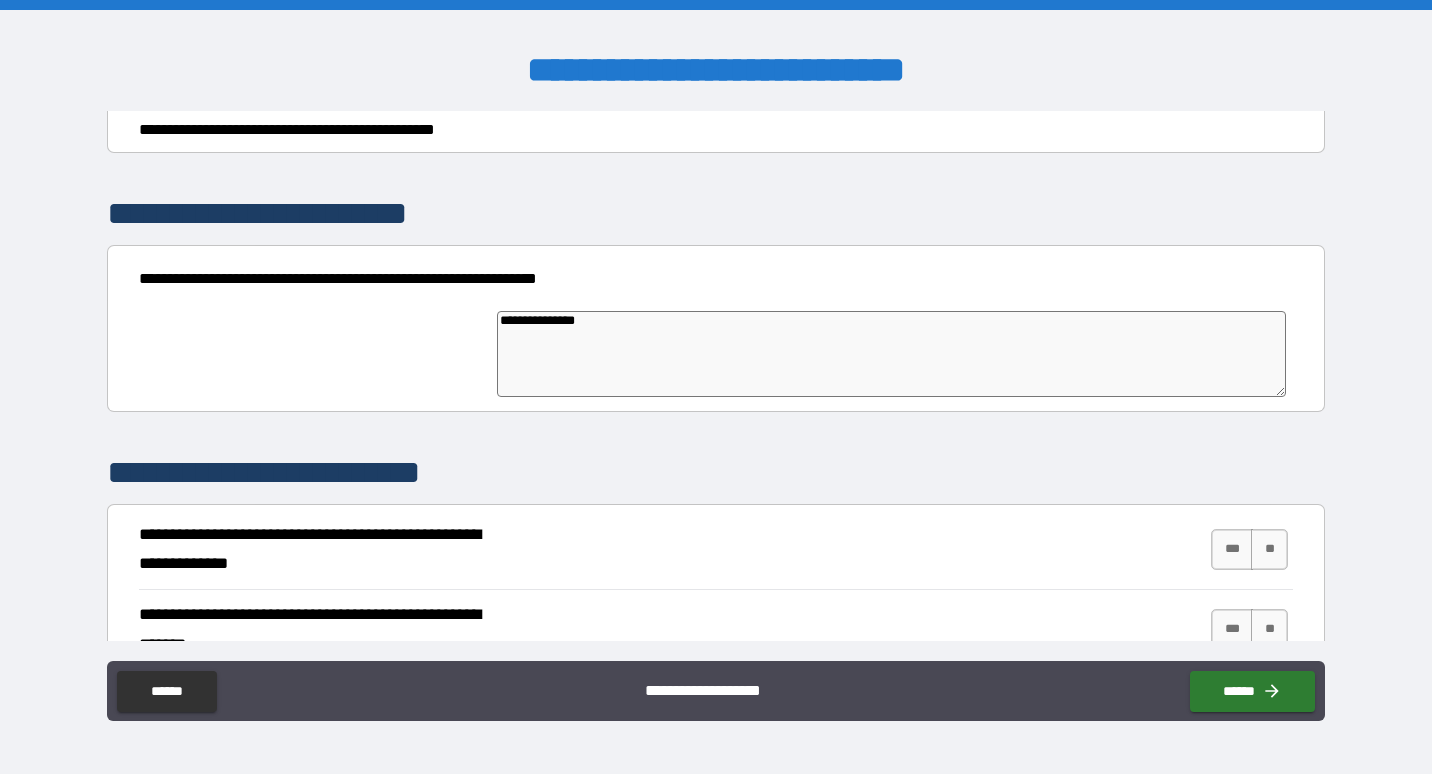 type on "**********" 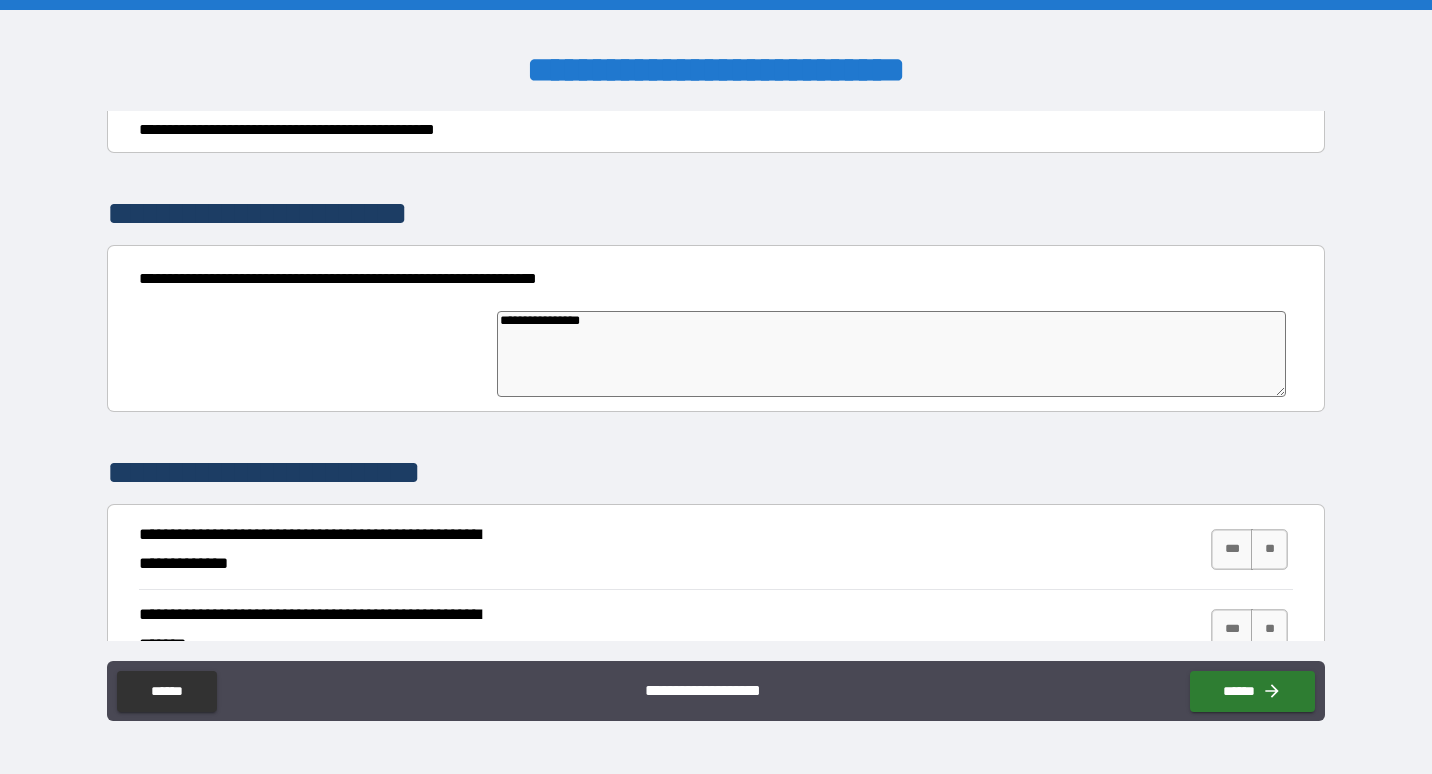 type on "*" 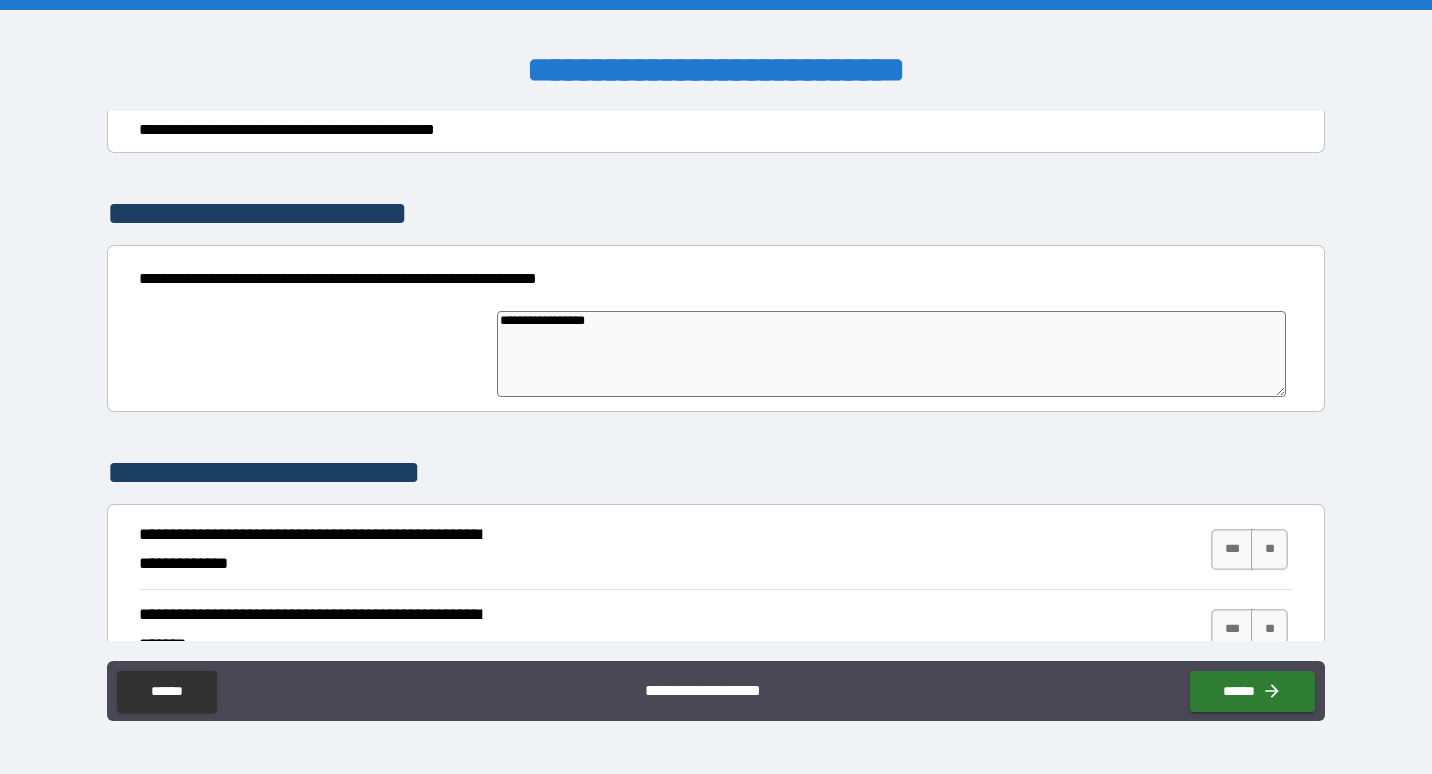 type on "*" 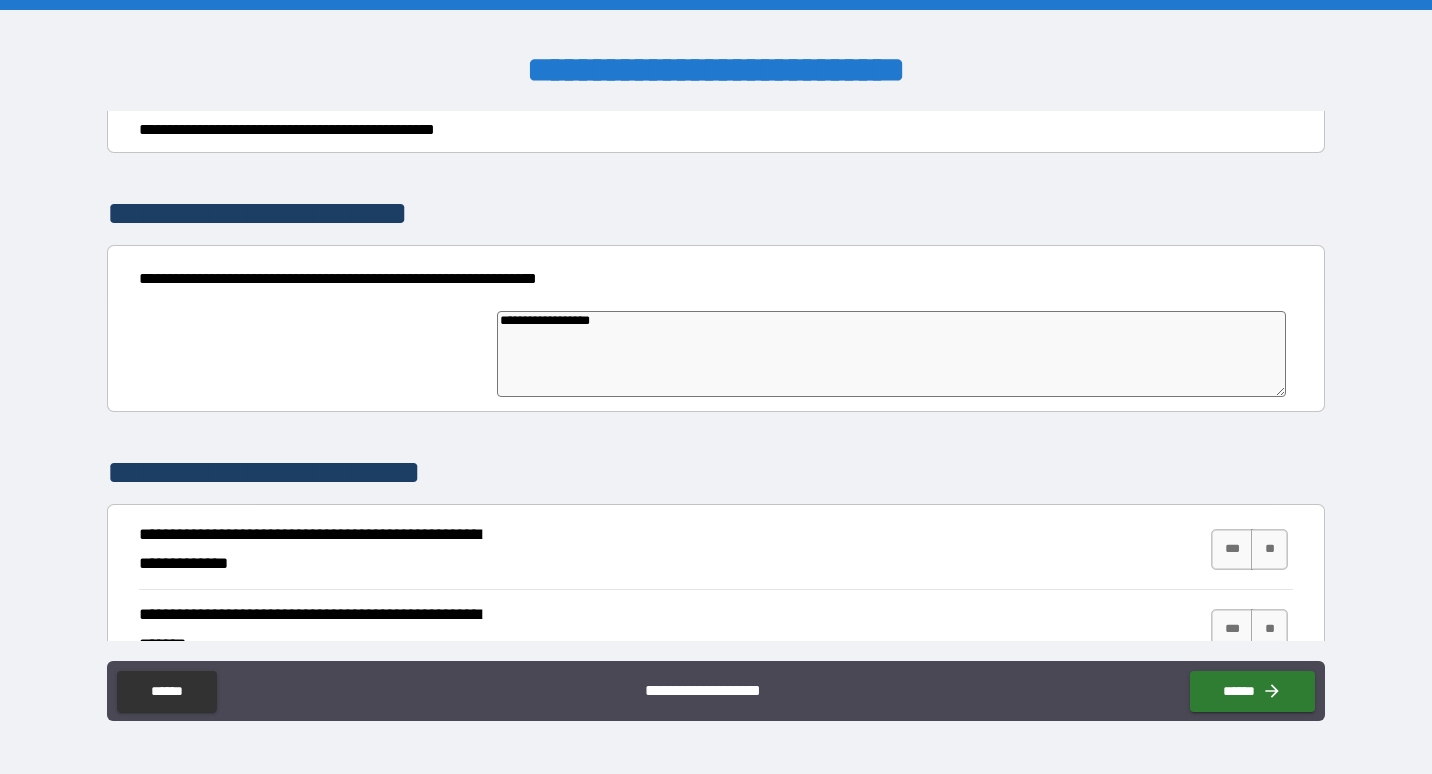 type on "**********" 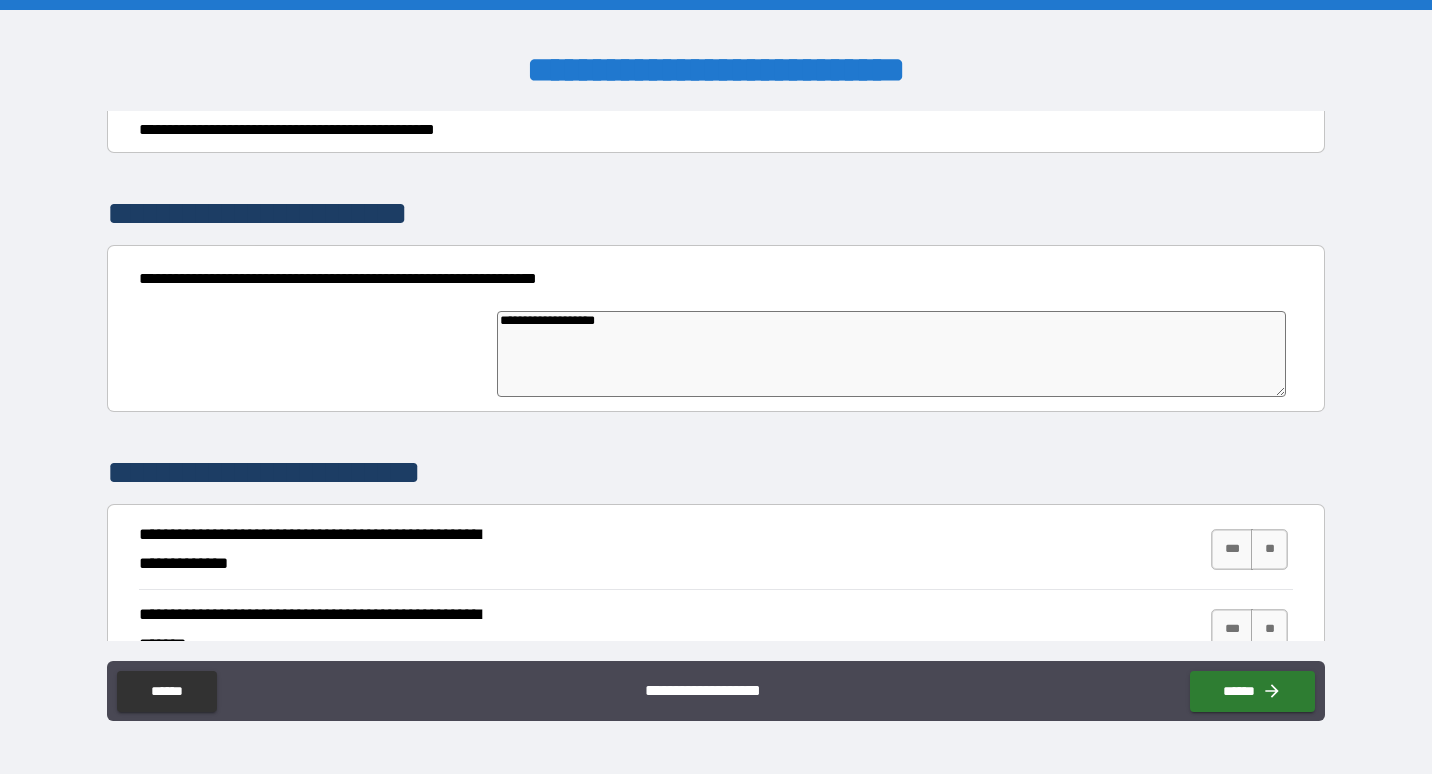 type on "*" 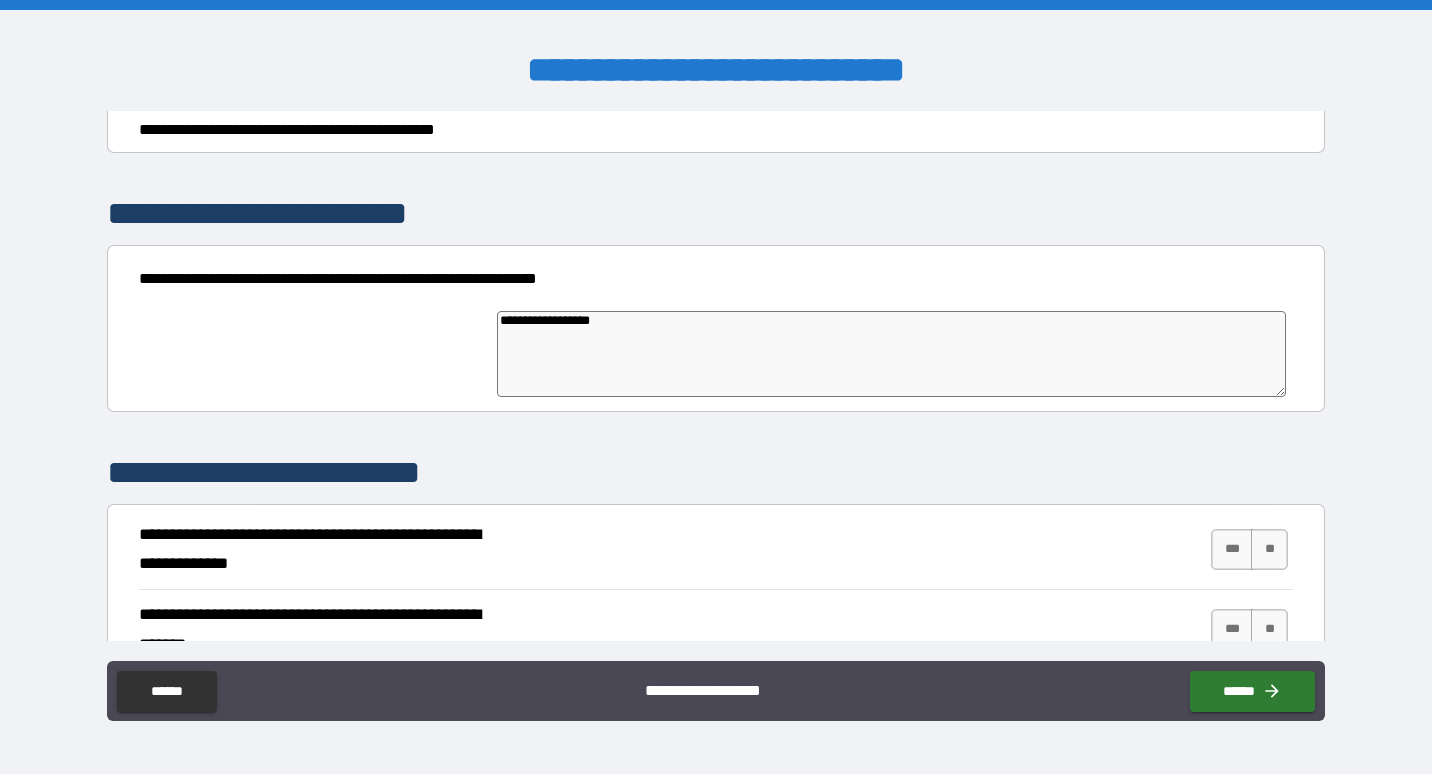 type on "*" 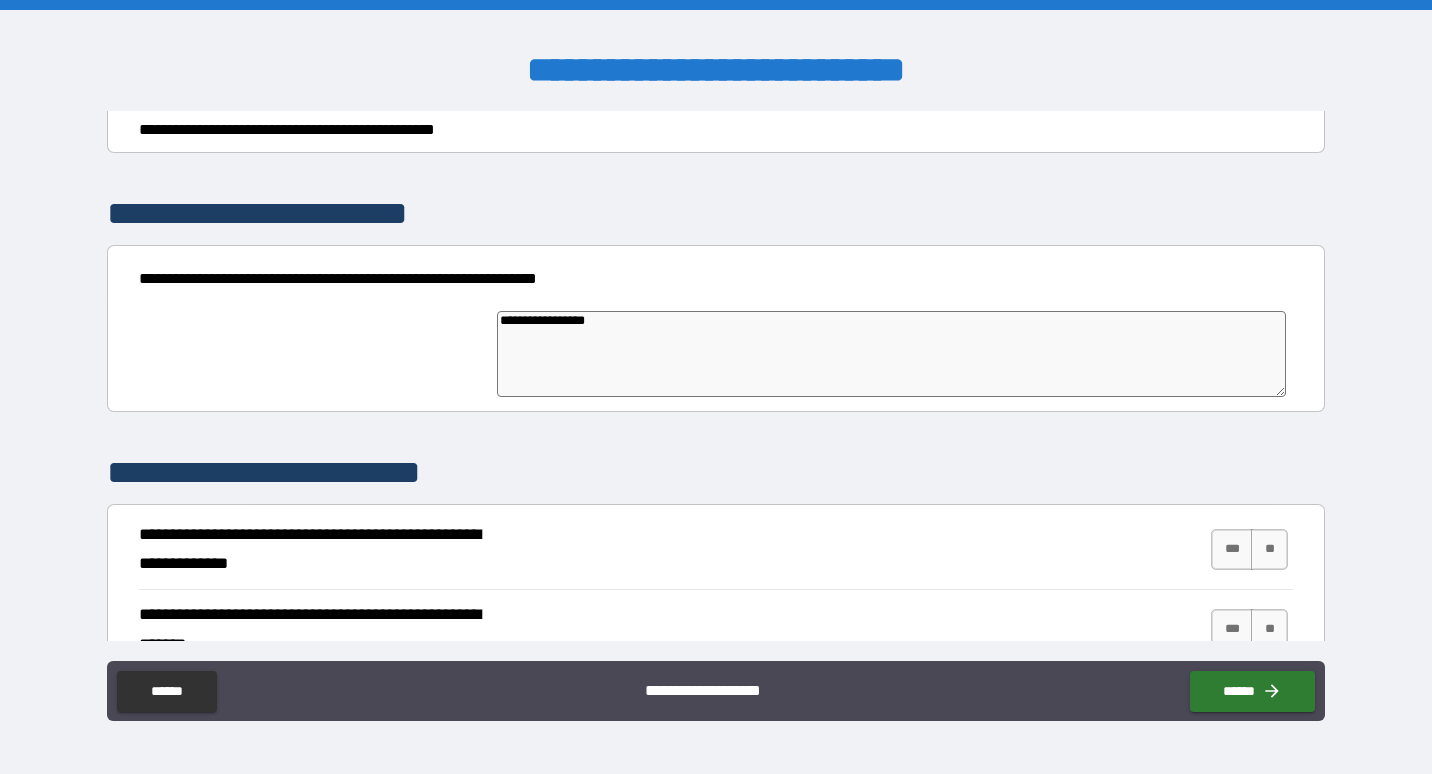 type on "*" 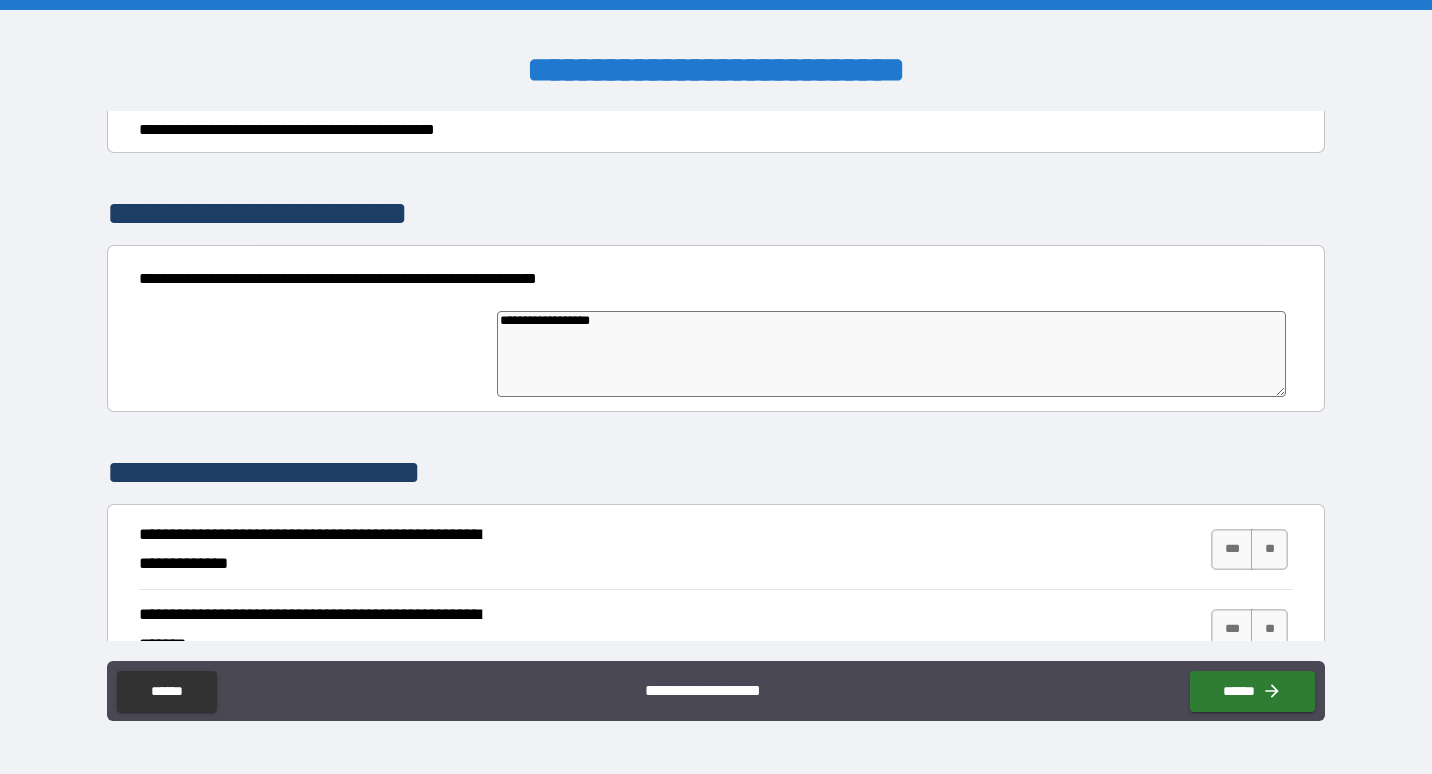 type on "**********" 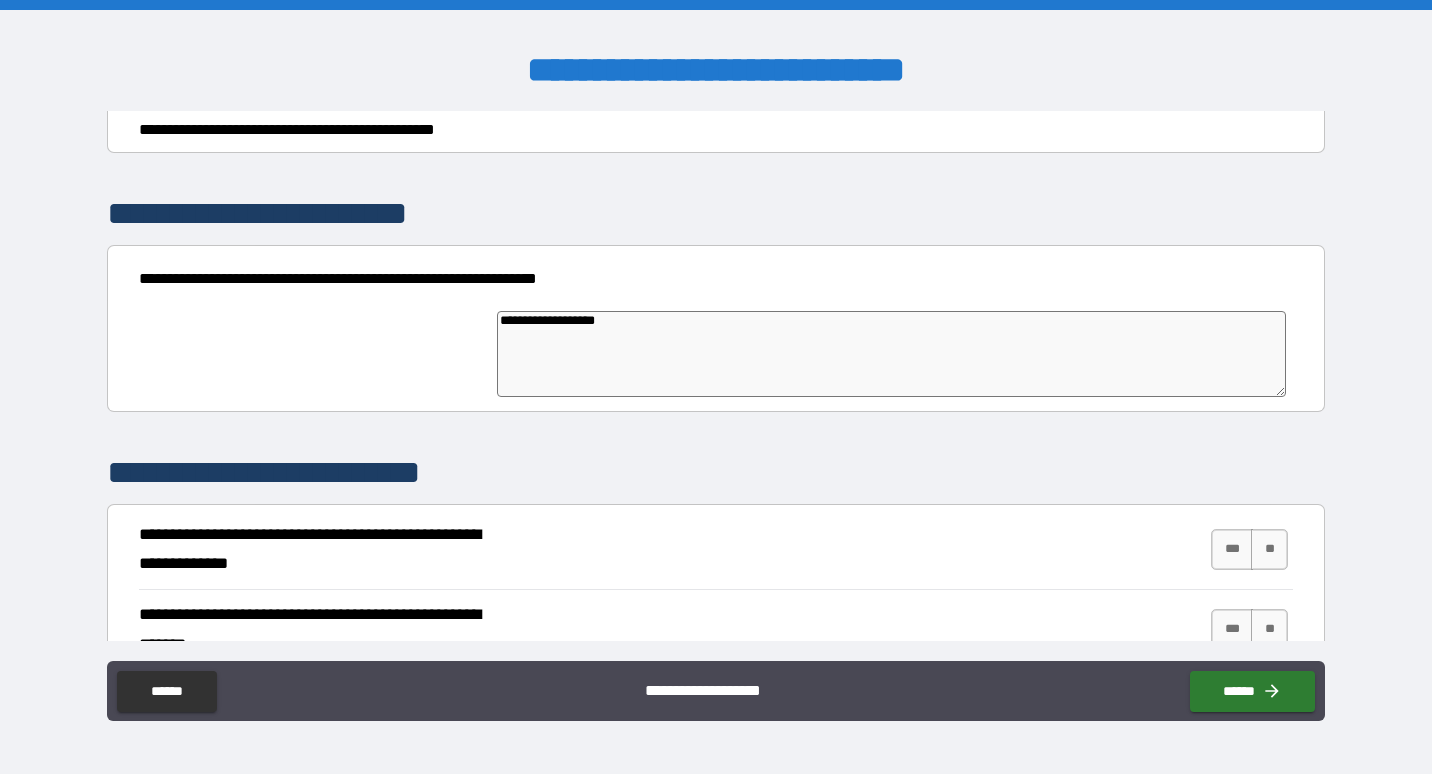 type on "**********" 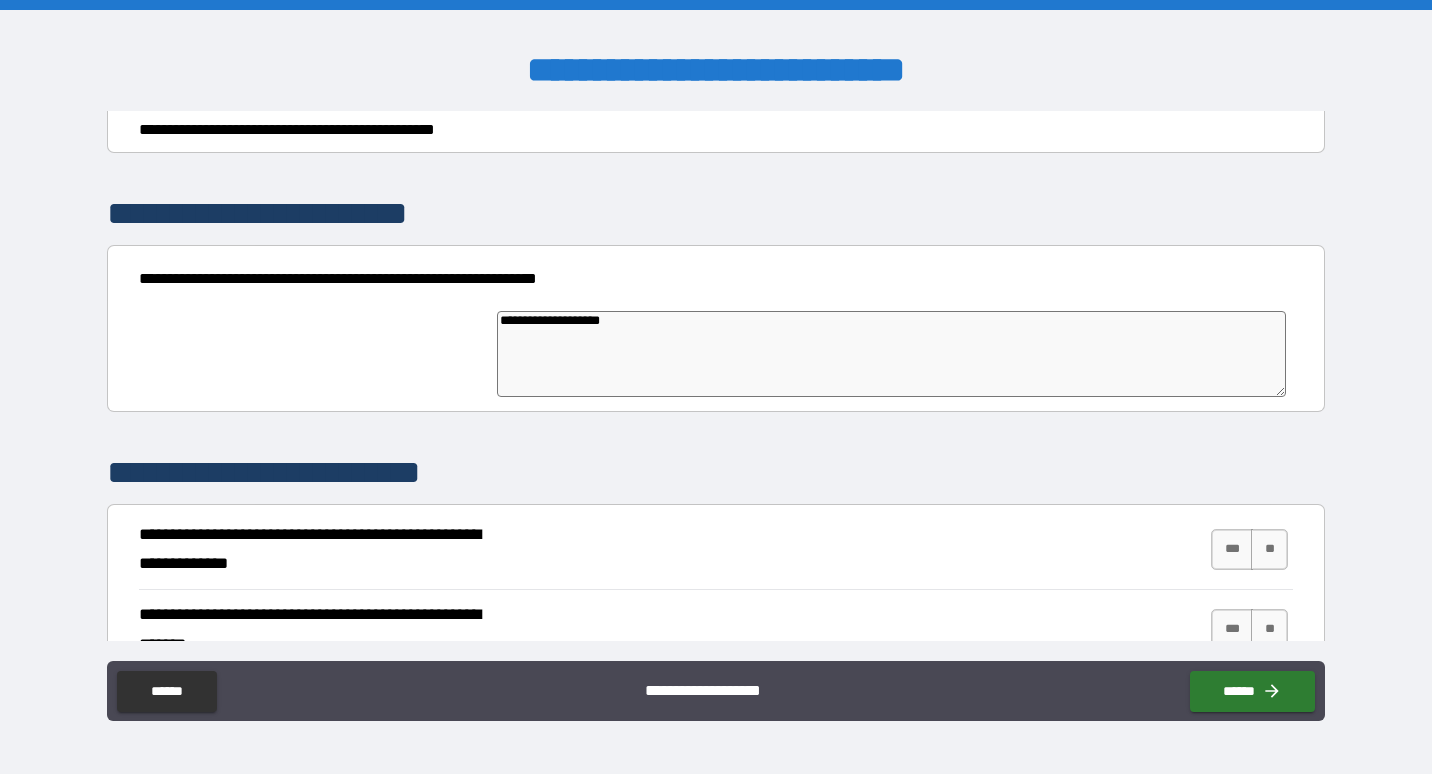 type on "*" 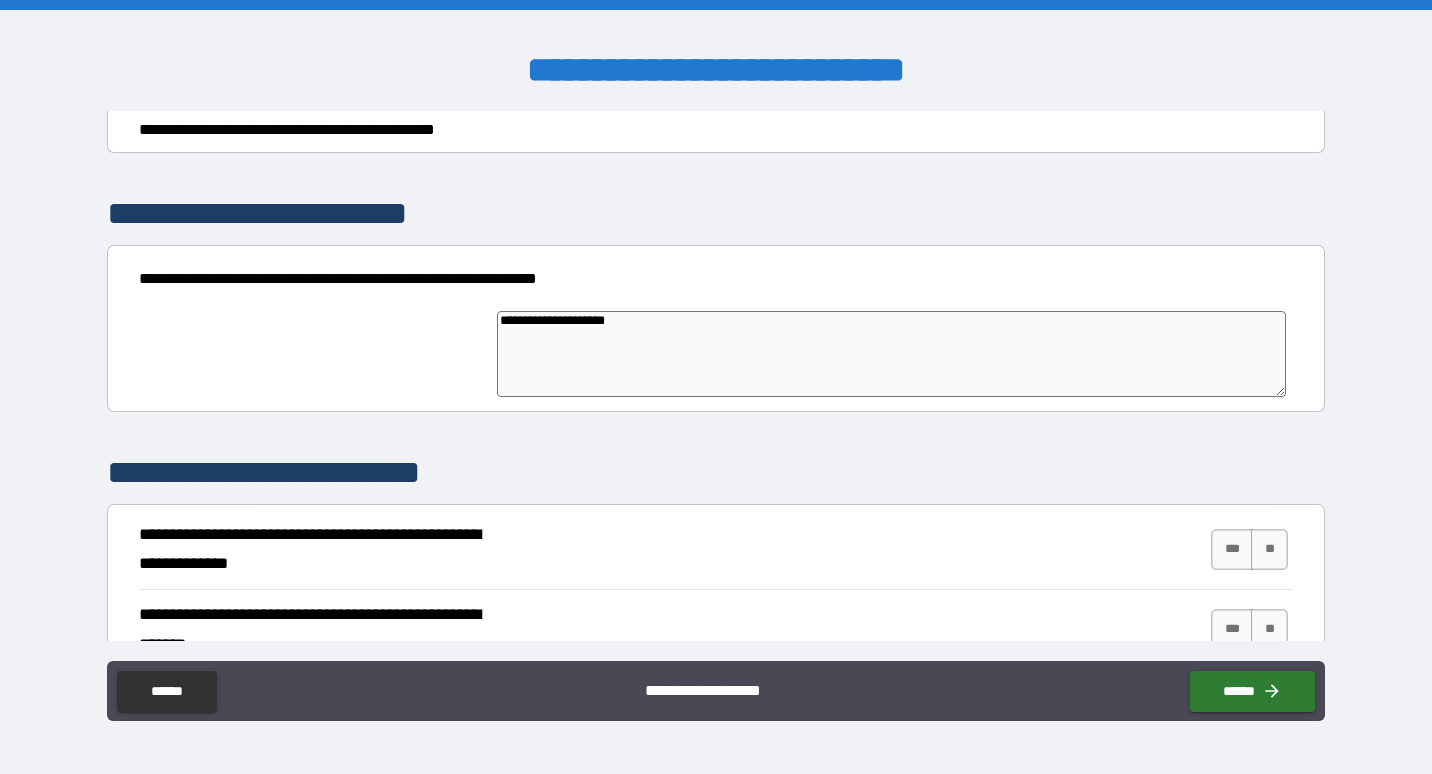 type on "**********" 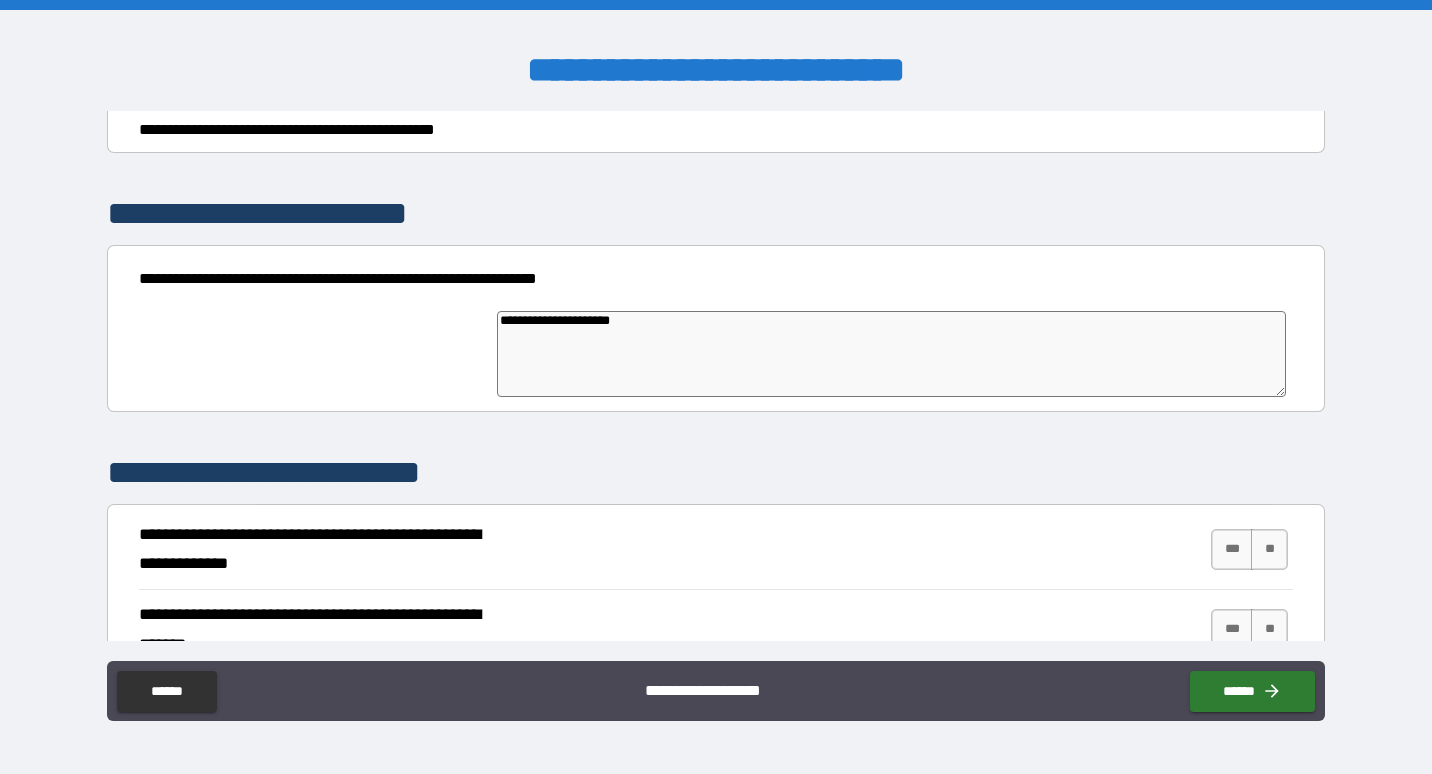 type on "**********" 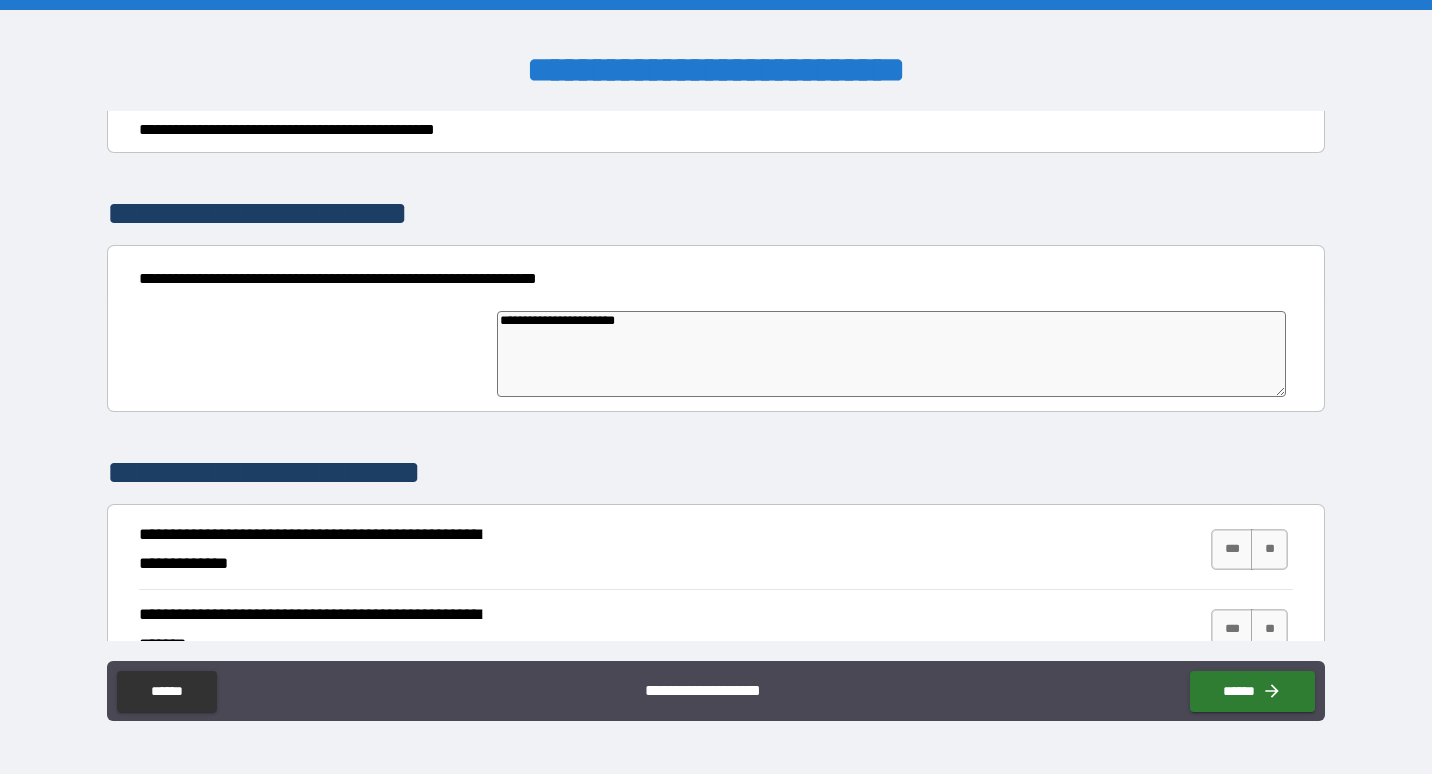 type on "**********" 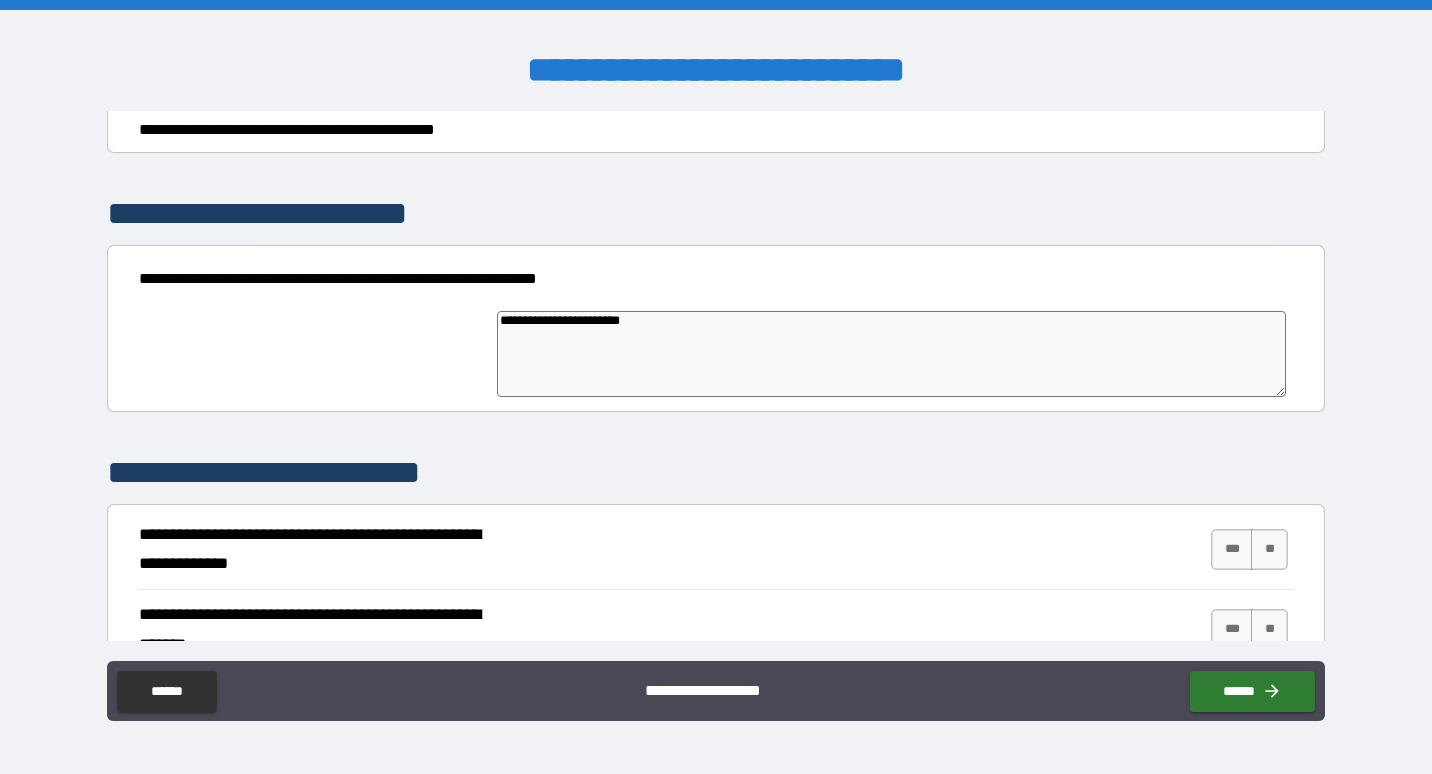 type on "*" 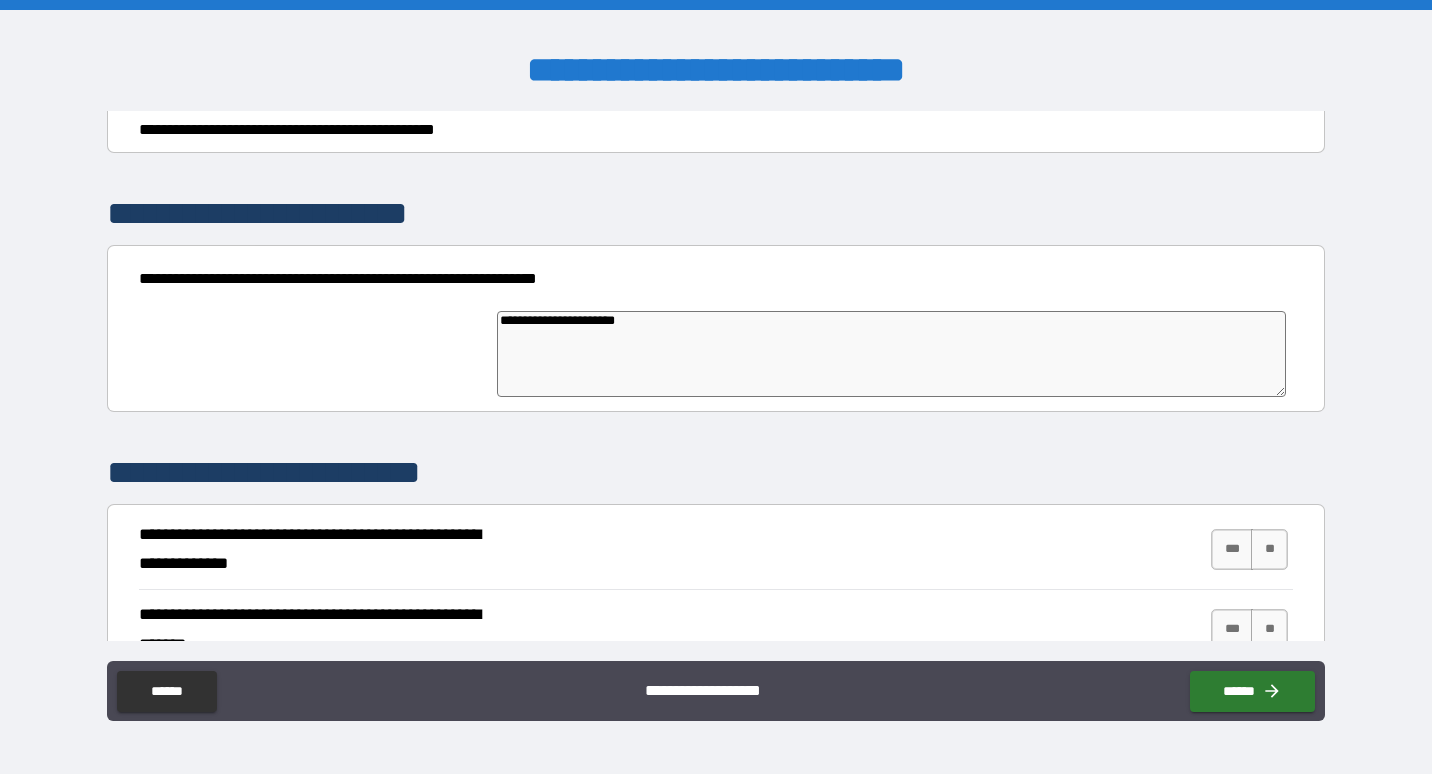 type on "**********" 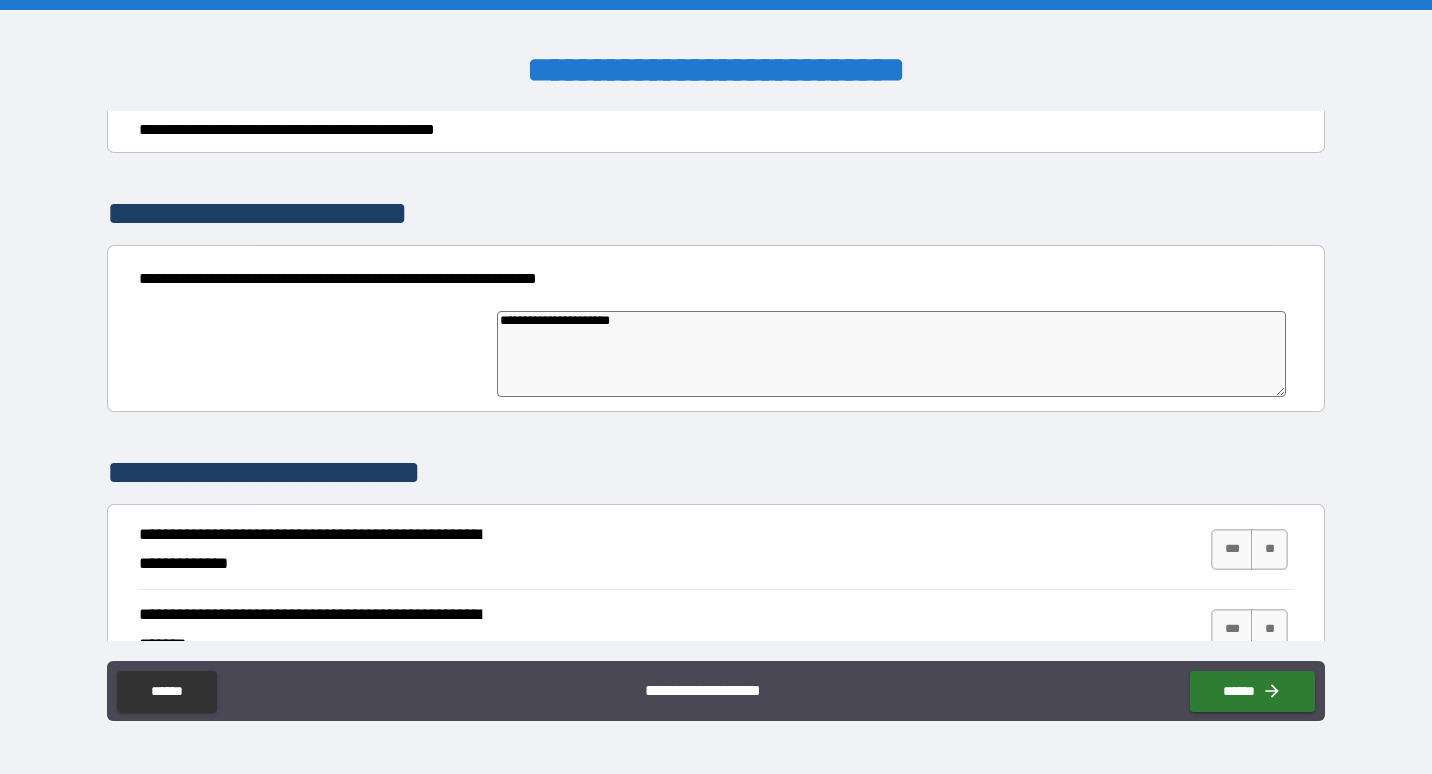 type on "**********" 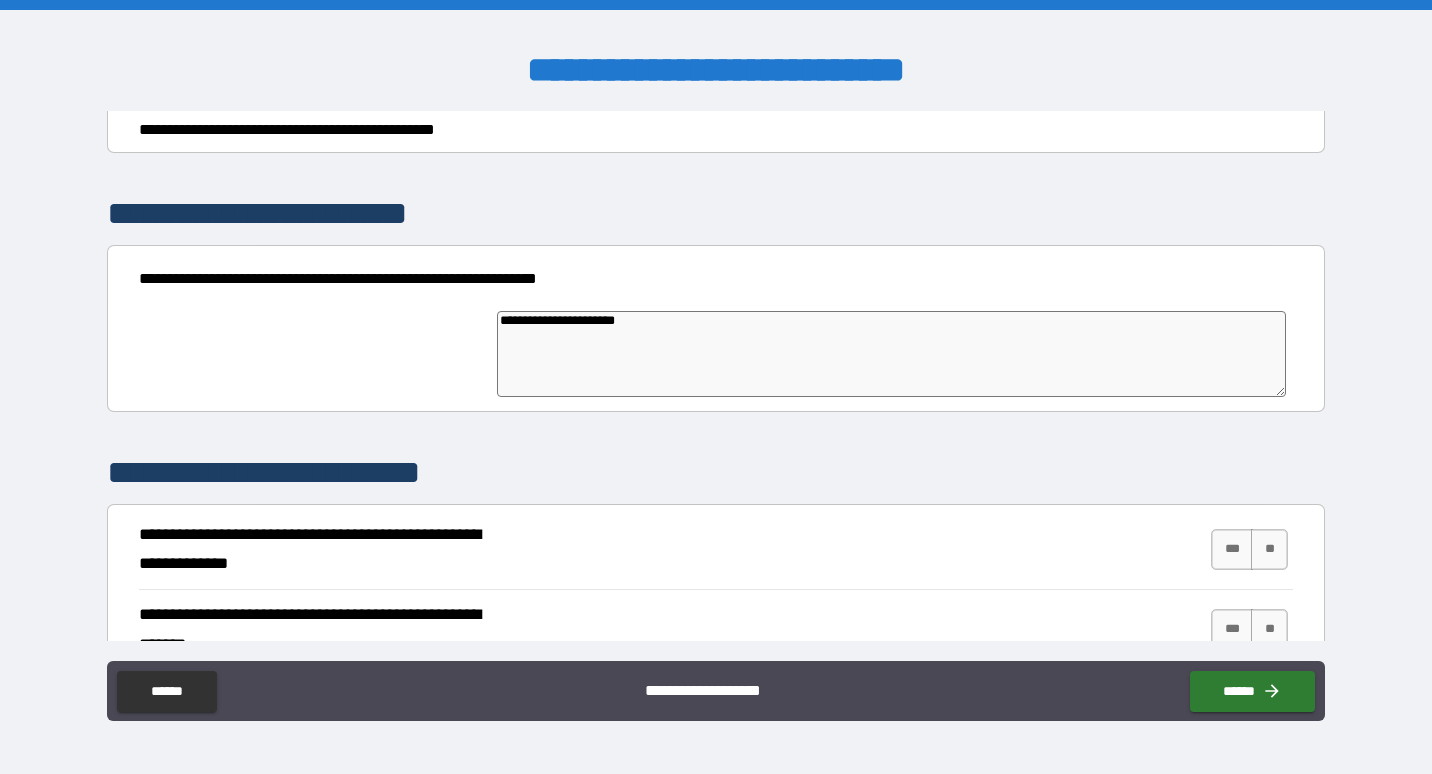 type on "**********" 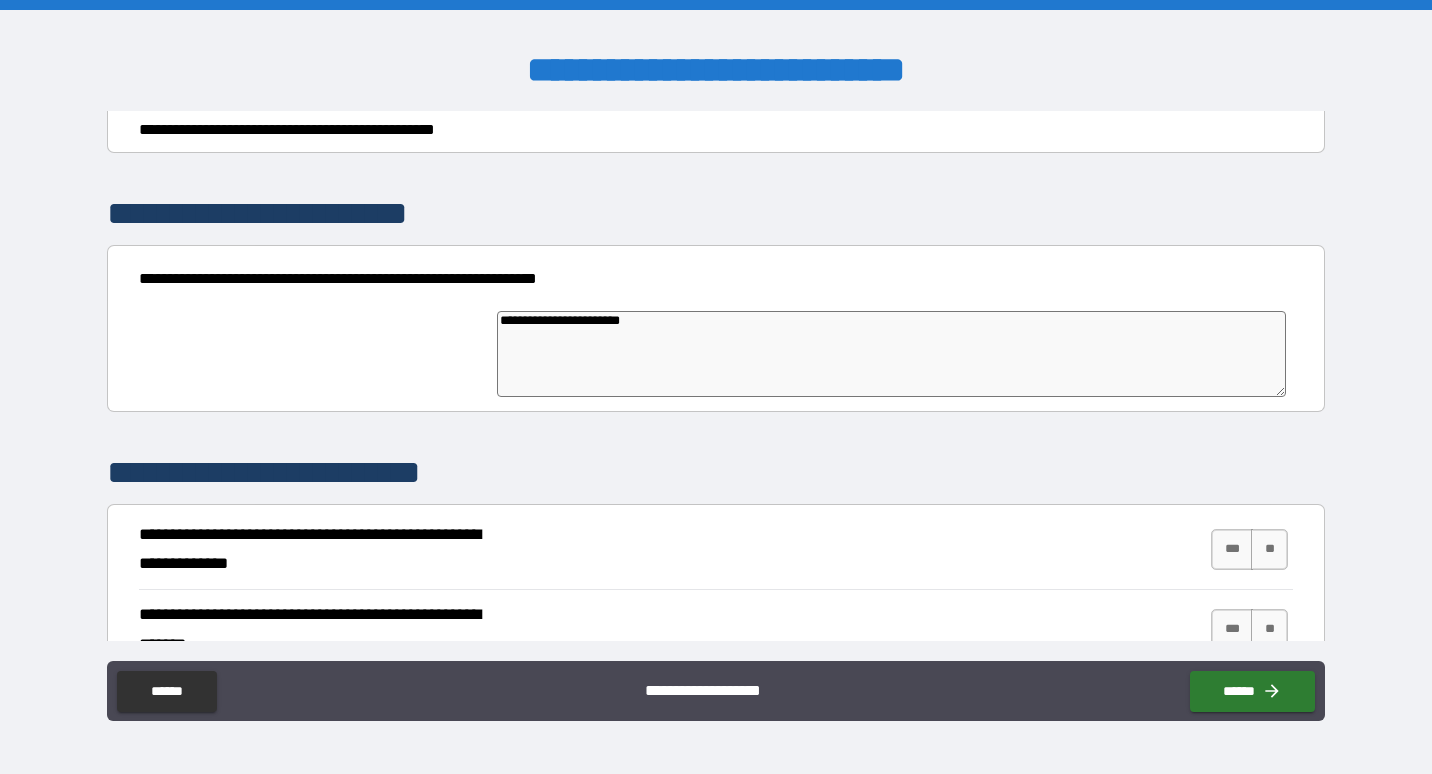type on "*" 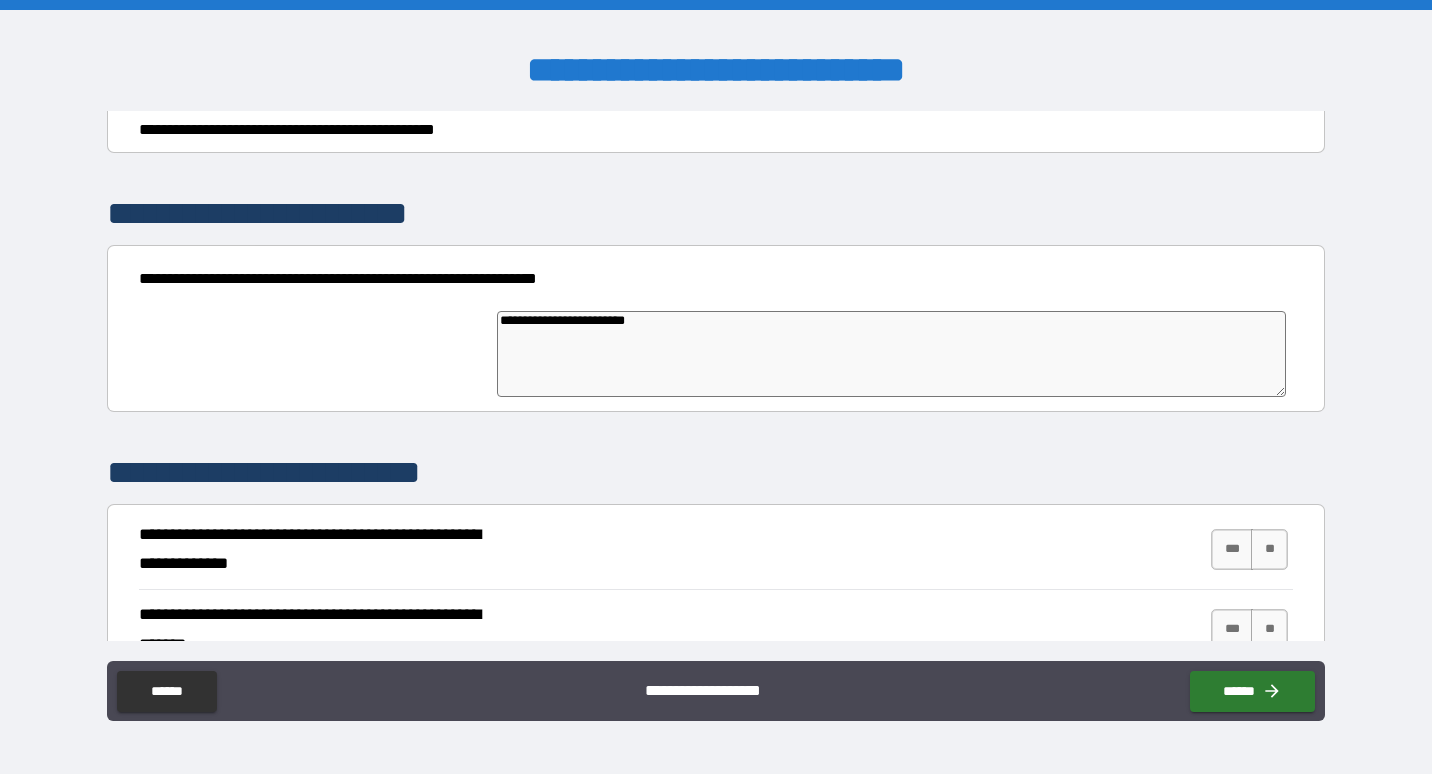type on "*" 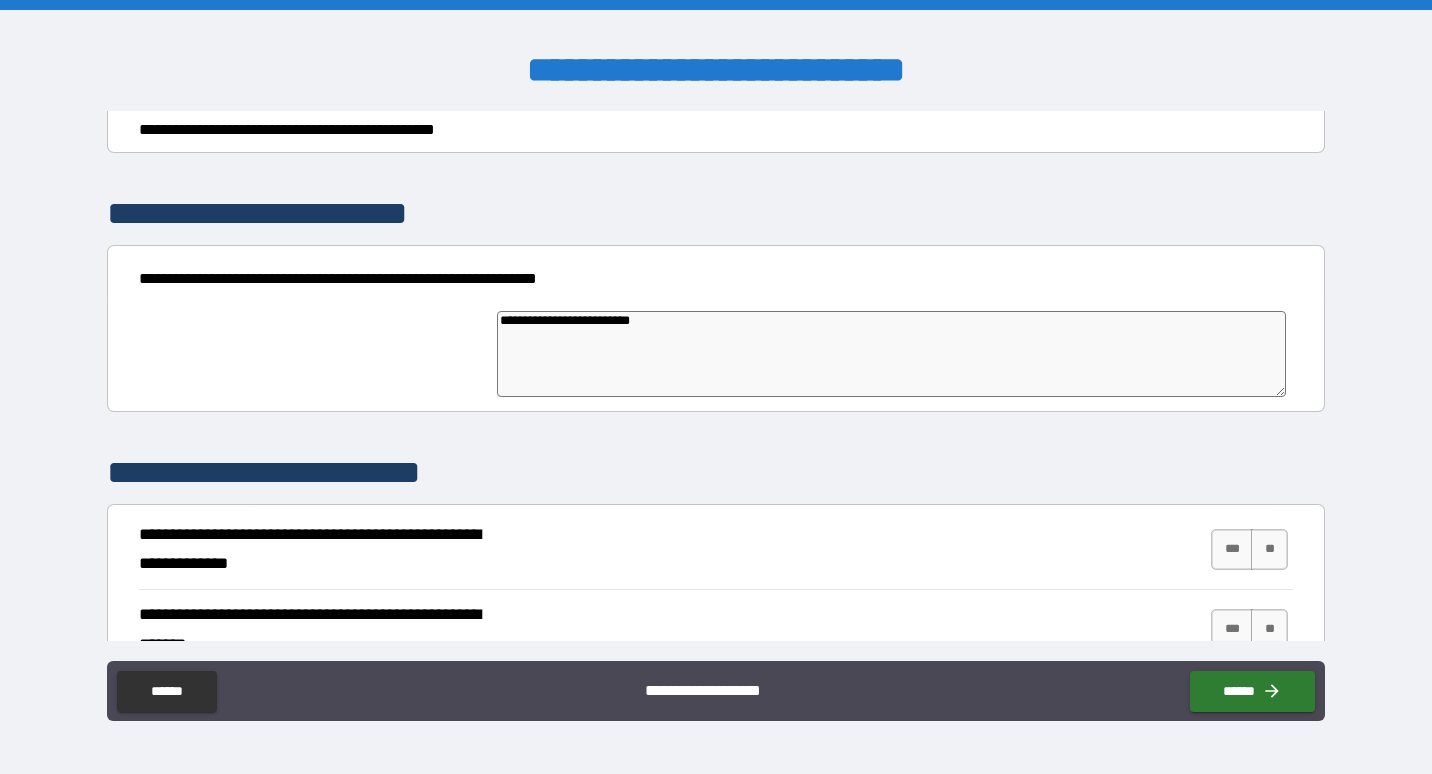 type on "*" 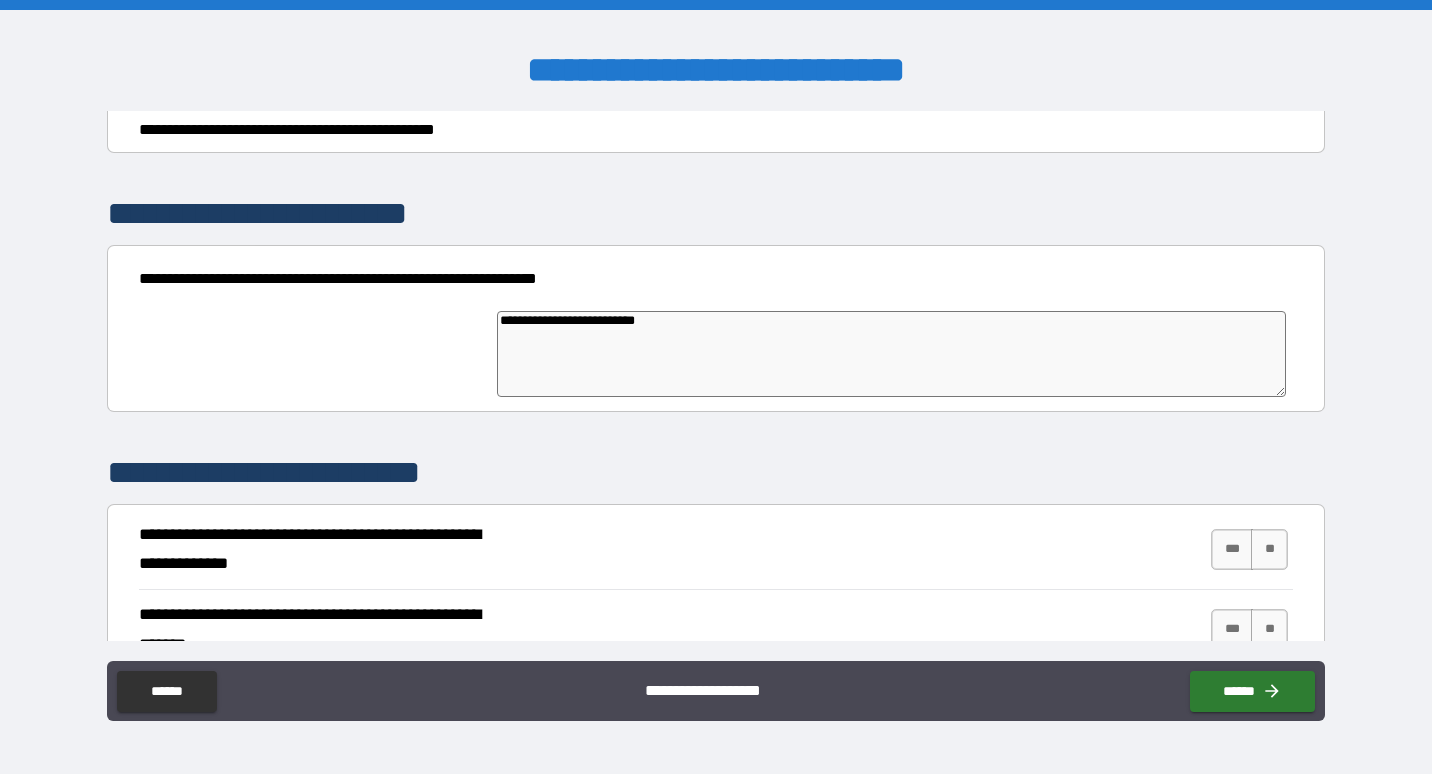 type on "*" 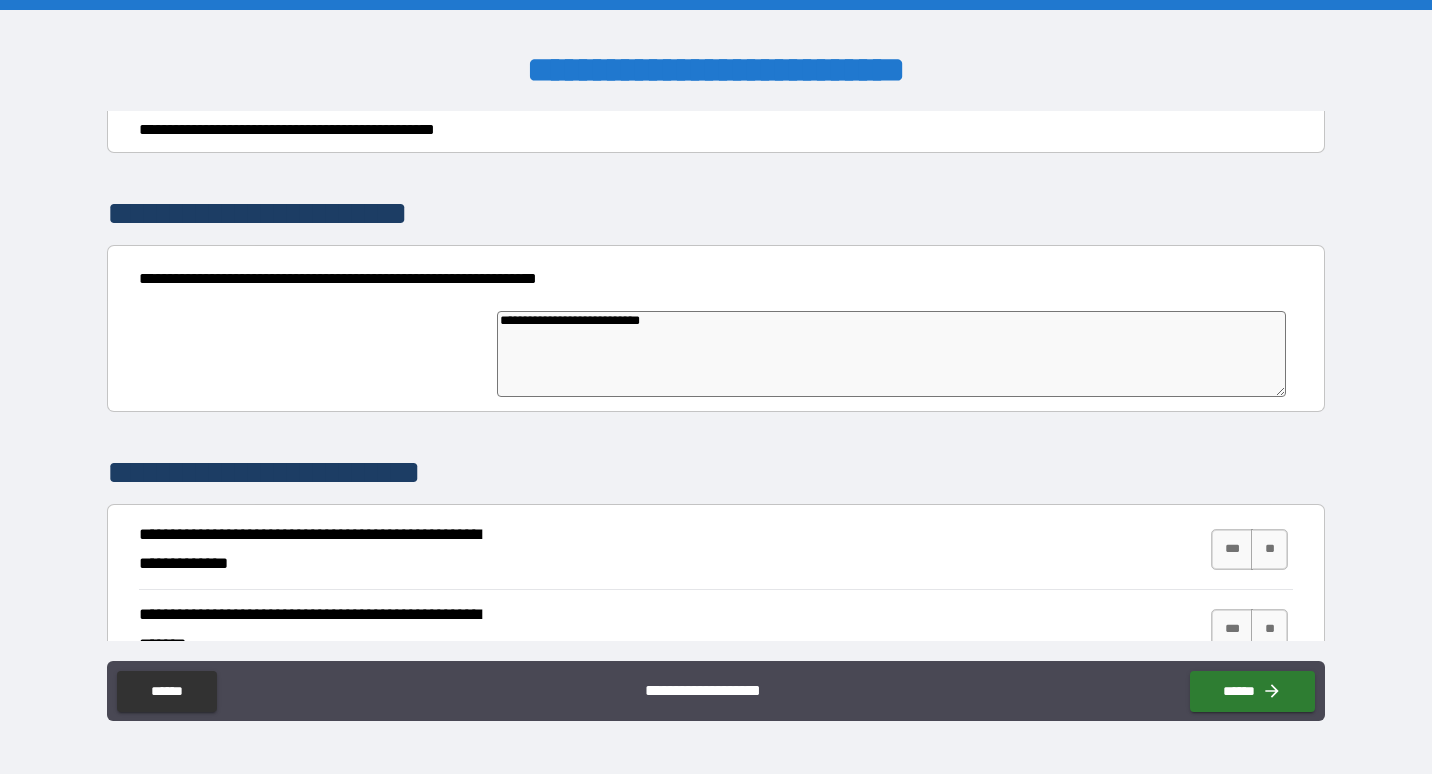type on "**********" 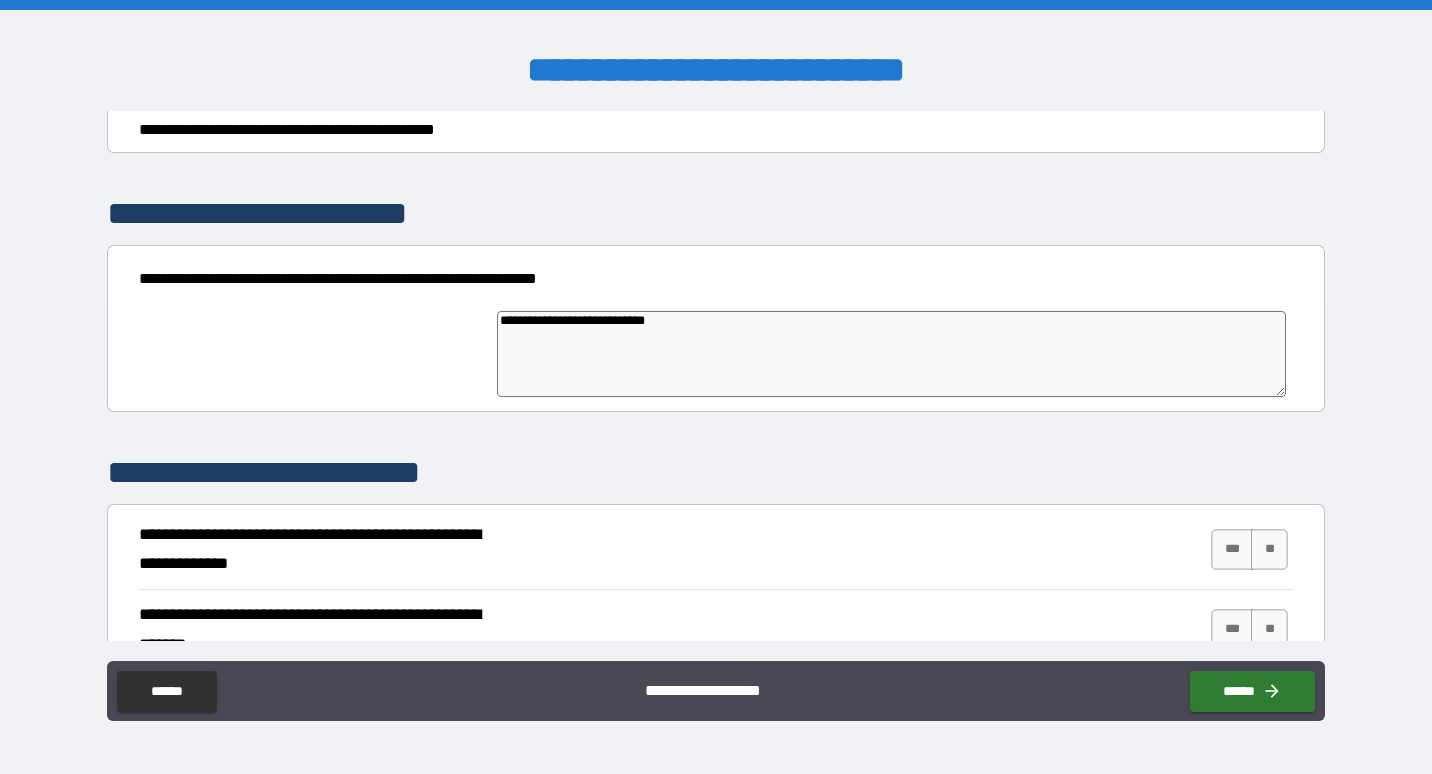 type on "*" 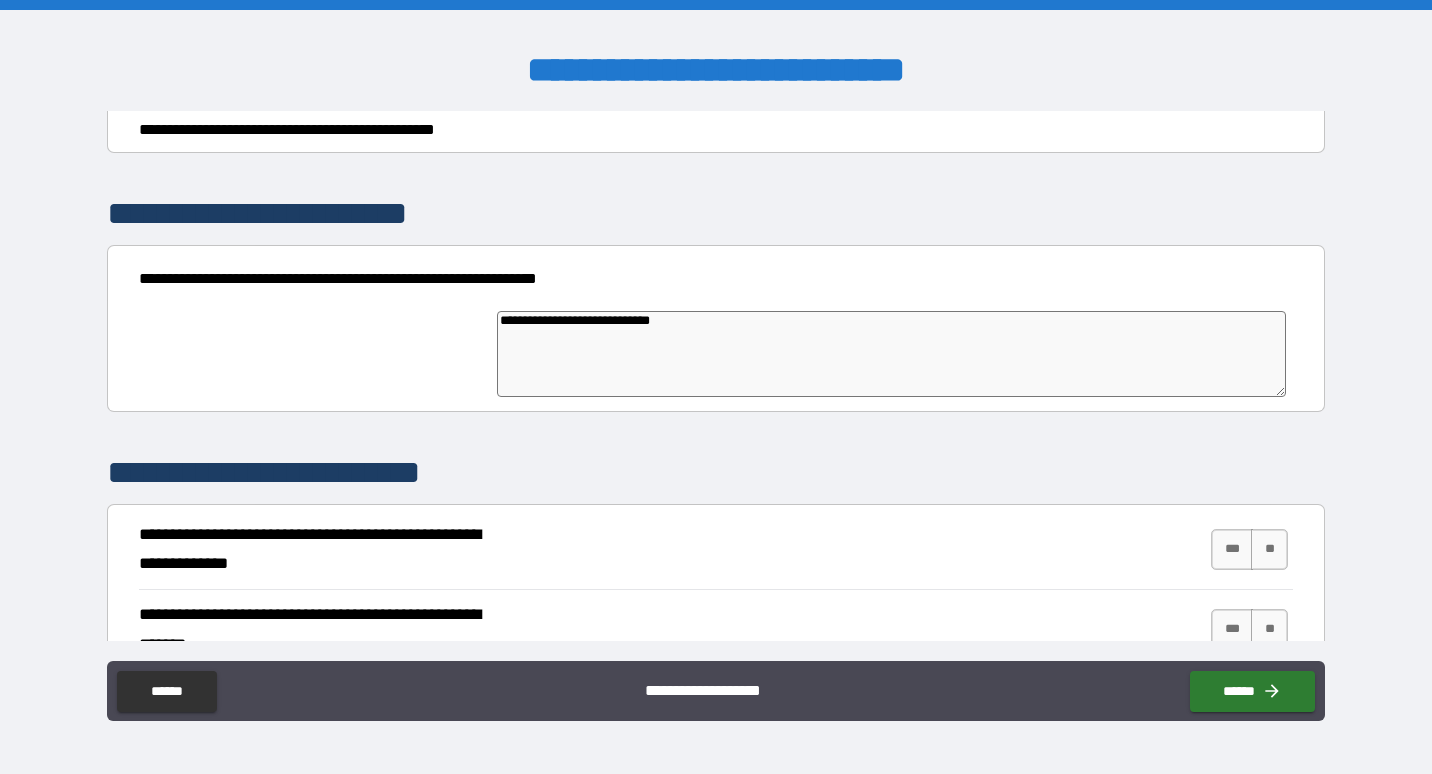 type on "*" 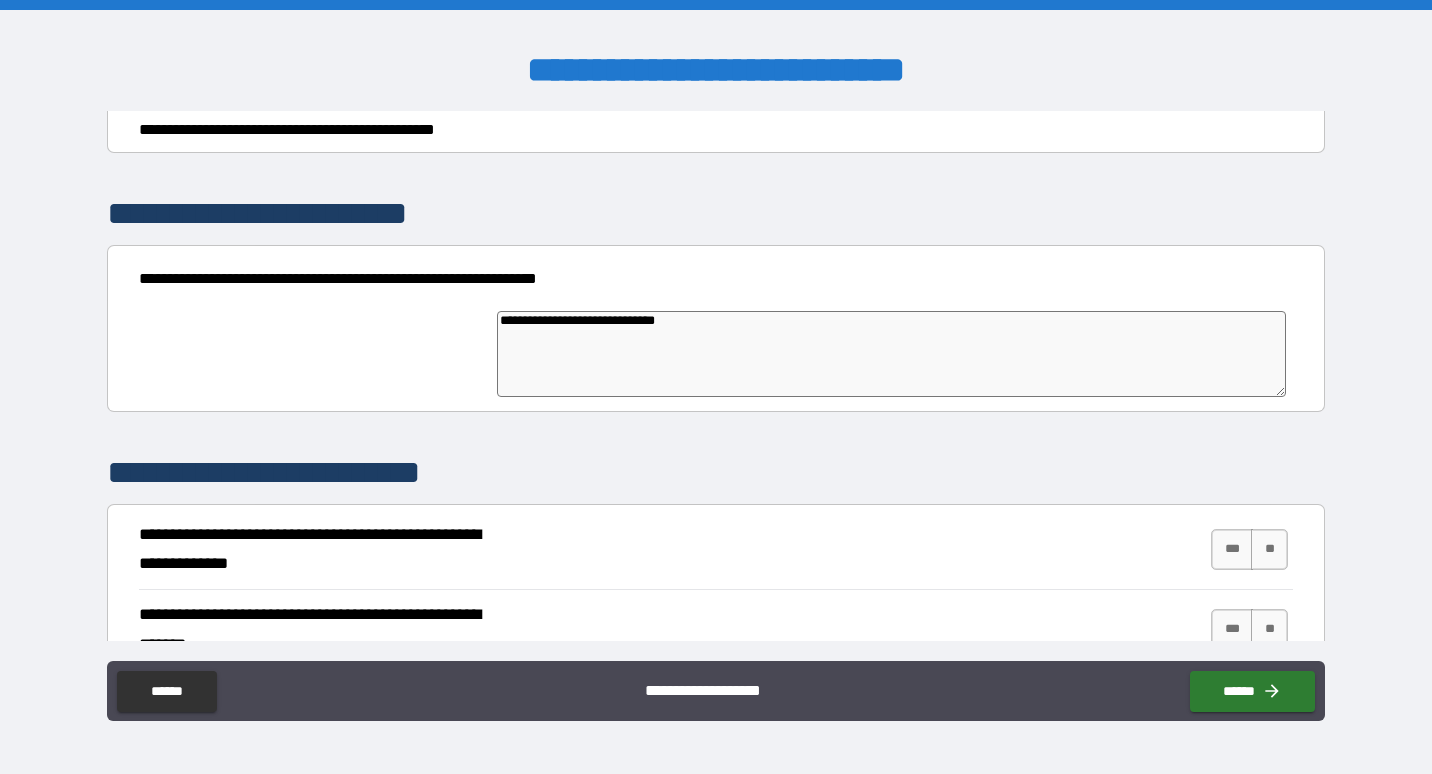 type on "**********" 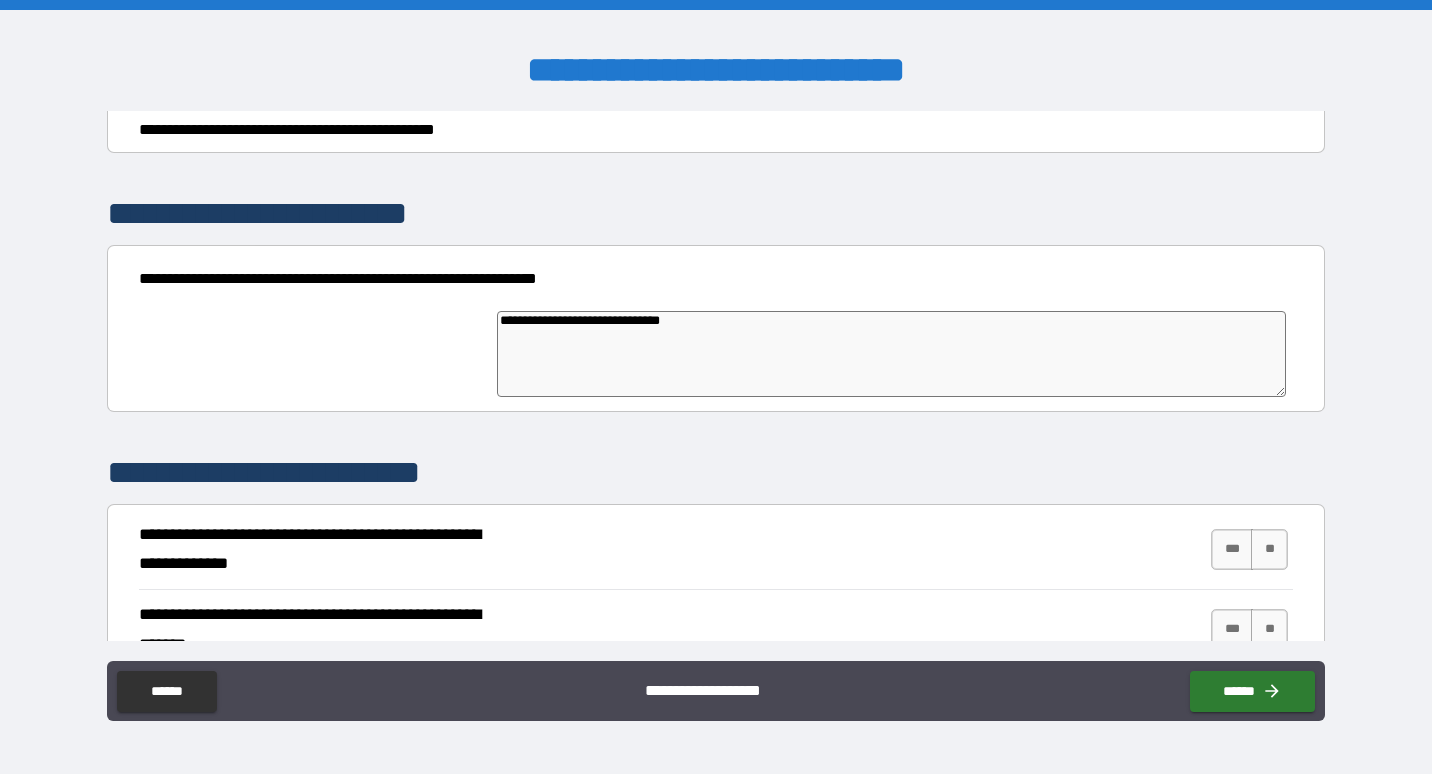 type on "*" 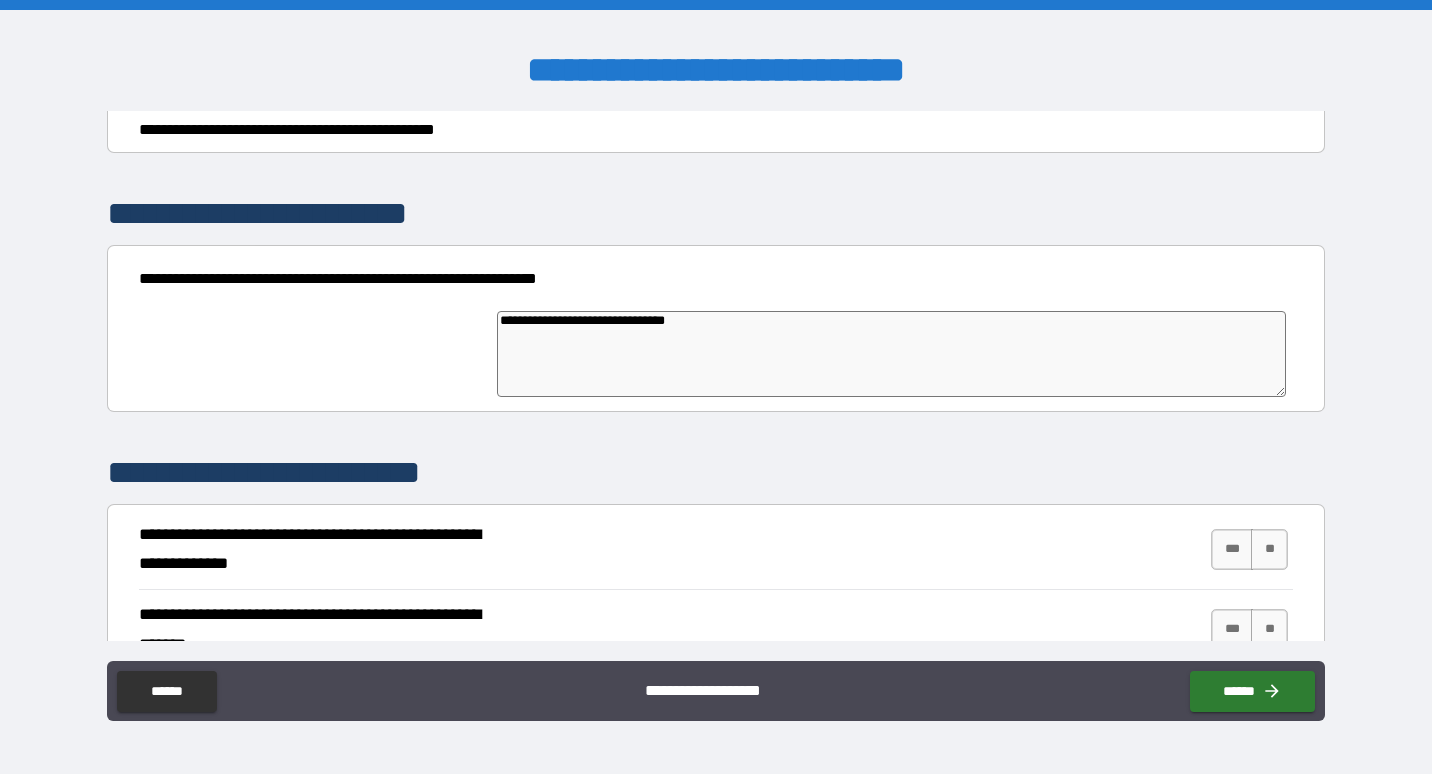 type on "*" 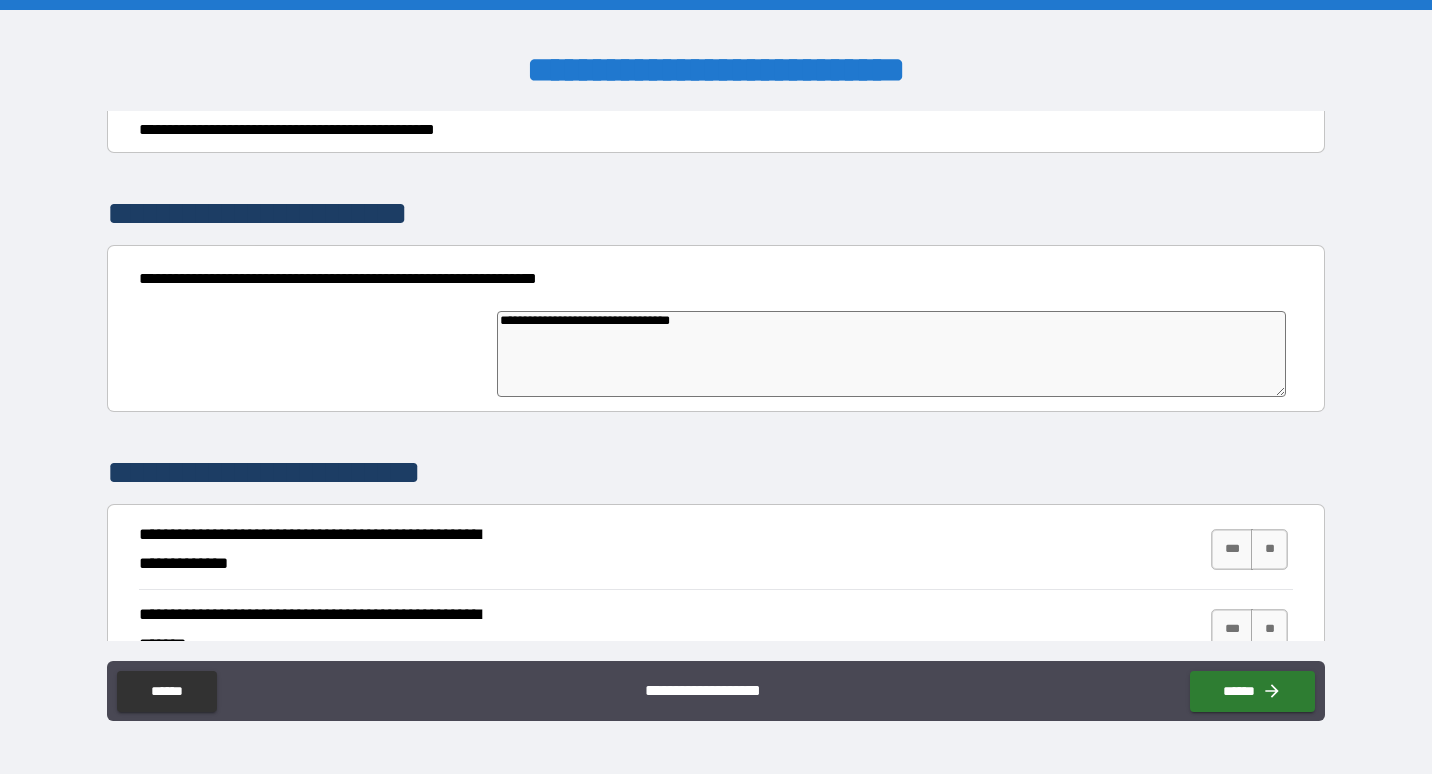 type on "*" 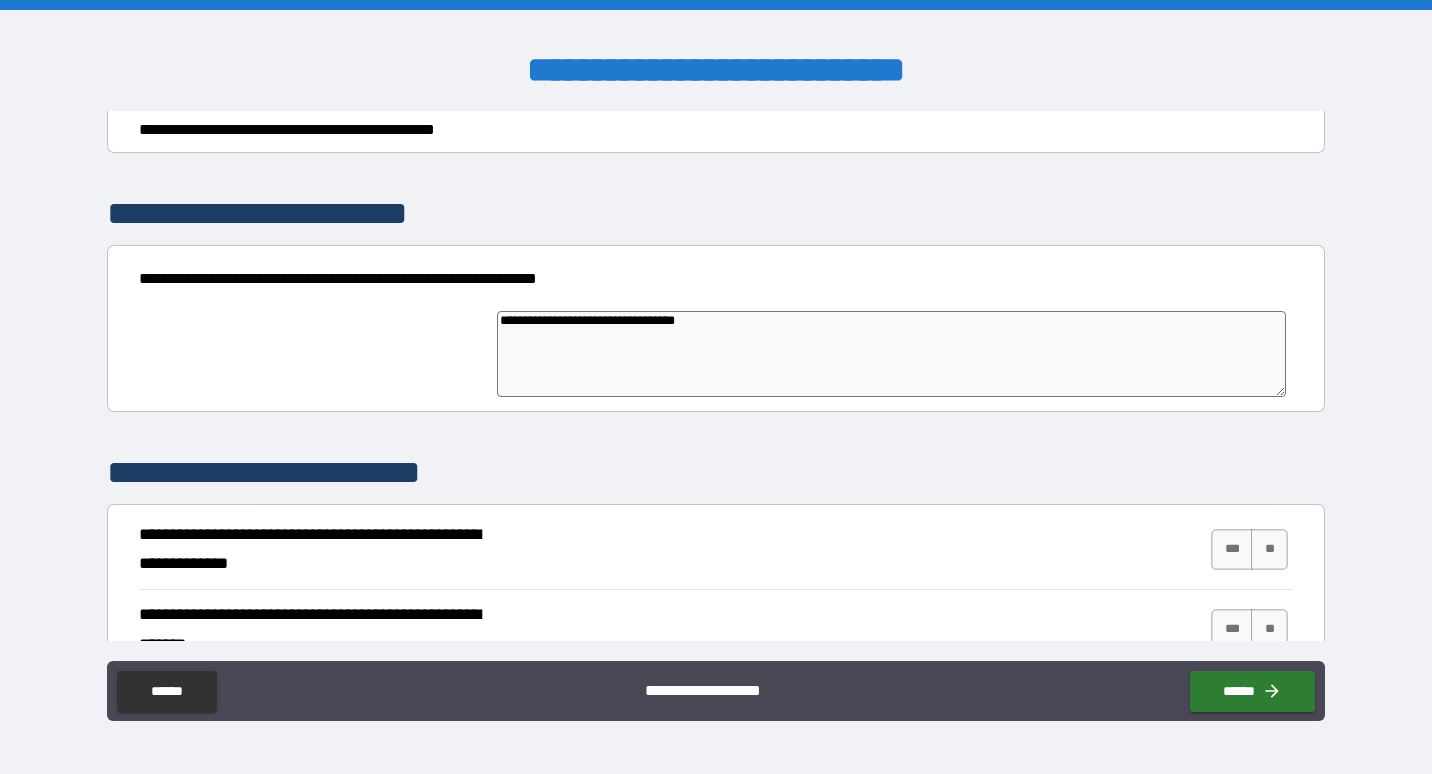 type on "*" 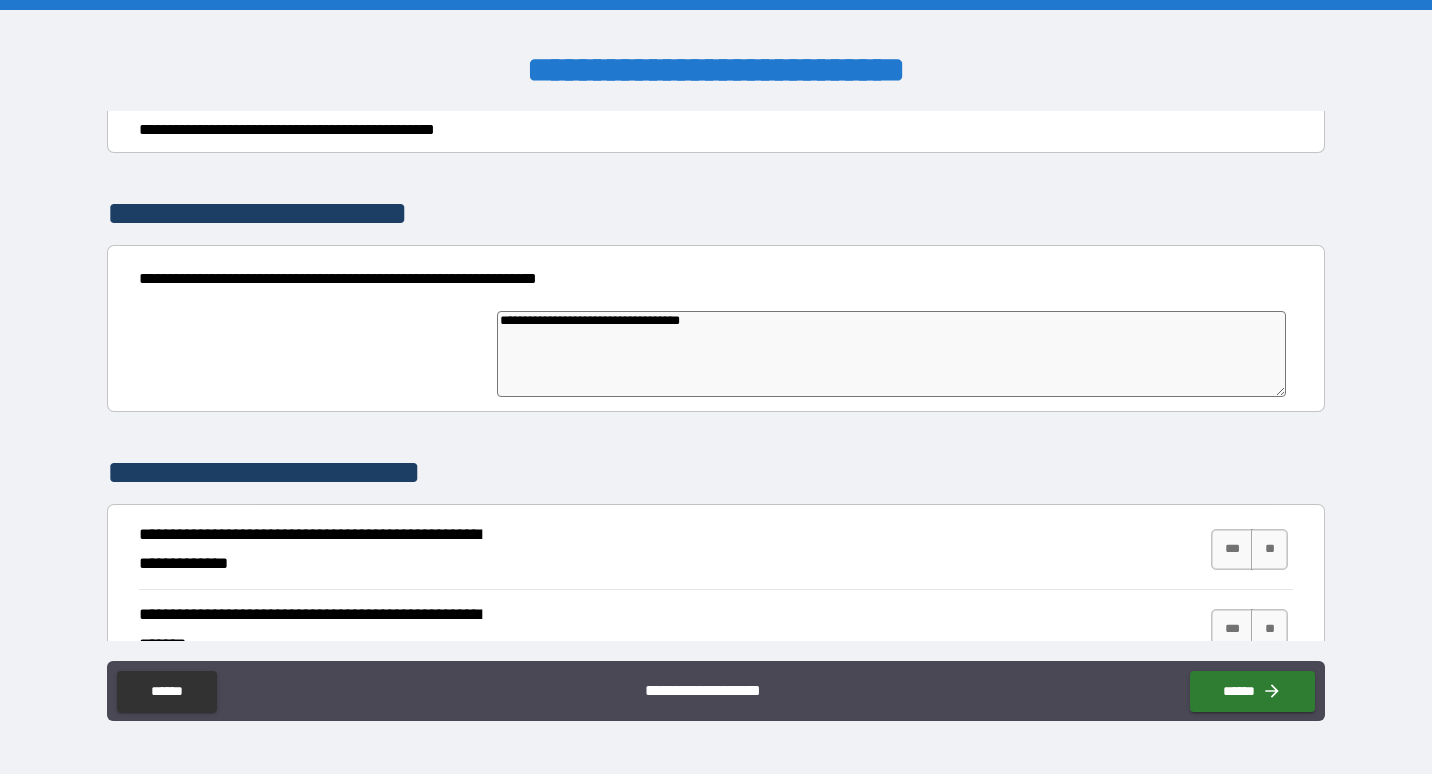 type on "**********" 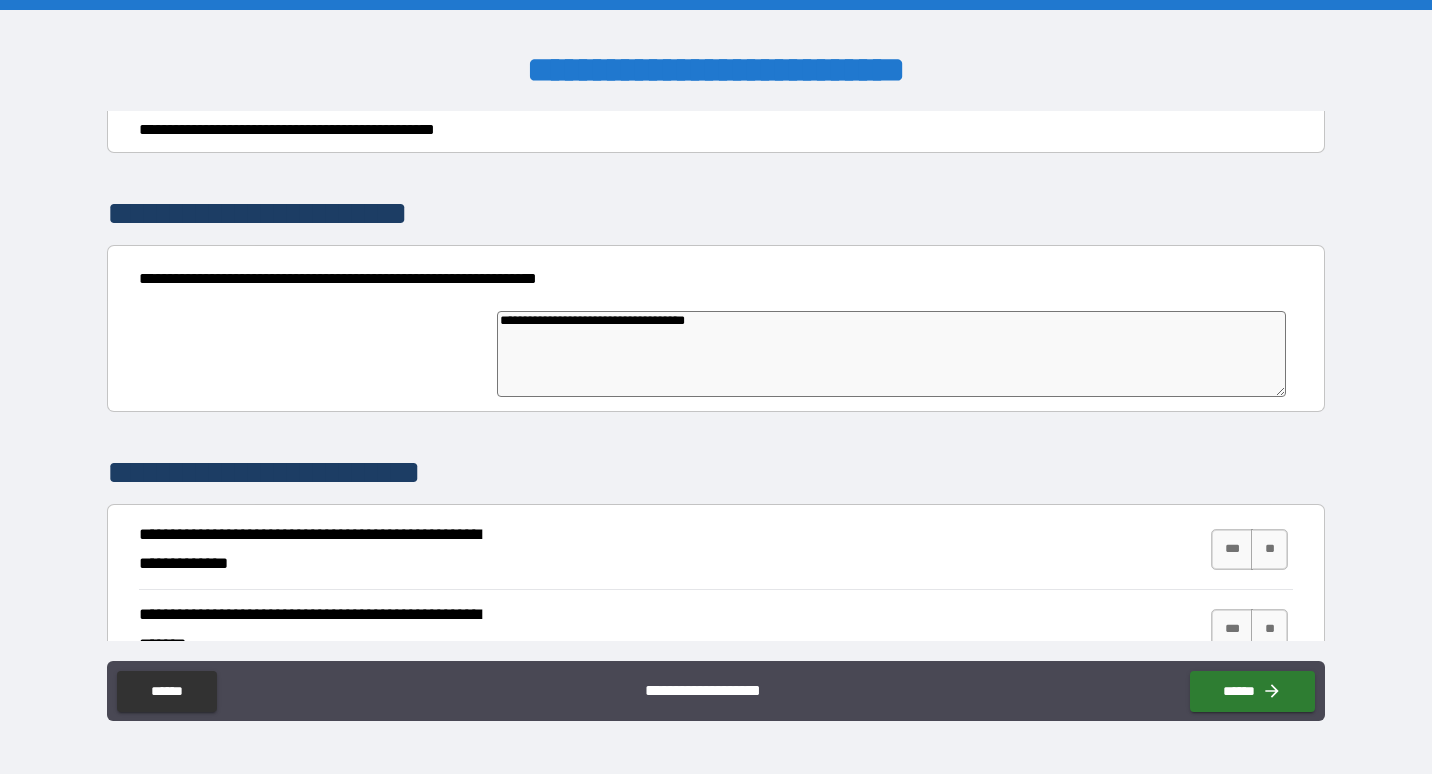 type on "**********" 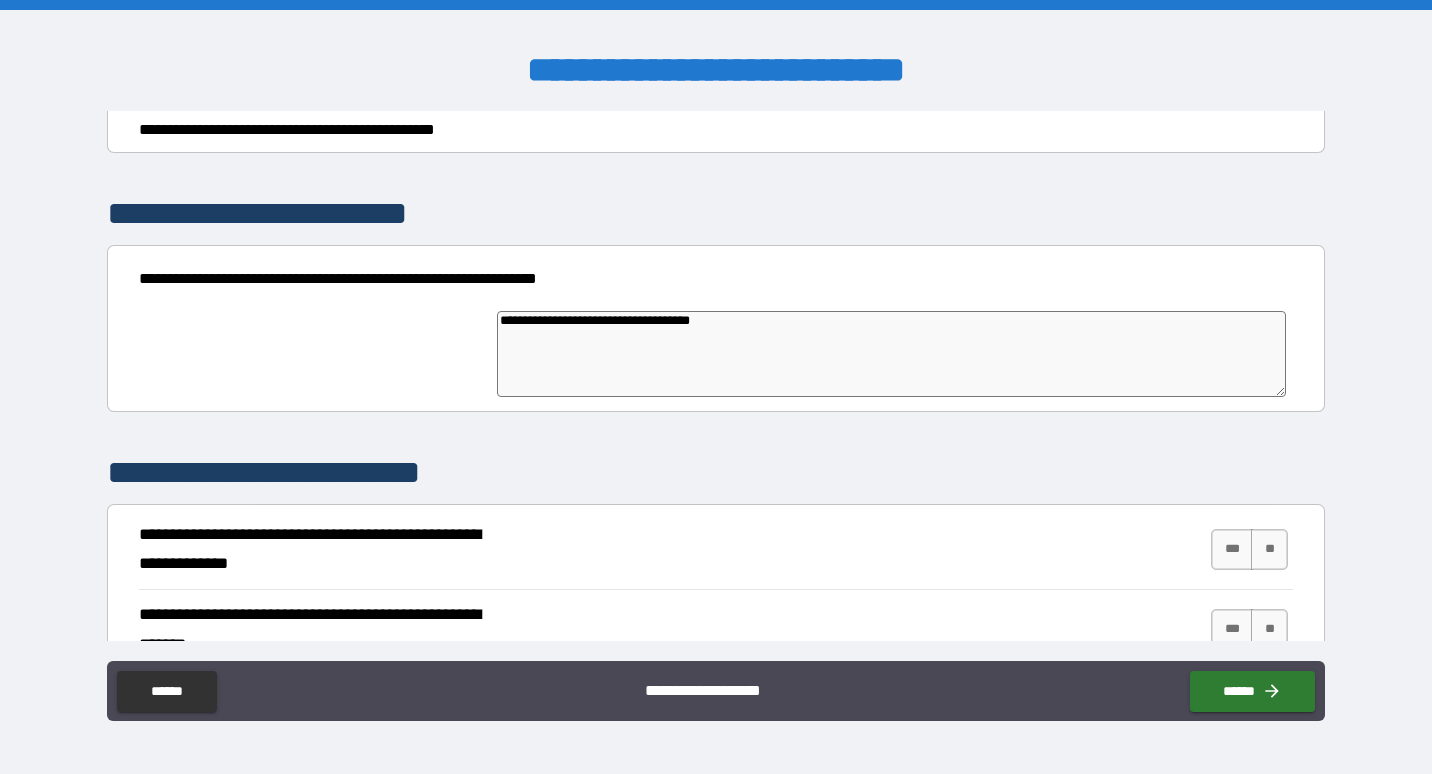type on "**********" 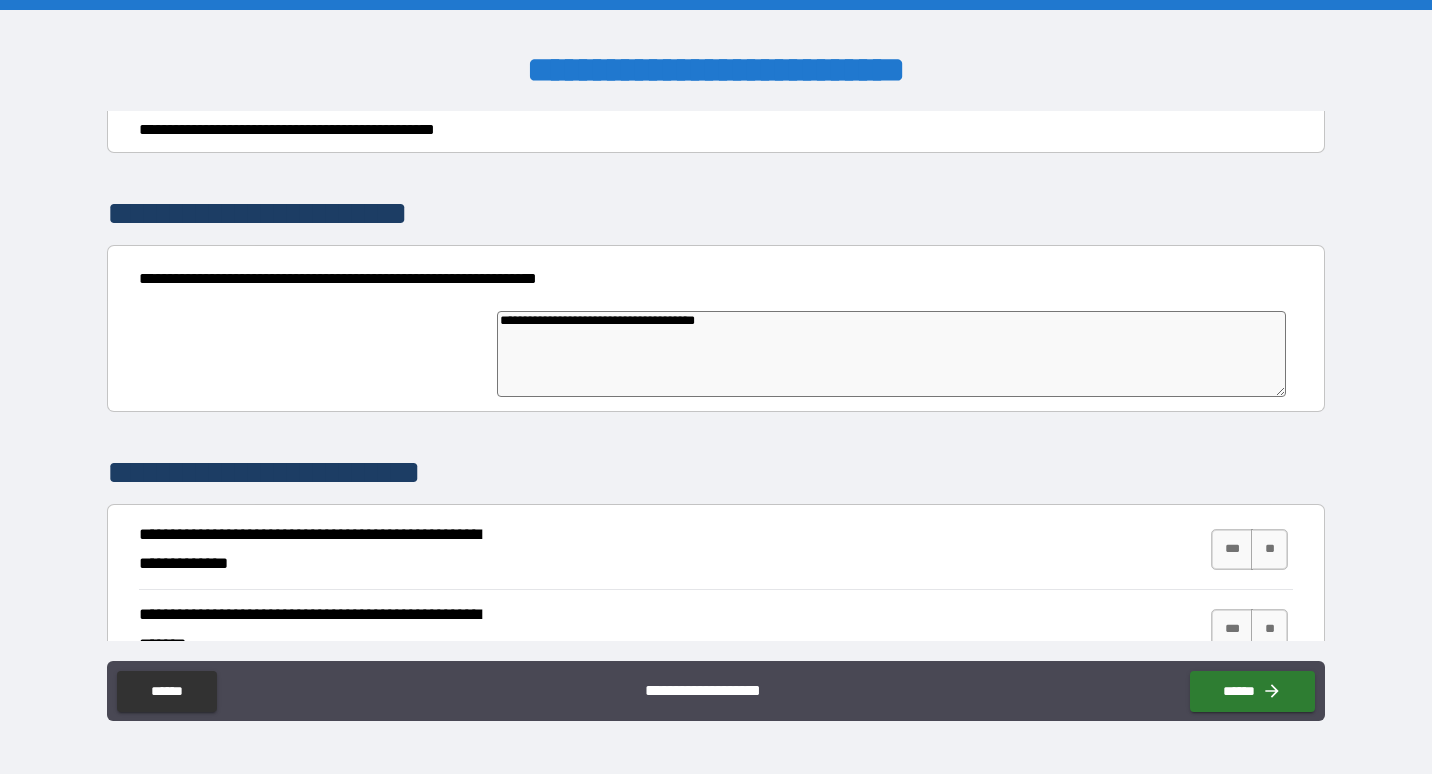 type on "*" 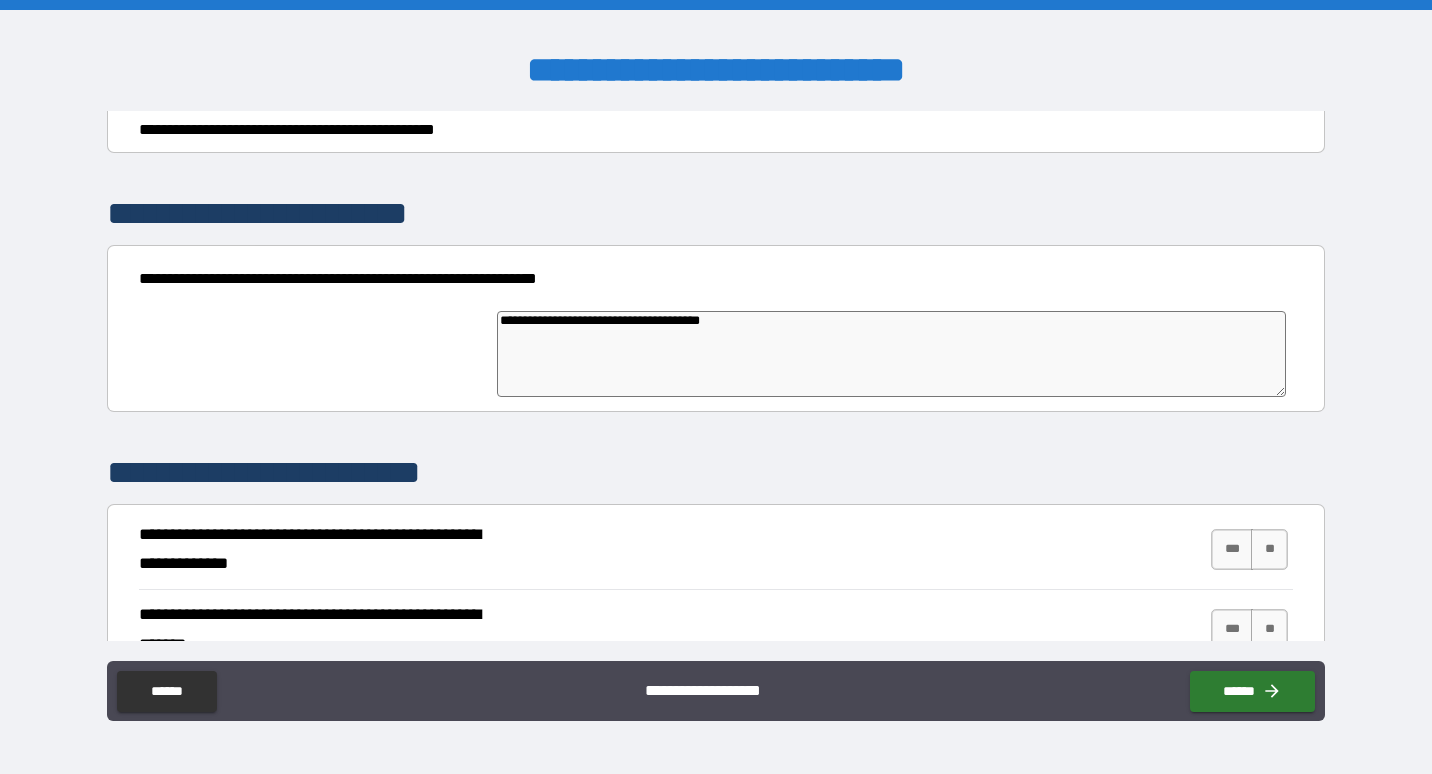 type on "*" 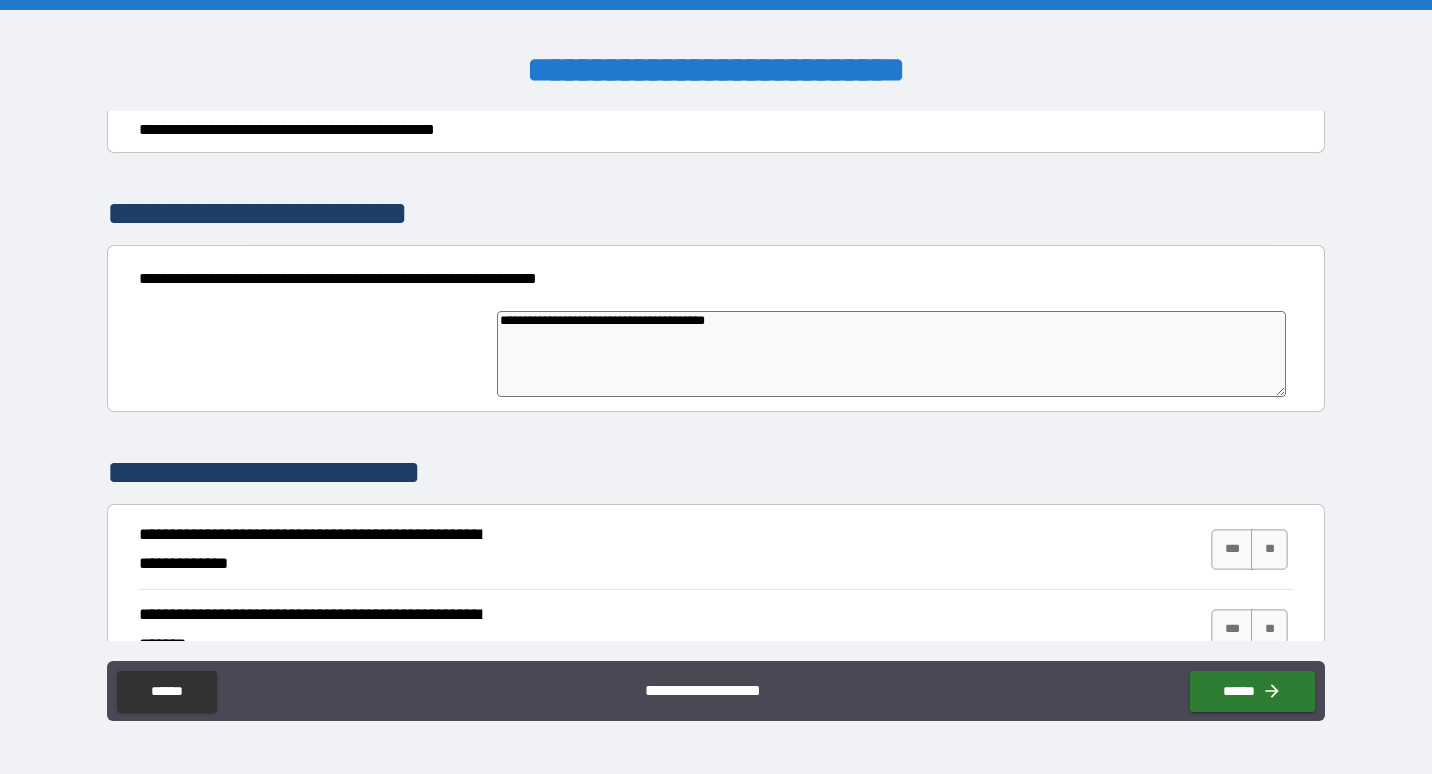 type on "*" 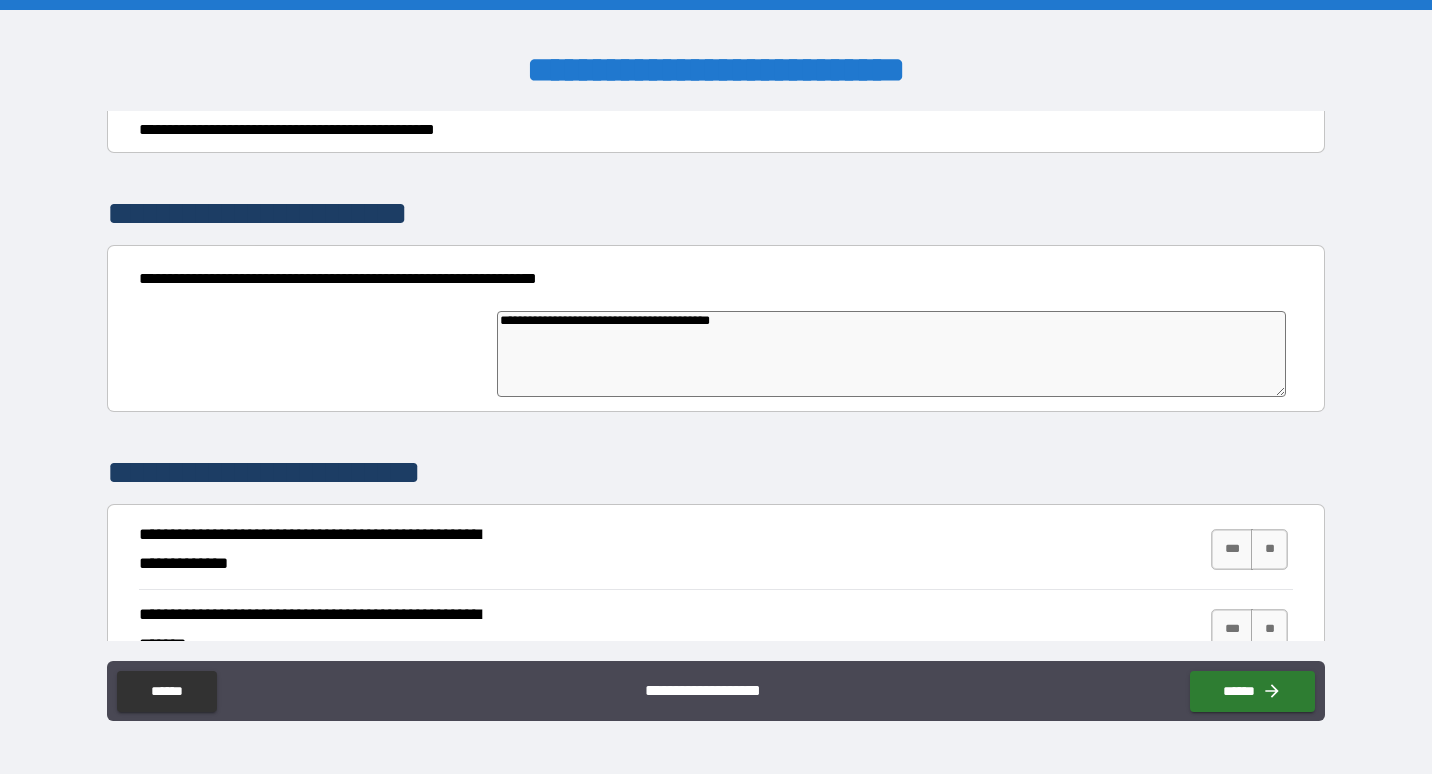 type on "*" 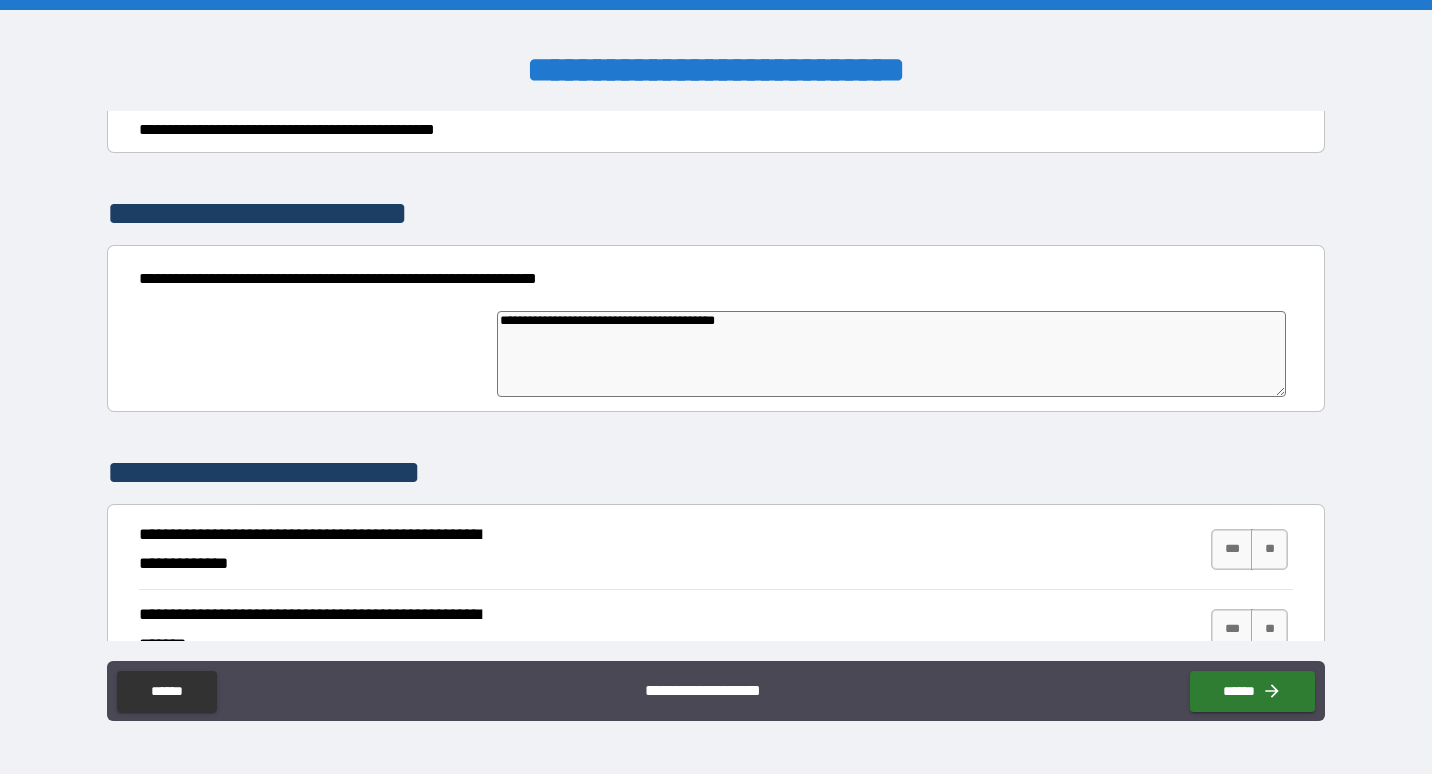 type on "**********" 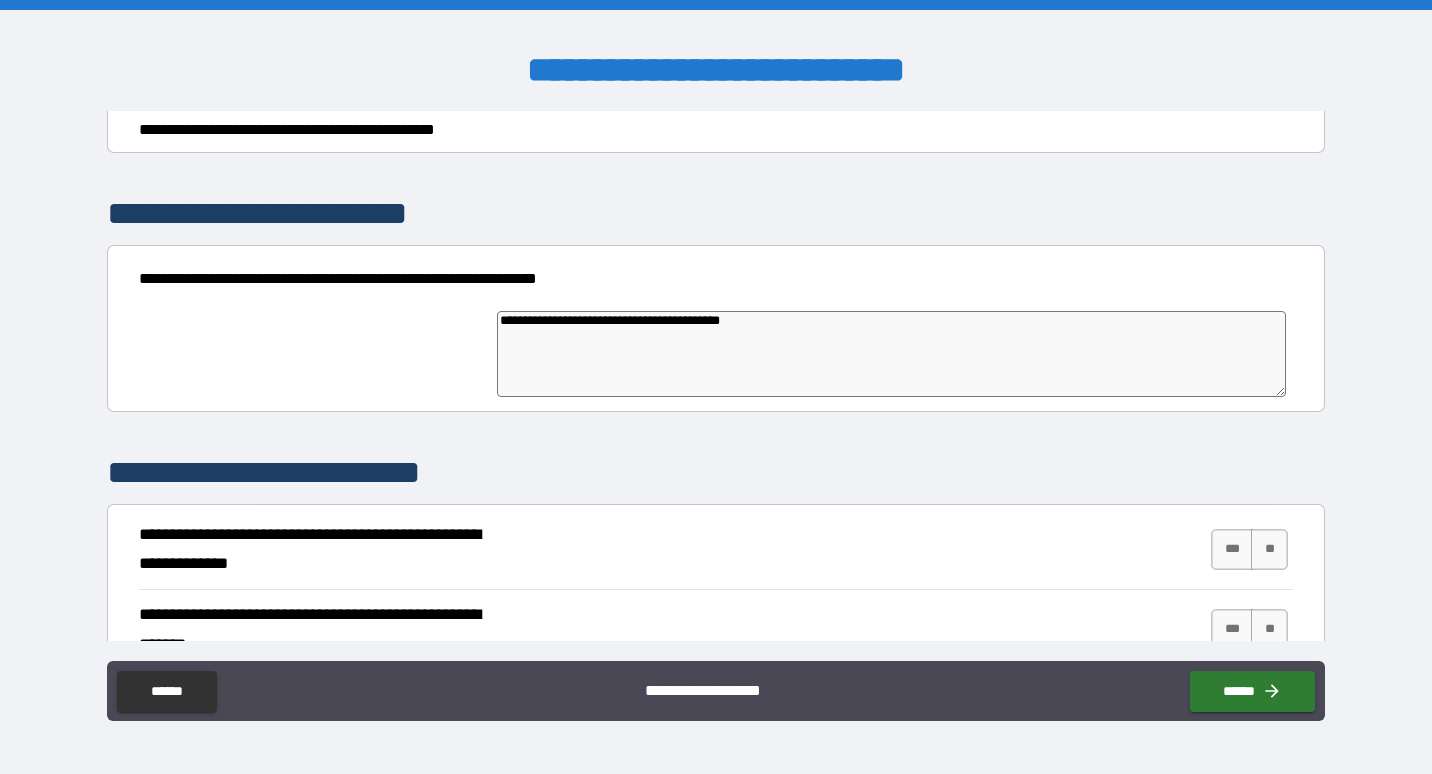 type on "*" 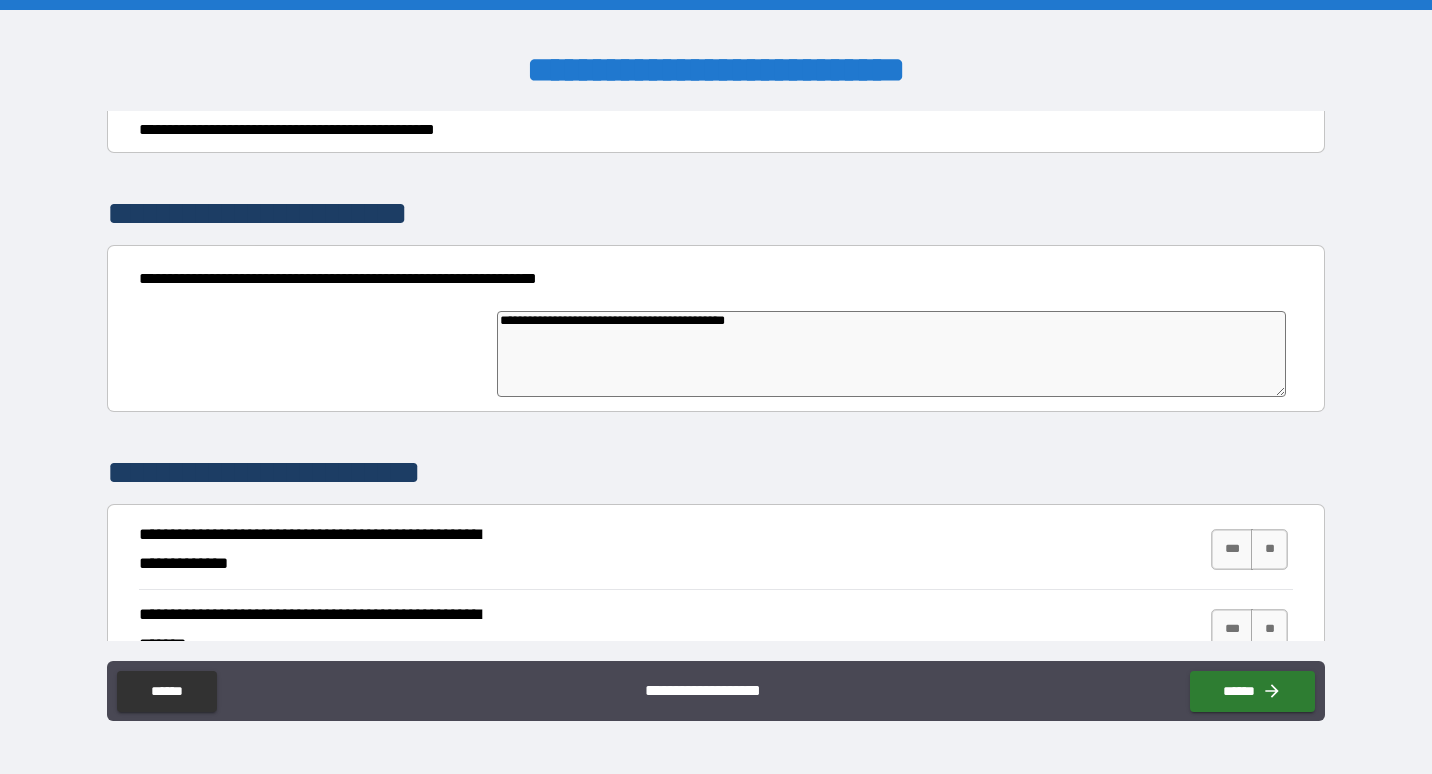 type on "*" 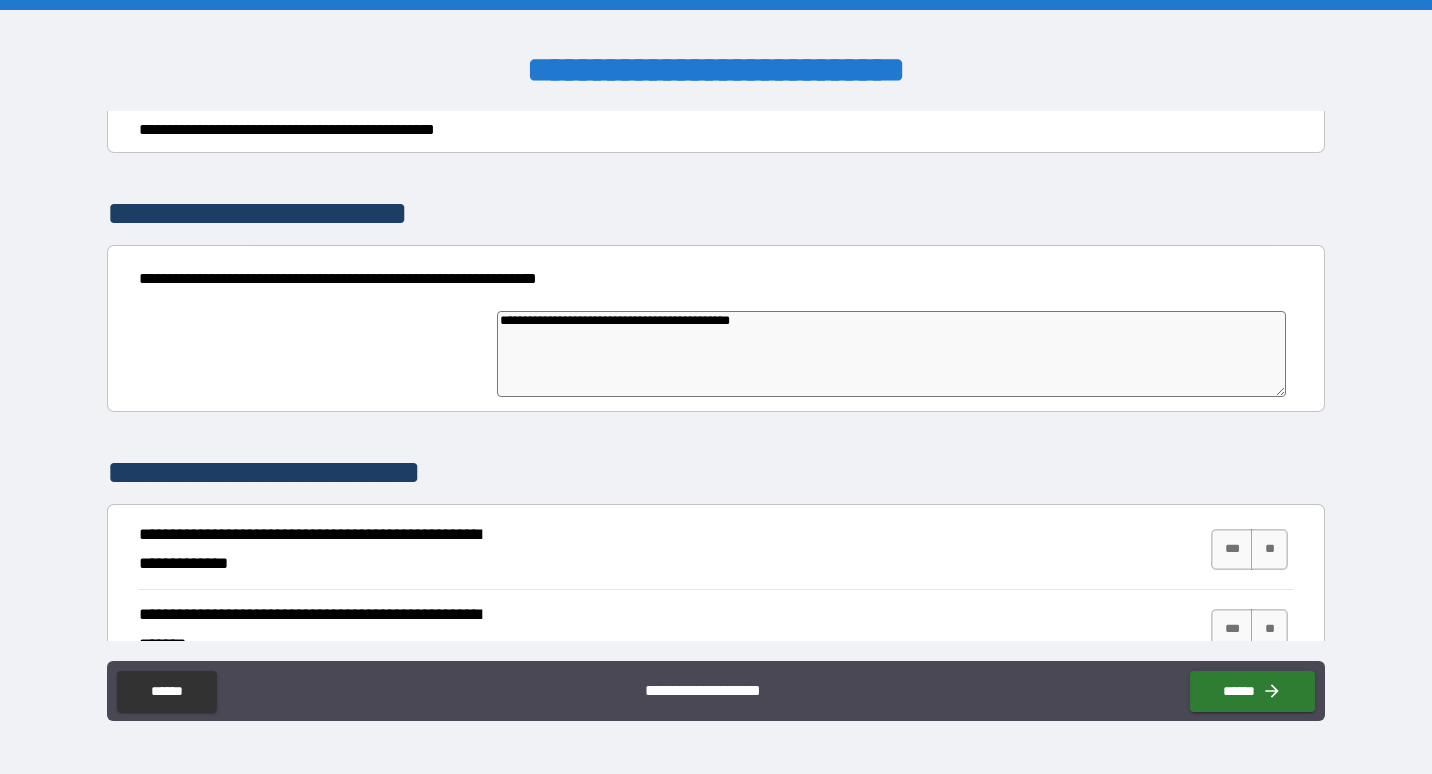 type on "**********" 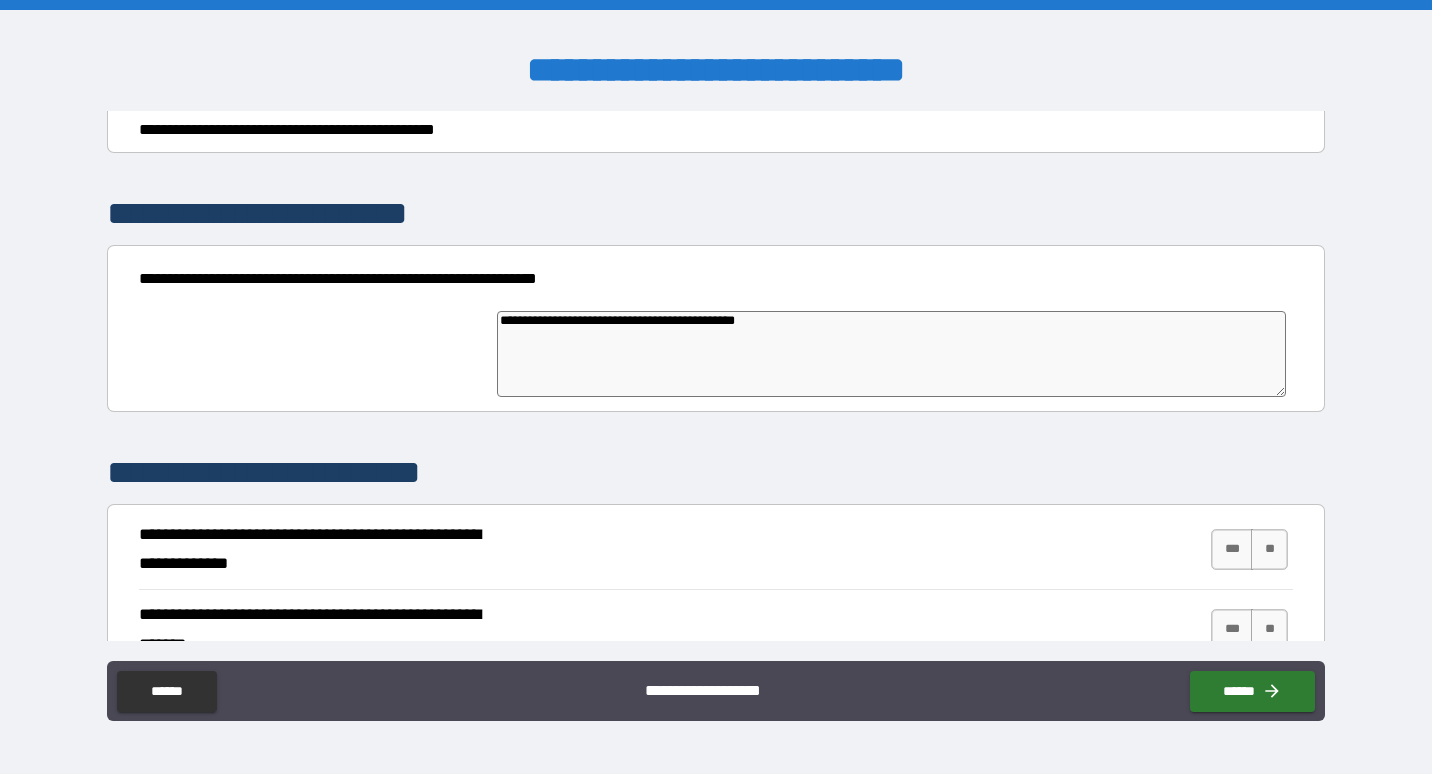 type on "*" 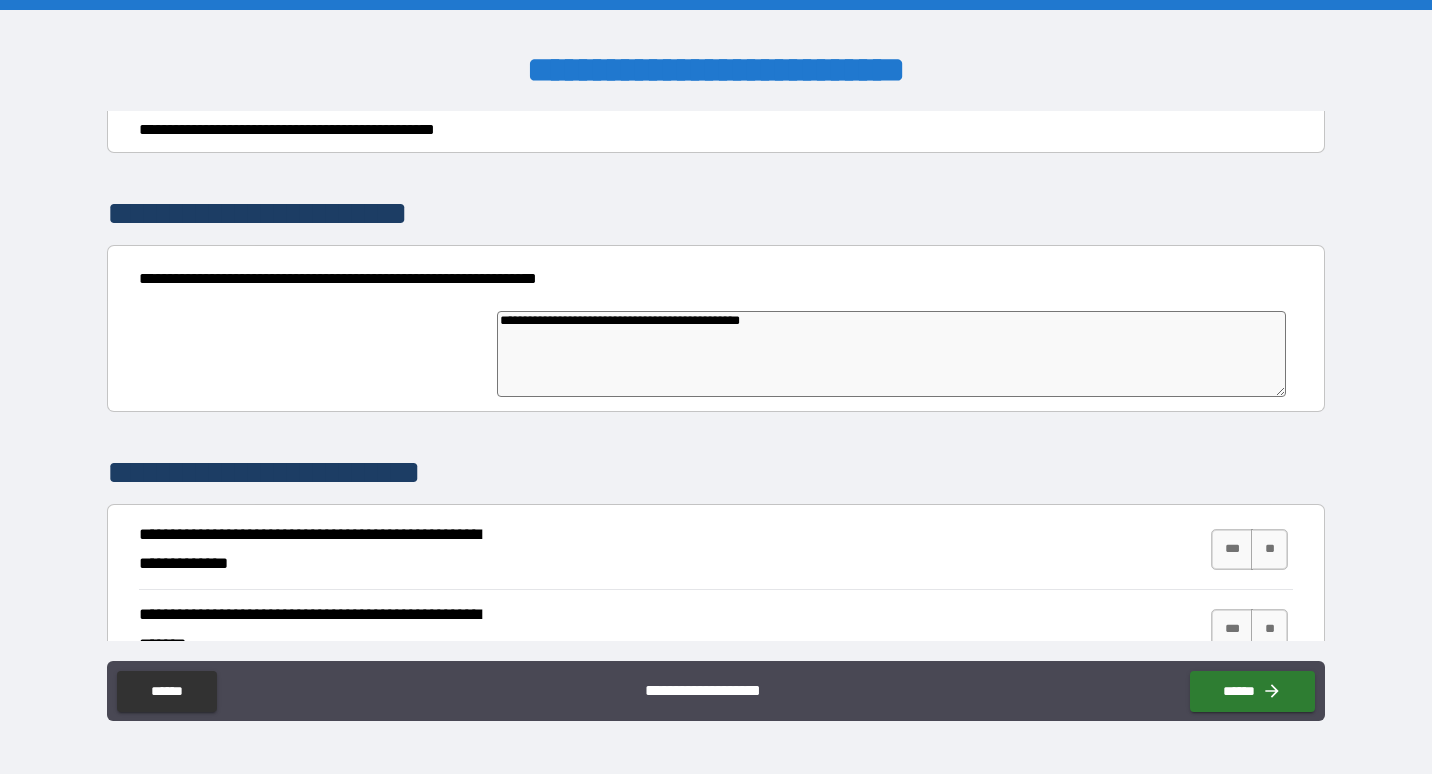 type on "*" 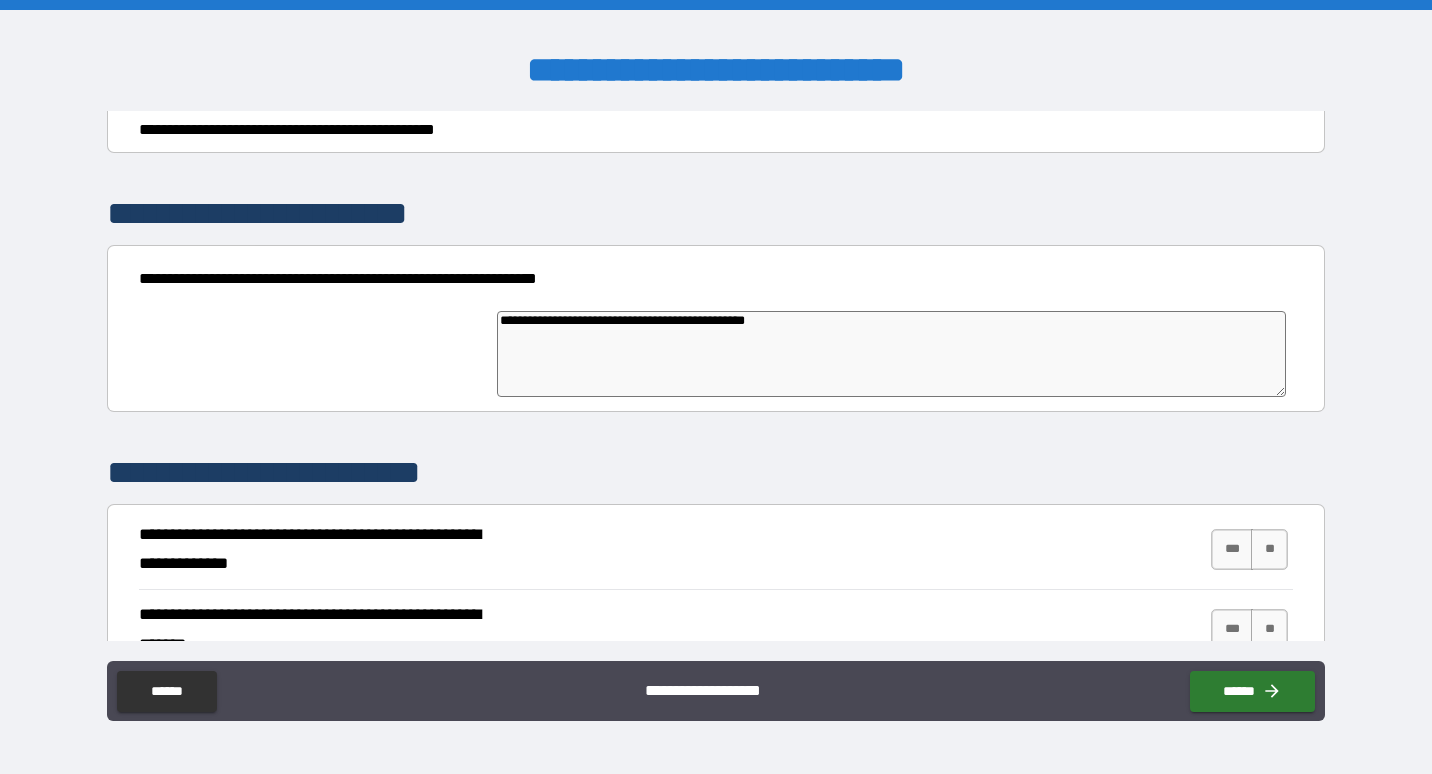 type on "*" 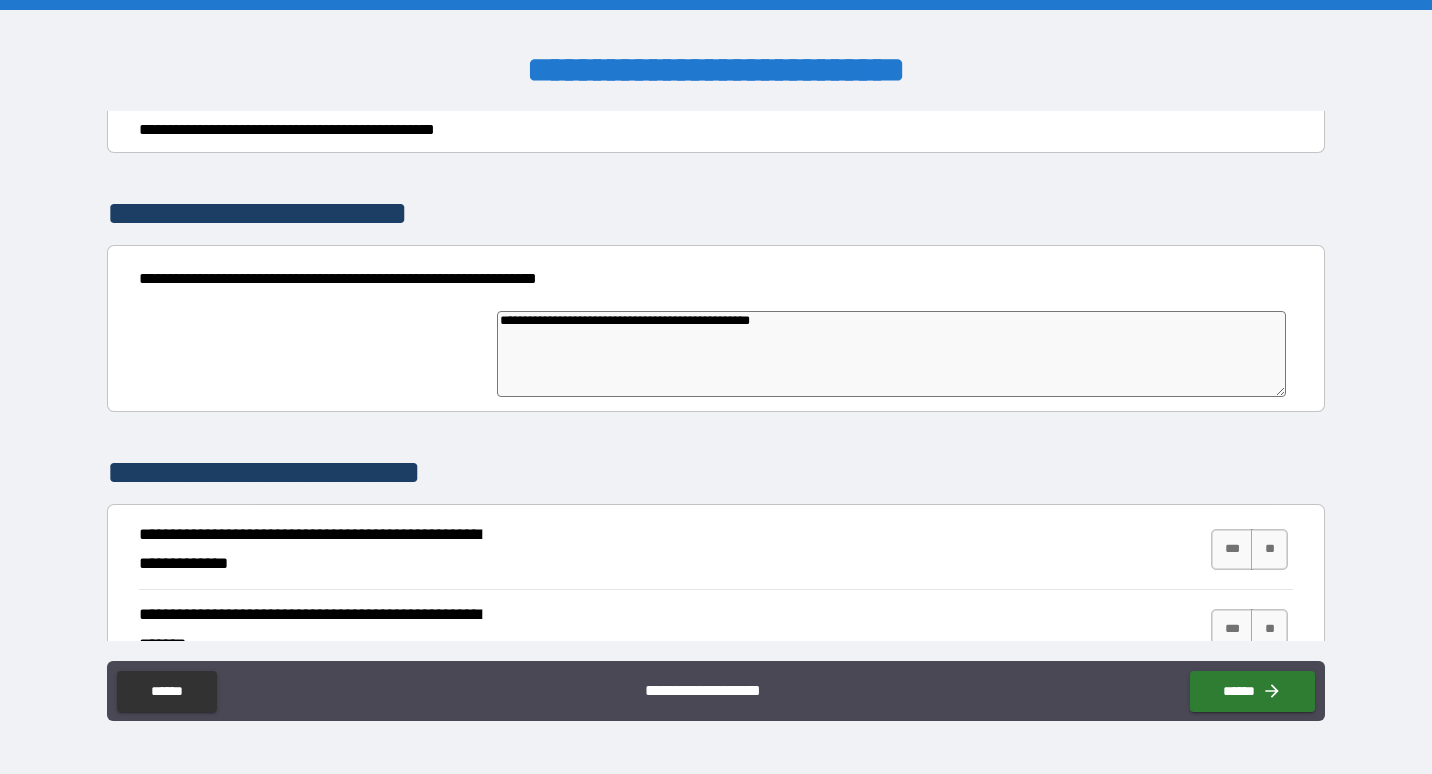 type on "**********" 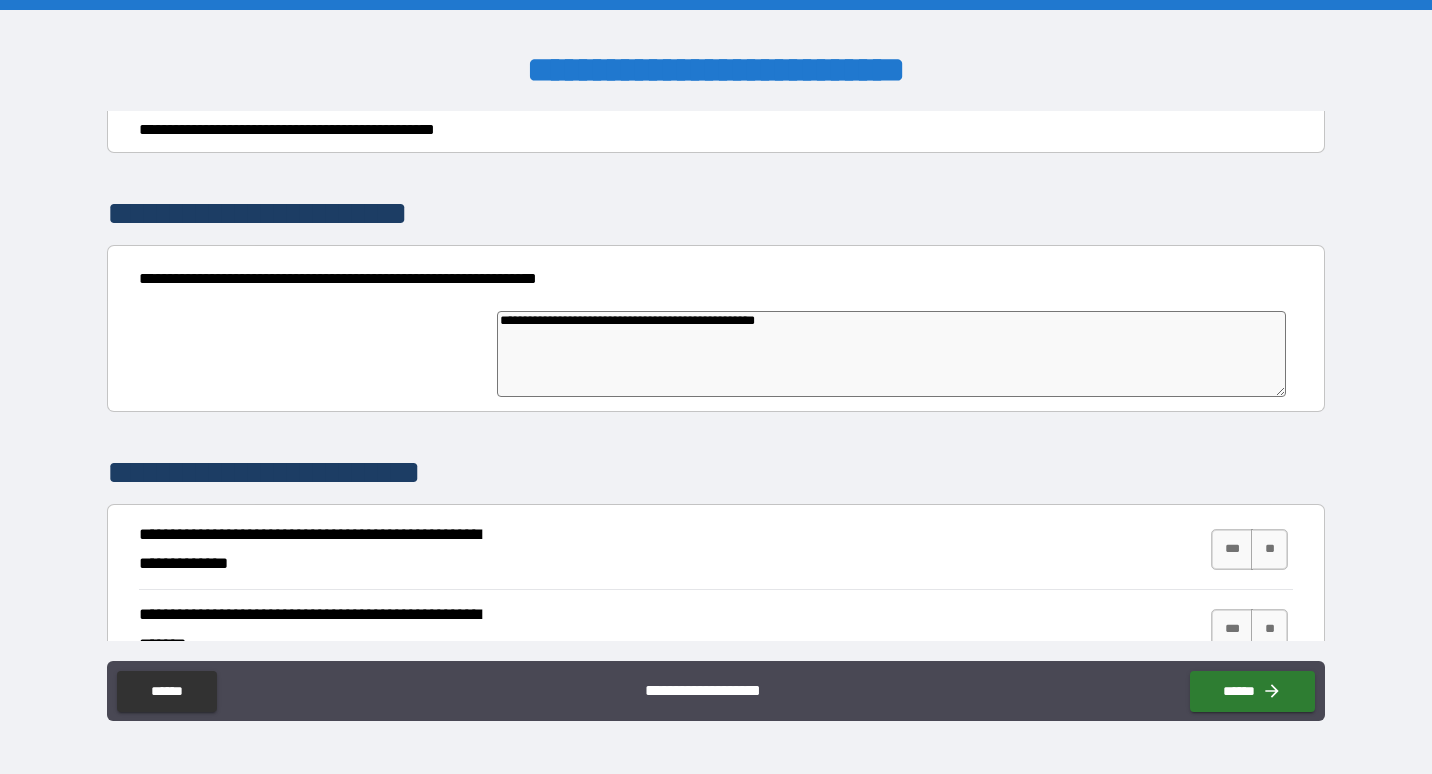 type on "*" 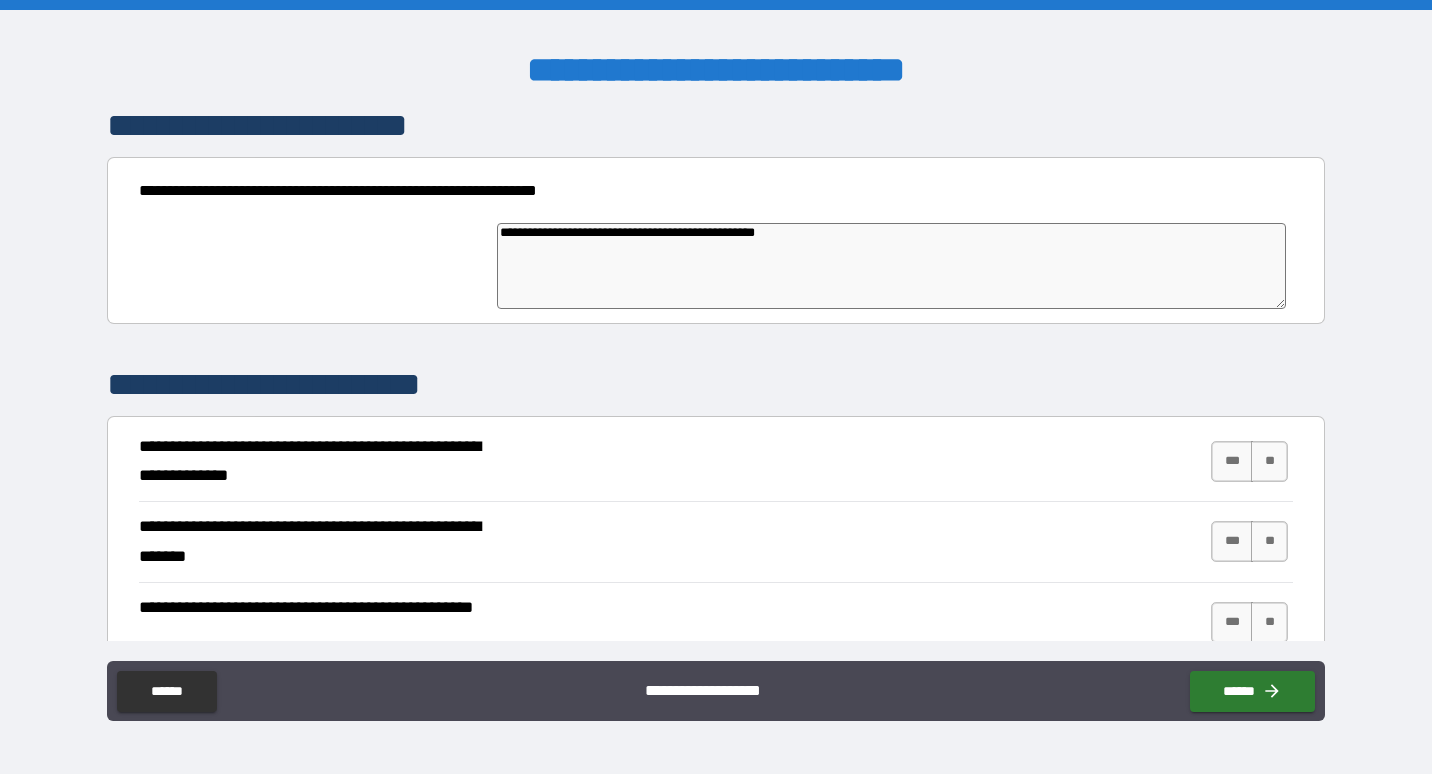 scroll, scrollTop: 400, scrollLeft: 0, axis: vertical 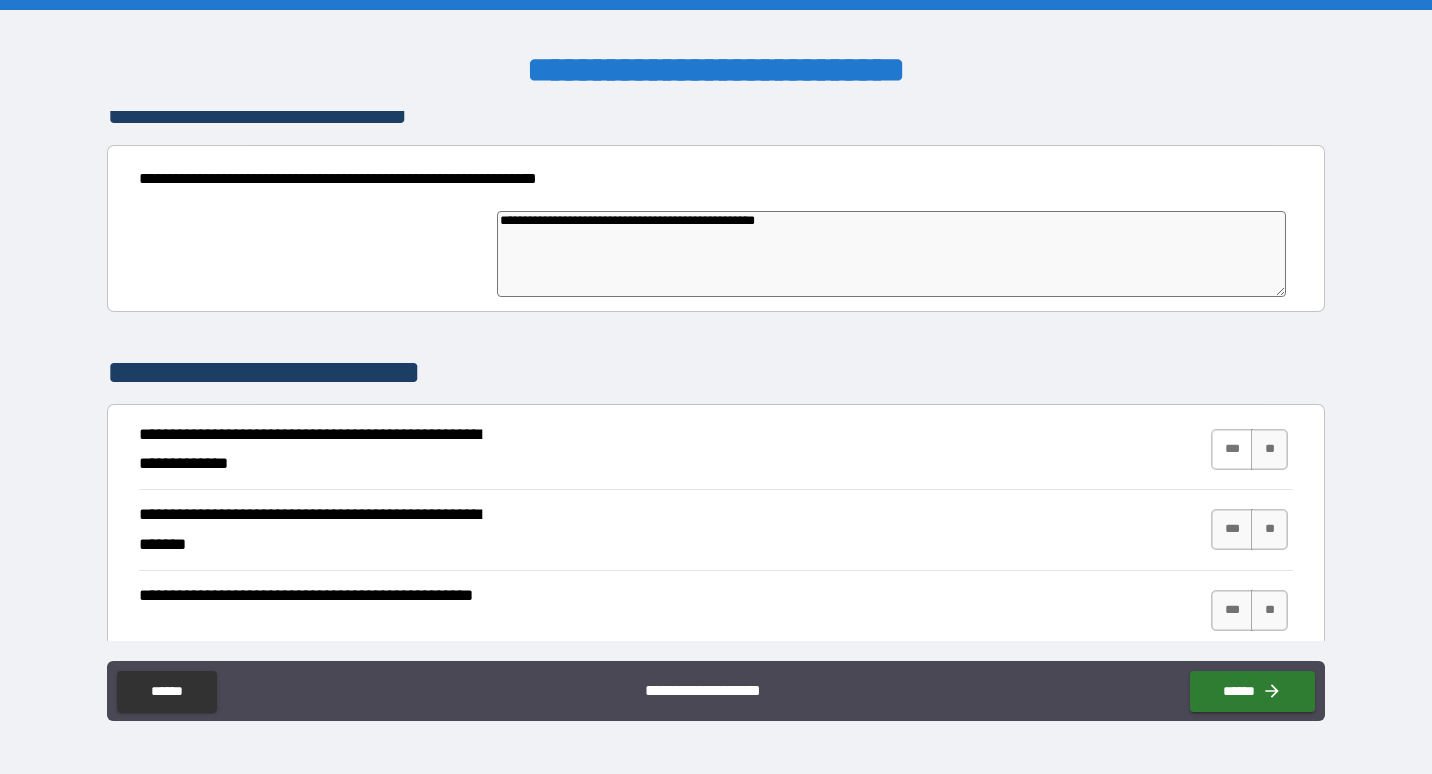 type on "**********" 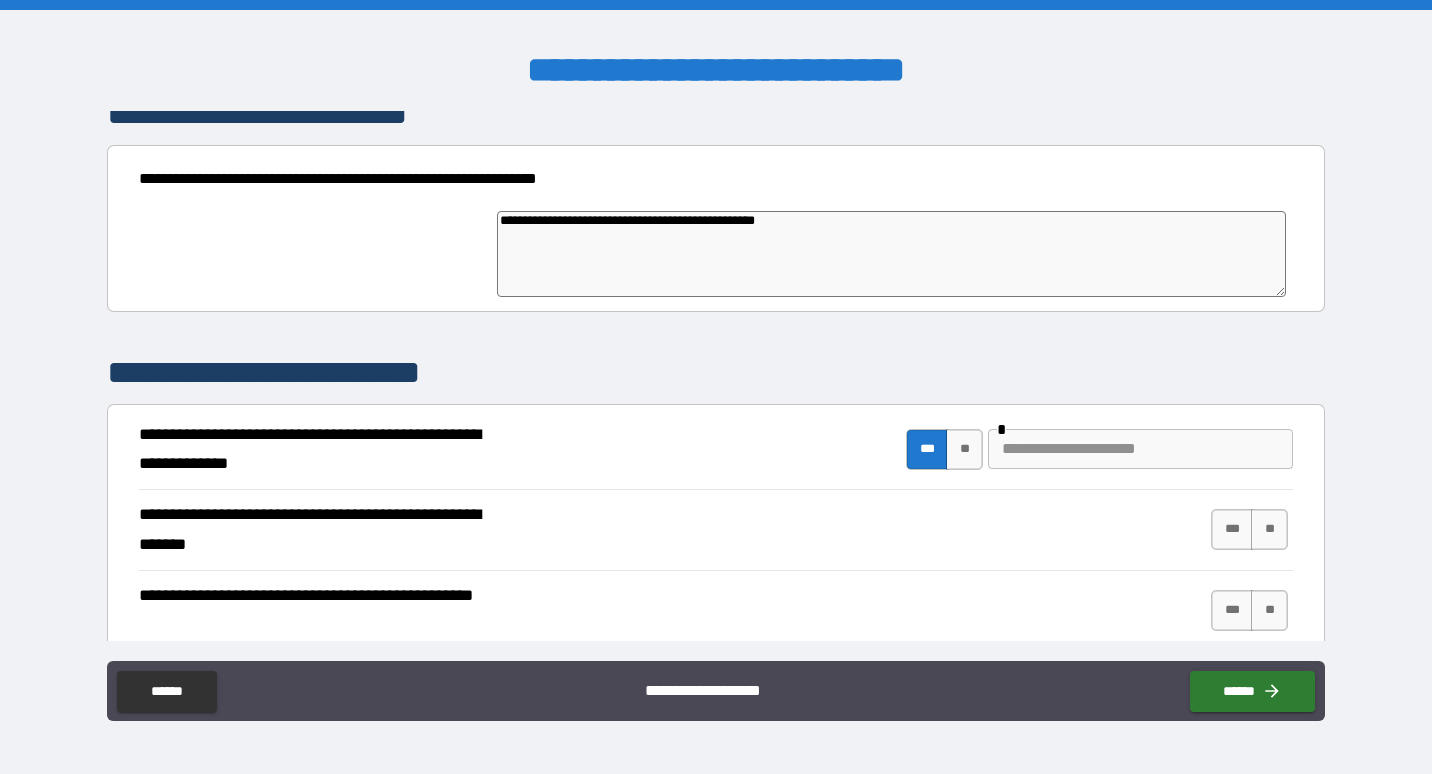 type on "*" 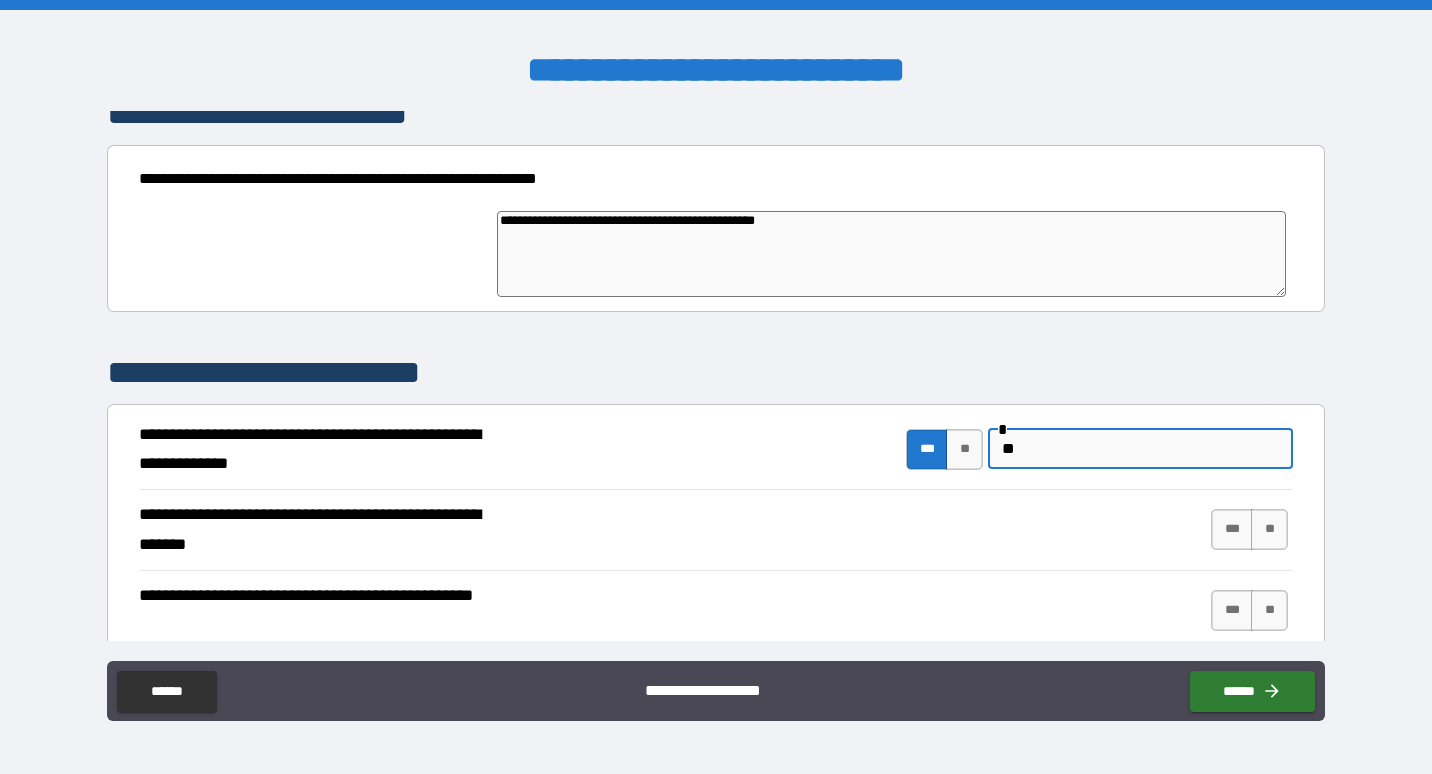 type on "*" 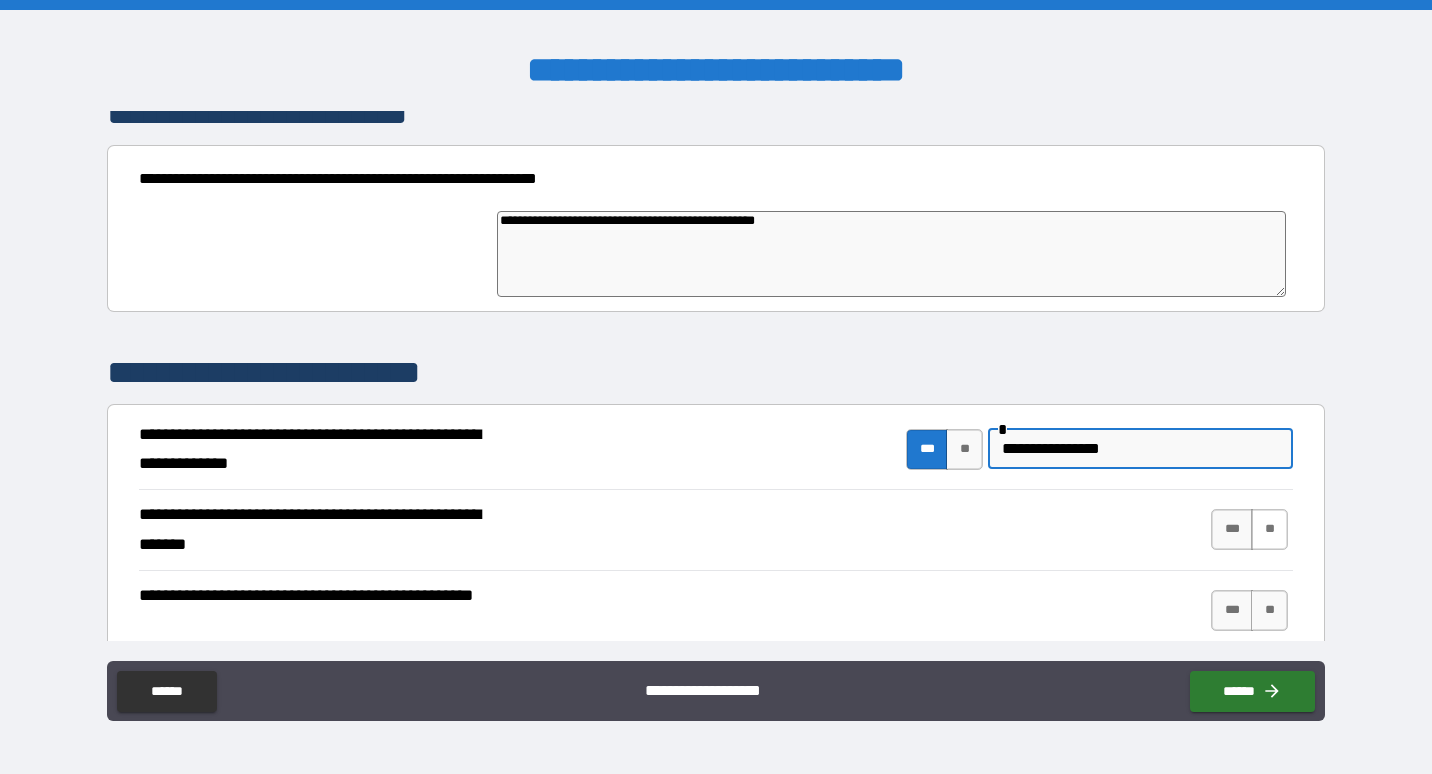 type on "**********" 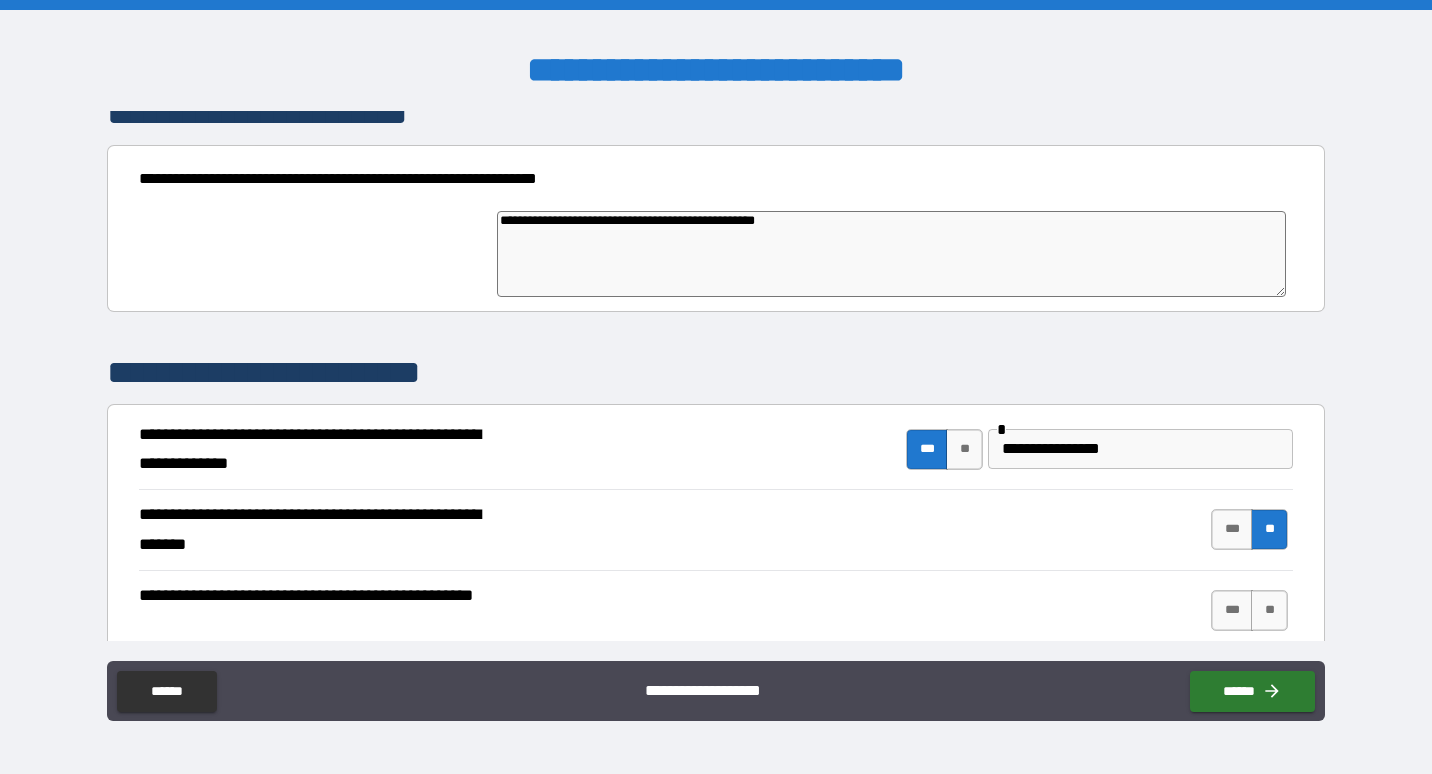 scroll, scrollTop: 500, scrollLeft: 0, axis: vertical 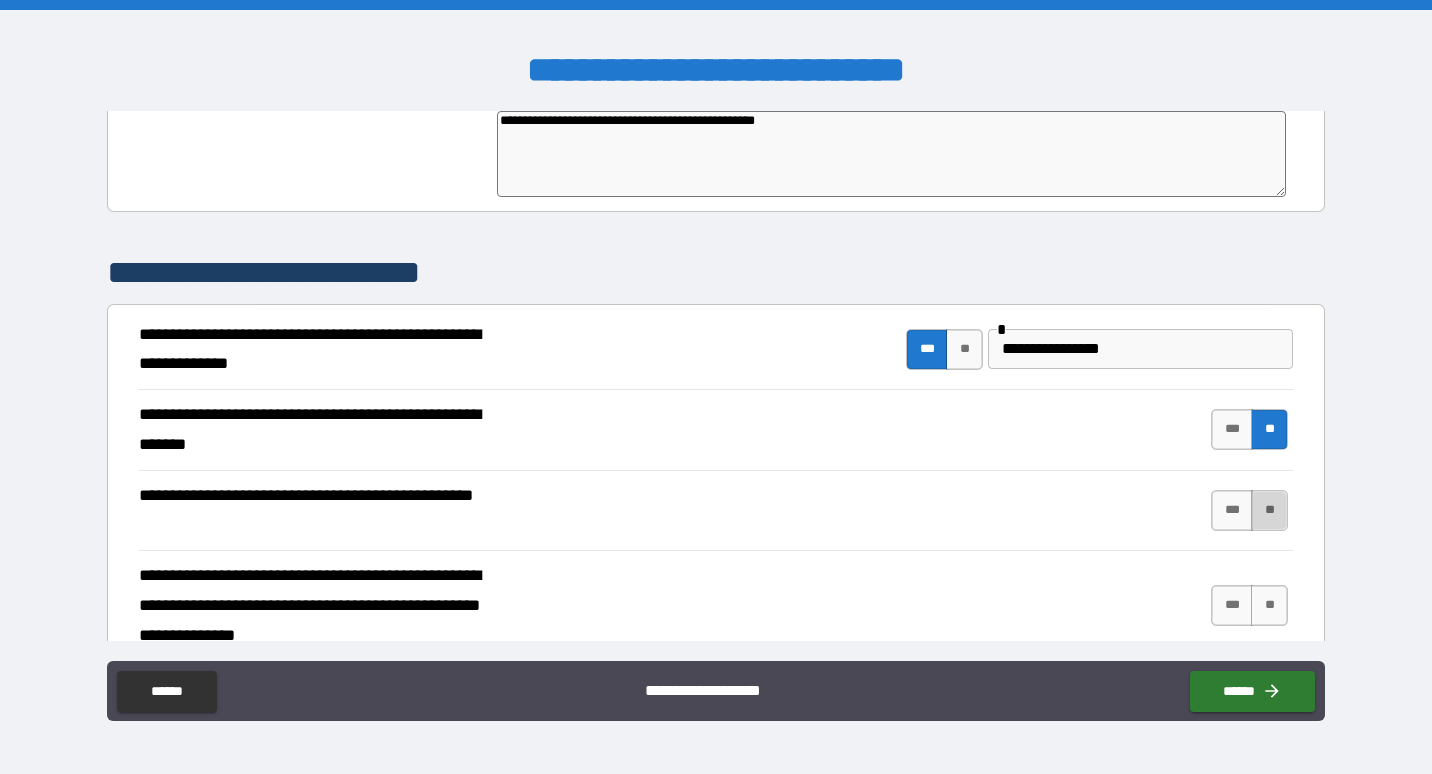 click on "**" at bounding box center (1269, 510) 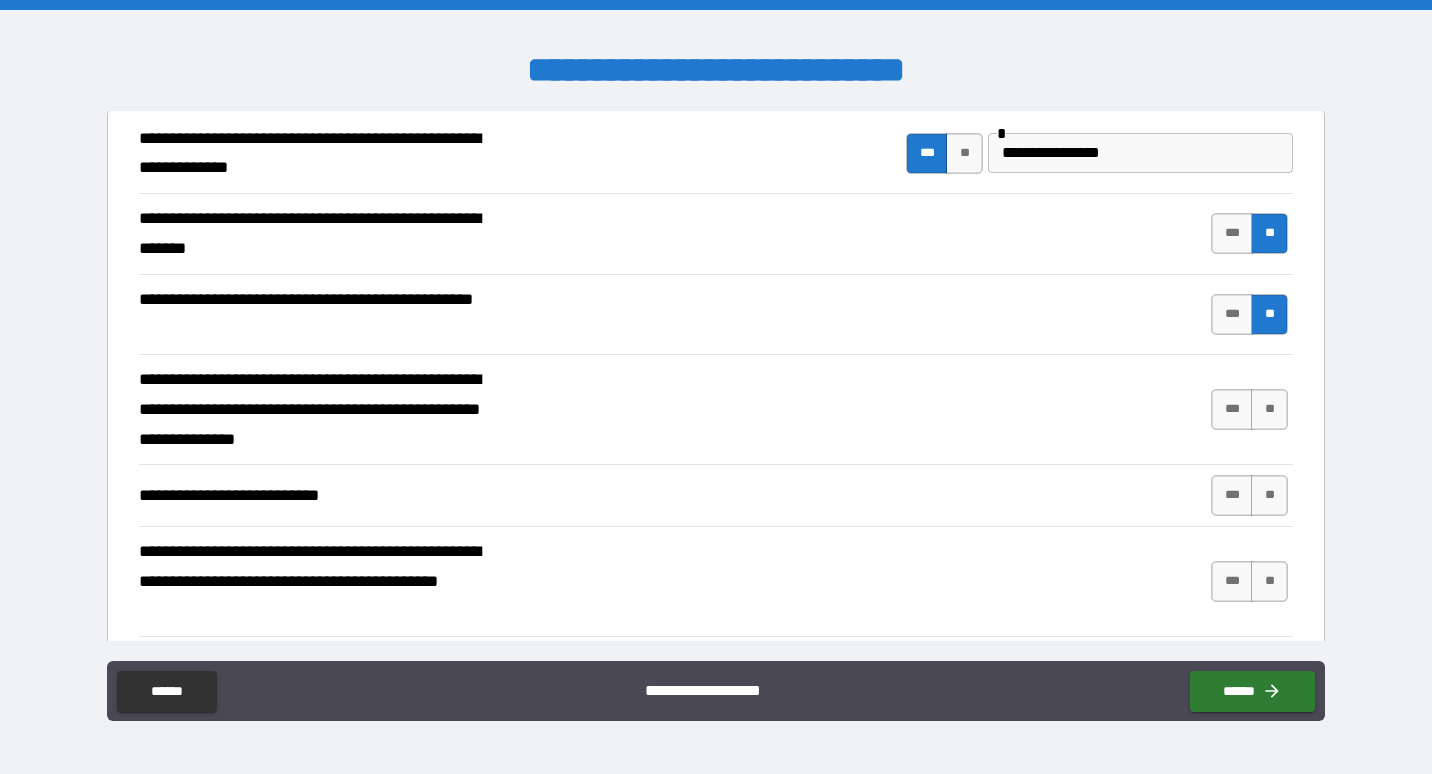 scroll, scrollTop: 700, scrollLeft: 0, axis: vertical 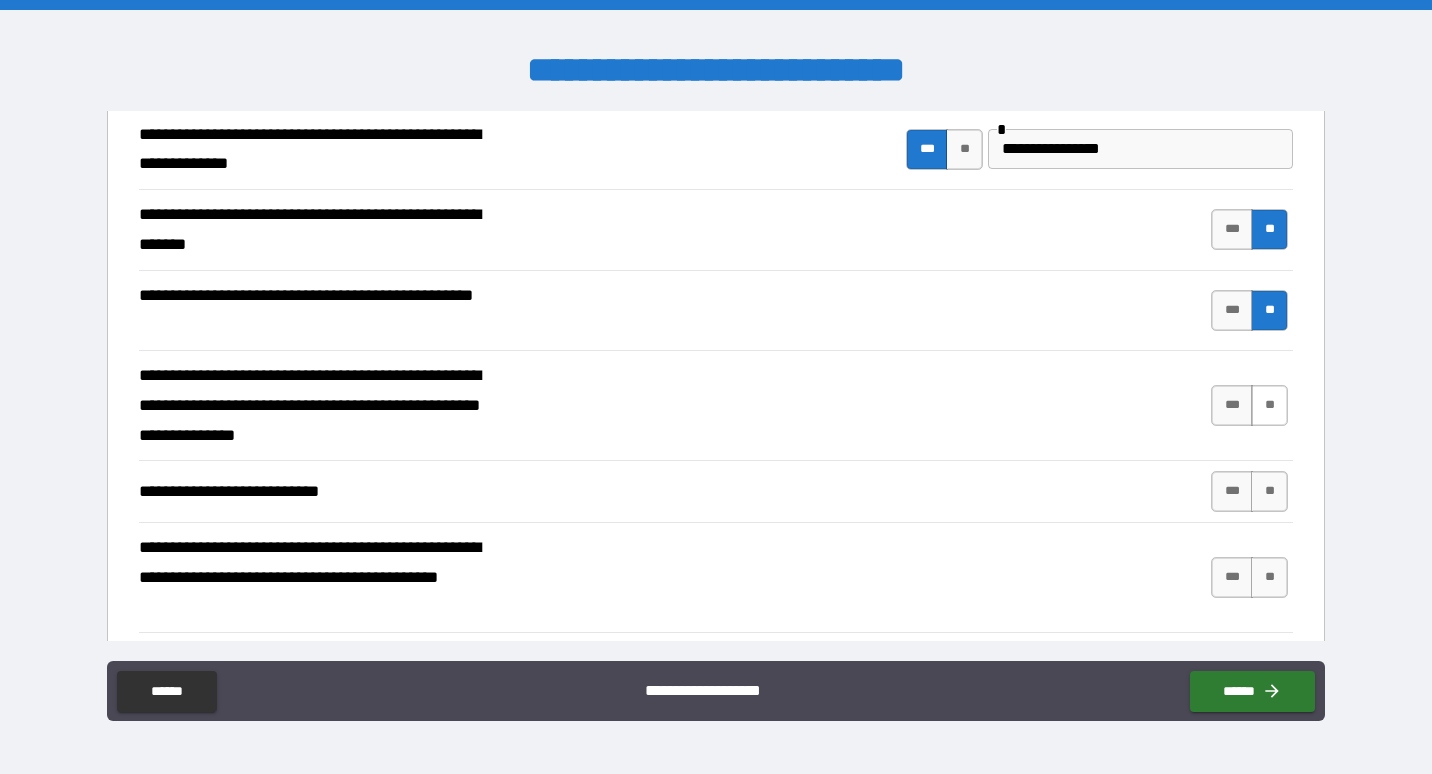 click on "**" at bounding box center (1269, 405) 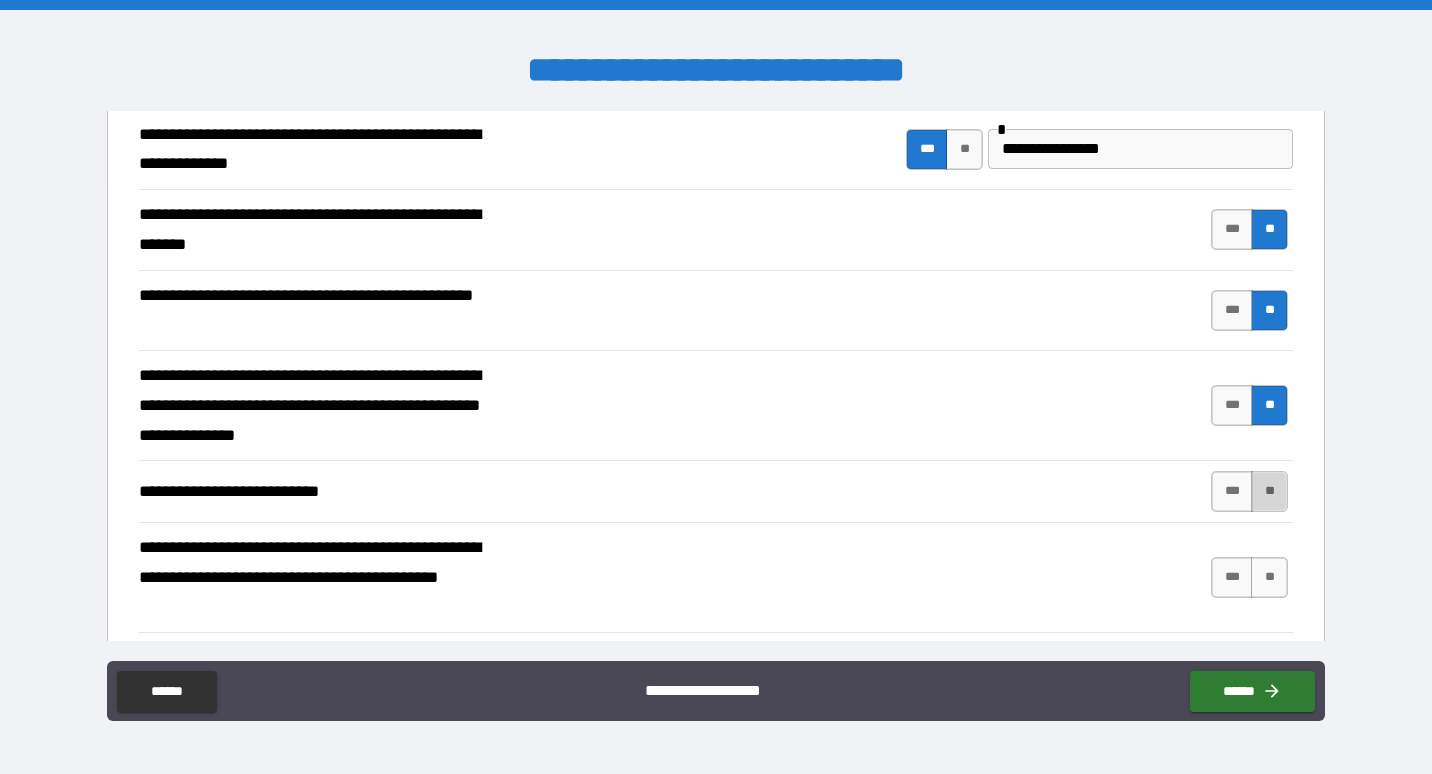 click on "**" at bounding box center (1269, 491) 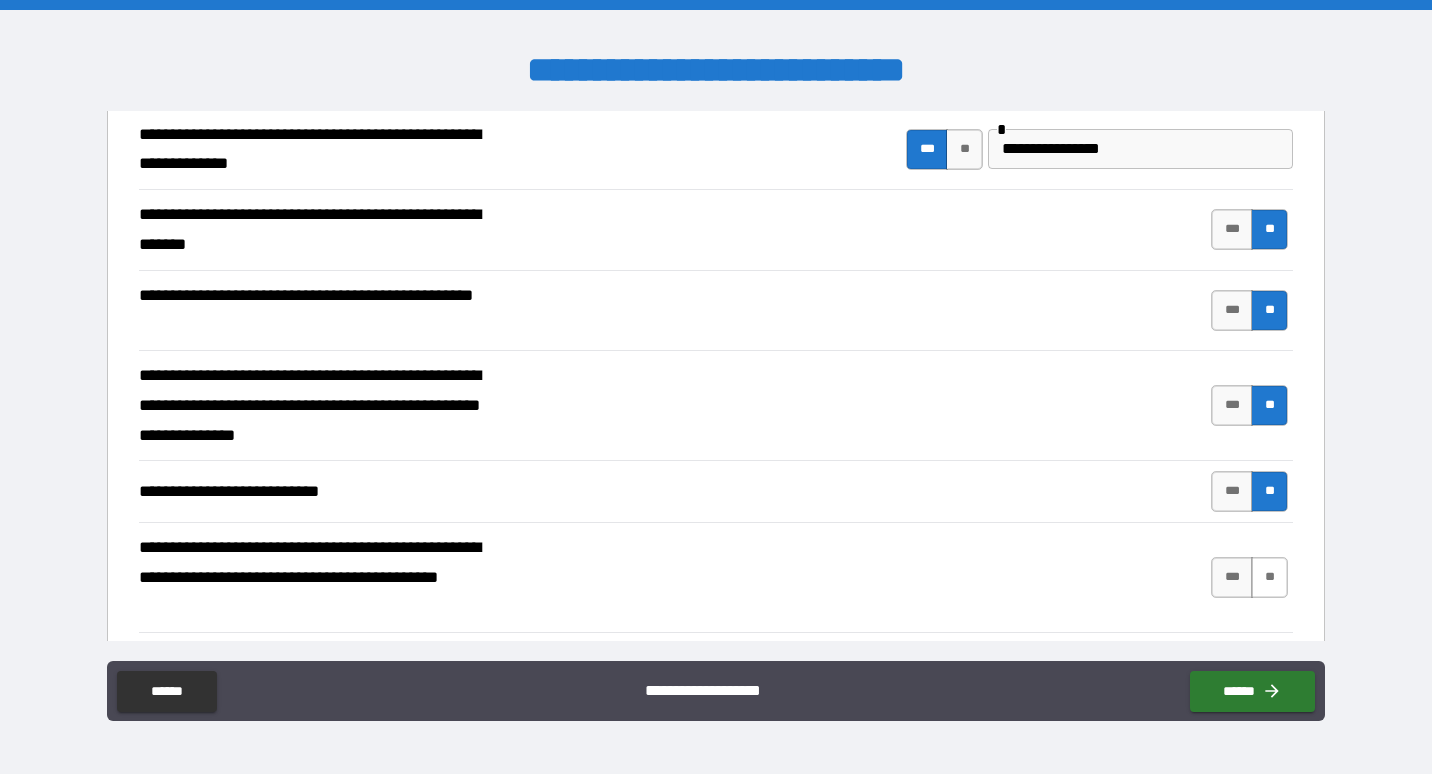 click on "**" at bounding box center [1269, 577] 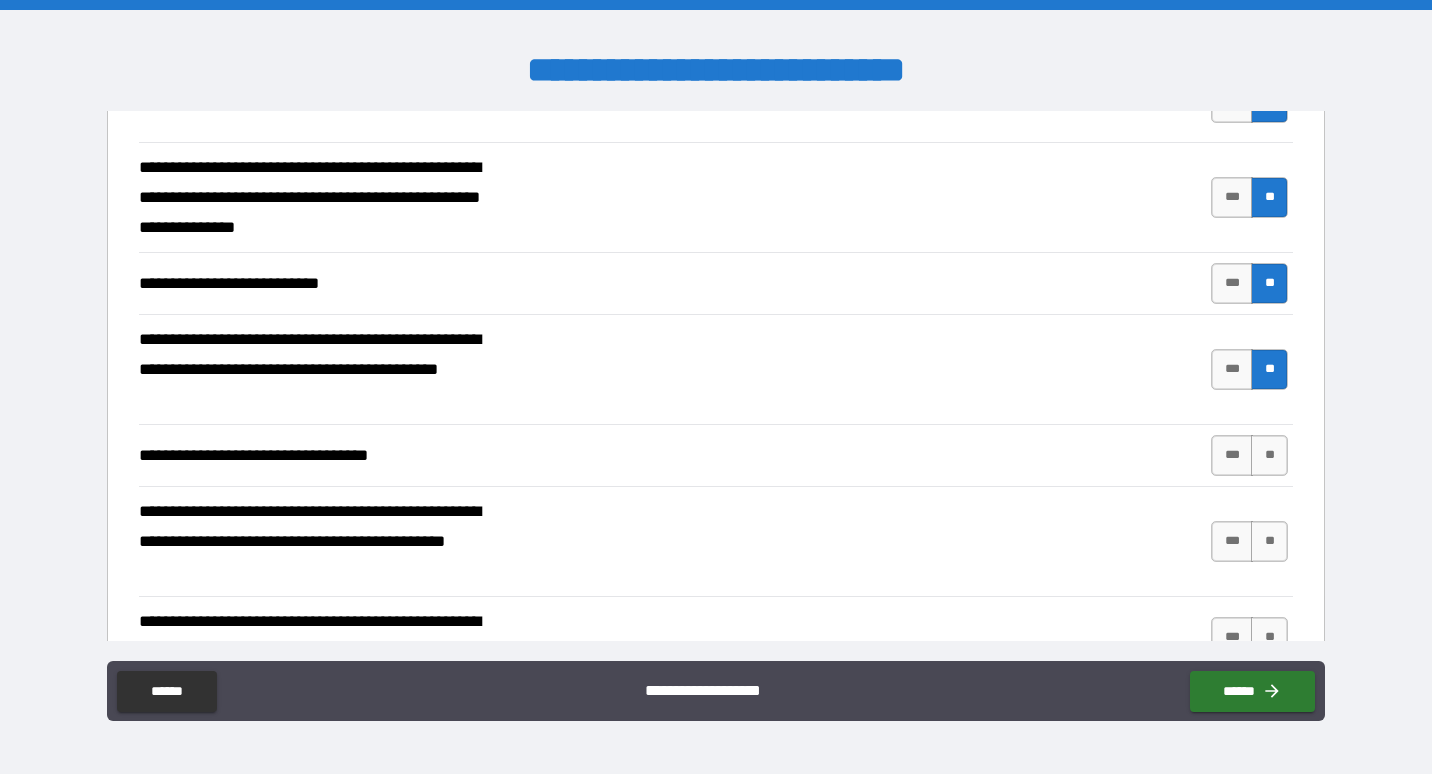 scroll, scrollTop: 1000, scrollLeft: 0, axis: vertical 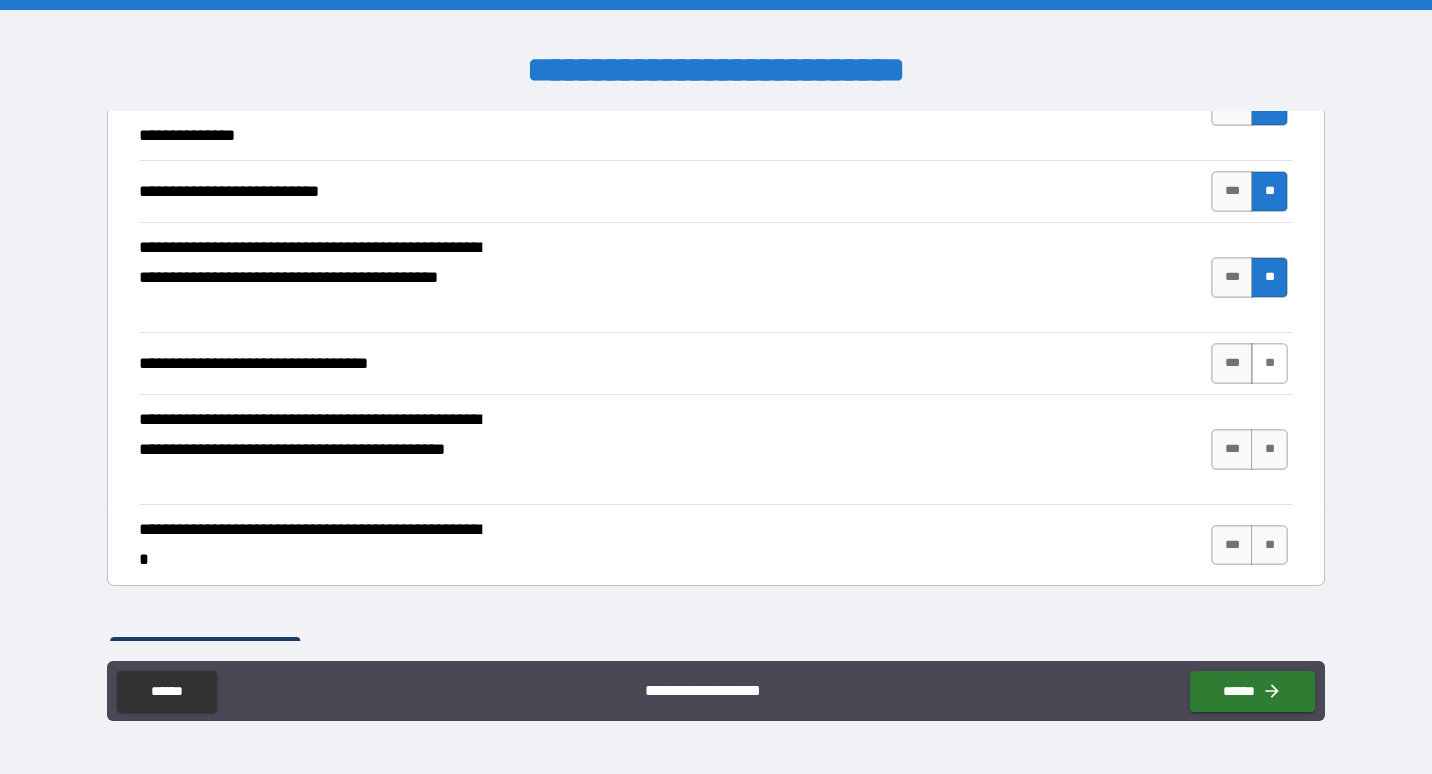 click on "**" at bounding box center (1269, 363) 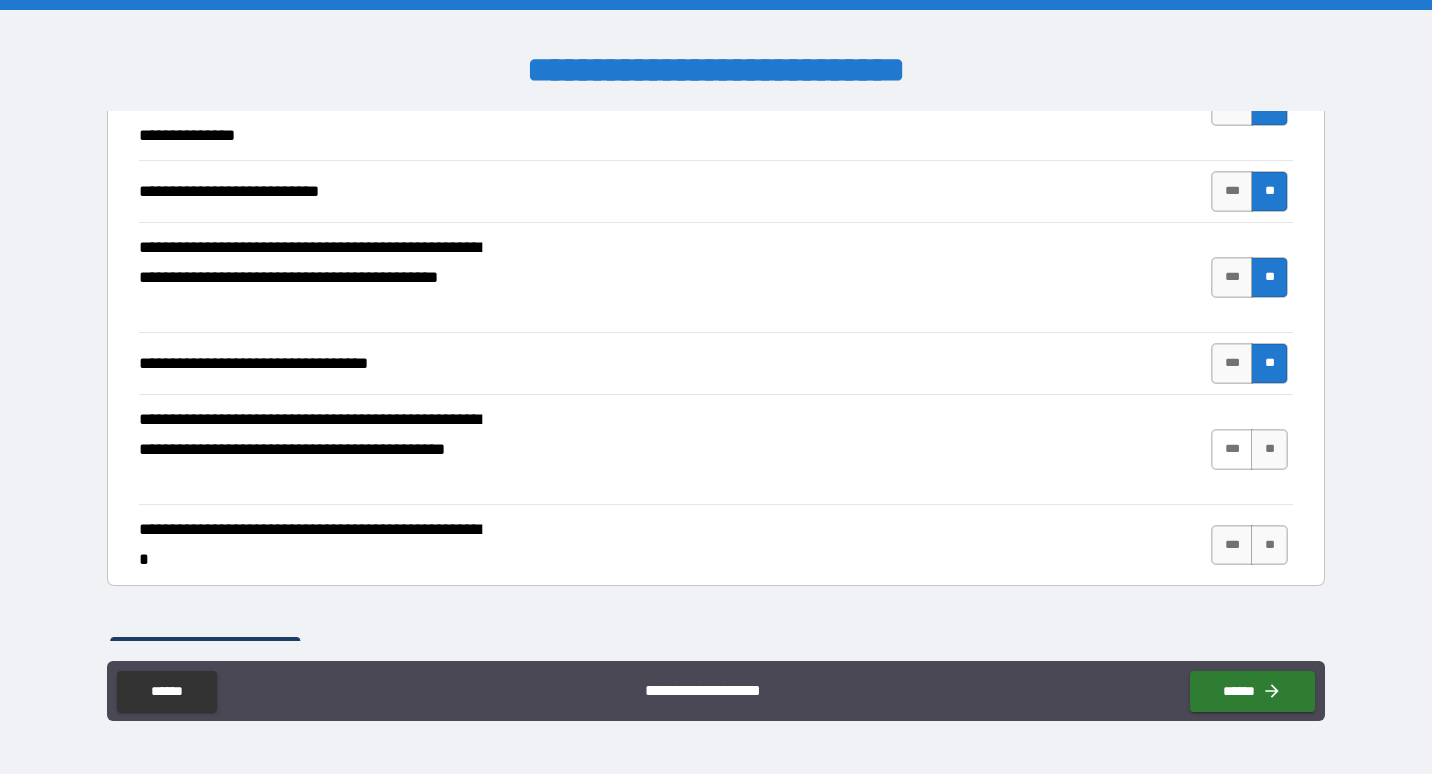 click on "***" at bounding box center (1232, 449) 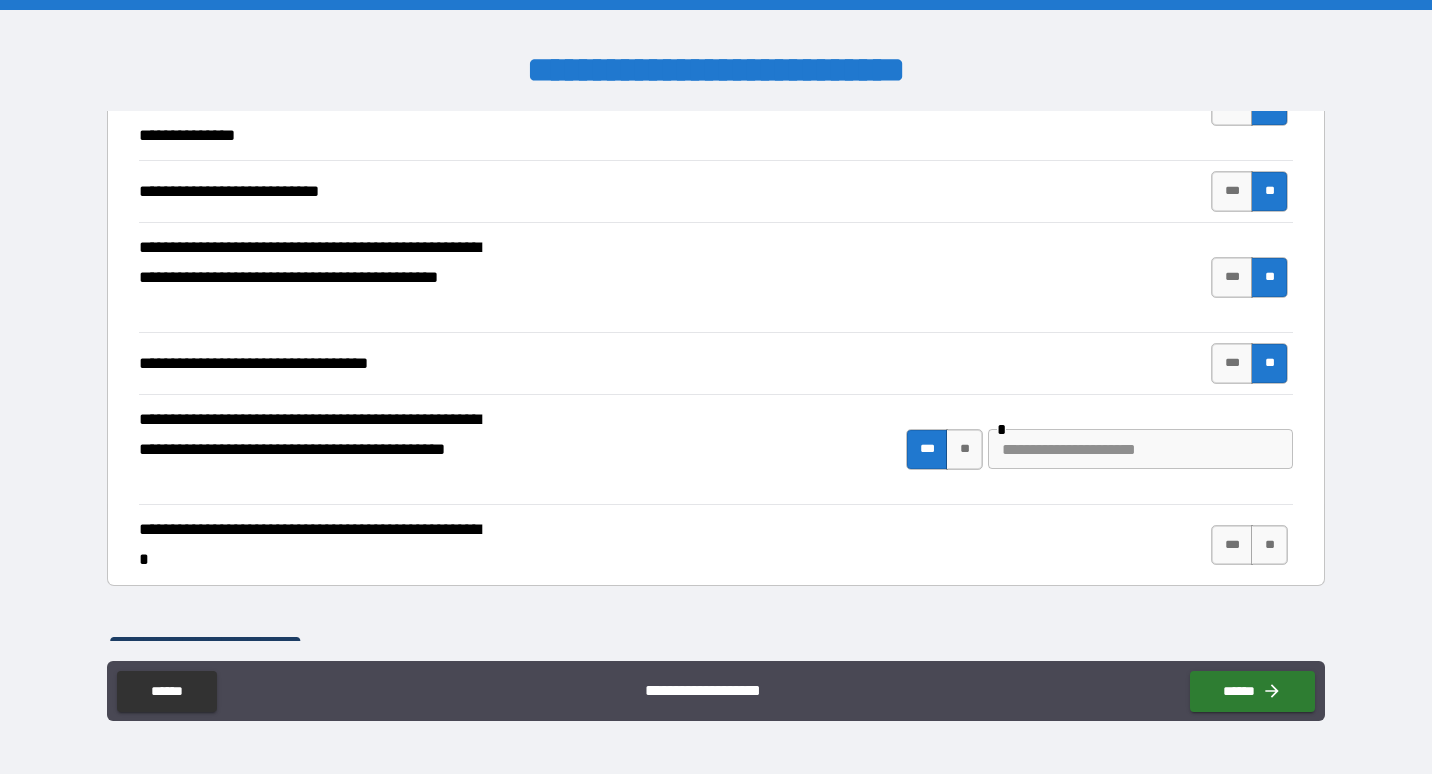 type on "*" 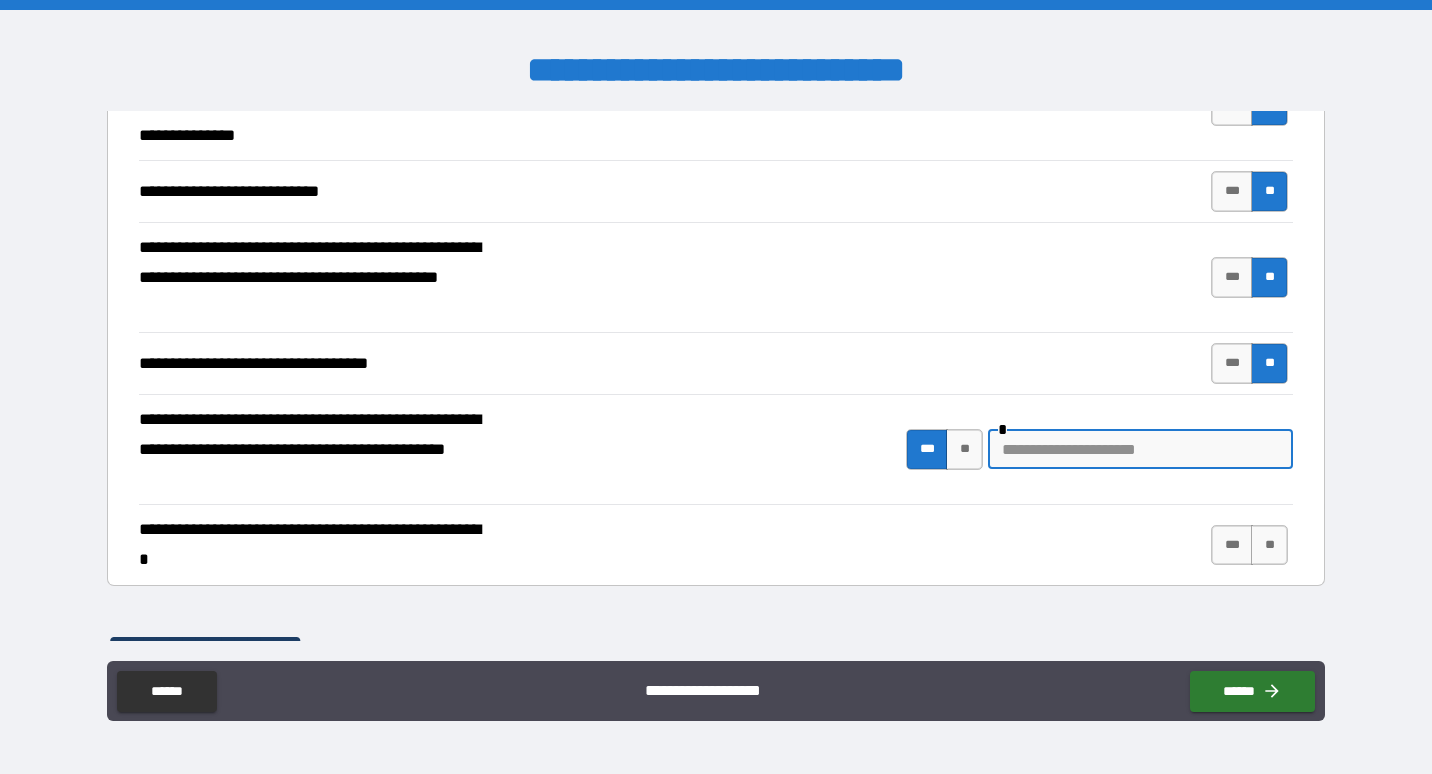 click at bounding box center (1140, 449) 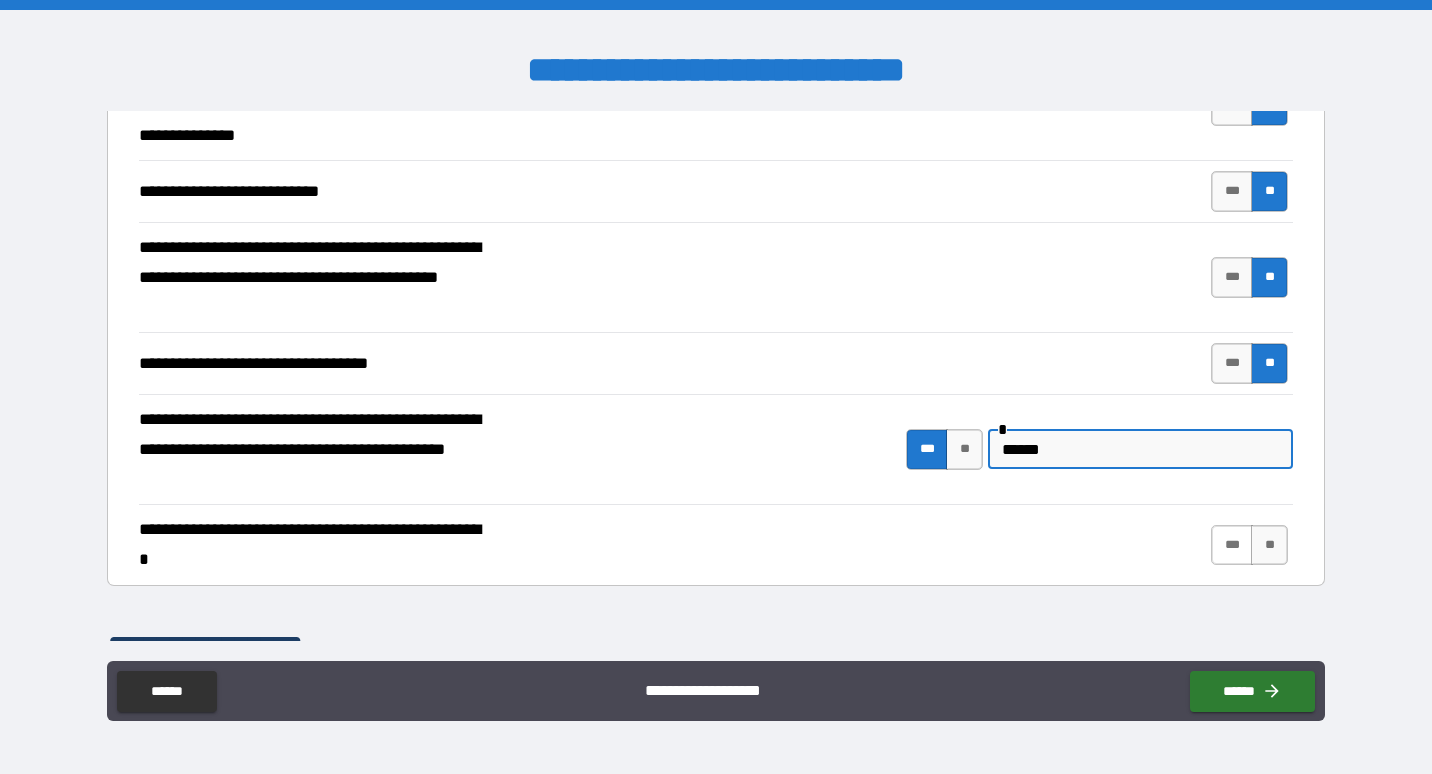 type on "******" 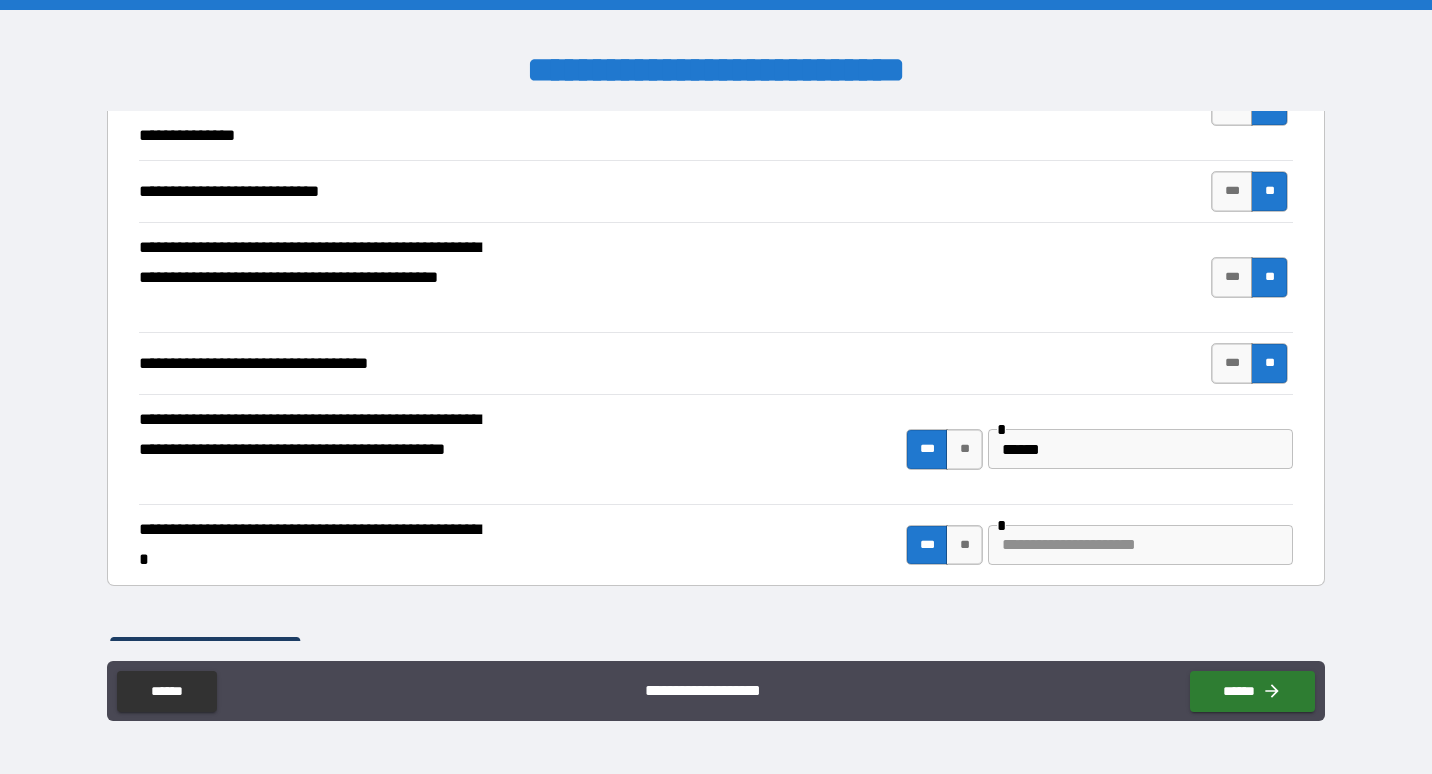 type on "*" 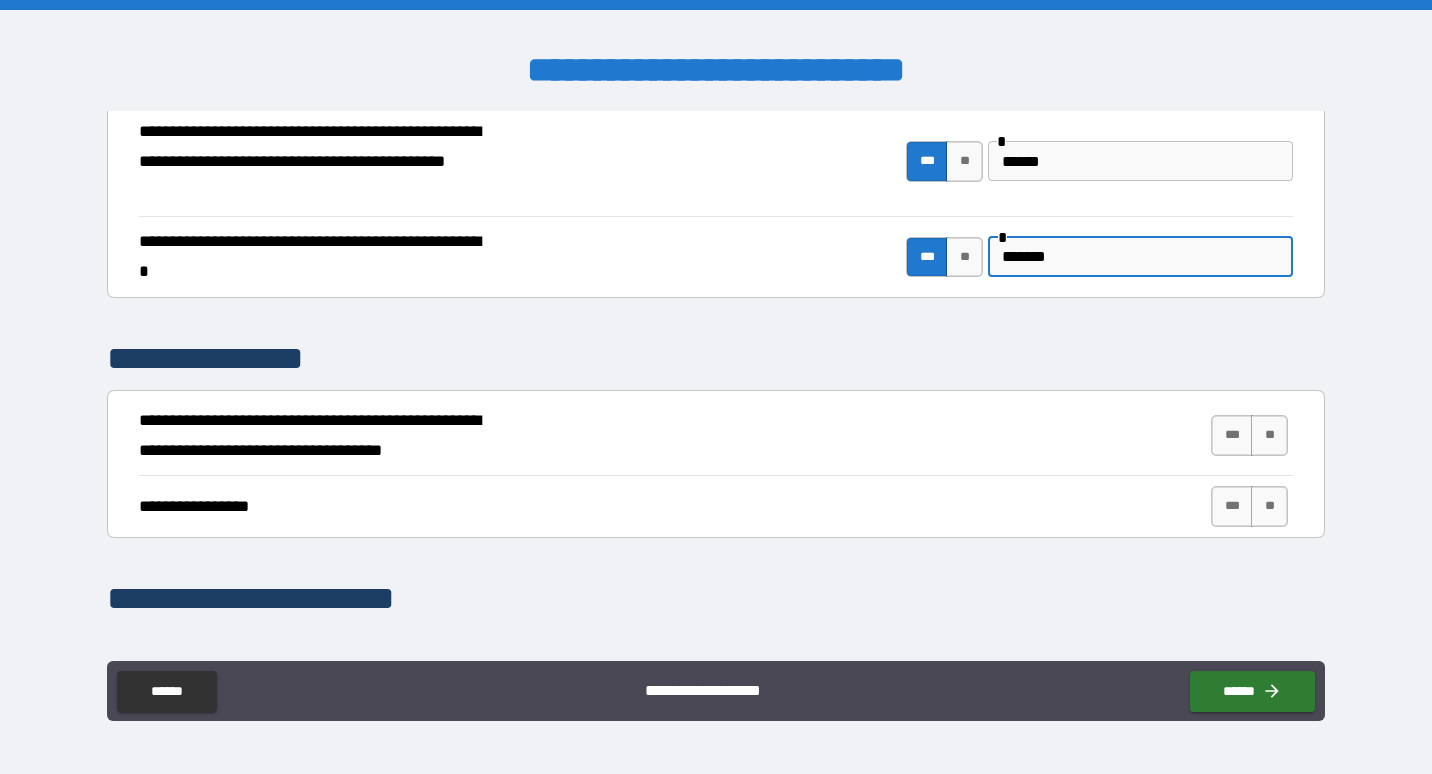 scroll, scrollTop: 1300, scrollLeft: 0, axis: vertical 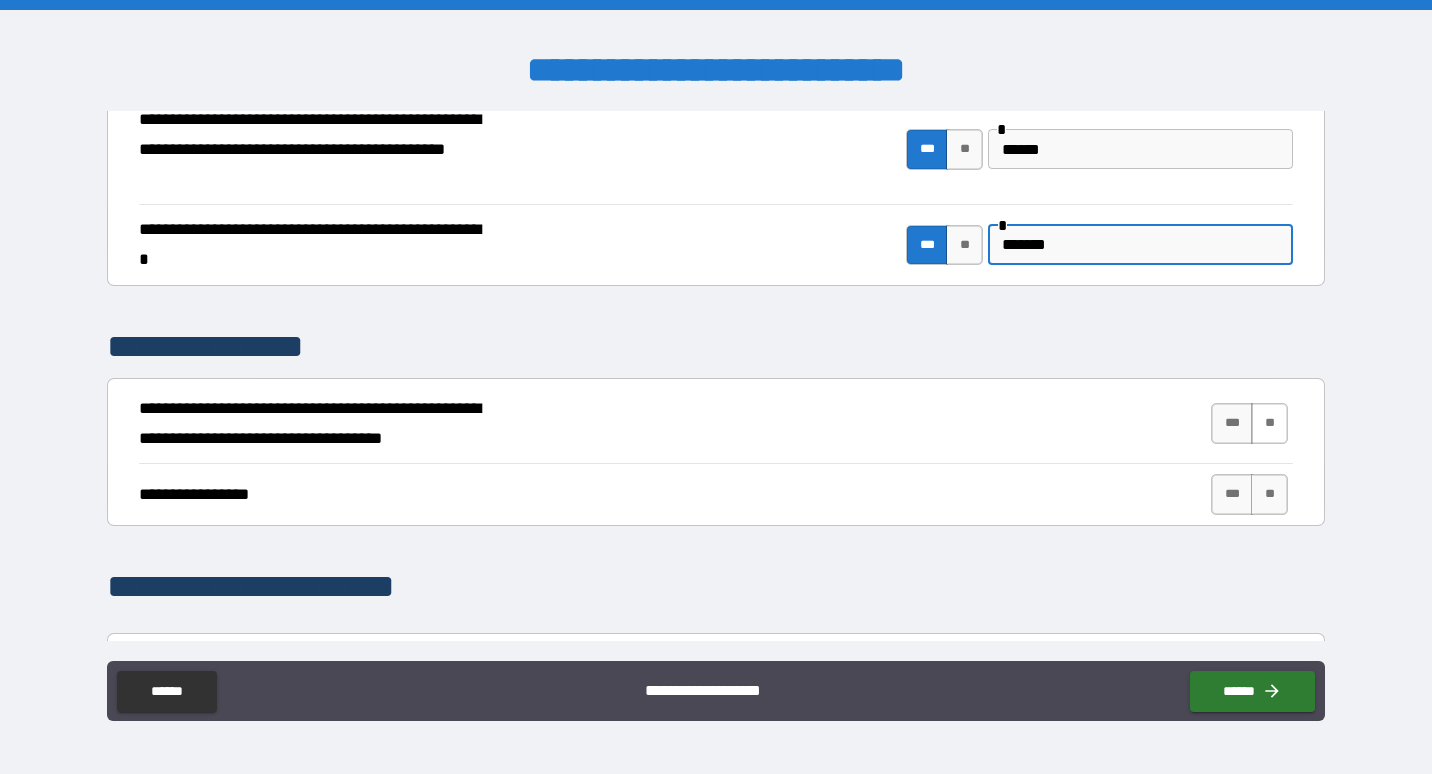 type on "*******" 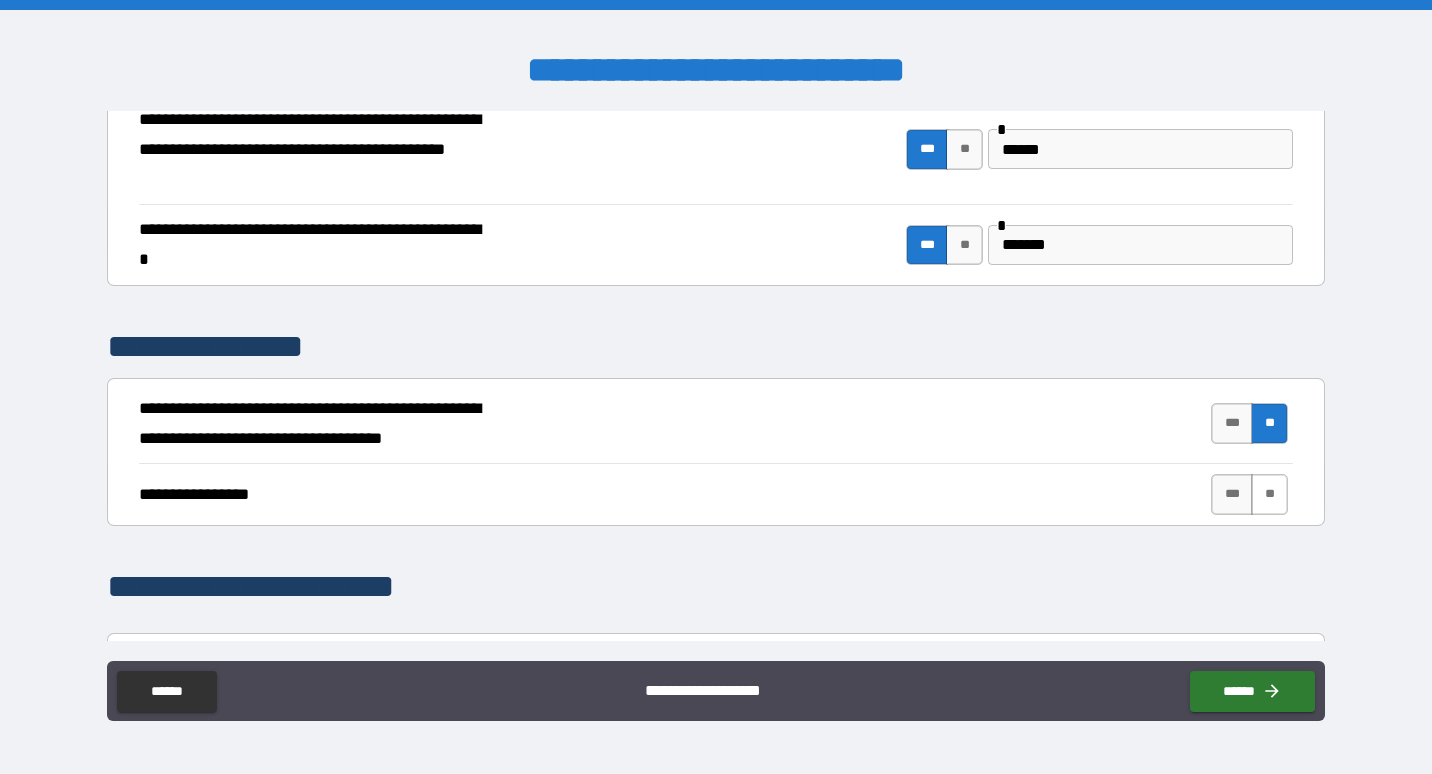 click on "**" at bounding box center (1269, 494) 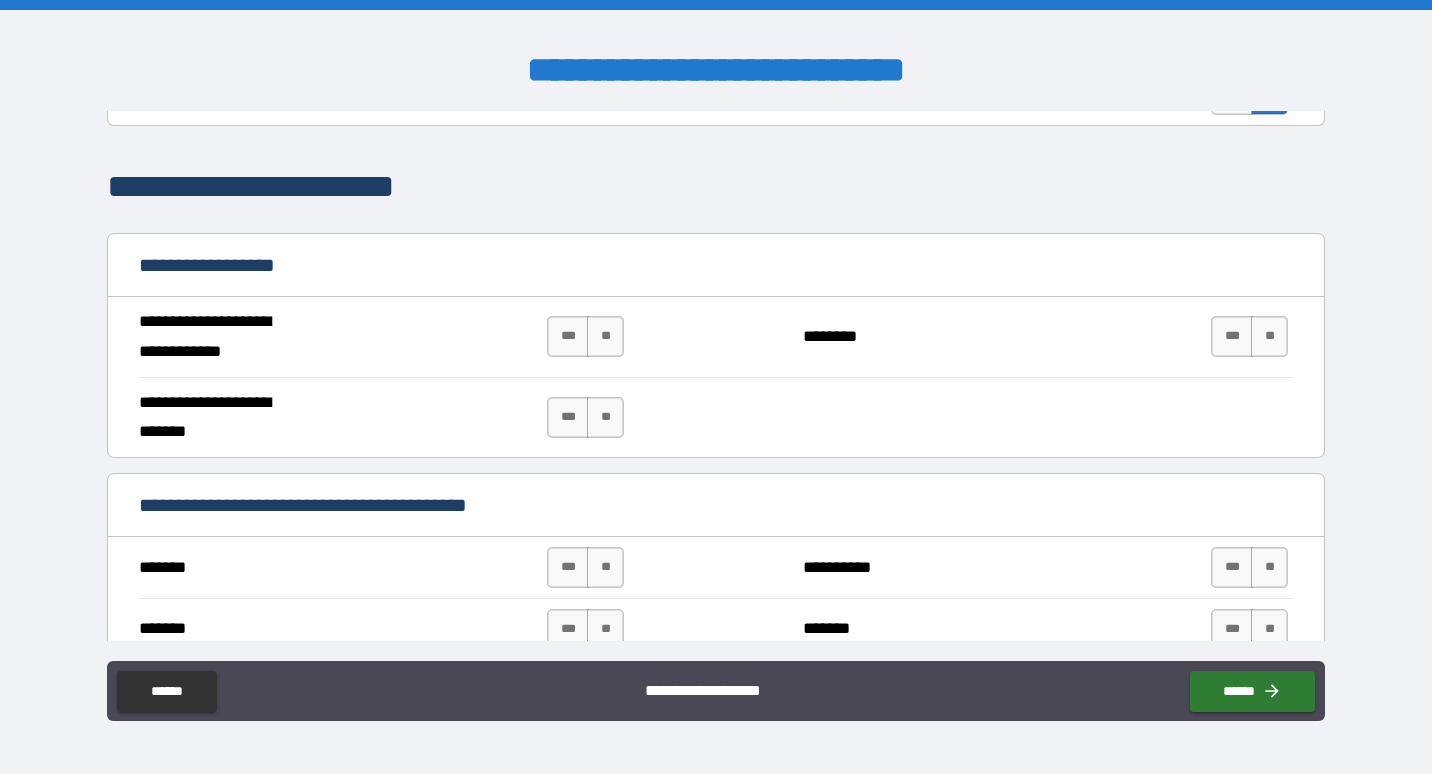 scroll, scrollTop: 1900, scrollLeft: 0, axis: vertical 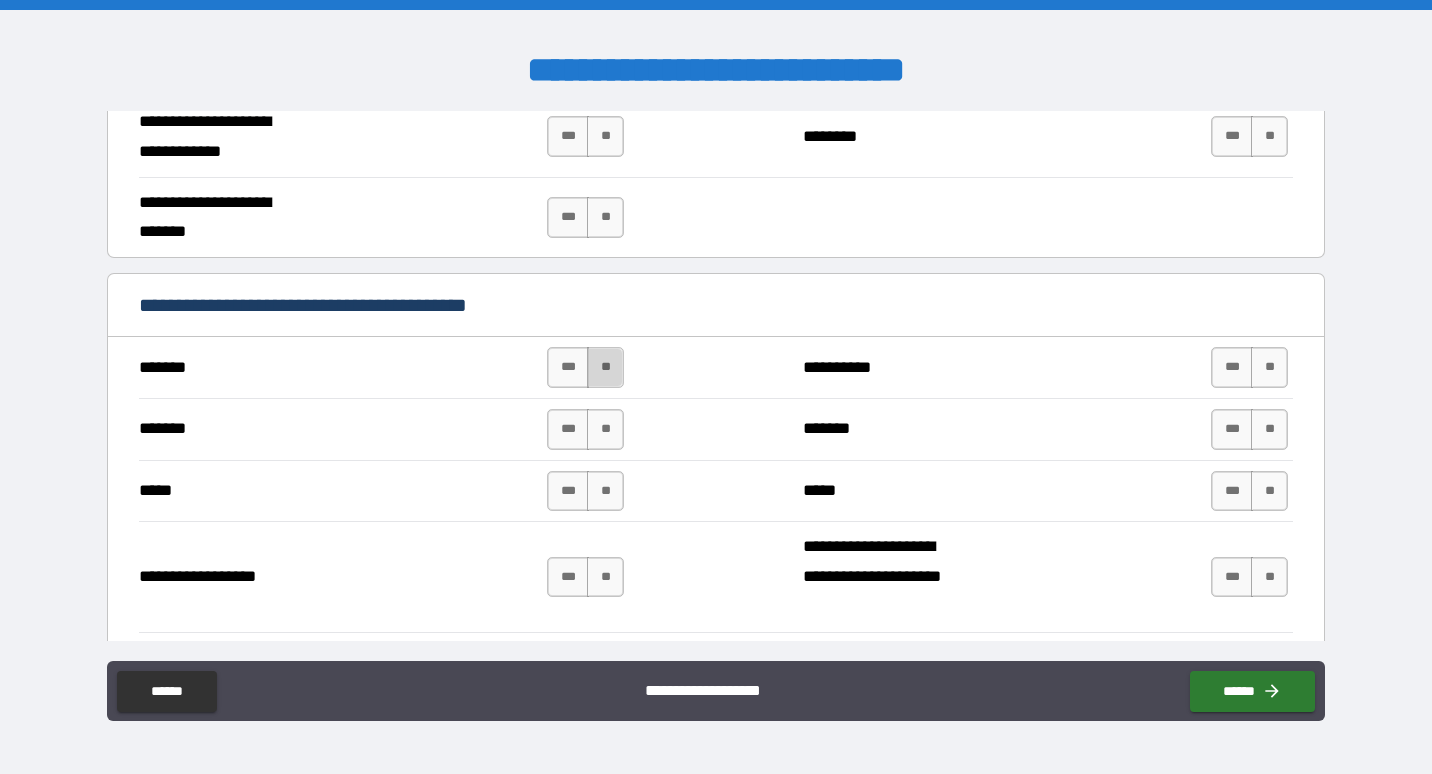 click on "**" at bounding box center (605, 367) 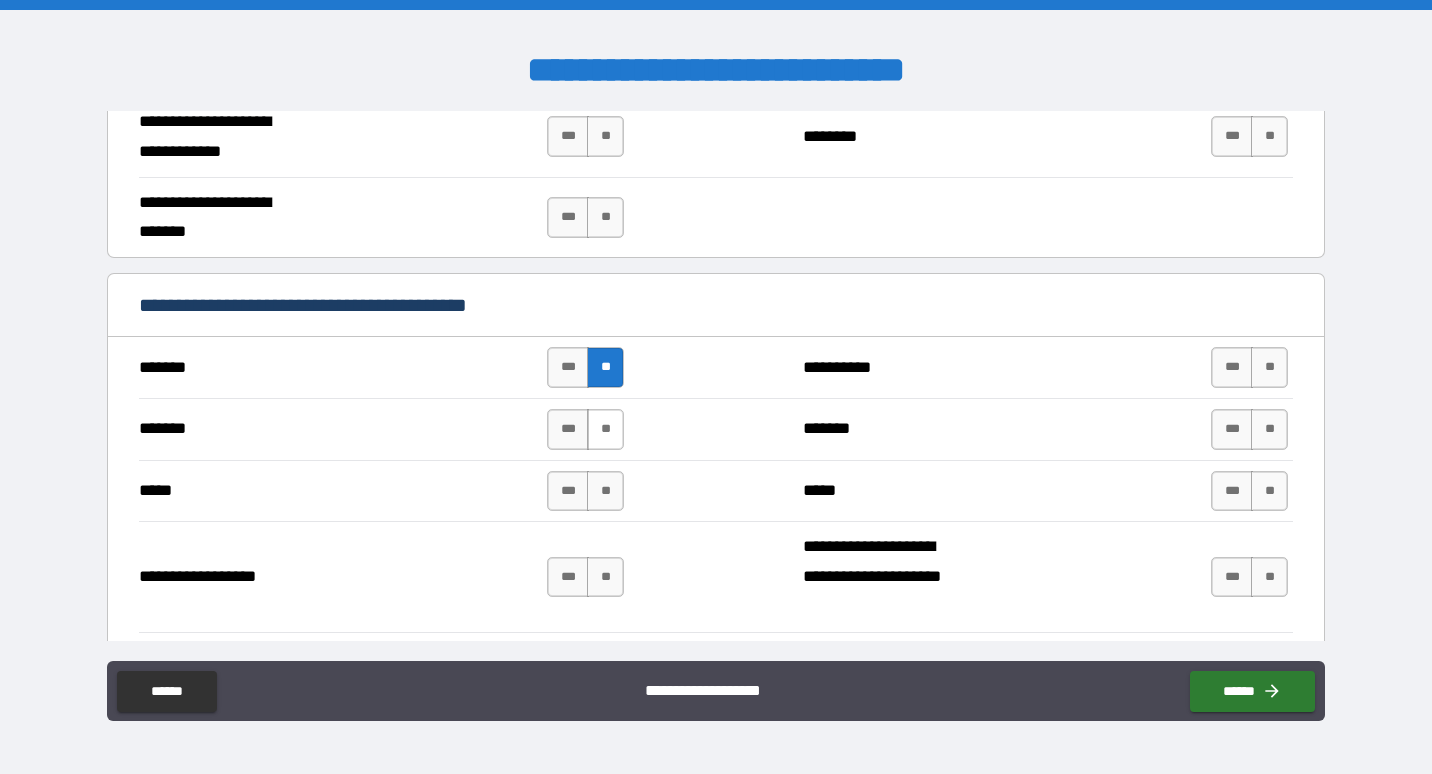 click on "**" at bounding box center [605, 429] 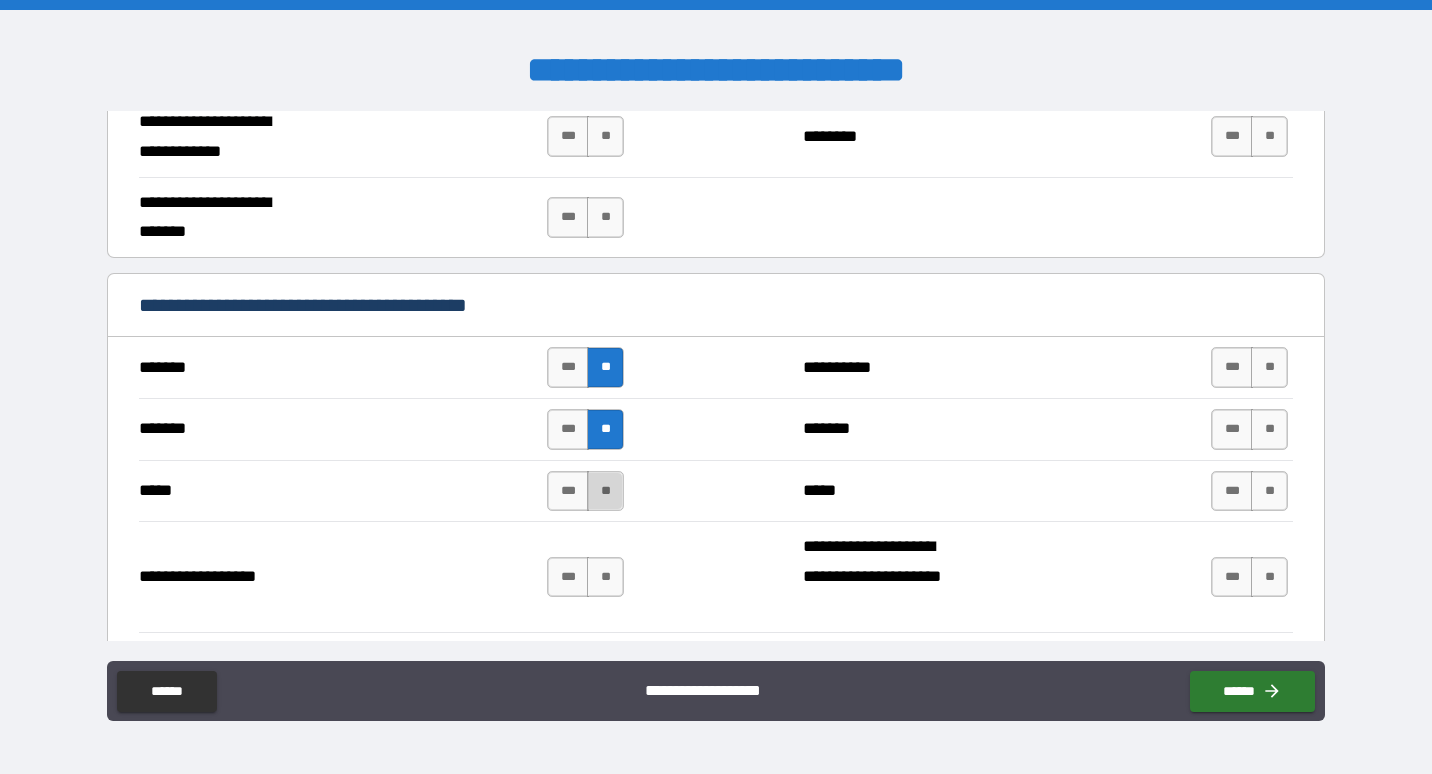 click on "**" at bounding box center [605, 491] 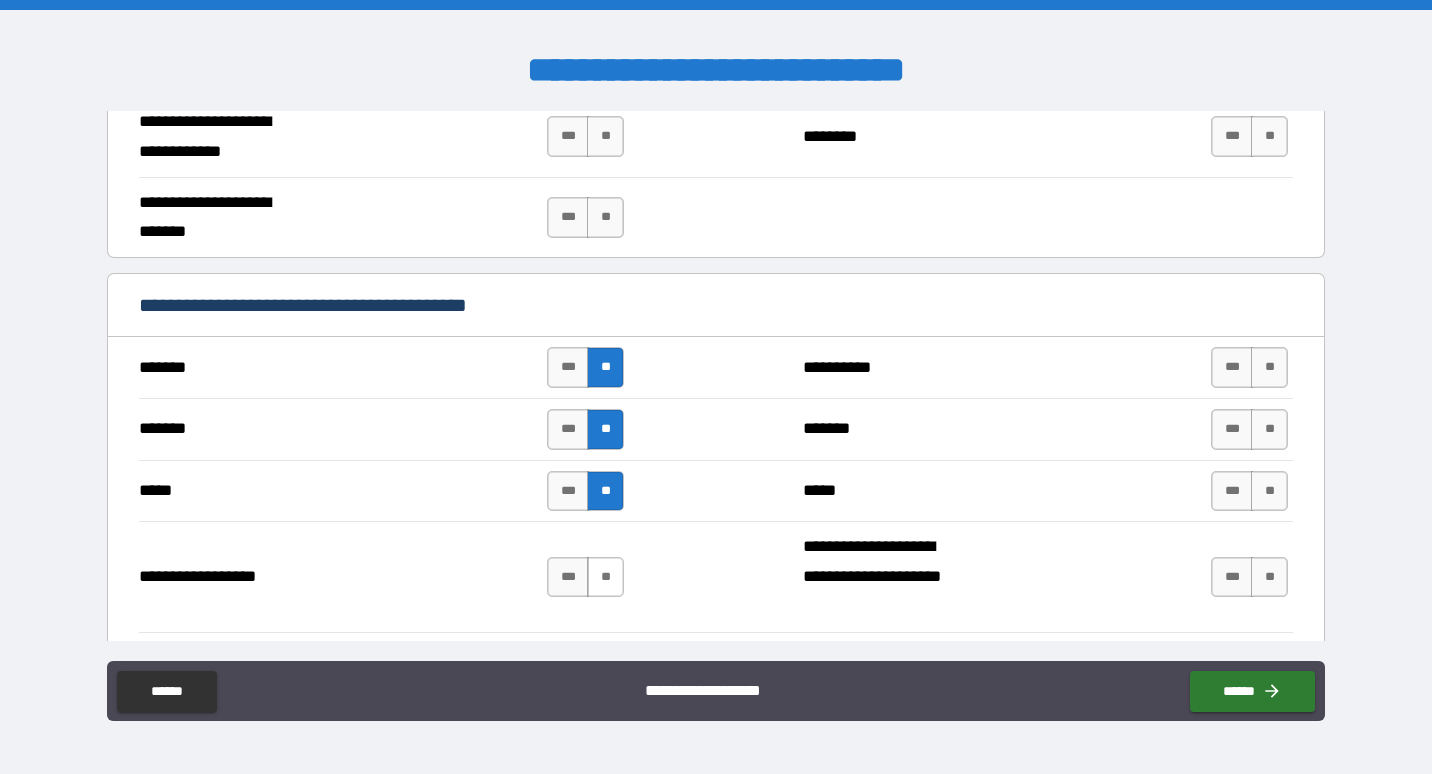 click on "**" at bounding box center (605, 577) 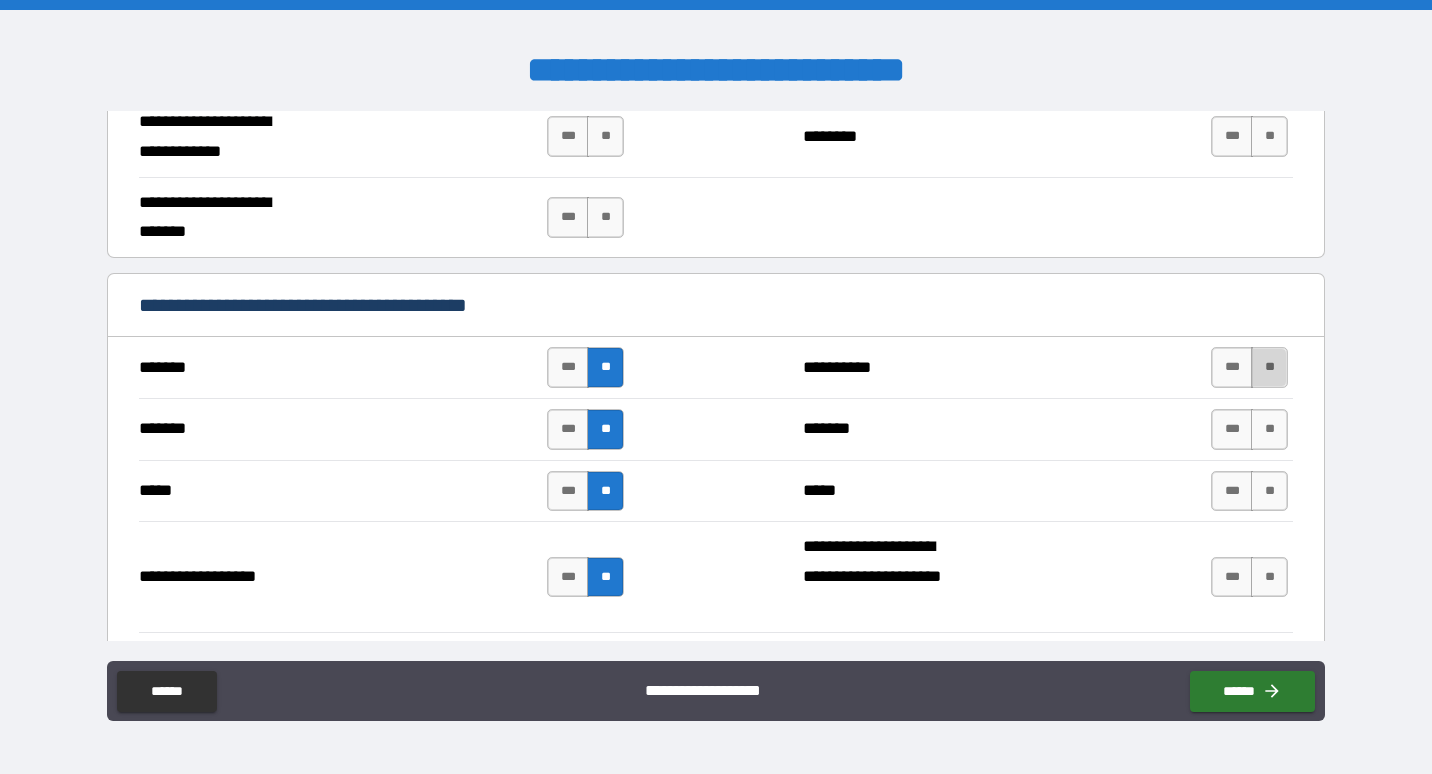 click on "**" at bounding box center [1269, 367] 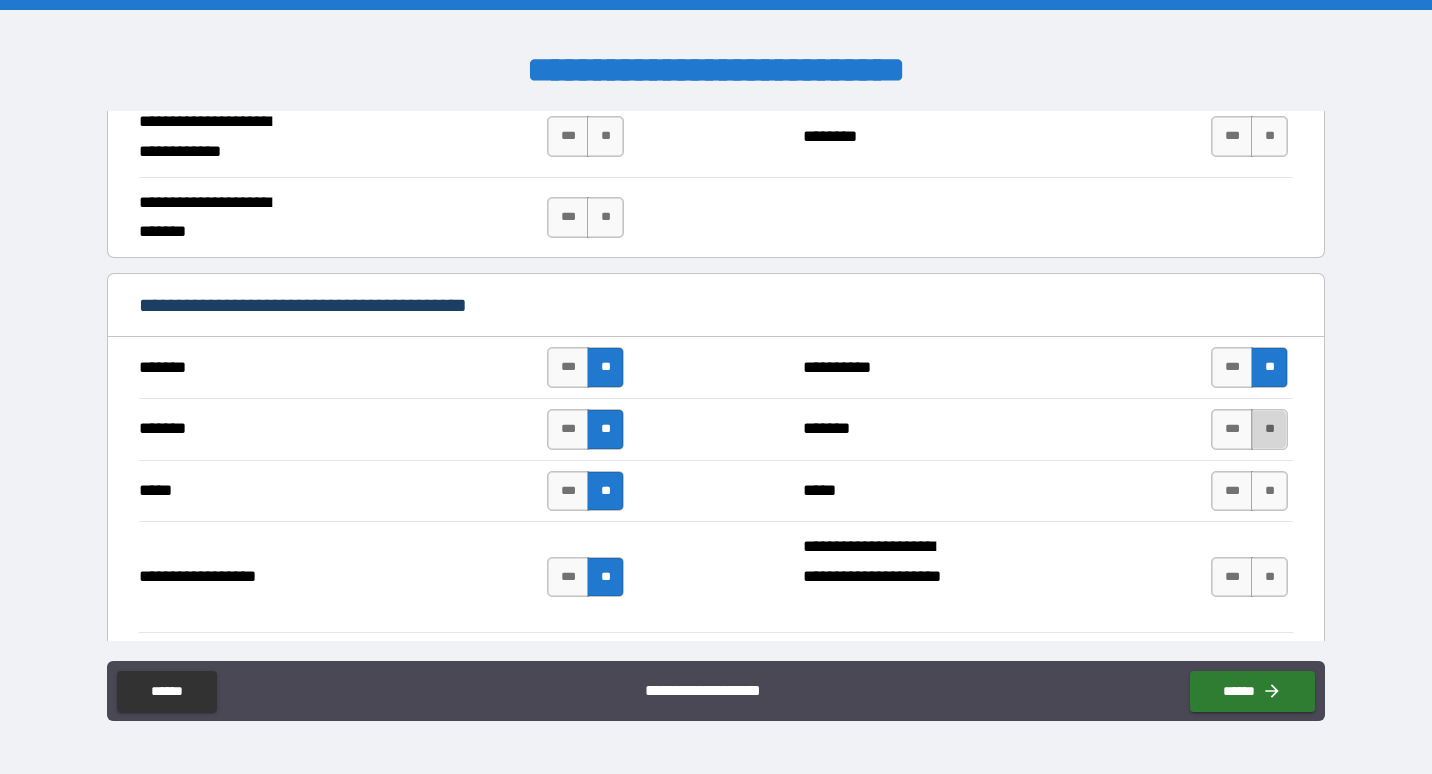 click on "**" at bounding box center [1269, 429] 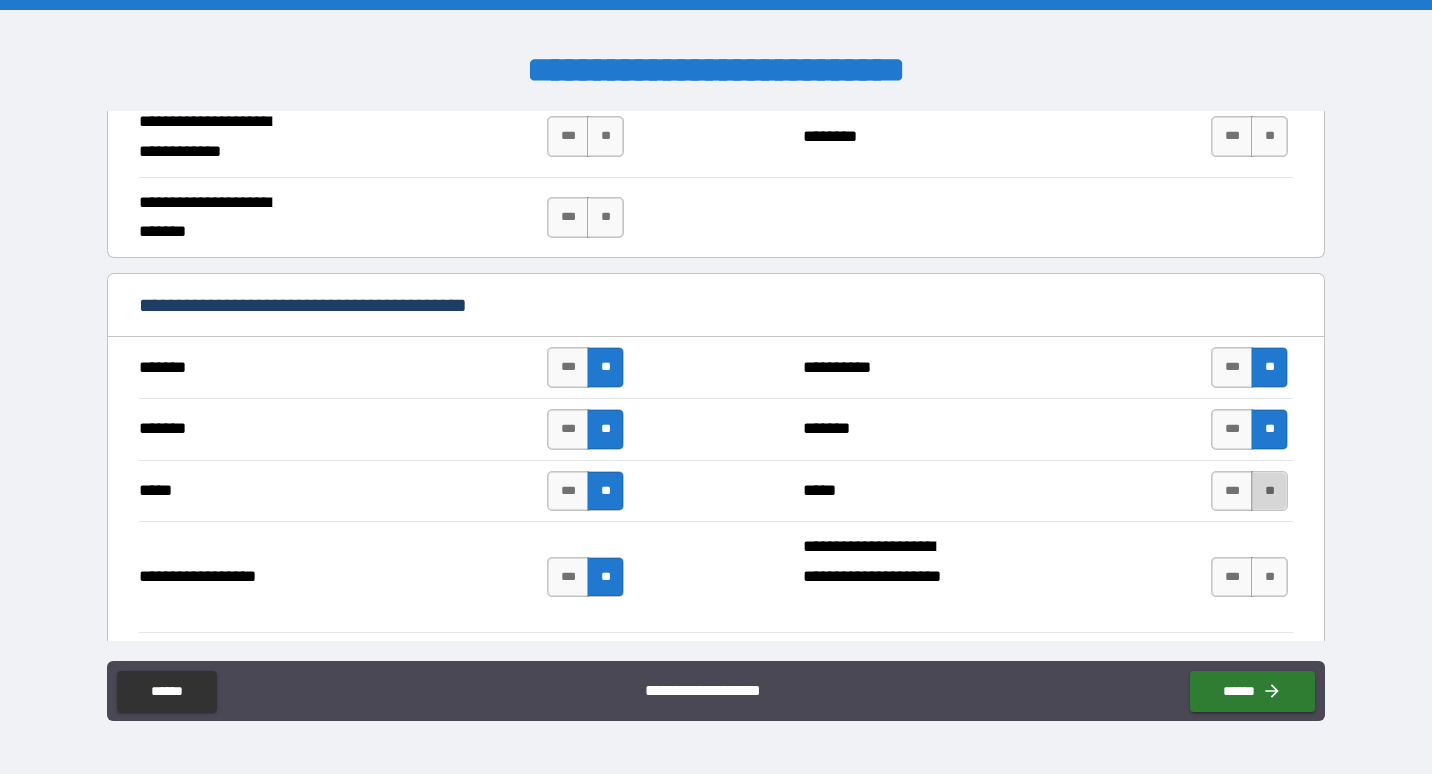 click on "**" at bounding box center (1269, 491) 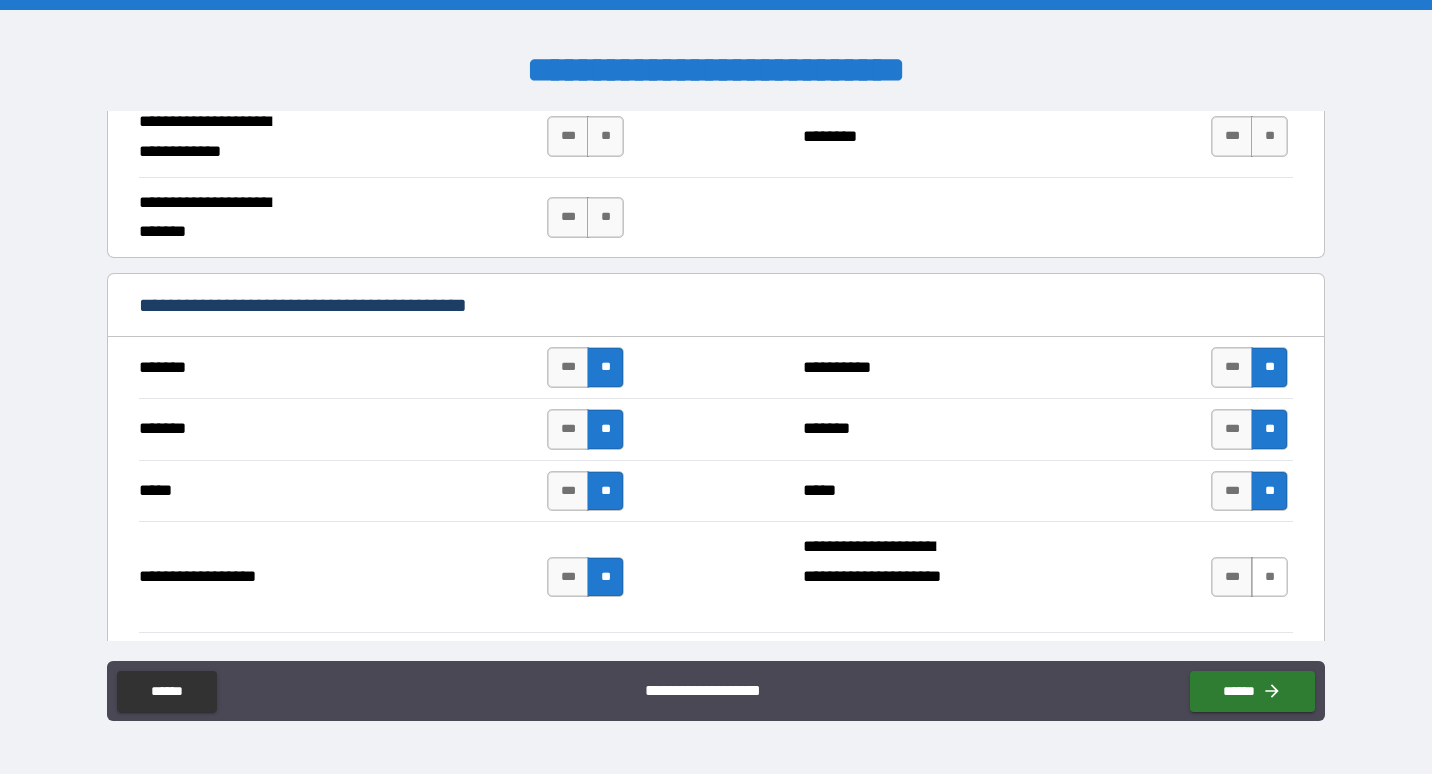 click on "**" at bounding box center (1269, 577) 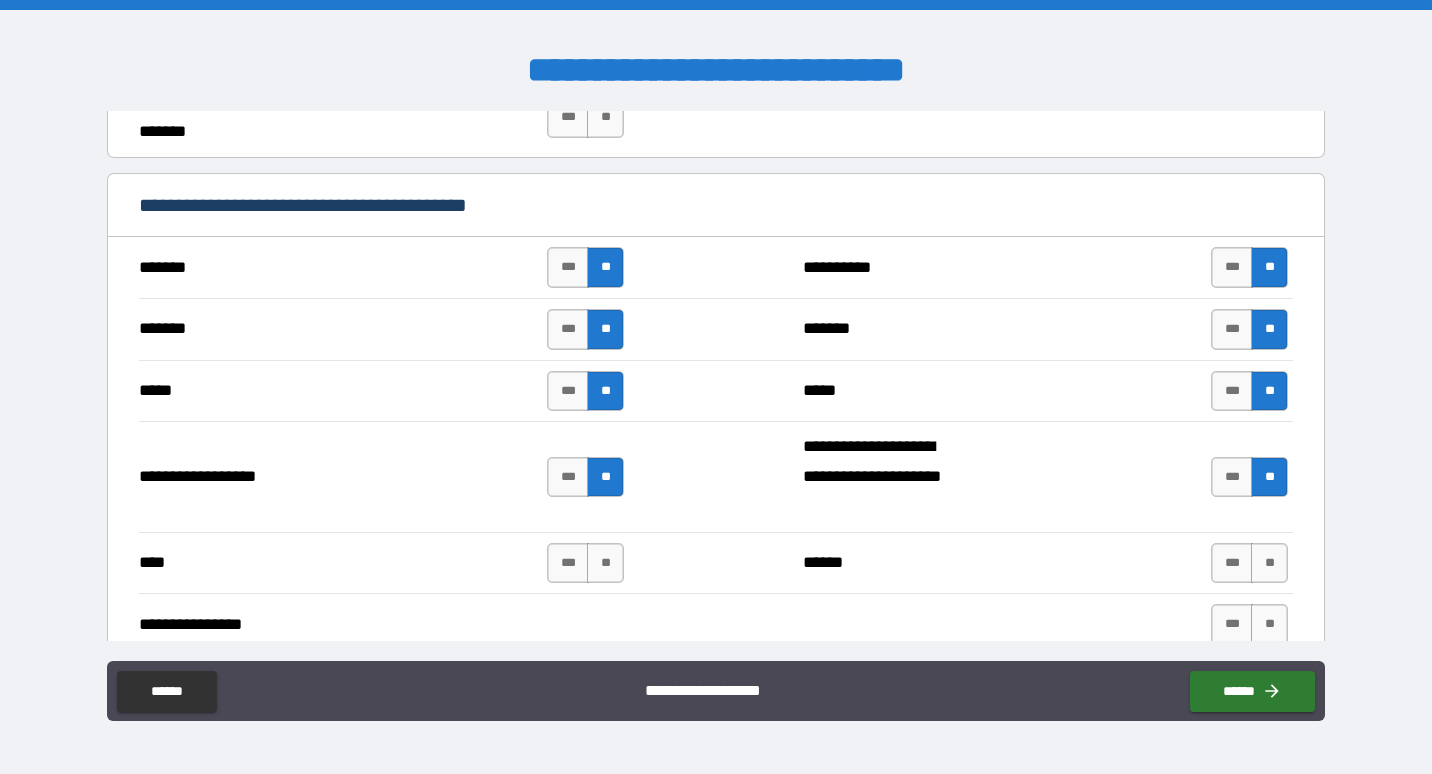 scroll, scrollTop: 2200, scrollLeft: 0, axis: vertical 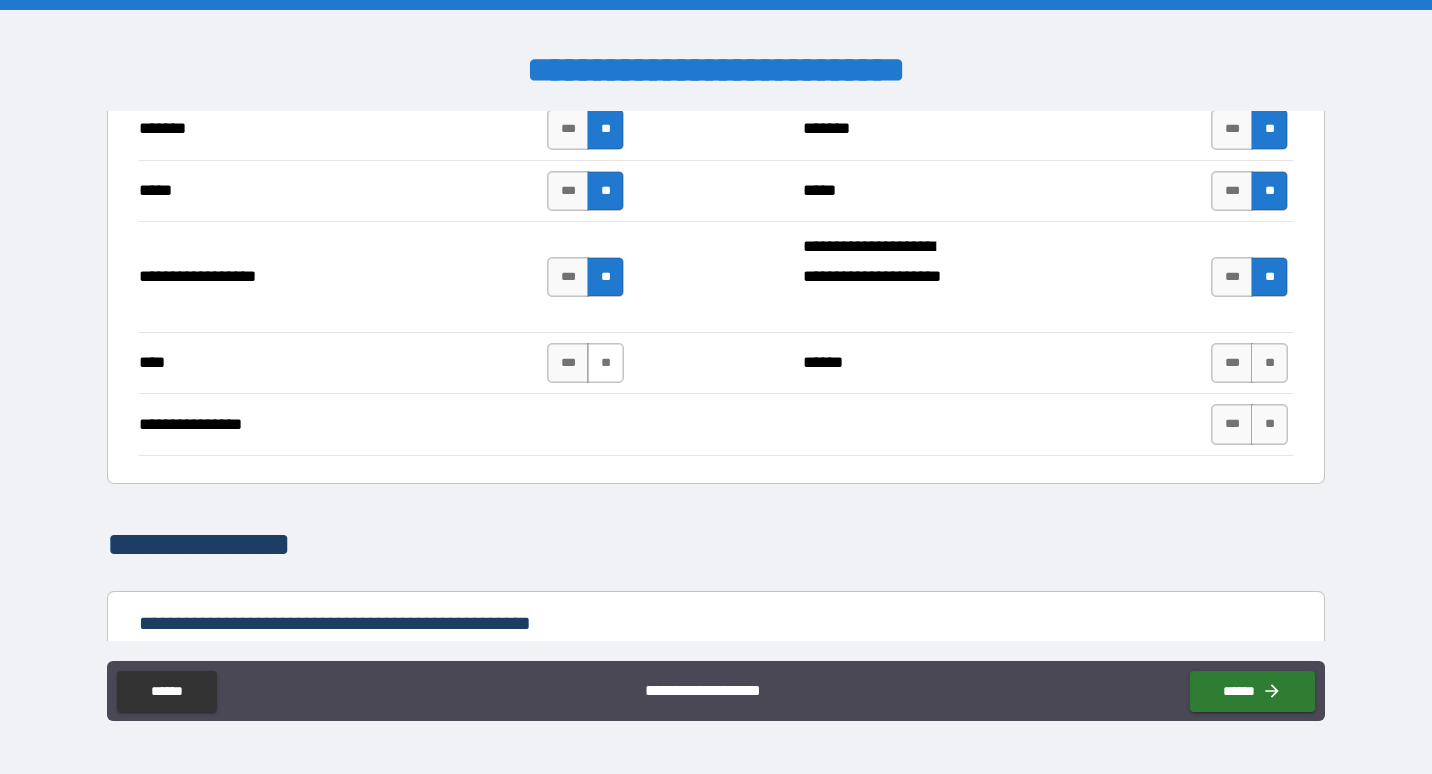 click on "**" at bounding box center [605, 363] 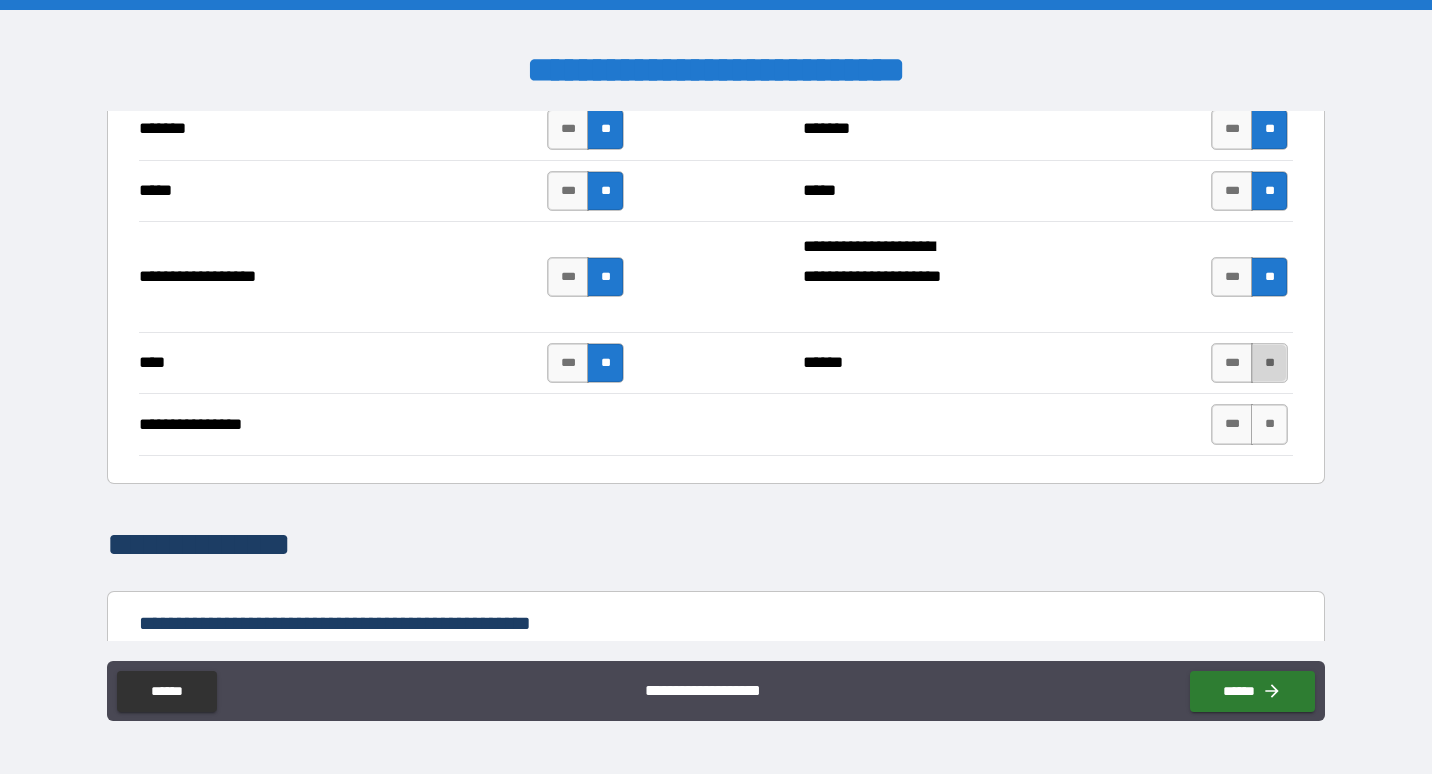 click on "**" at bounding box center (1269, 363) 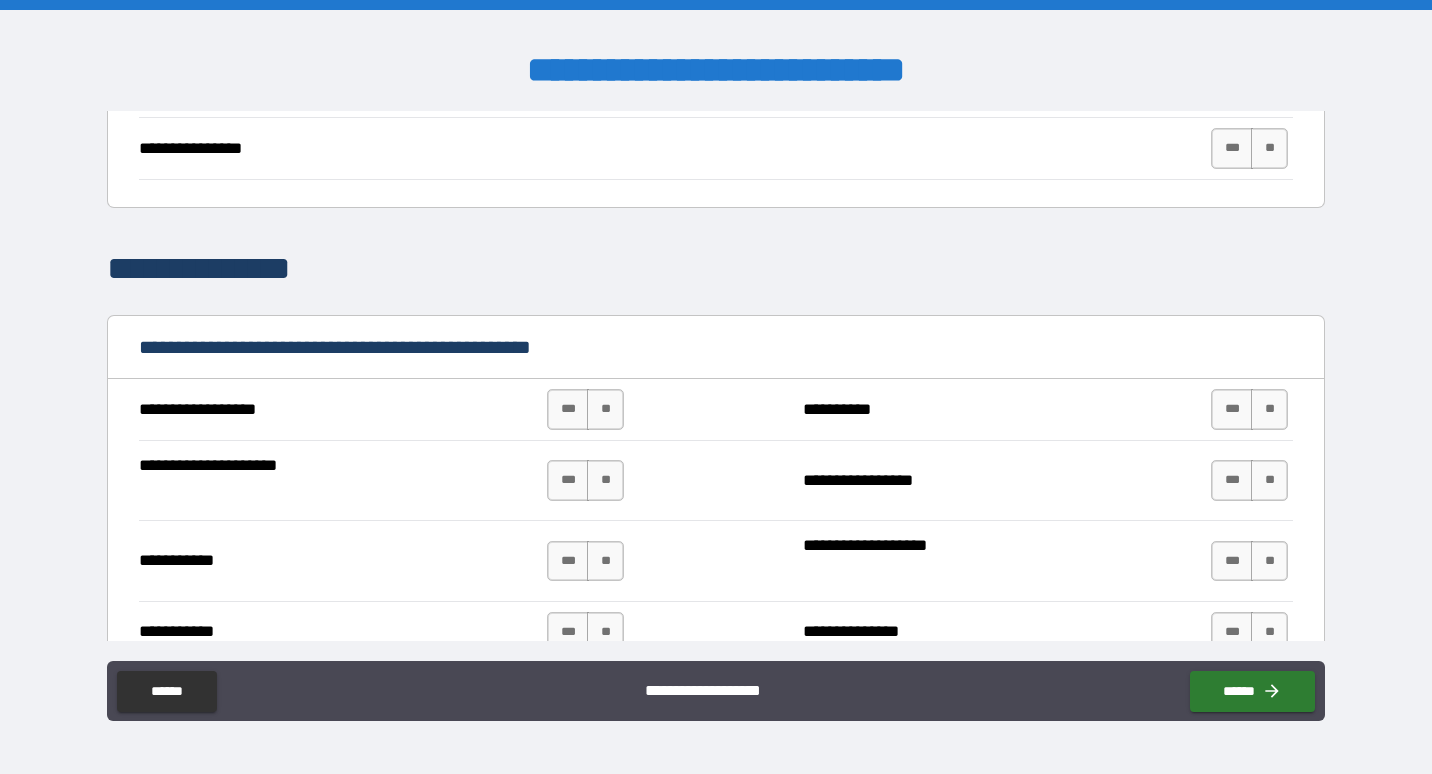 scroll, scrollTop: 2500, scrollLeft: 0, axis: vertical 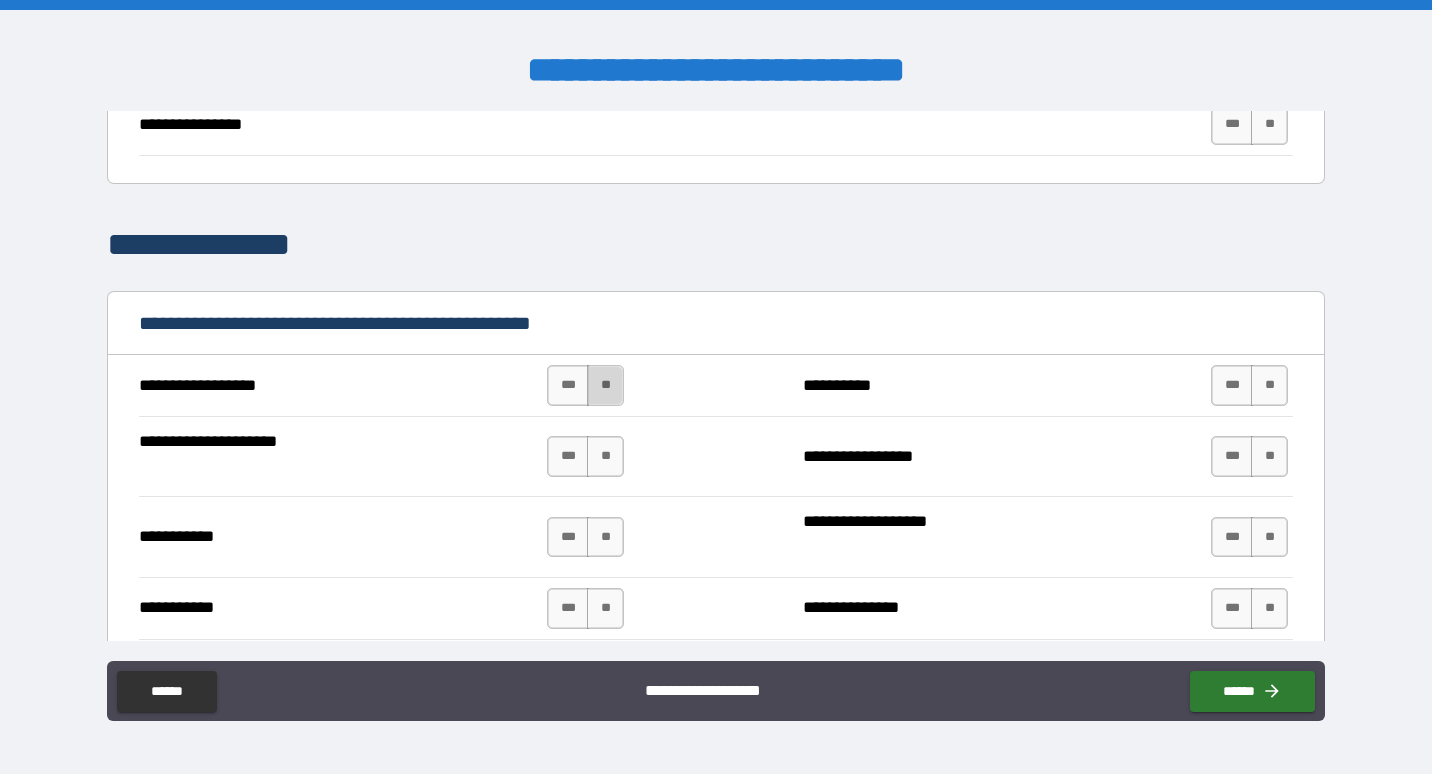 click on "**" at bounding box center (605, 385) 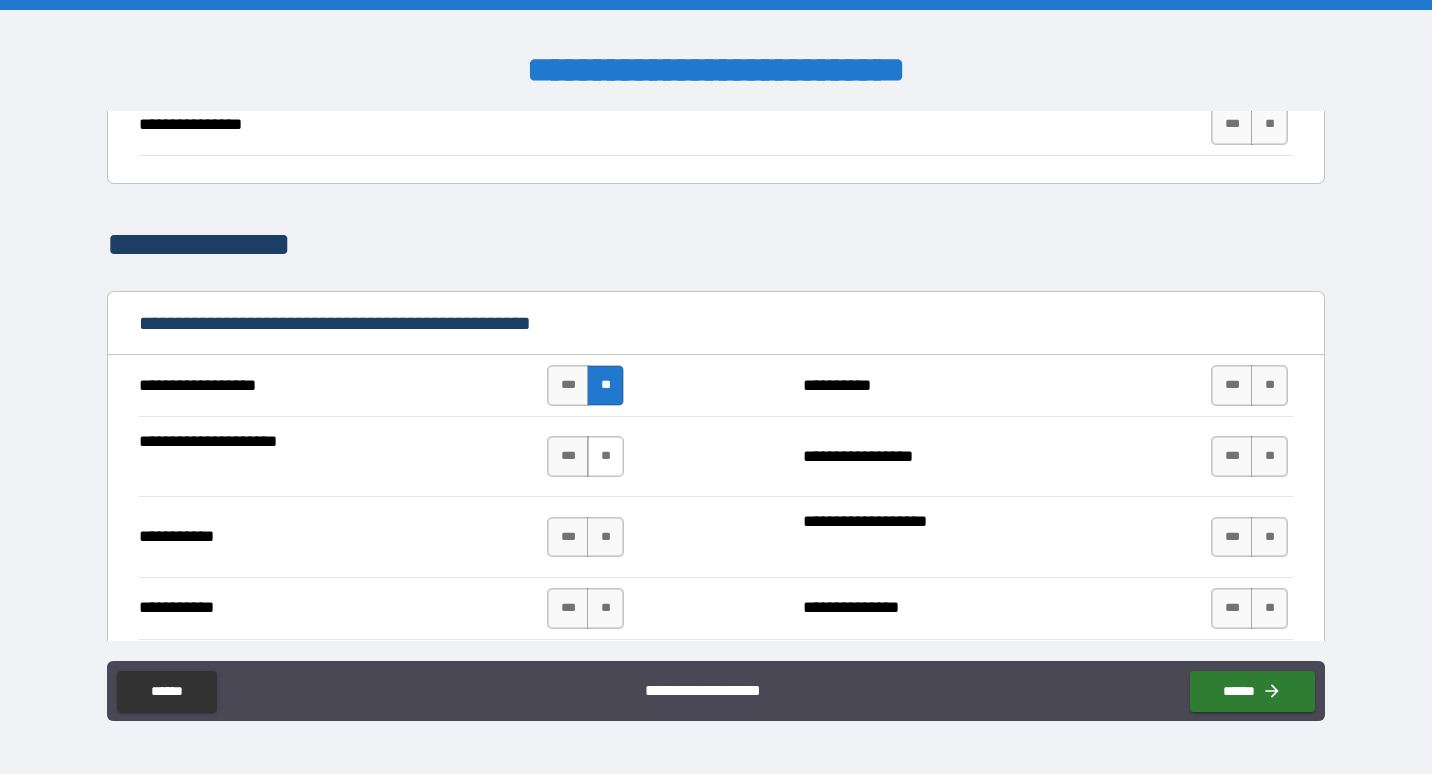 click on "**" at bounding box center (605, 456) 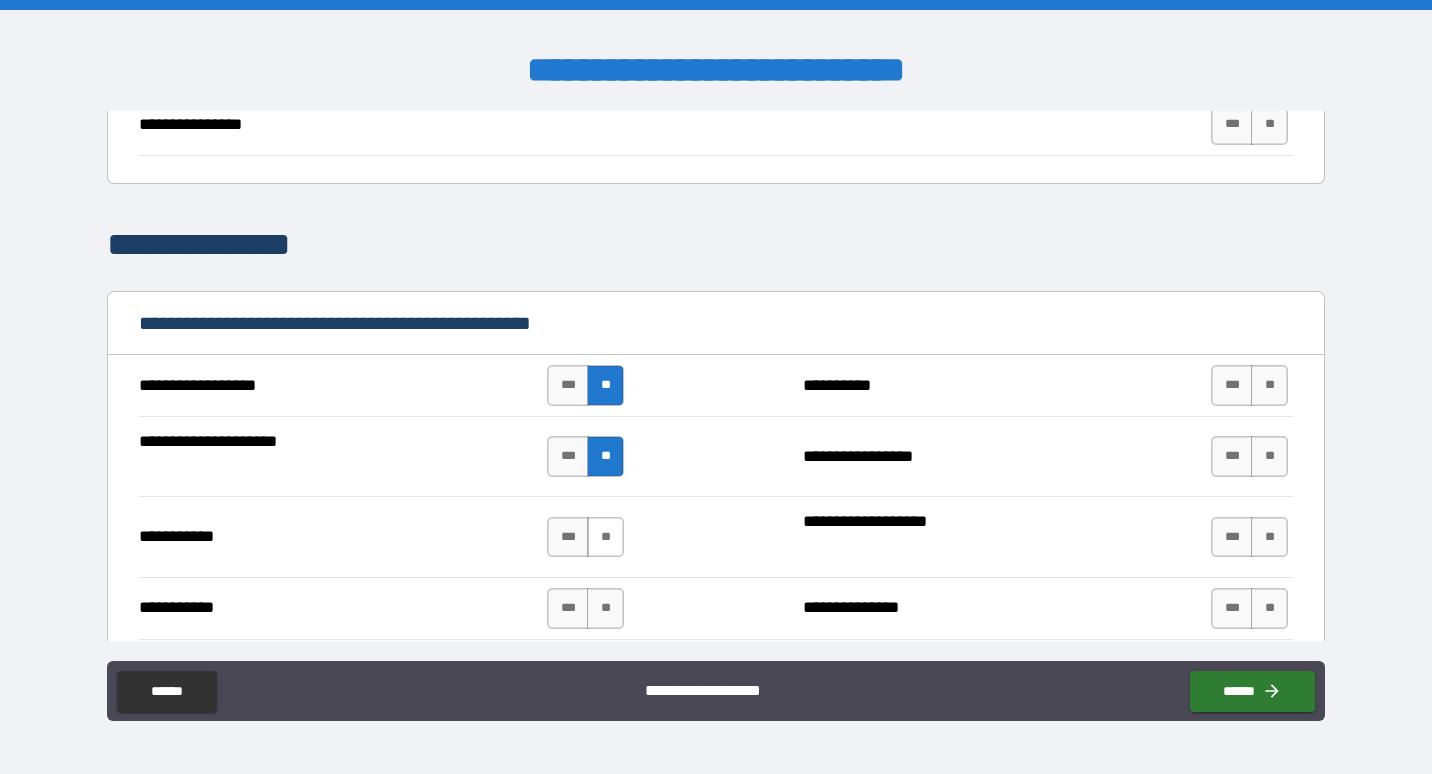 click on "**" at bounding box center [605, 537] 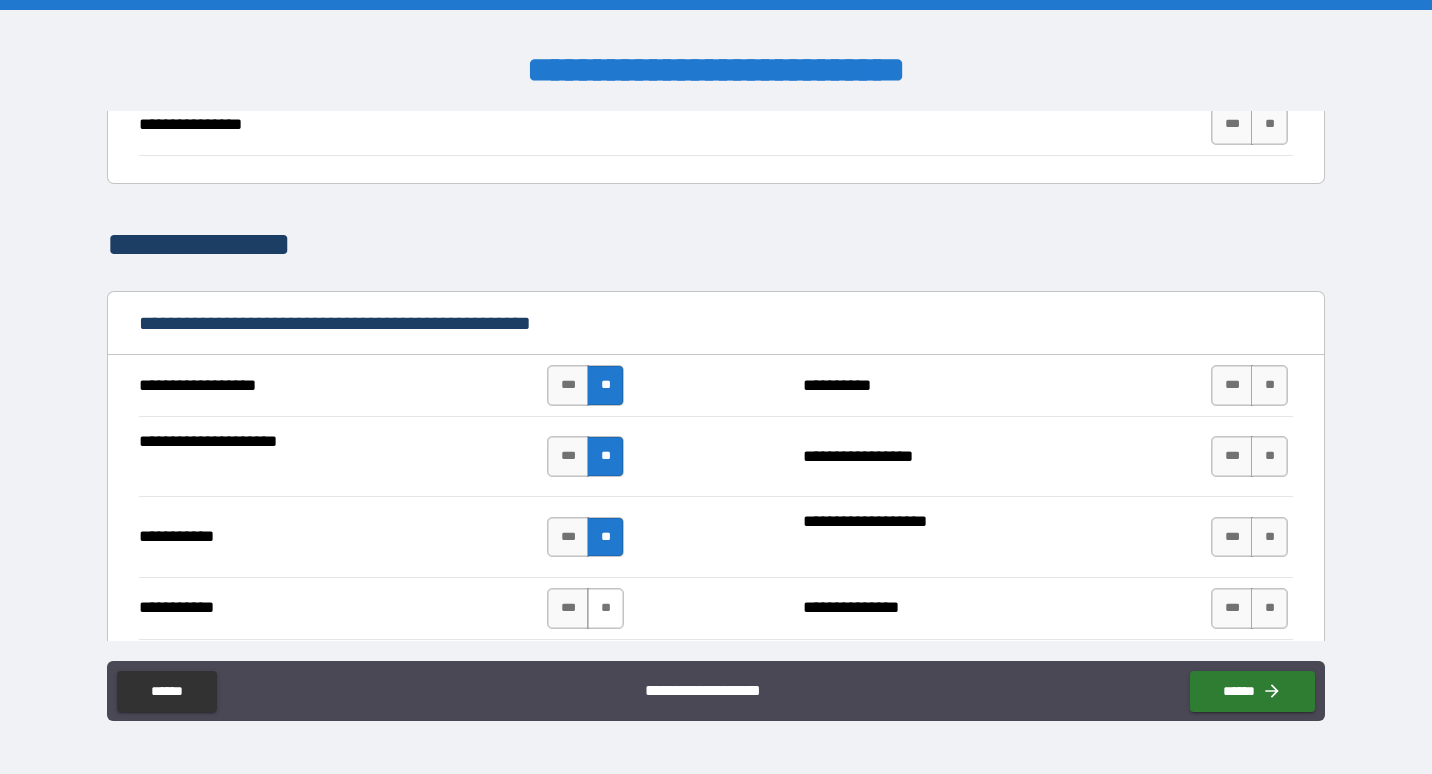 drag, startPoint x: 595, startPoint y: 615, endPoint x: 607, endPoint y: 614, distance: 12.0415945 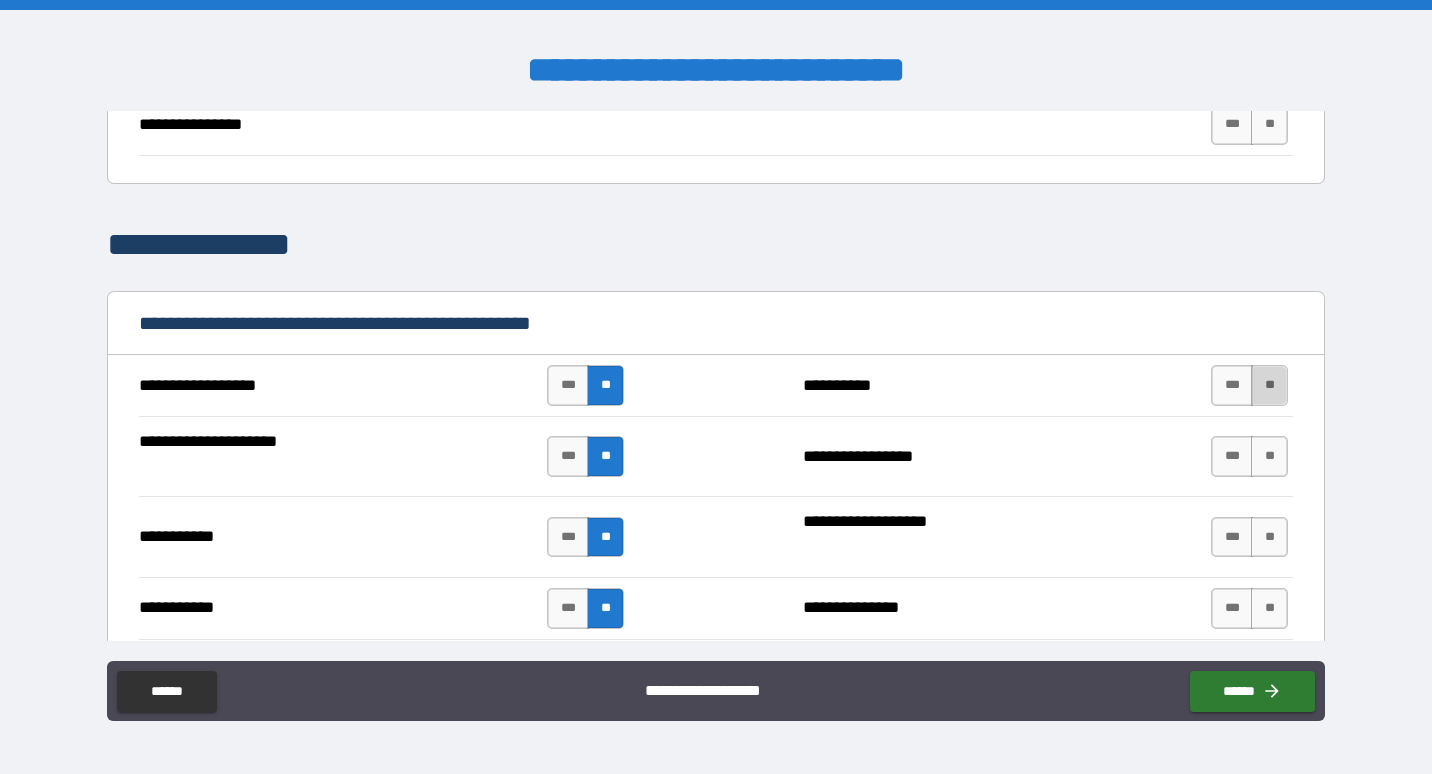 click on "**" at bounding box center [1269, 385] 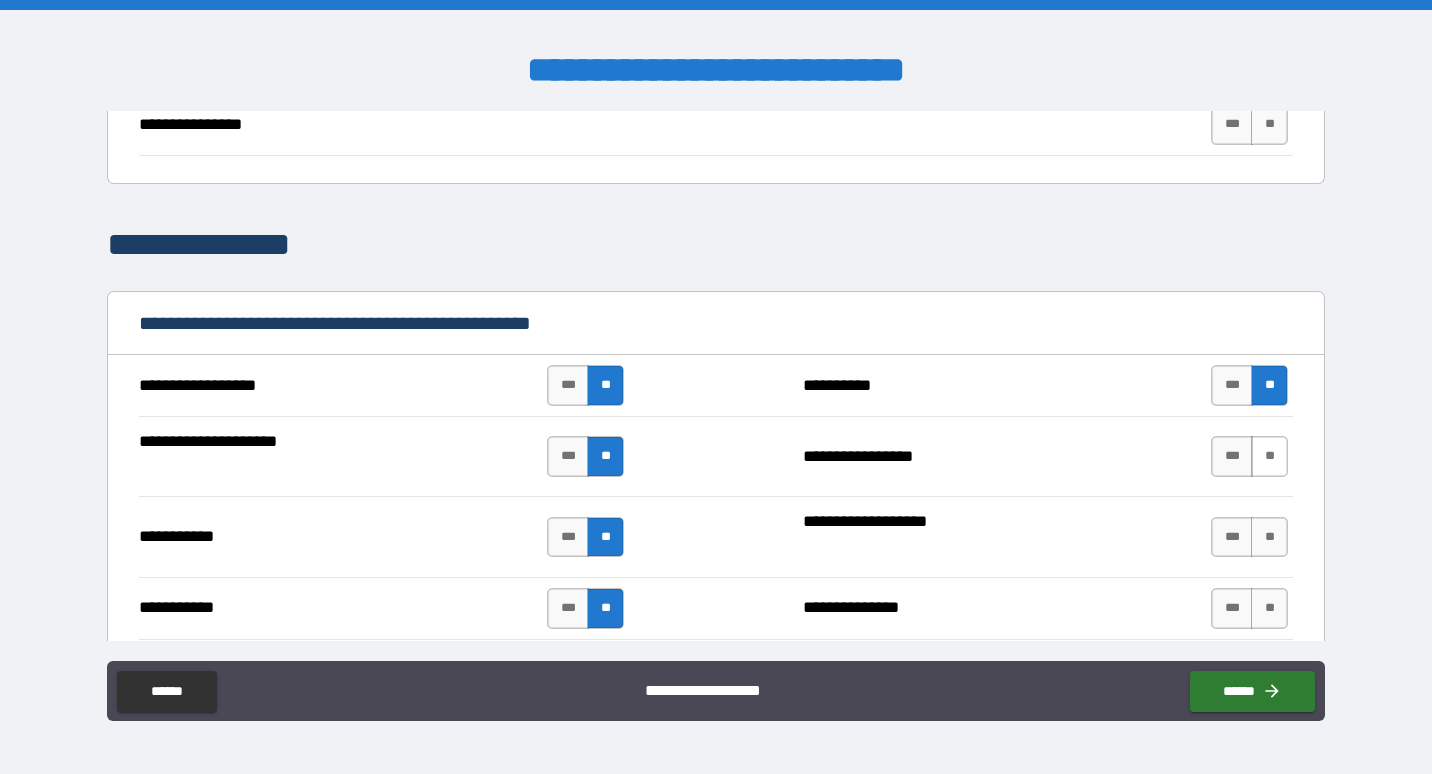 click on "**" at bounding box center (1269, 456) 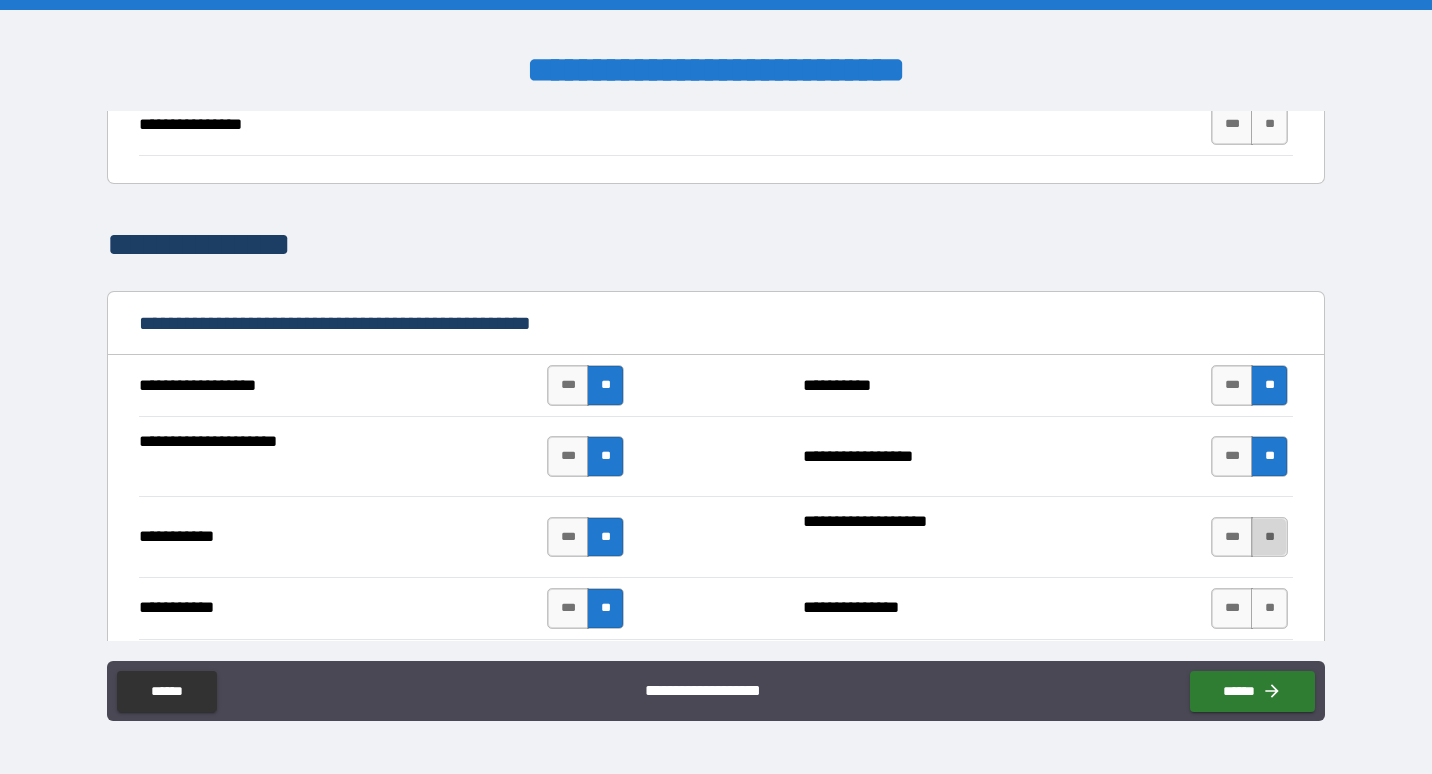 click on "**" at bounding box center (1269, 537) 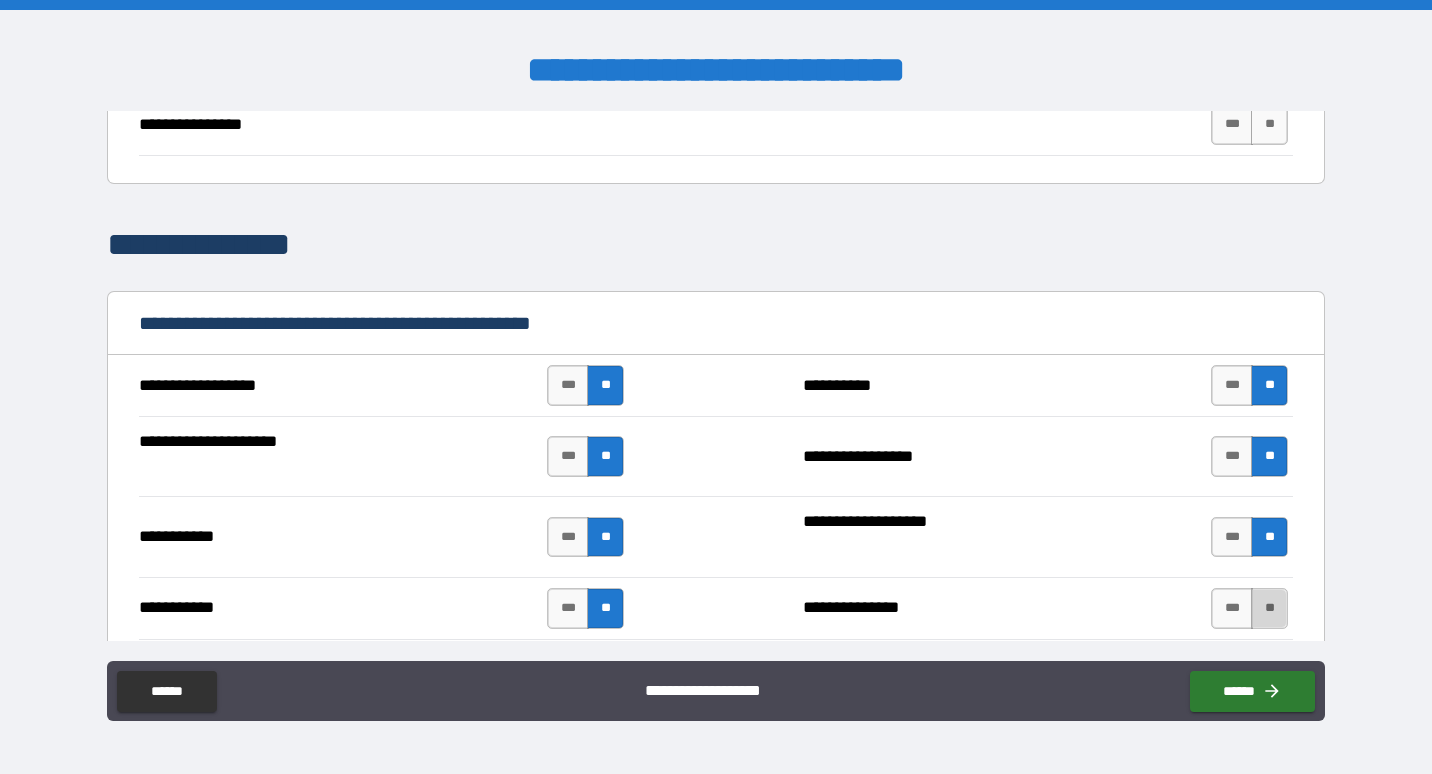 click on "**" at bounding box center (1269, 608) 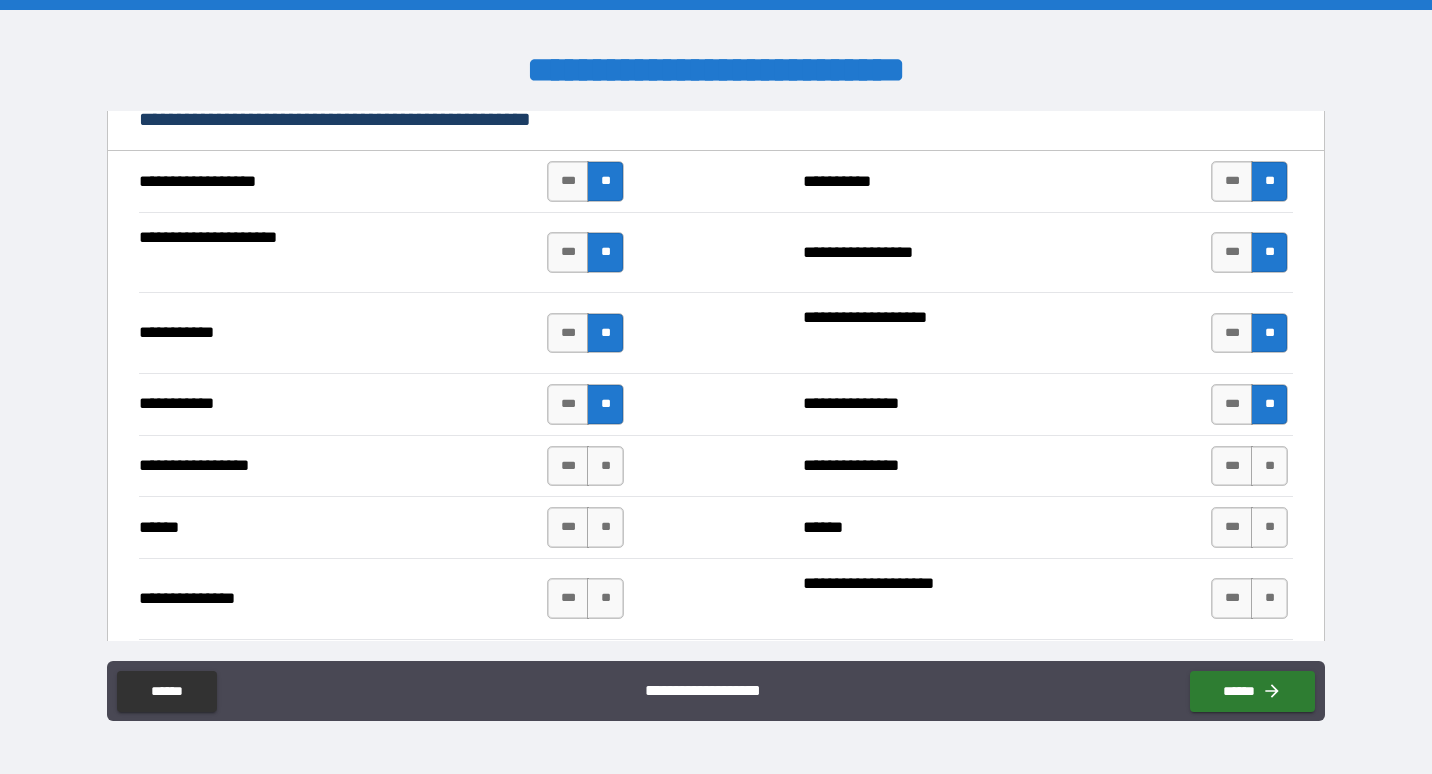 scroll, scrollTop: 2800, scrollLeft: 0, axis: vertical 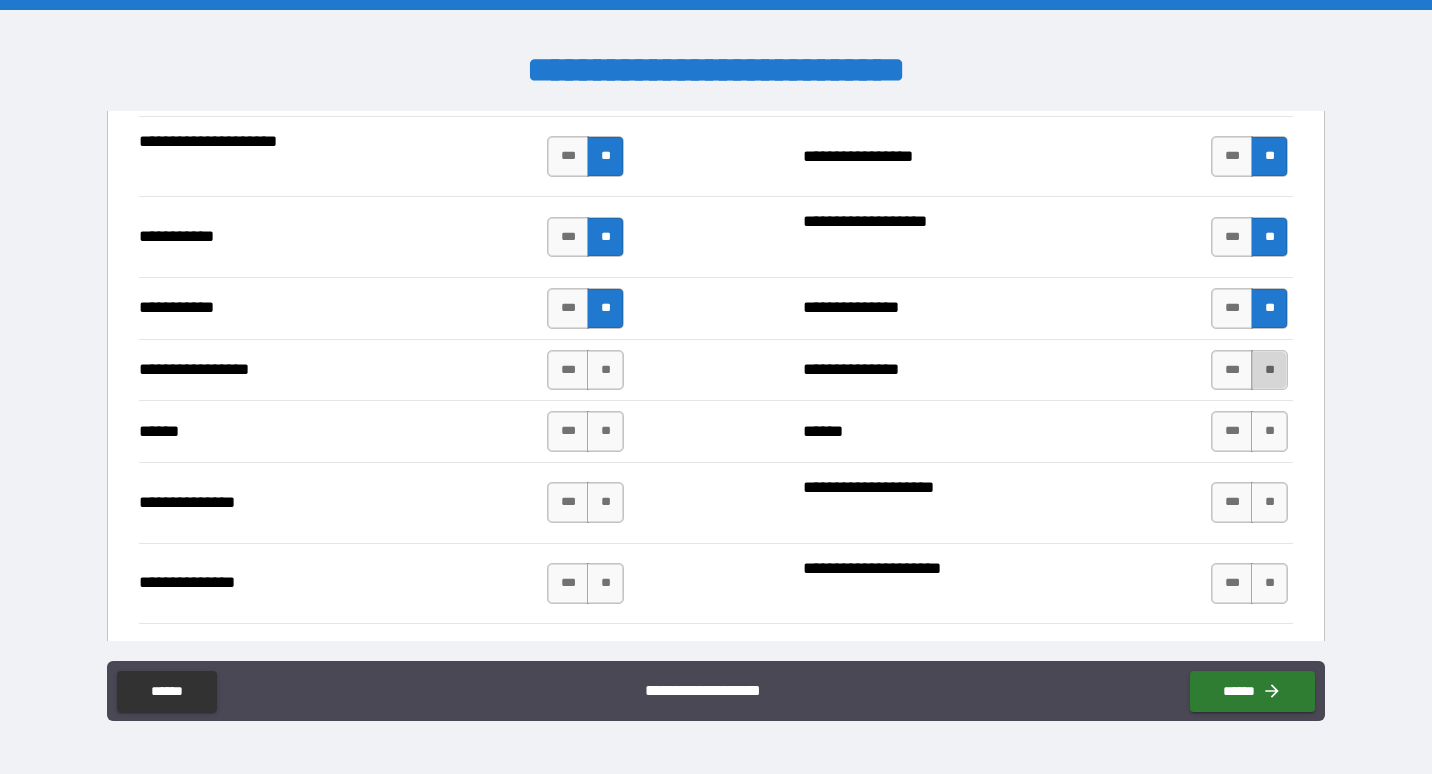 click on "**" at bounding box center [1269, 370] 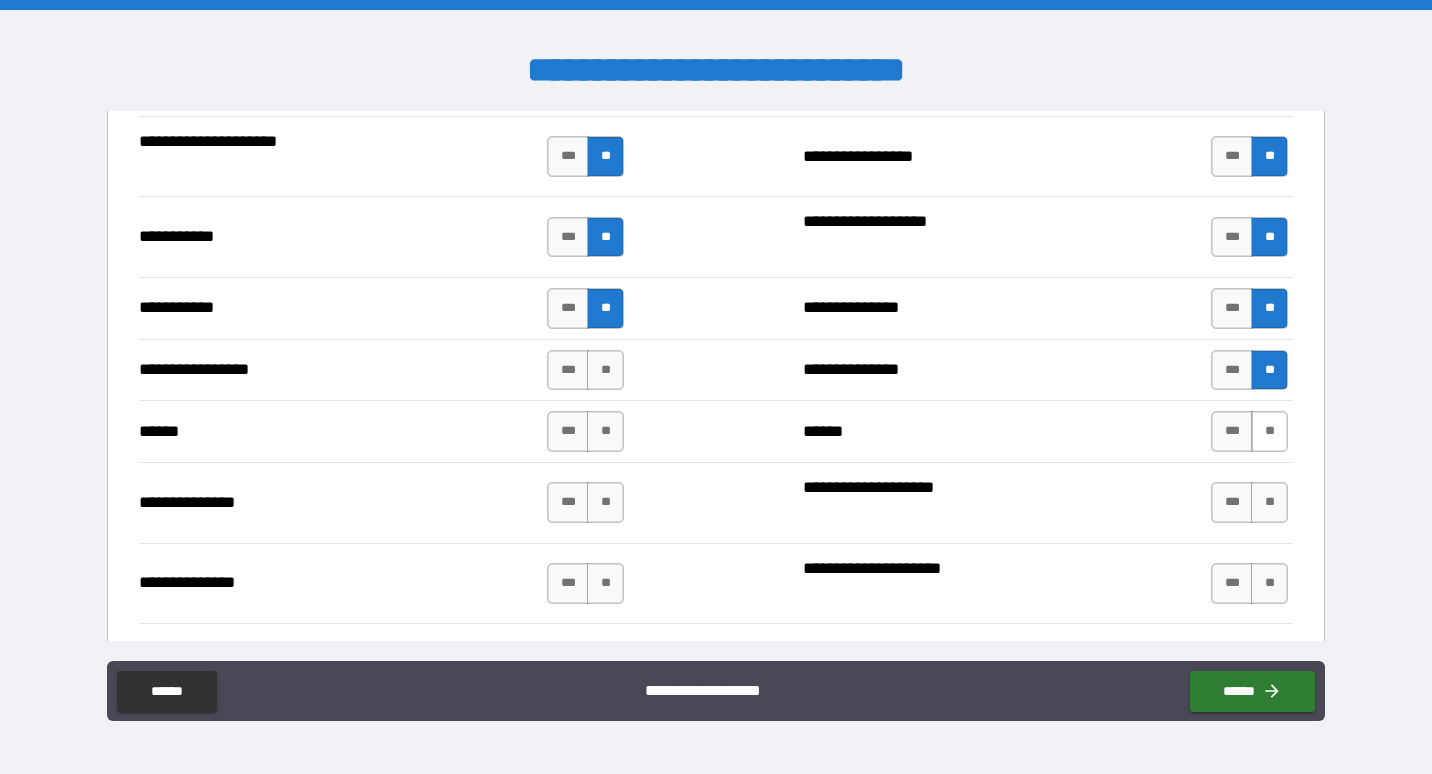 click on "**" at bounding box center (1269, 431) 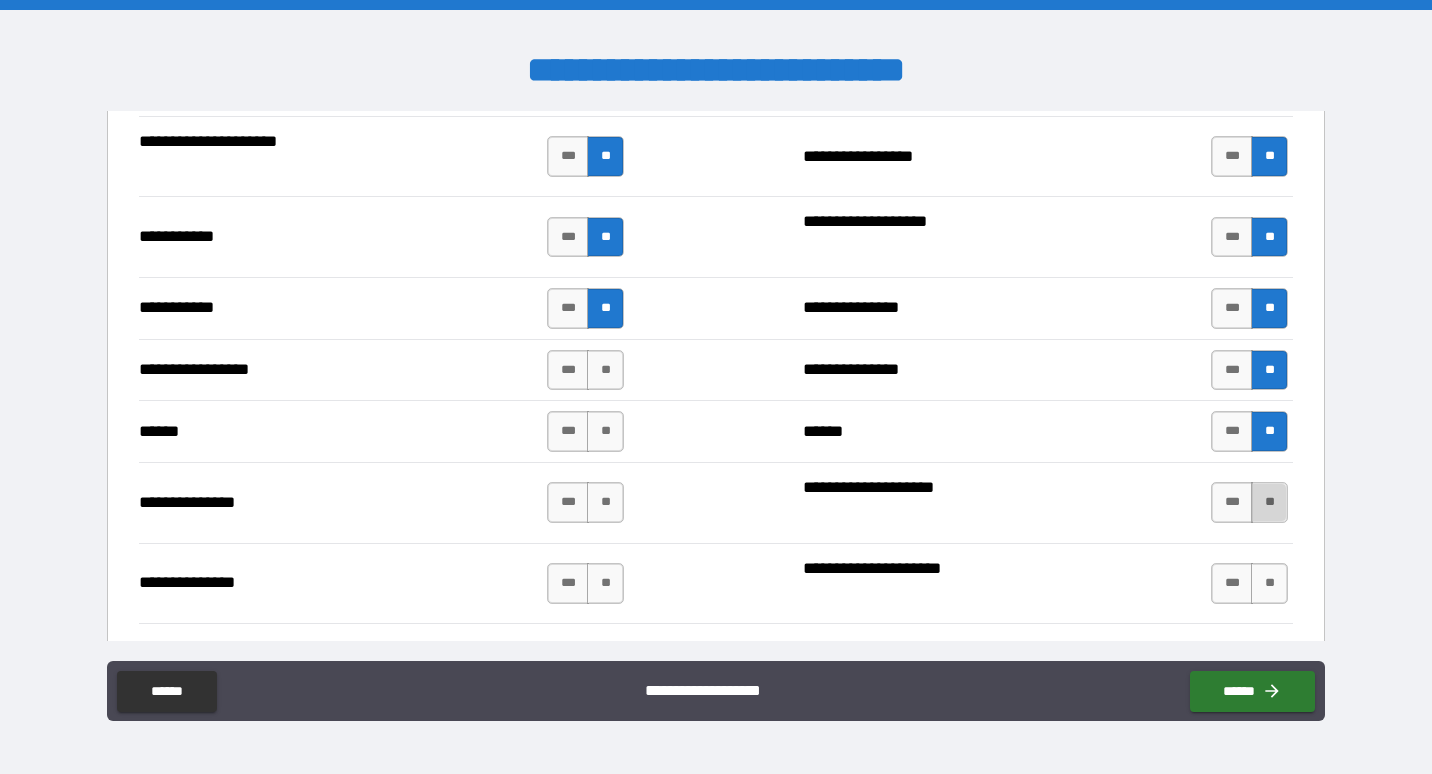 click on "**" at bounding box center (1269, 502) 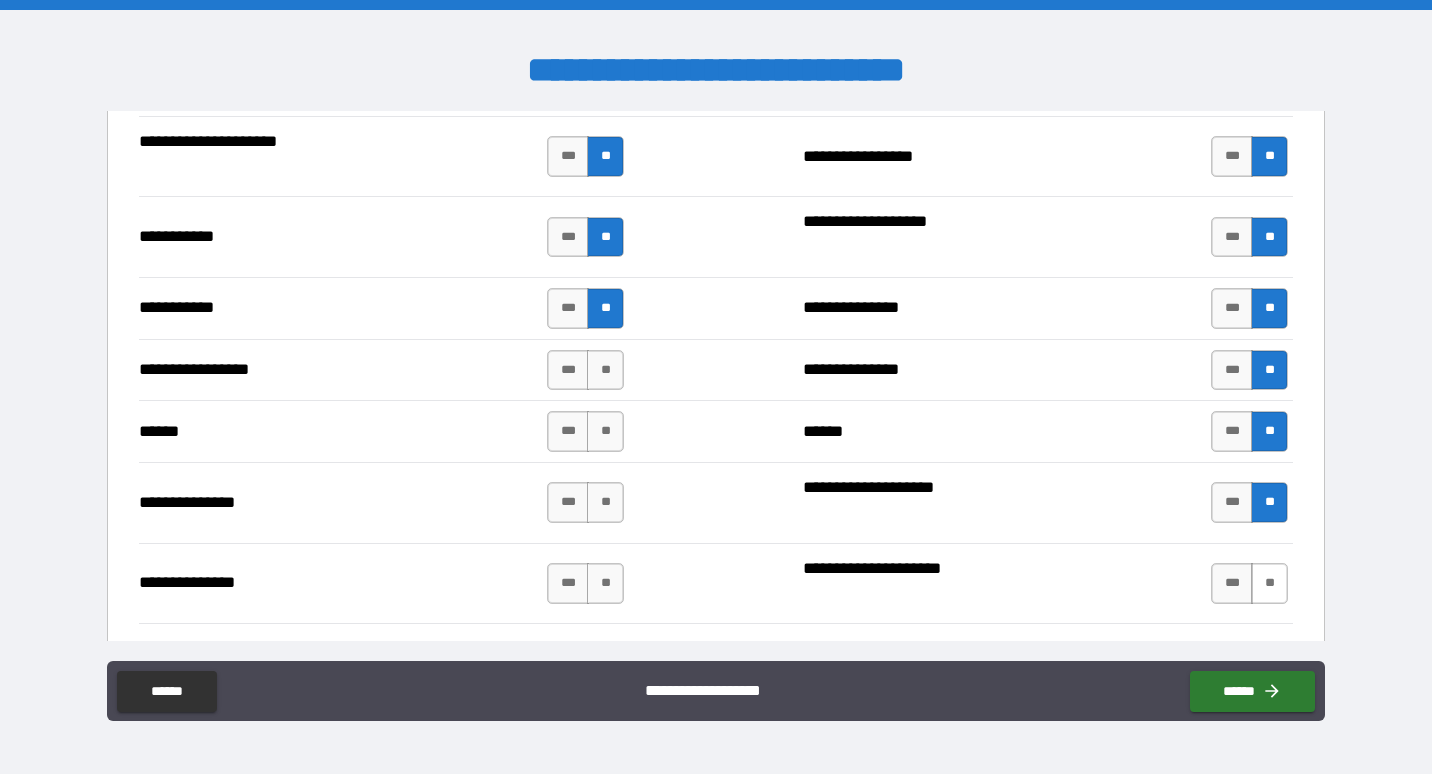 click on "**" at bounding box center (1269, 583) 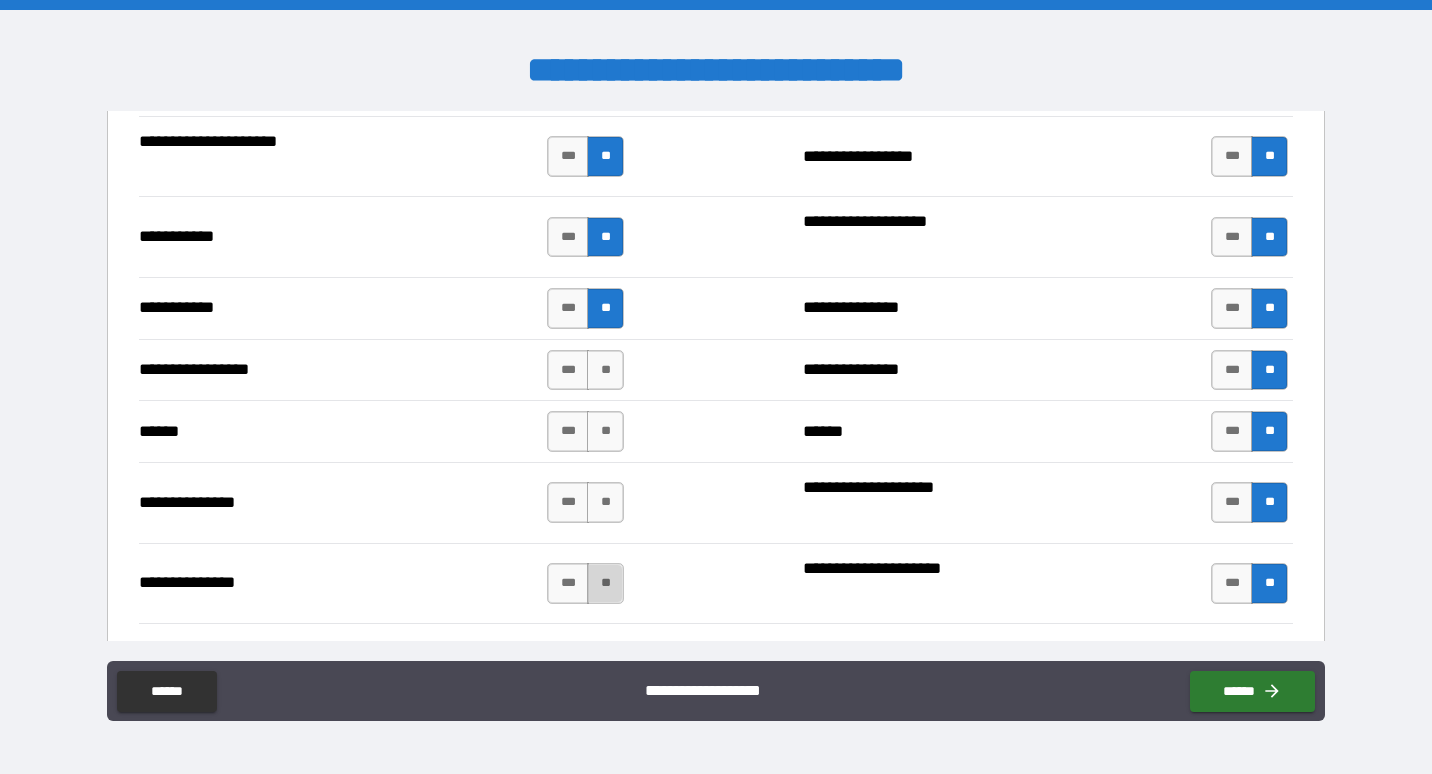 click on "**" at bounding box center [605, 583] 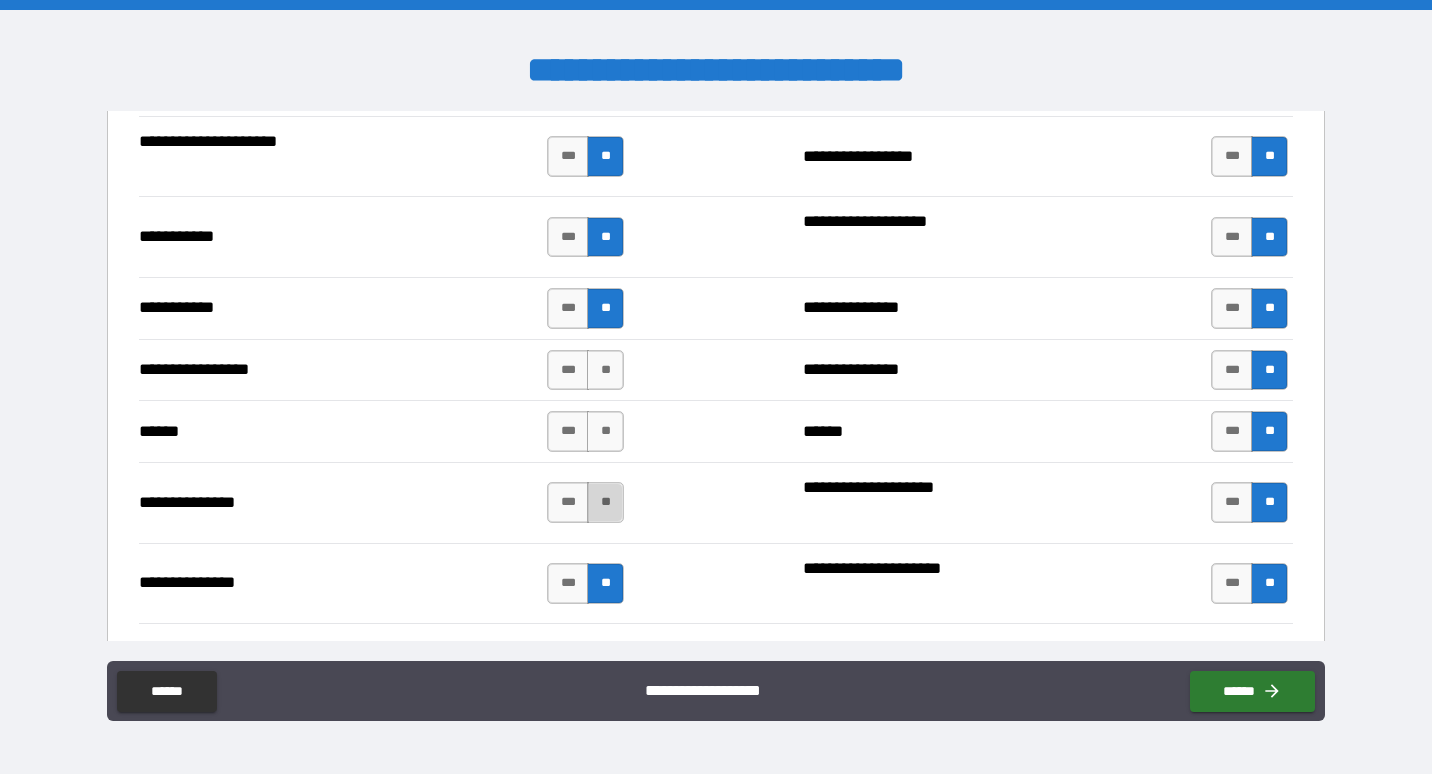 click on "**" at bounding box center (605, 502) 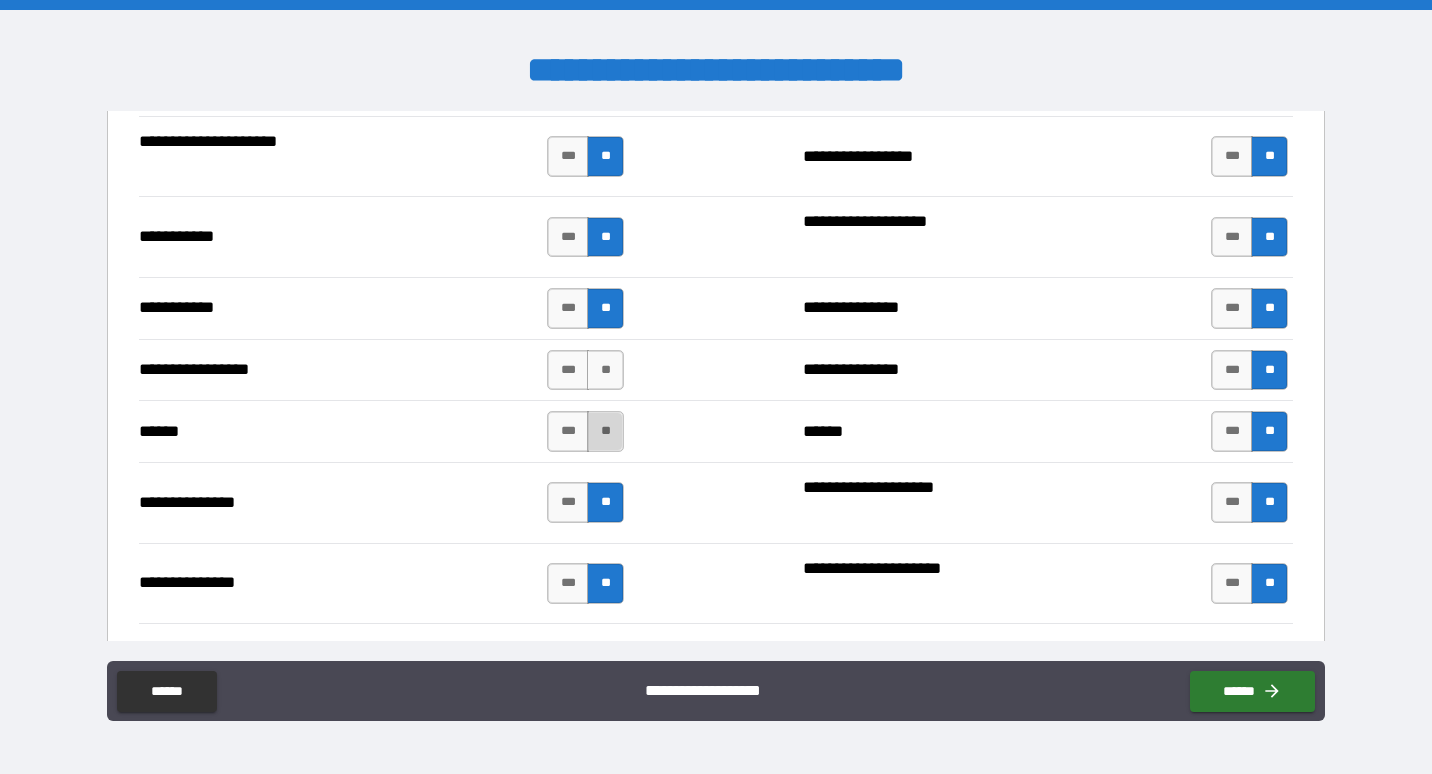 click on "**" at bounding box center [605, 431] 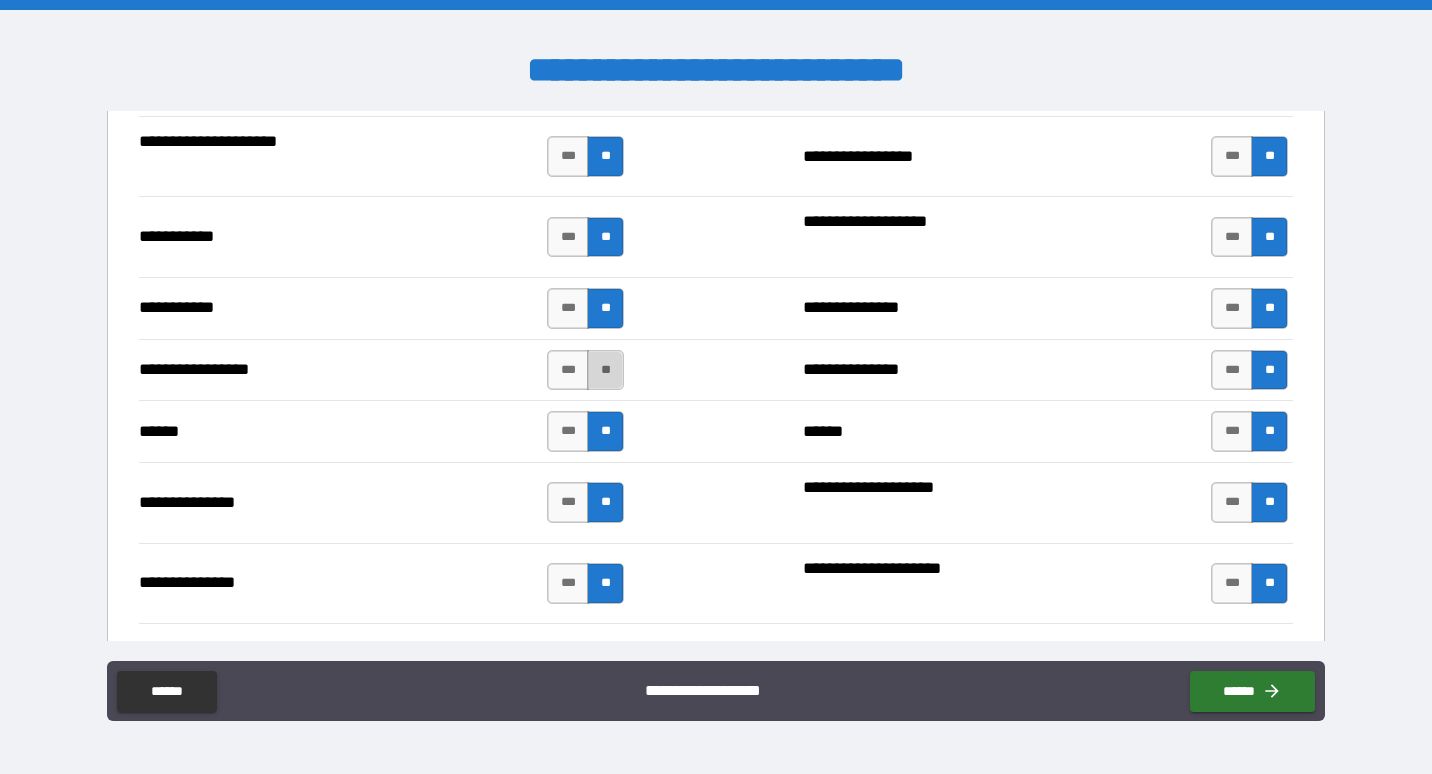 click on "**" at bounding box center [605, 370] 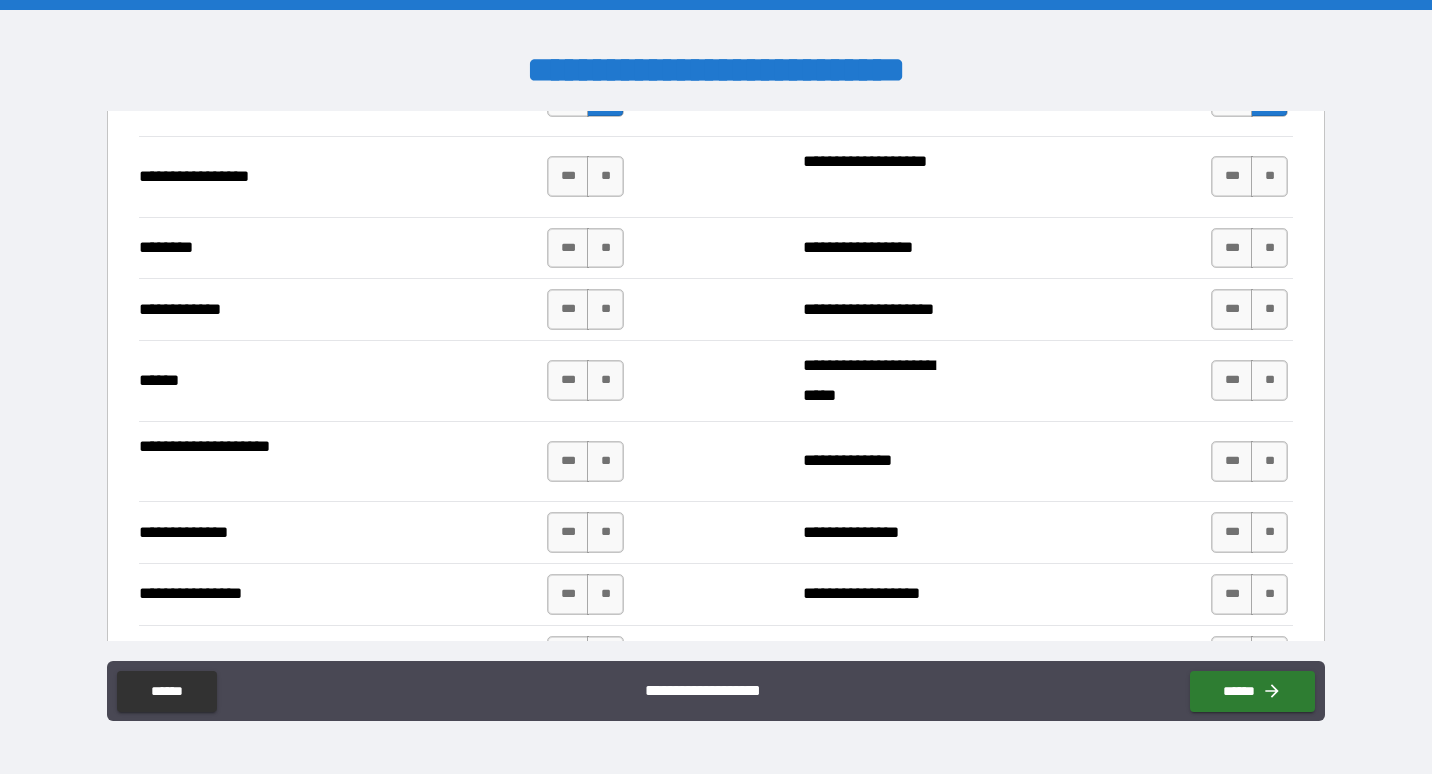 scroll, scrollTop: 3300, scrollLeft: 0, axis: vertical 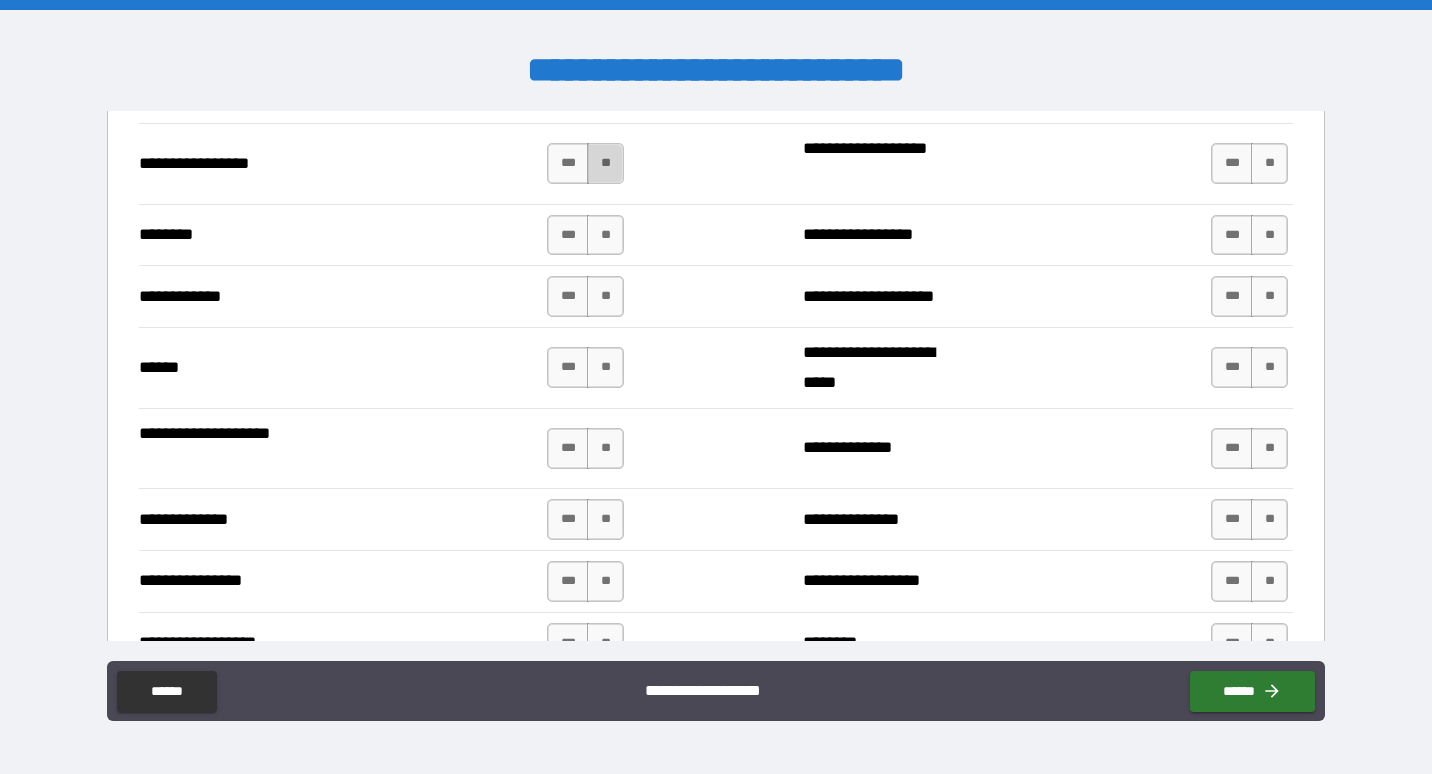 click on "**" at bounding box center [605, 163] 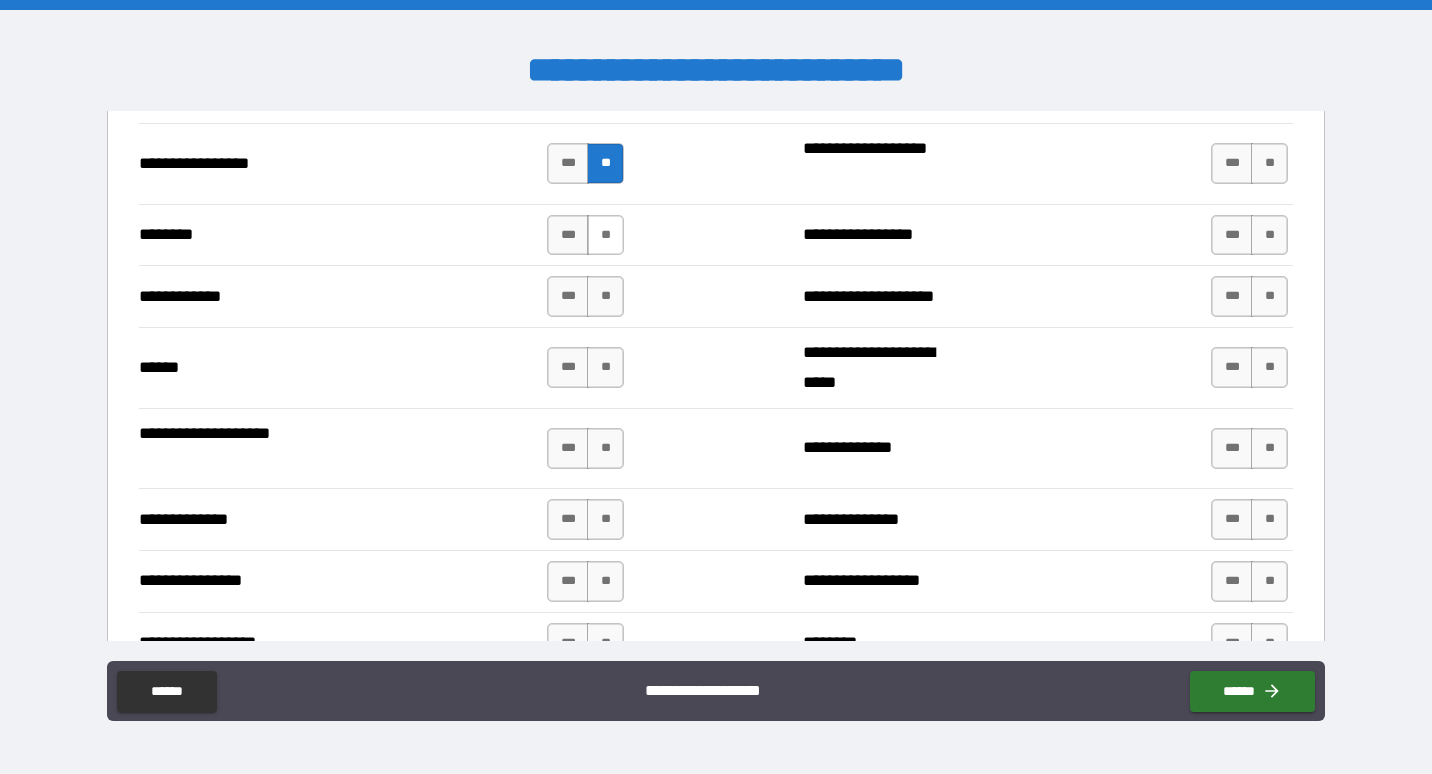 click on "**" at bounding box center [605, 235] 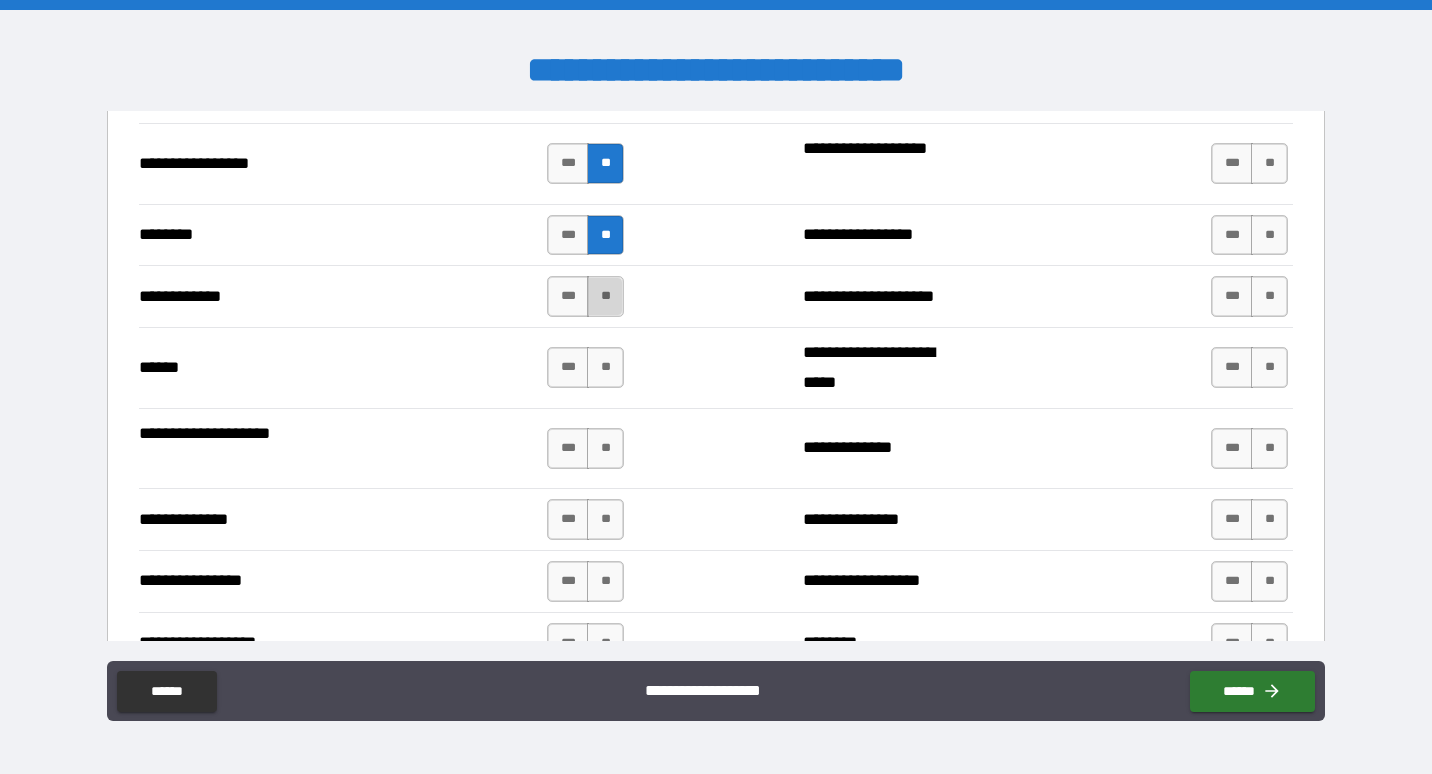 click on "**" at bounding box center (605, 296) 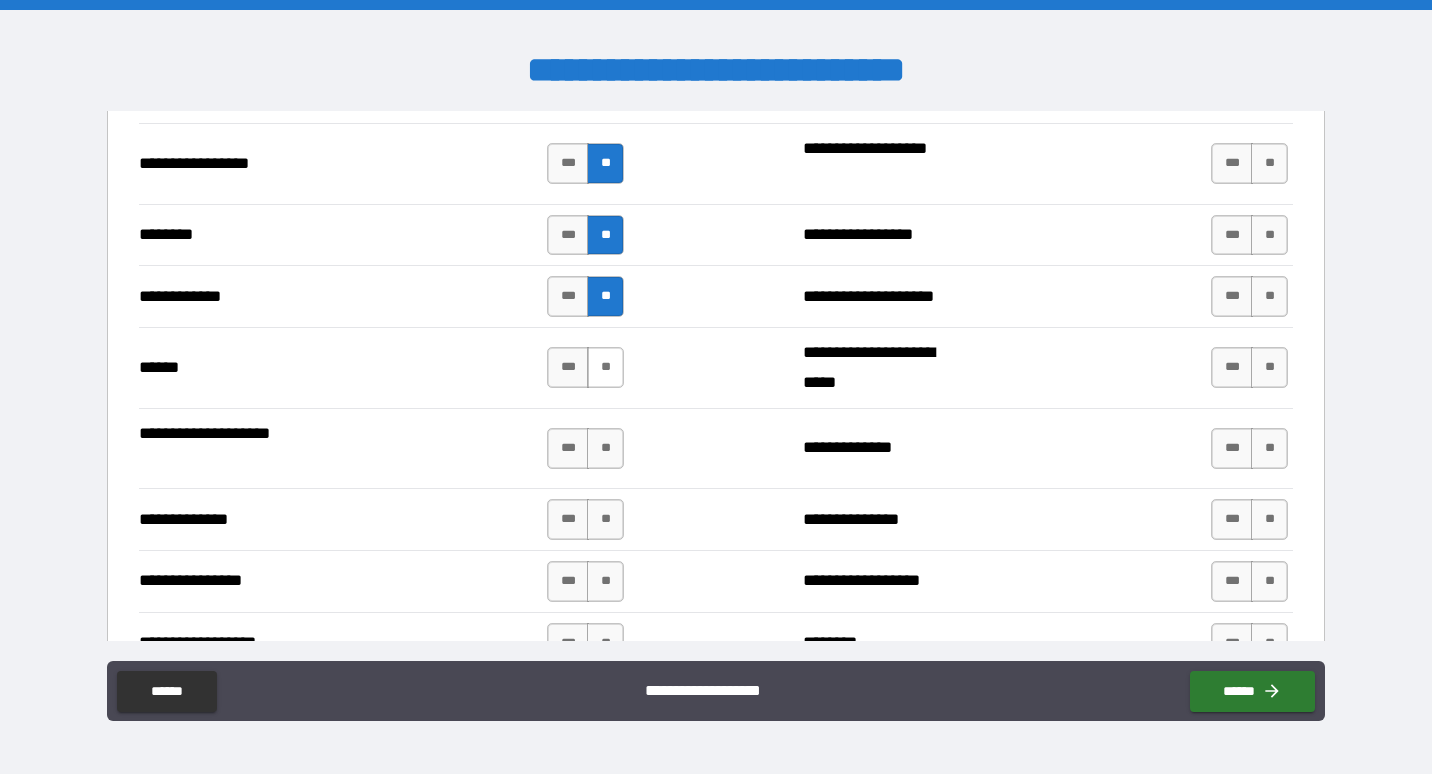 click on "**" at bounding box center (605, 367) 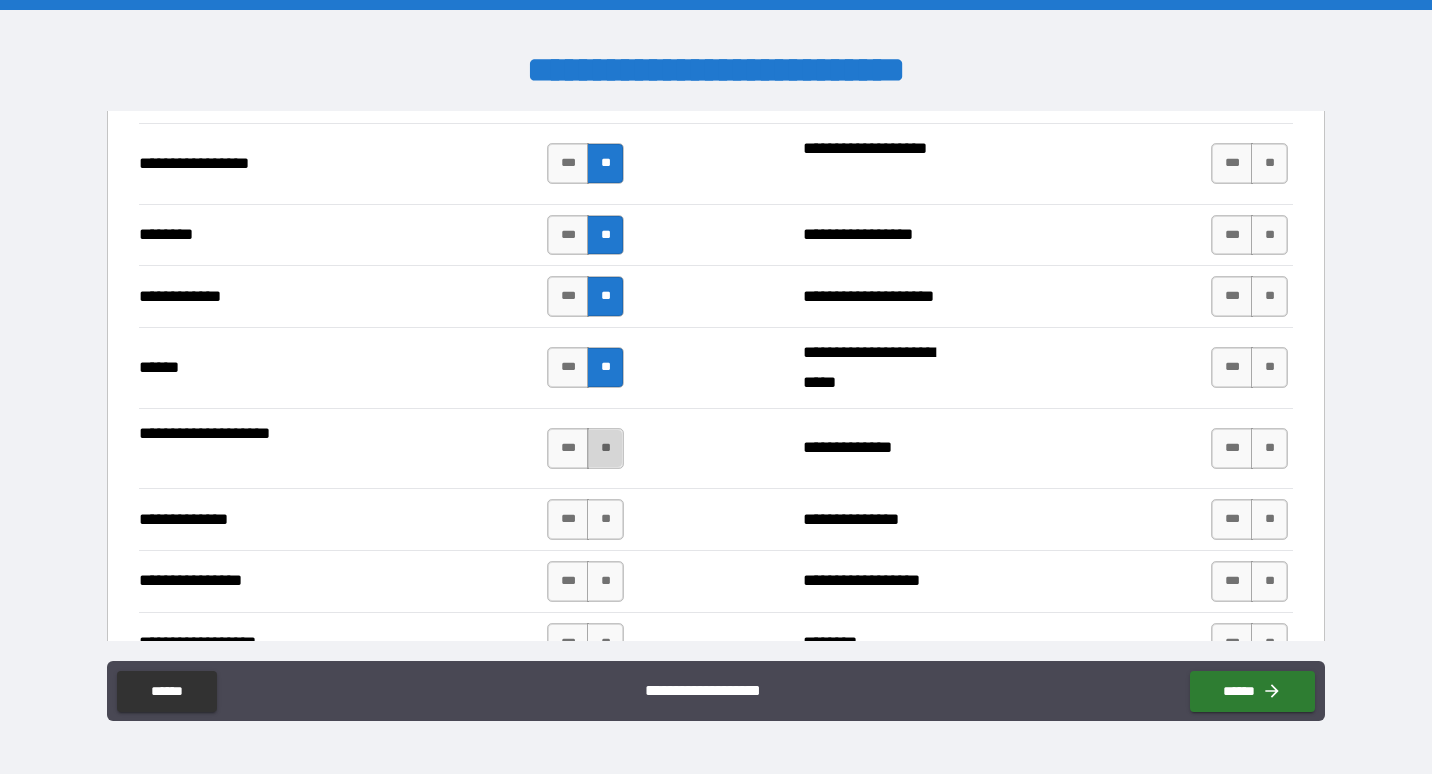 click on "**" at bounding box center [605, 448] 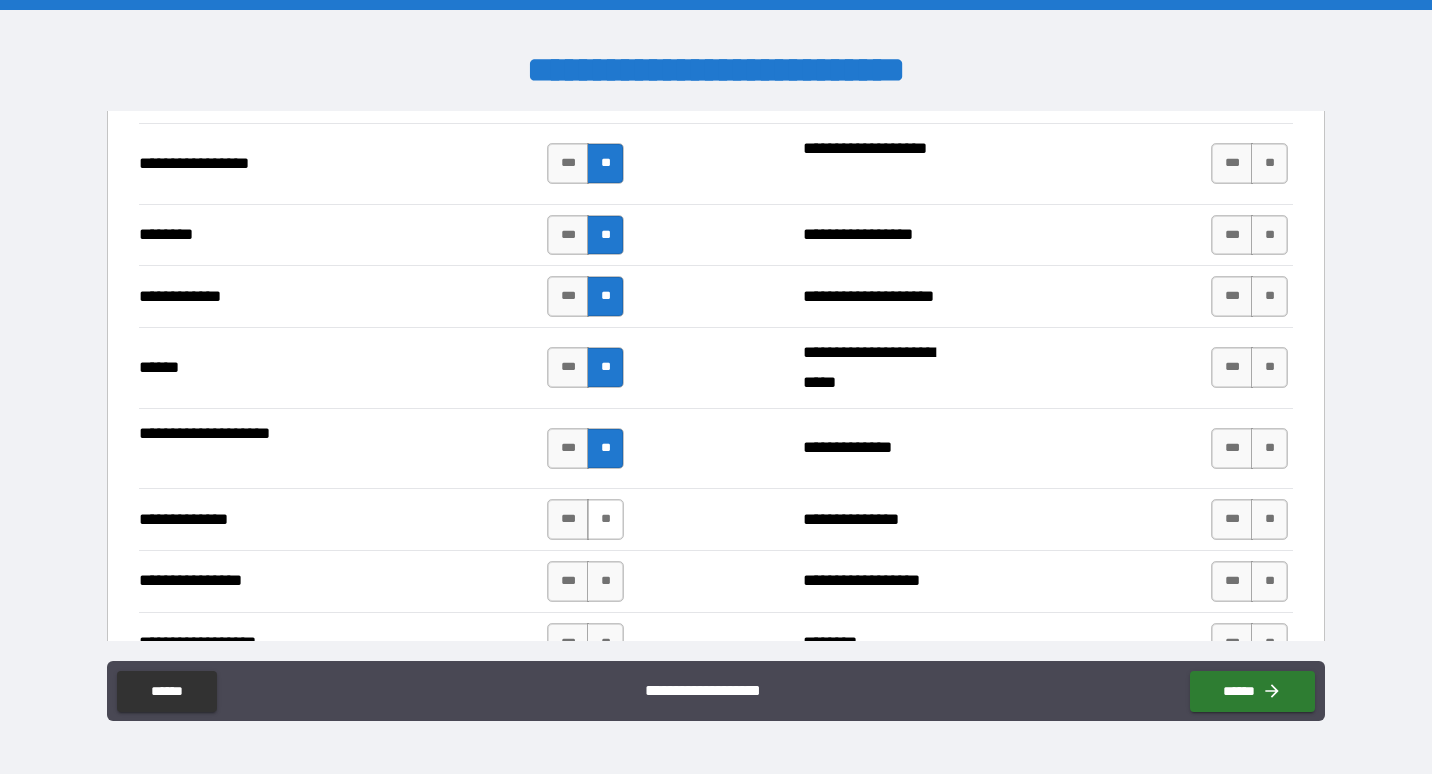 click on "**" at bounding box center [605, 519] 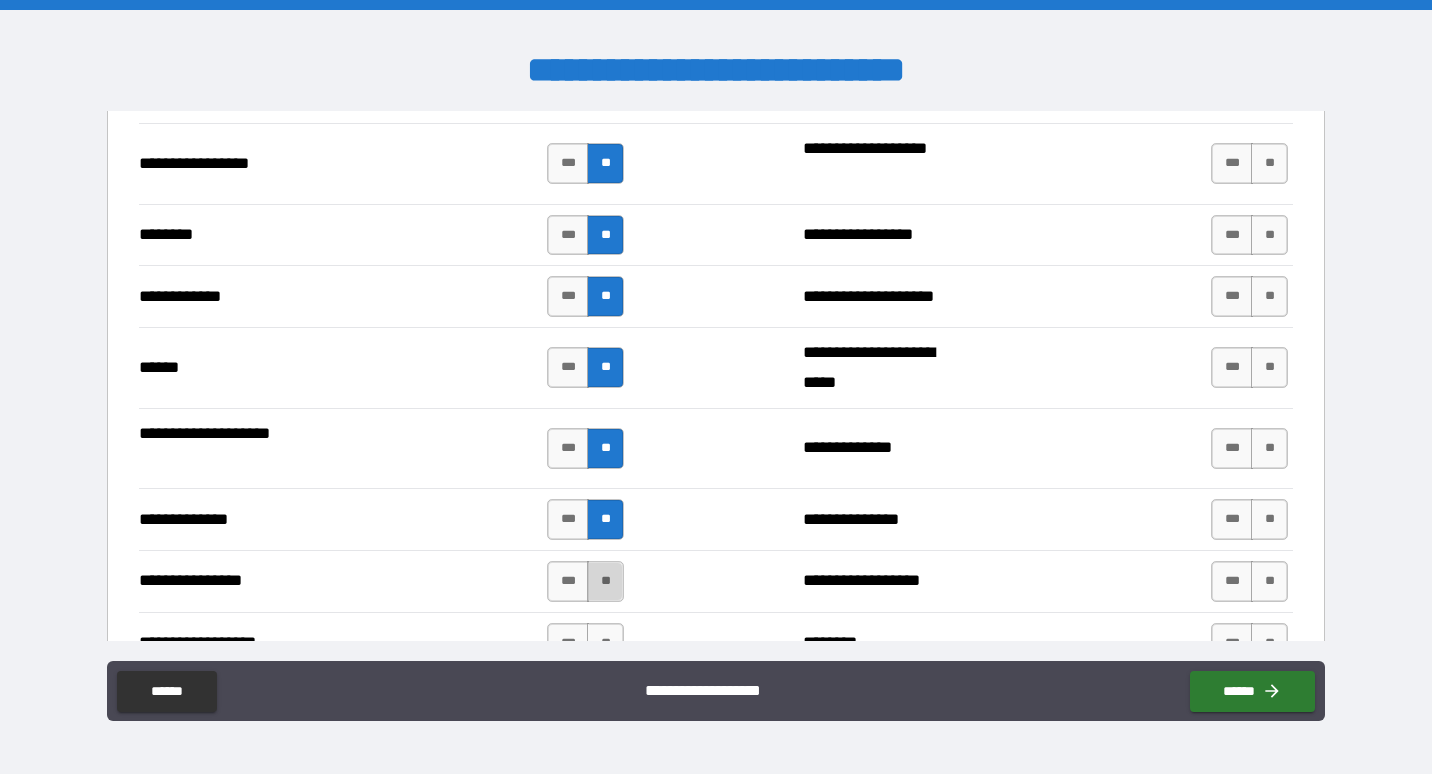 click on "**" at bounding box center (605, 581) 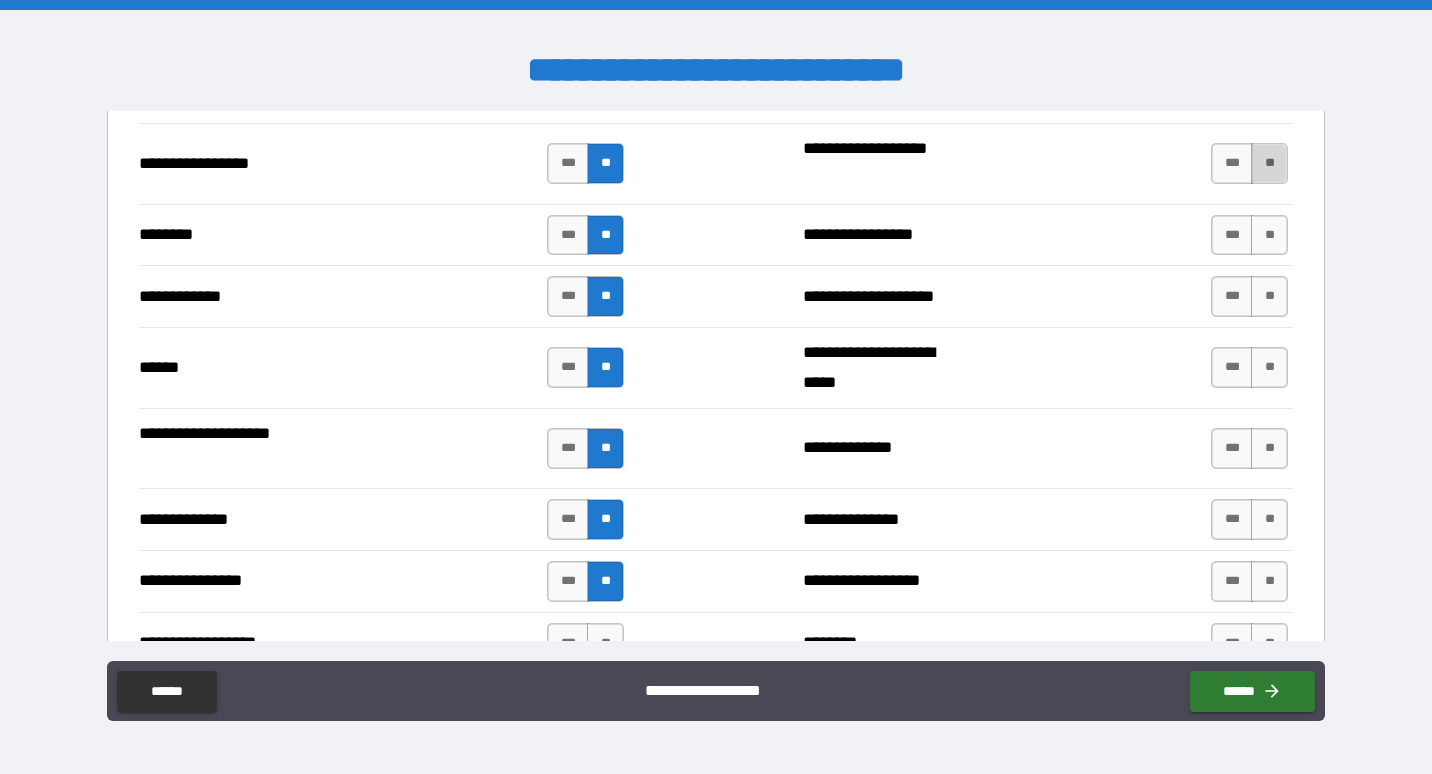 click on "**" at bounding box center (1269, 163) 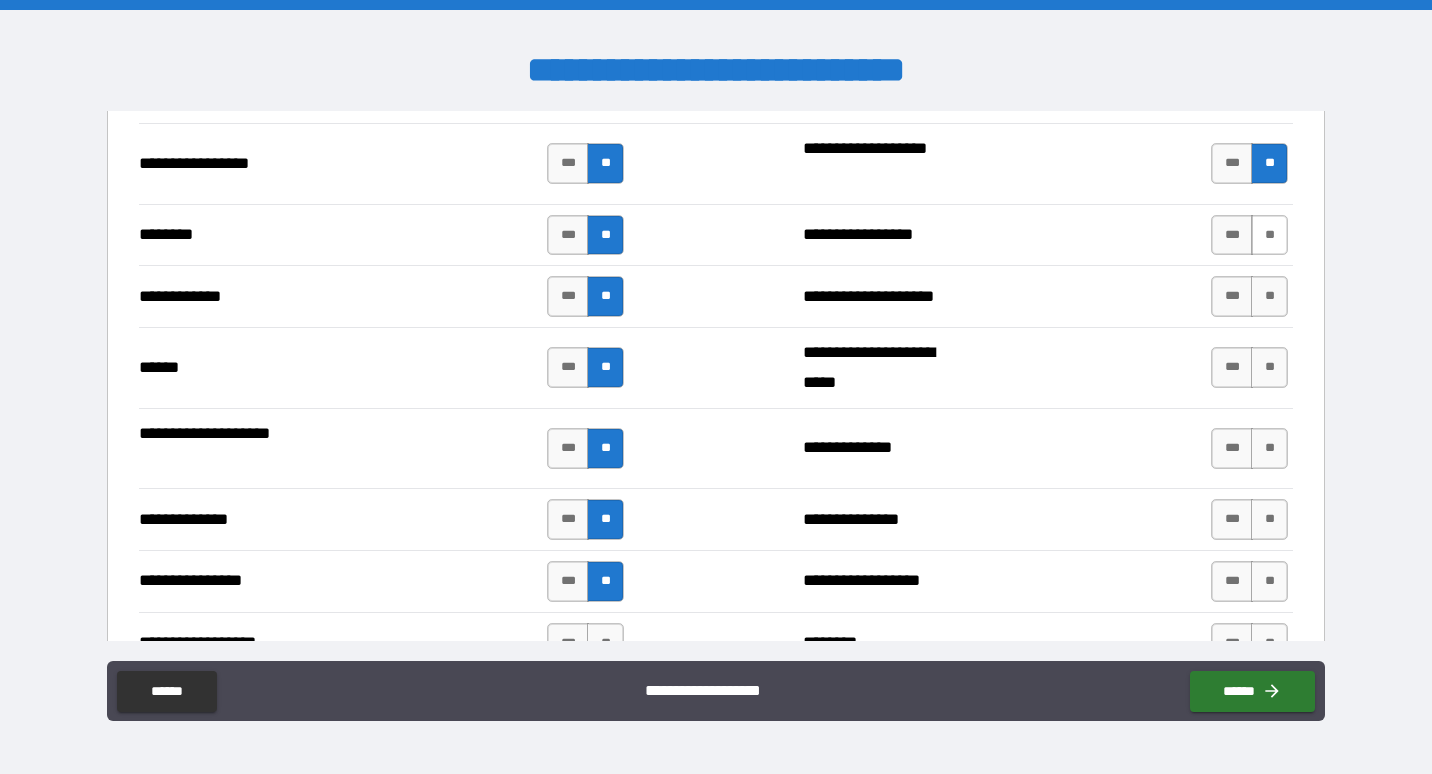 click on "**" at bounding box center (1269, 235) 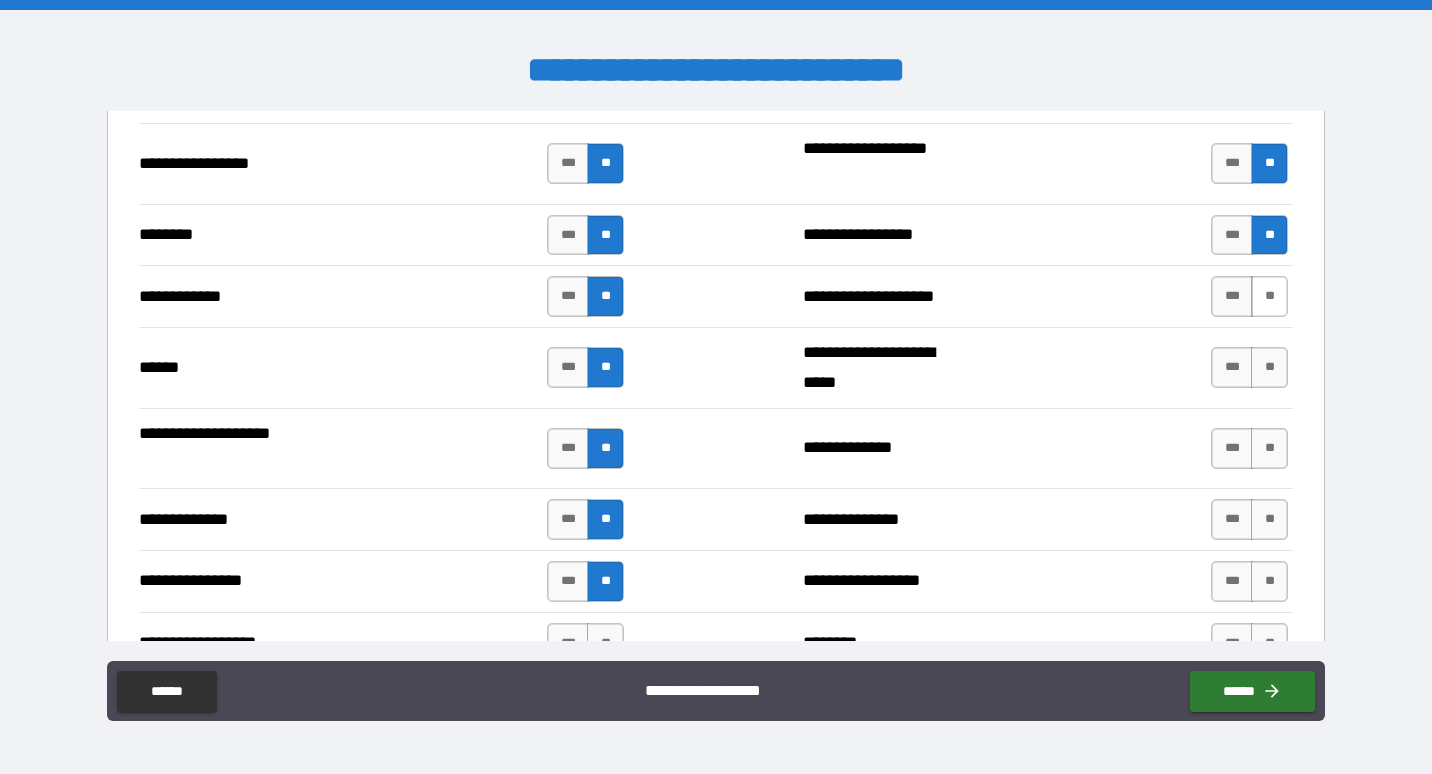 click on "**" at bounding box center [1269, 296] 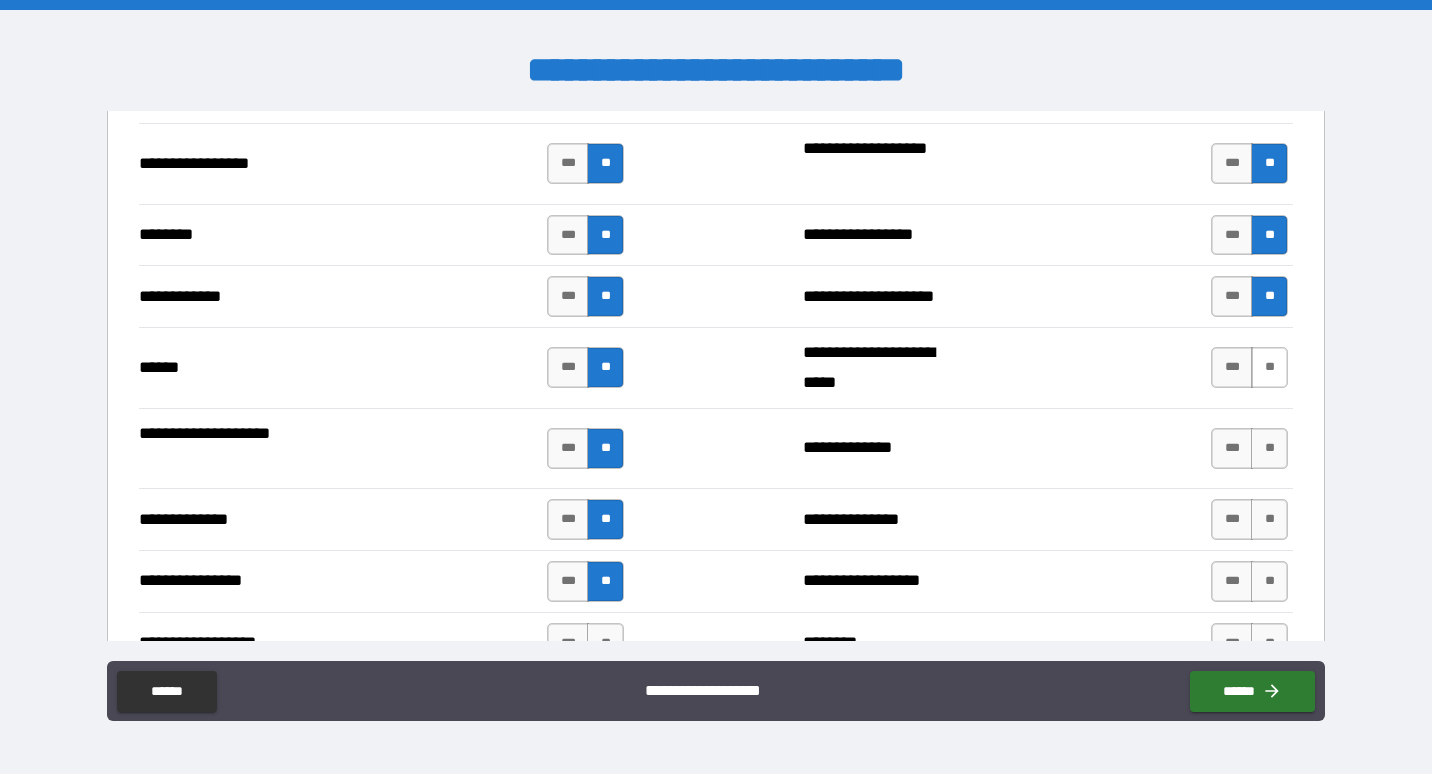 click on "**" at bounding box center [1269, 367] 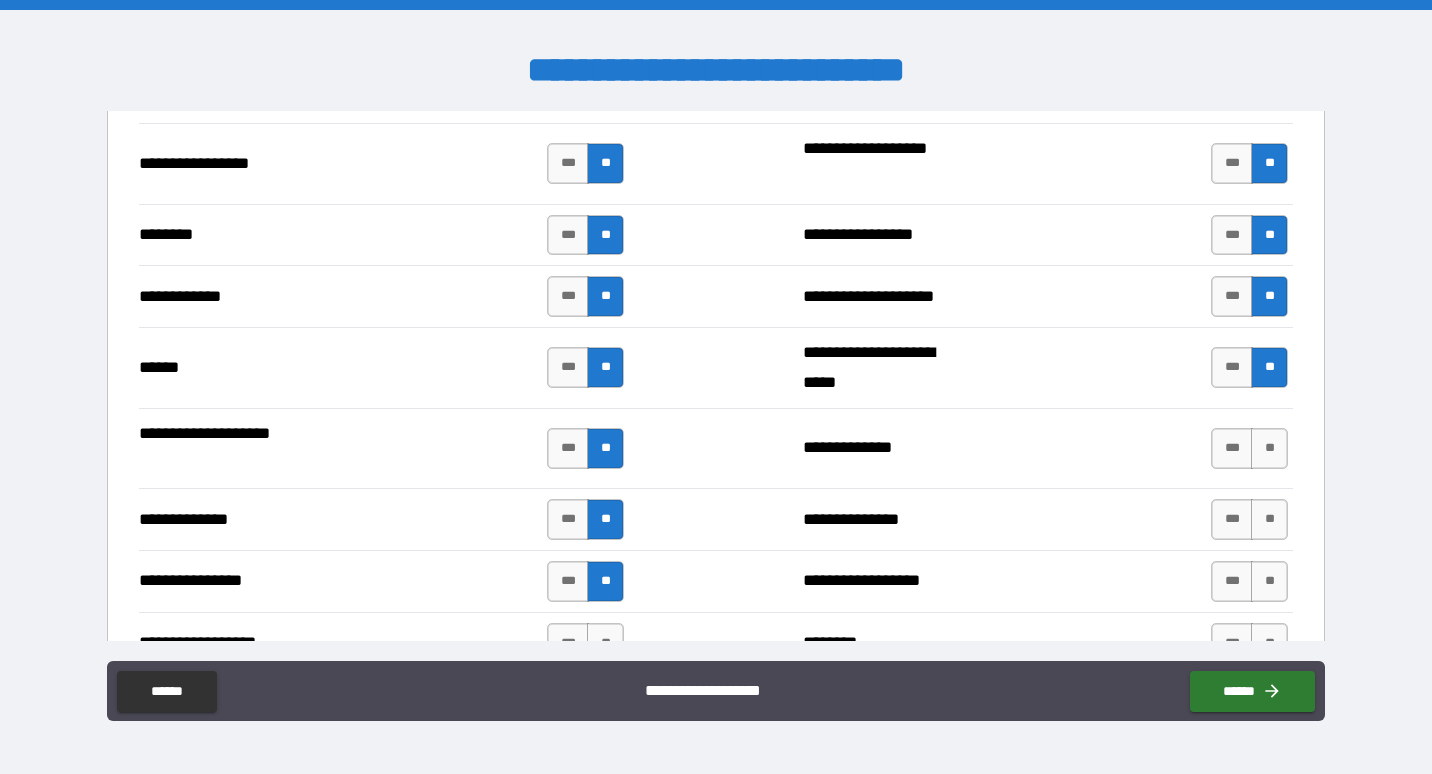 click on "*** **" at bounding box center (1252, 448) 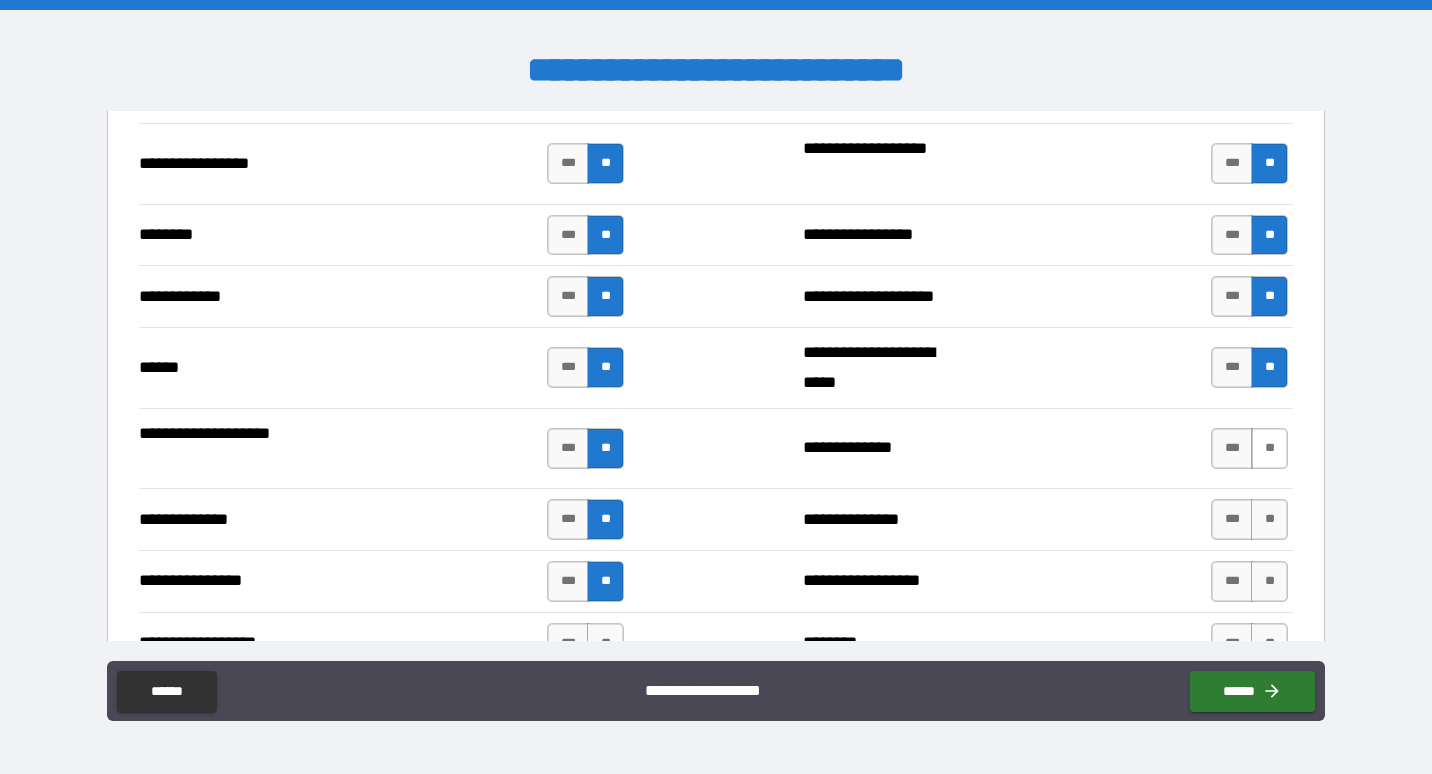 click on "**" at bounding box center [1269, 448] 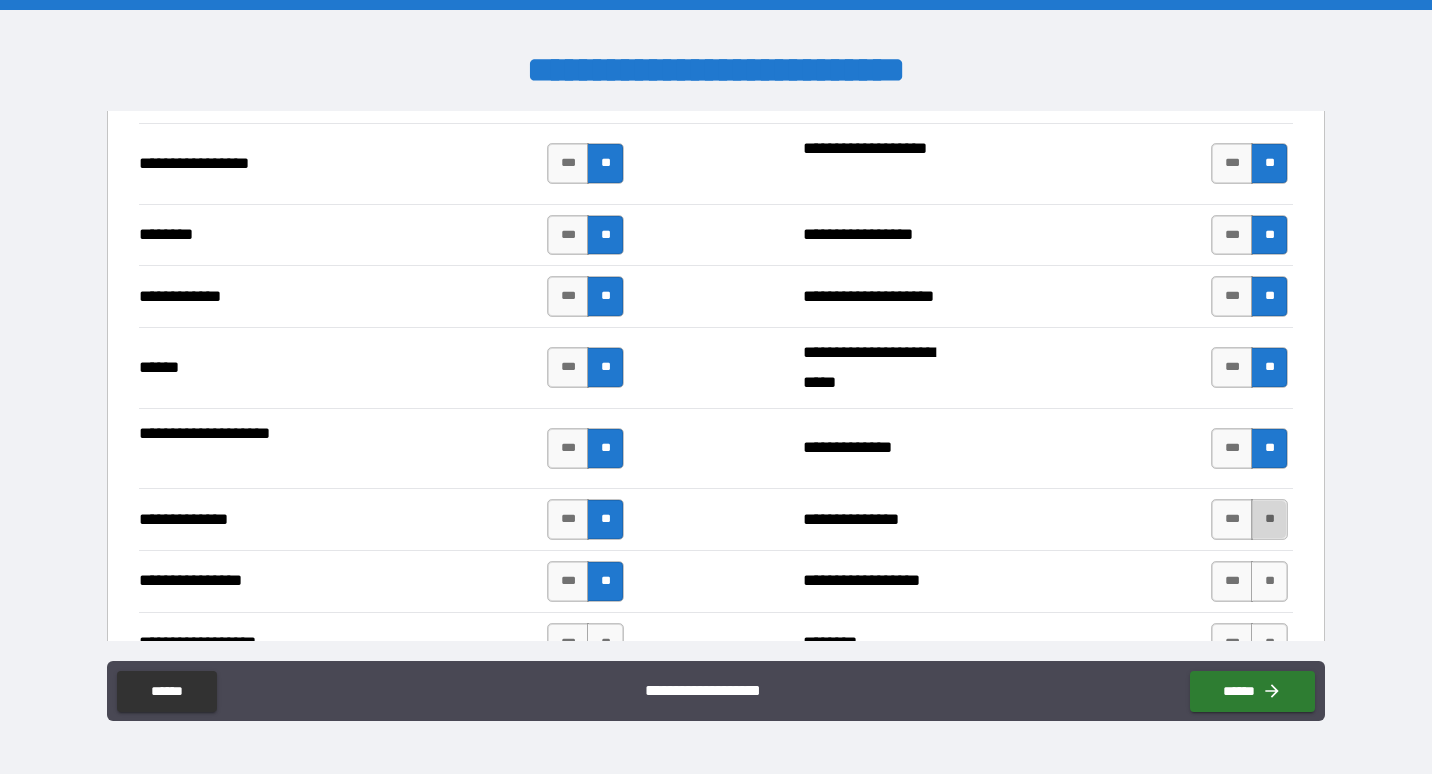 click on "**" at bounding box center (1269, 519) 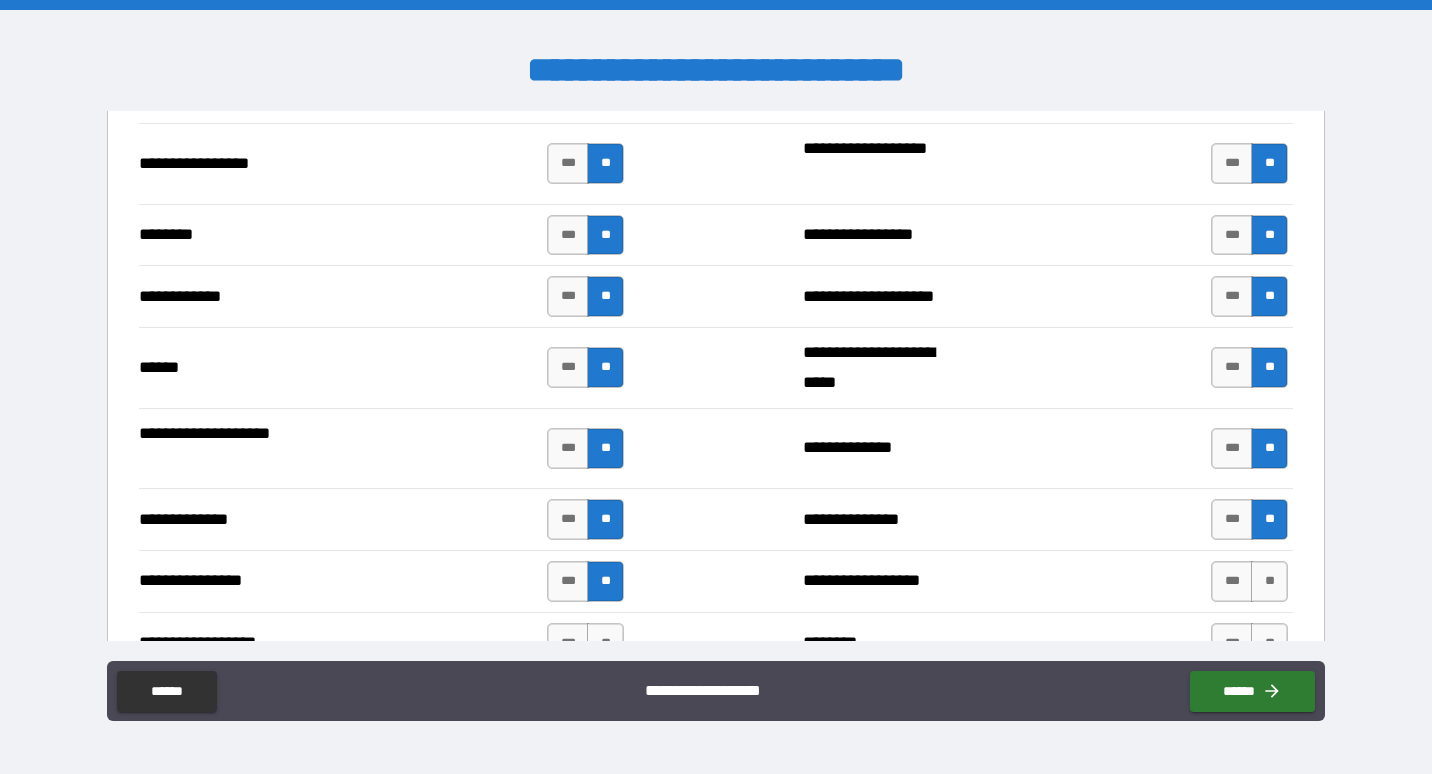 click on "*** **" at bounding box center [1249, 581] 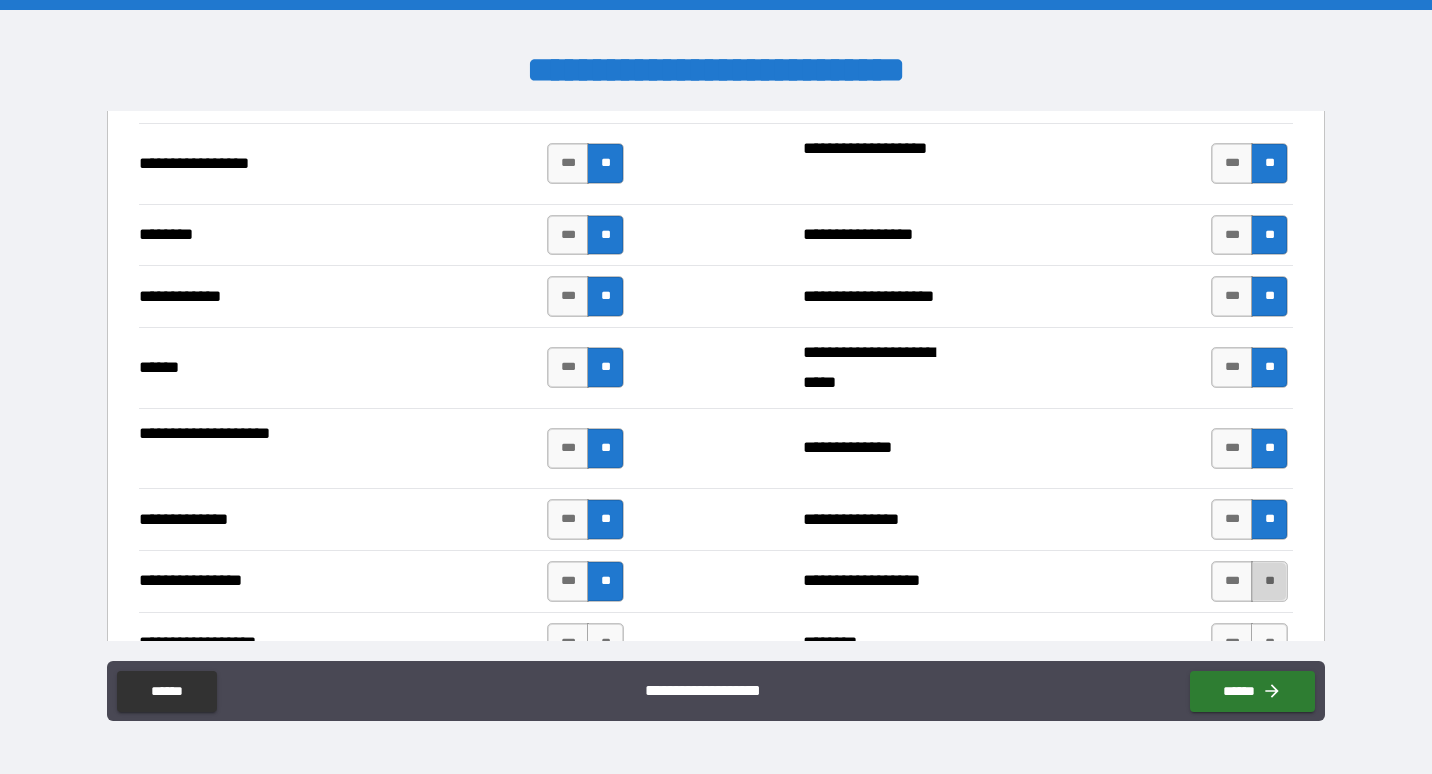 click on "**" at bounding box center [1269, 581] 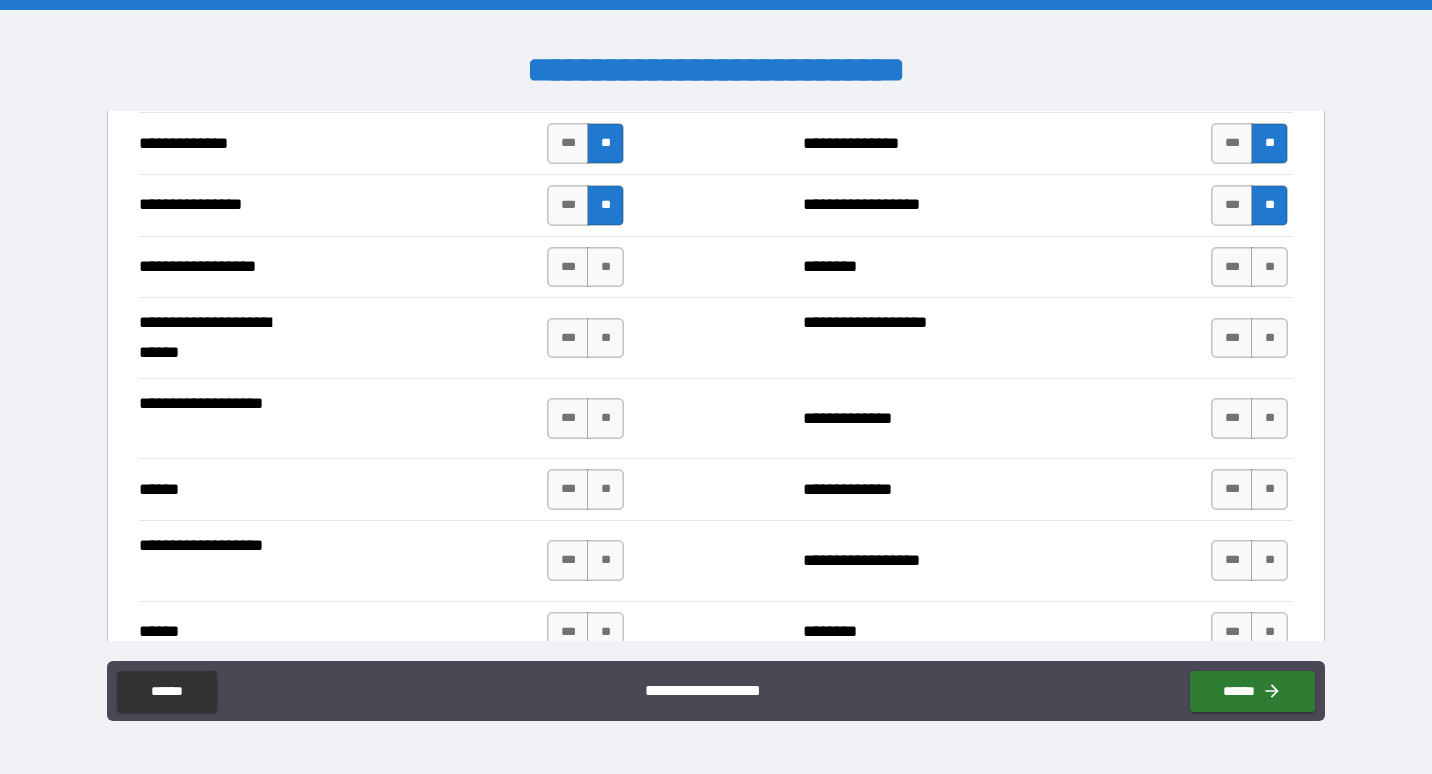 scroll, scrollTop: 3700, scrollLeft: 0, axis: vertical 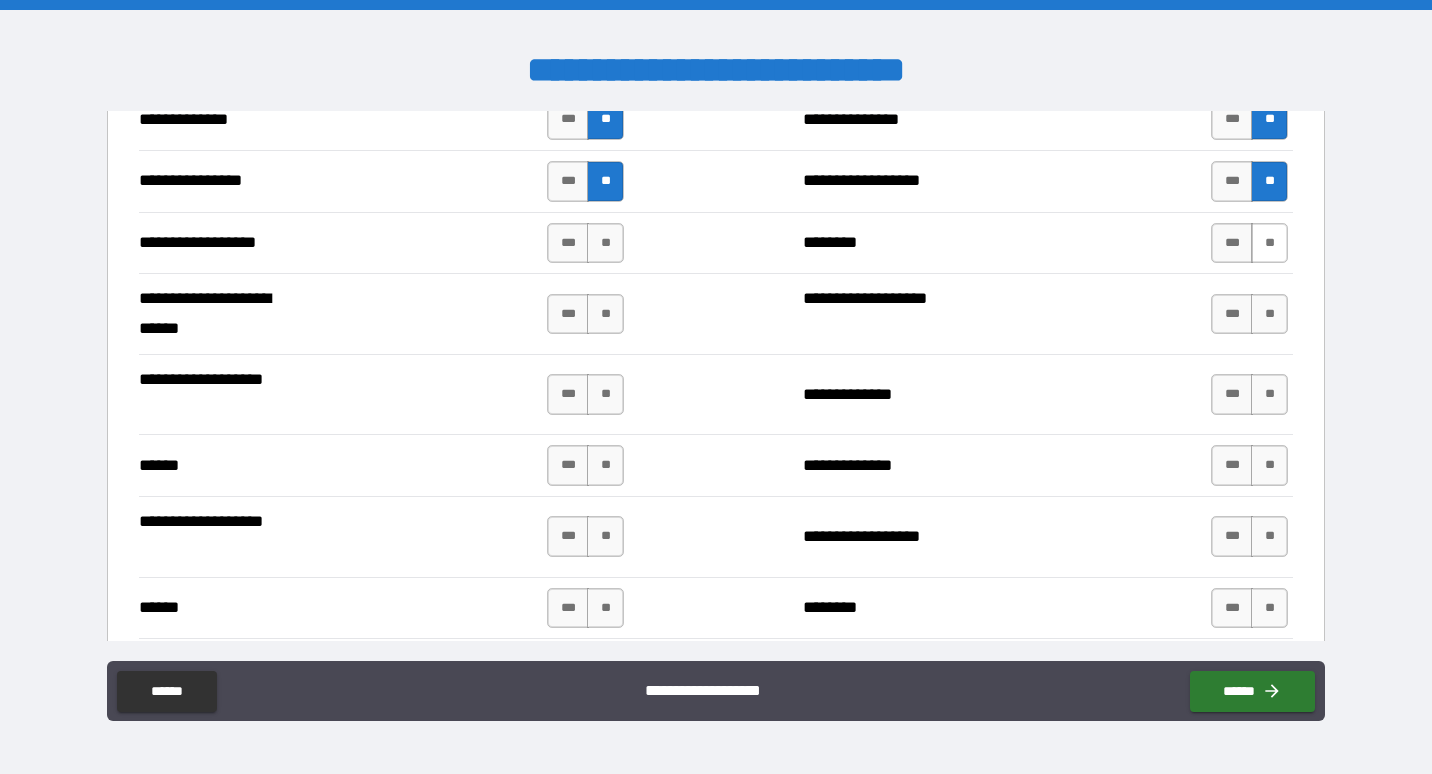 click on "**" at bounding box center (1269, 243) 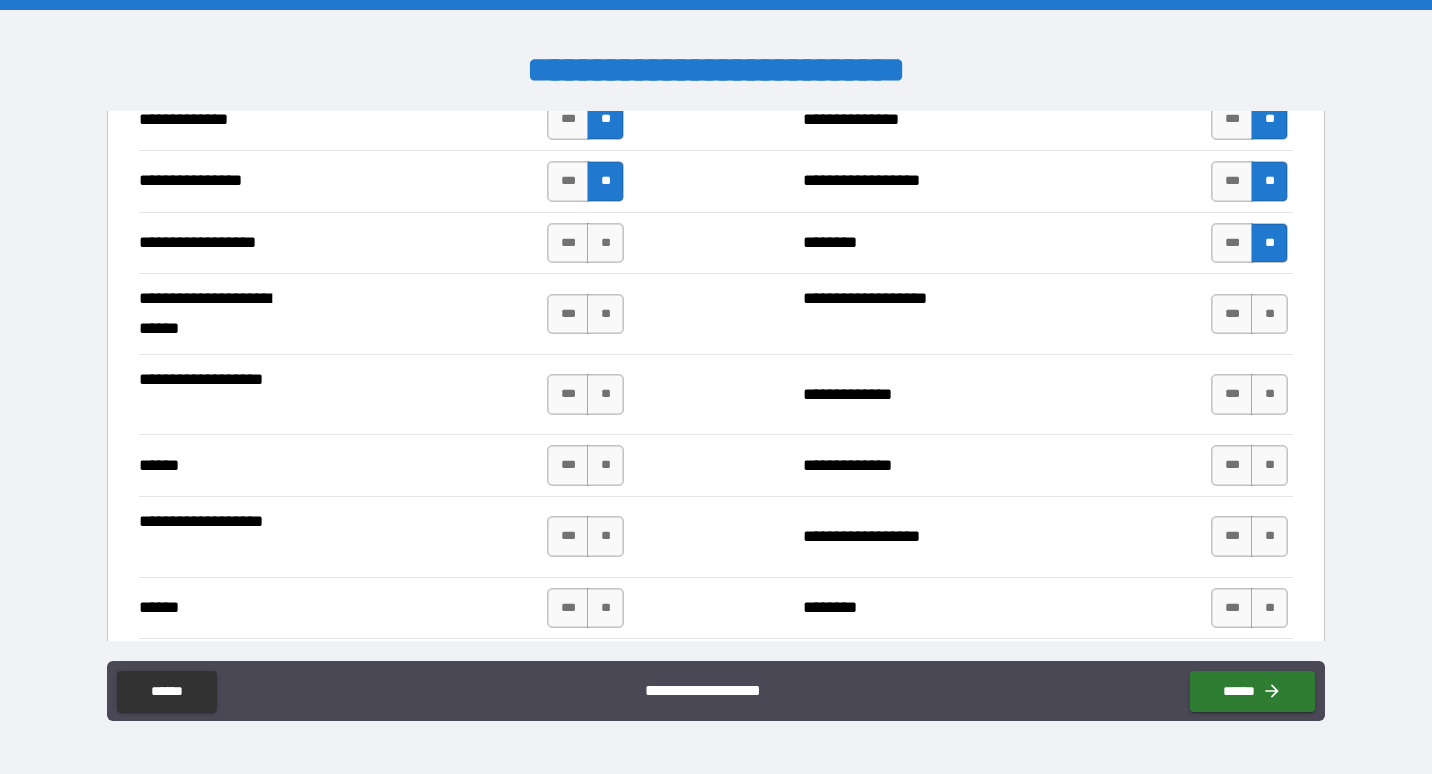 click on "**" at bounding box center (1269, 314) 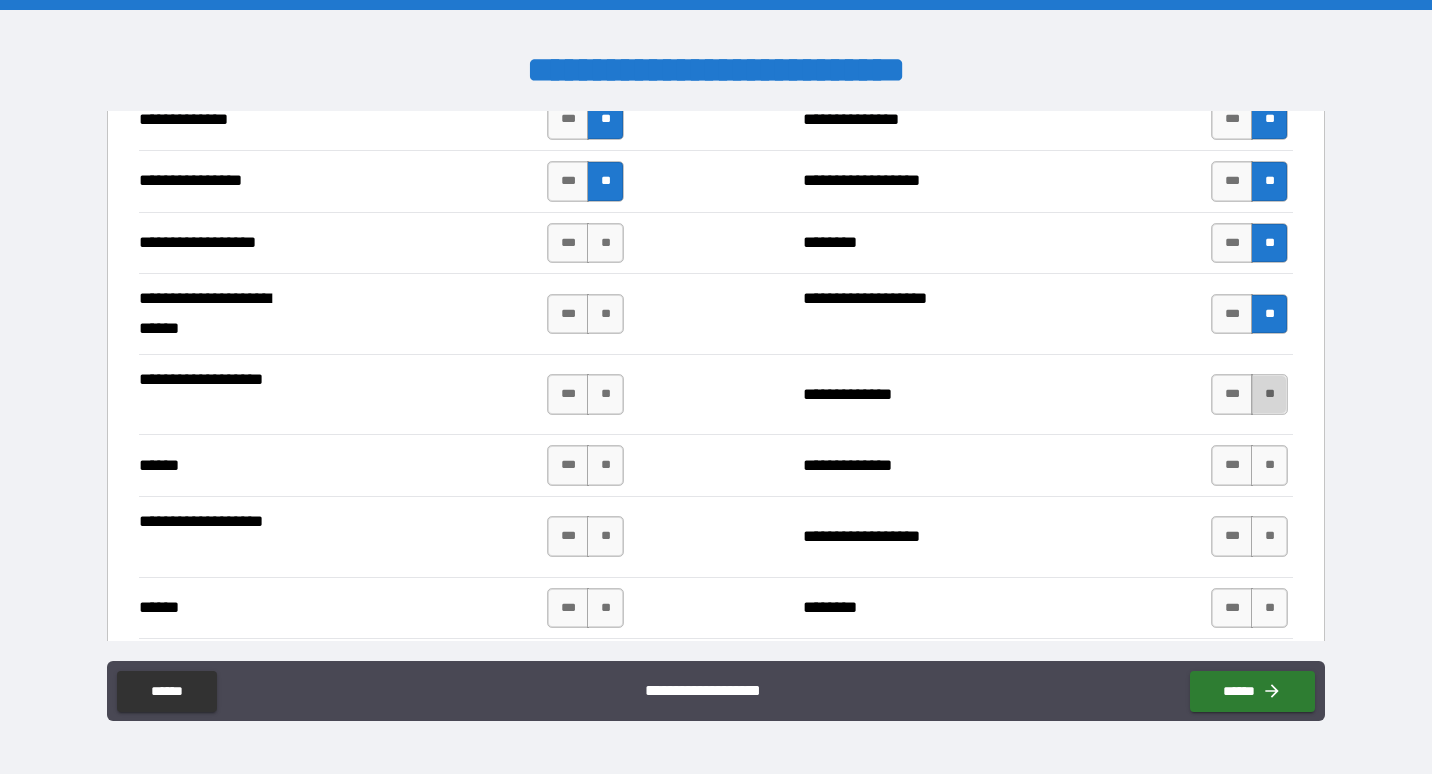 click on "**" at bounding box center (1269, 394) 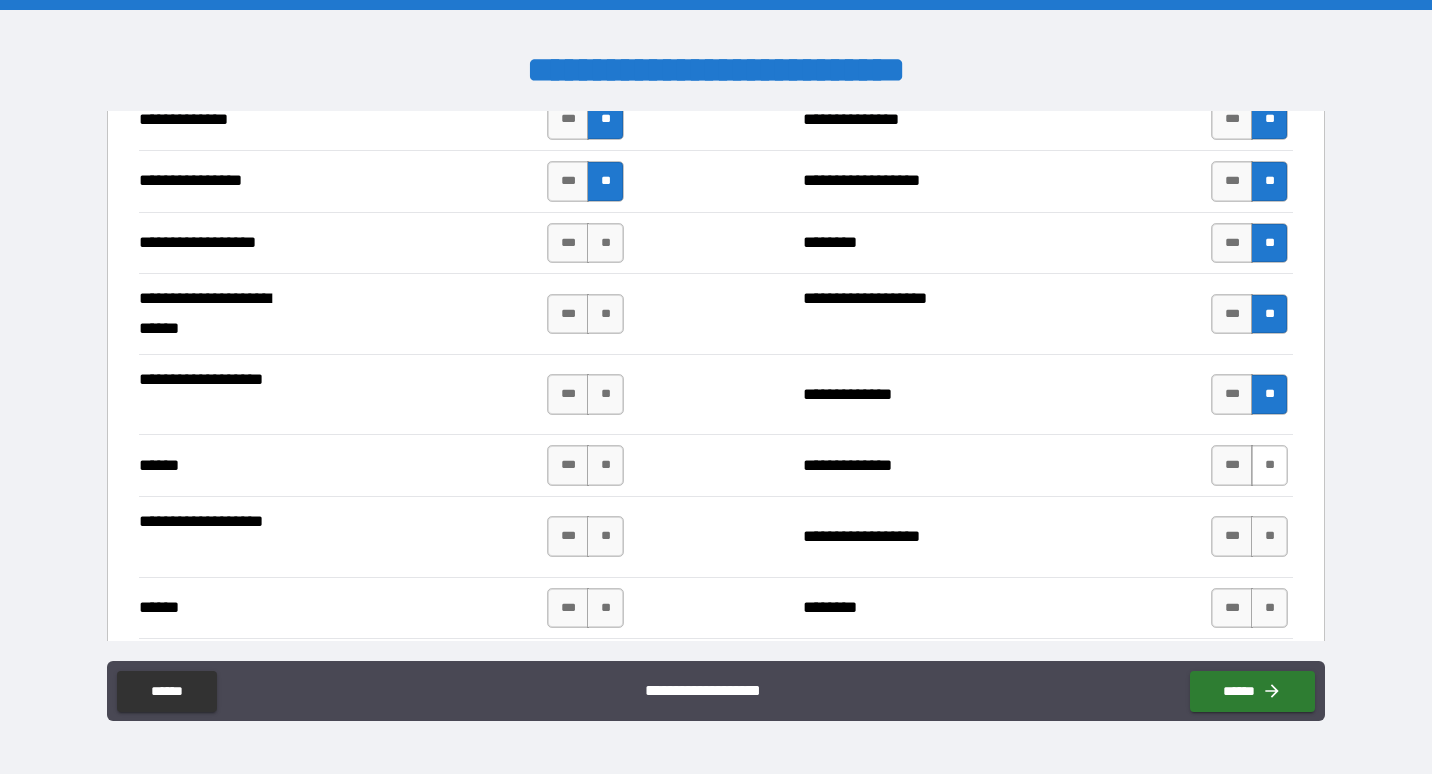 click on "**" at bounding box center (1269, 465) 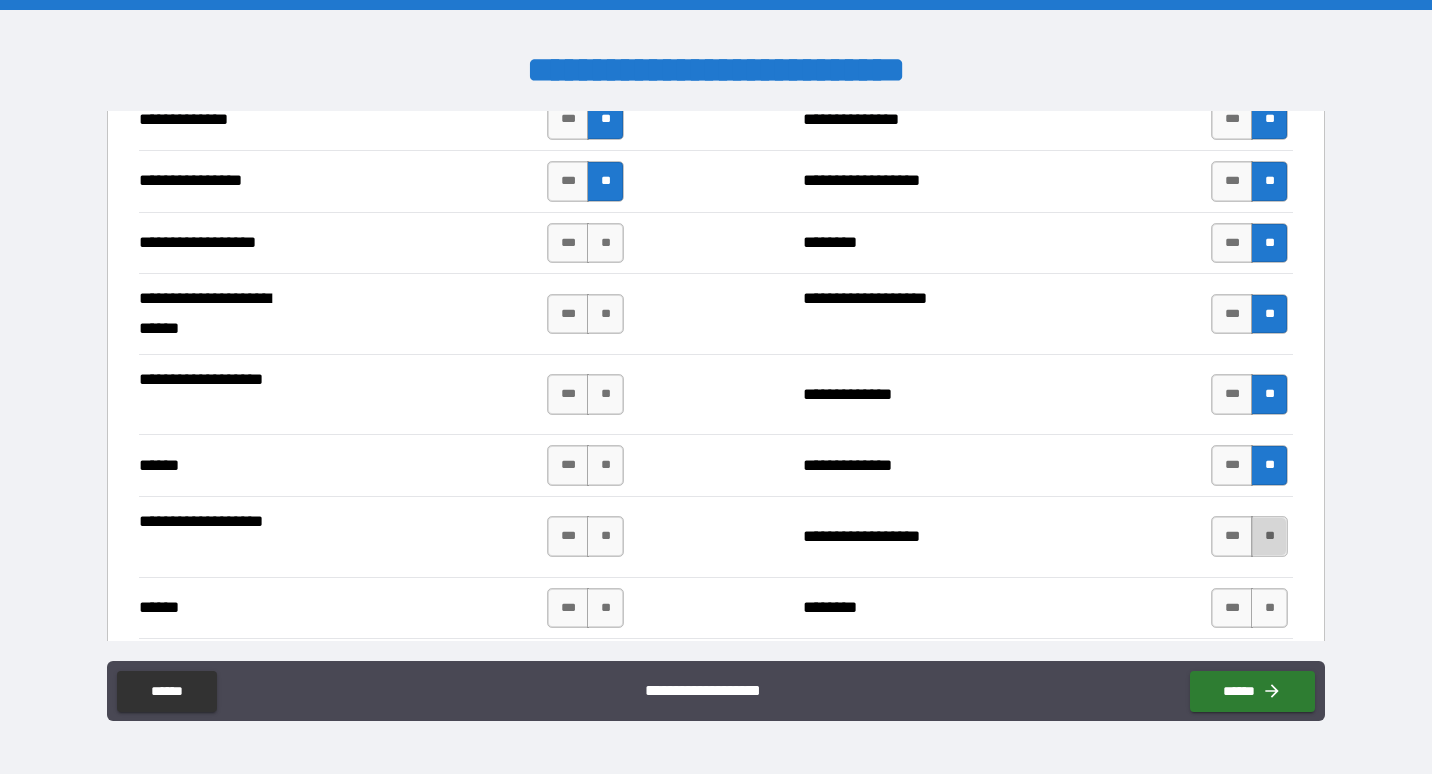 click on "**" at bounding box center (1269, 536) 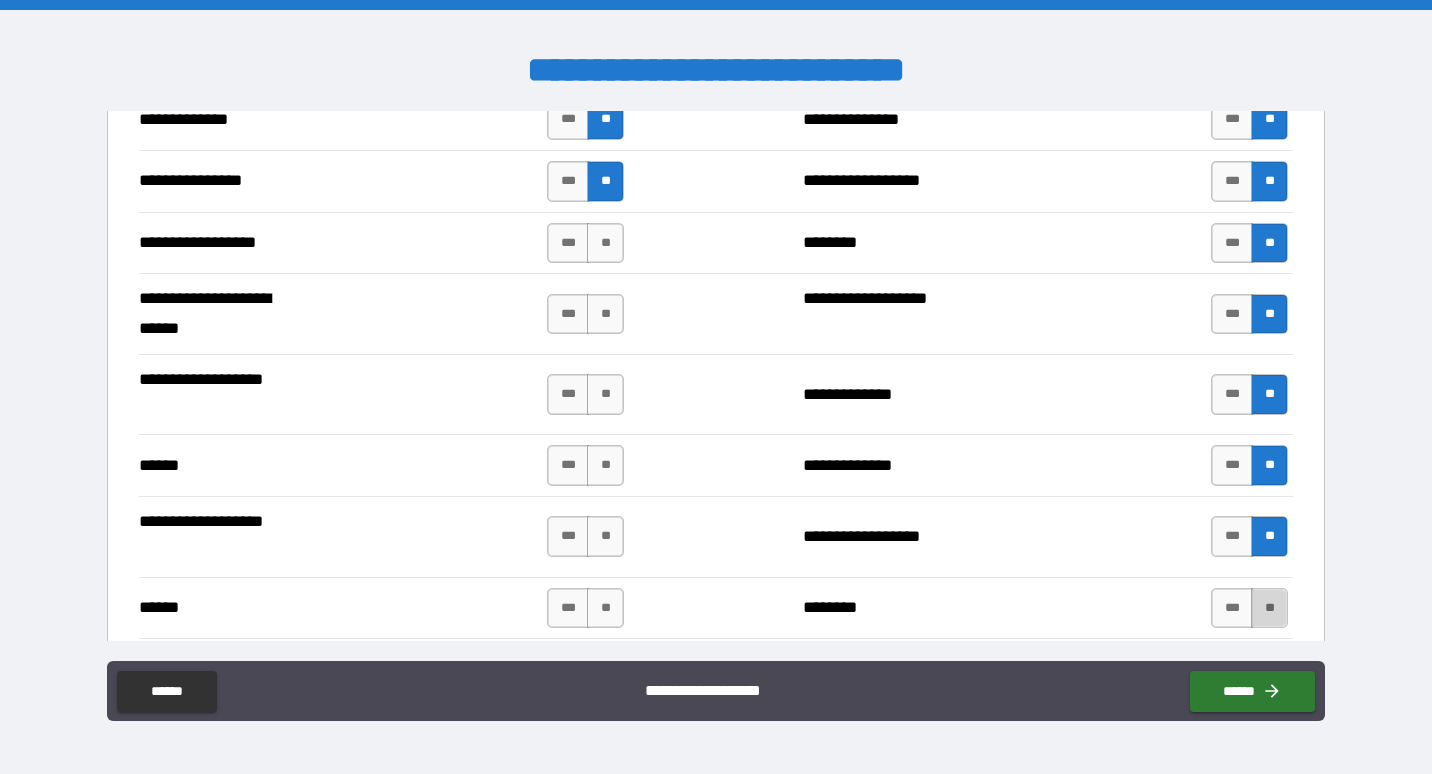 click on "**" at bounding box center (1269, 608) 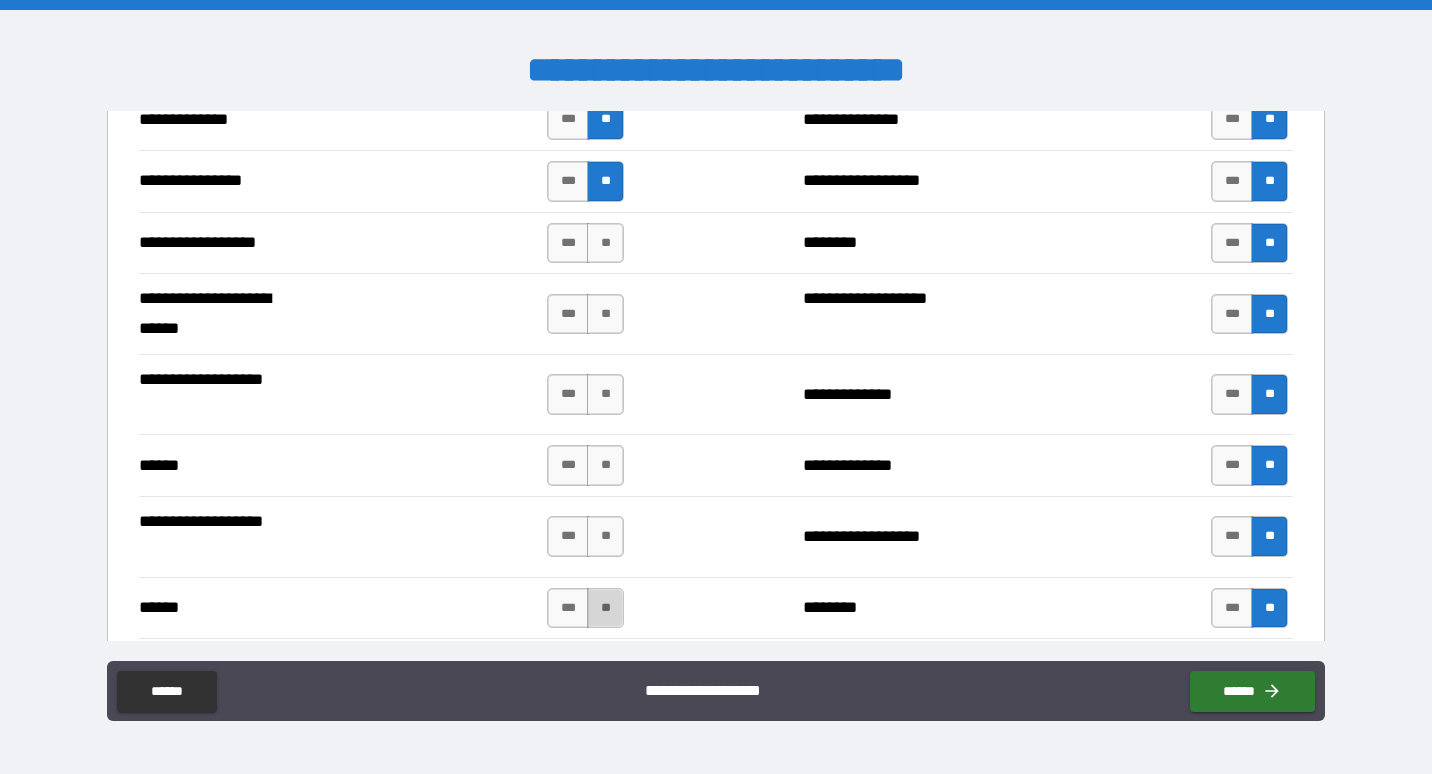 click on "**" at bounding box center [605, 608] 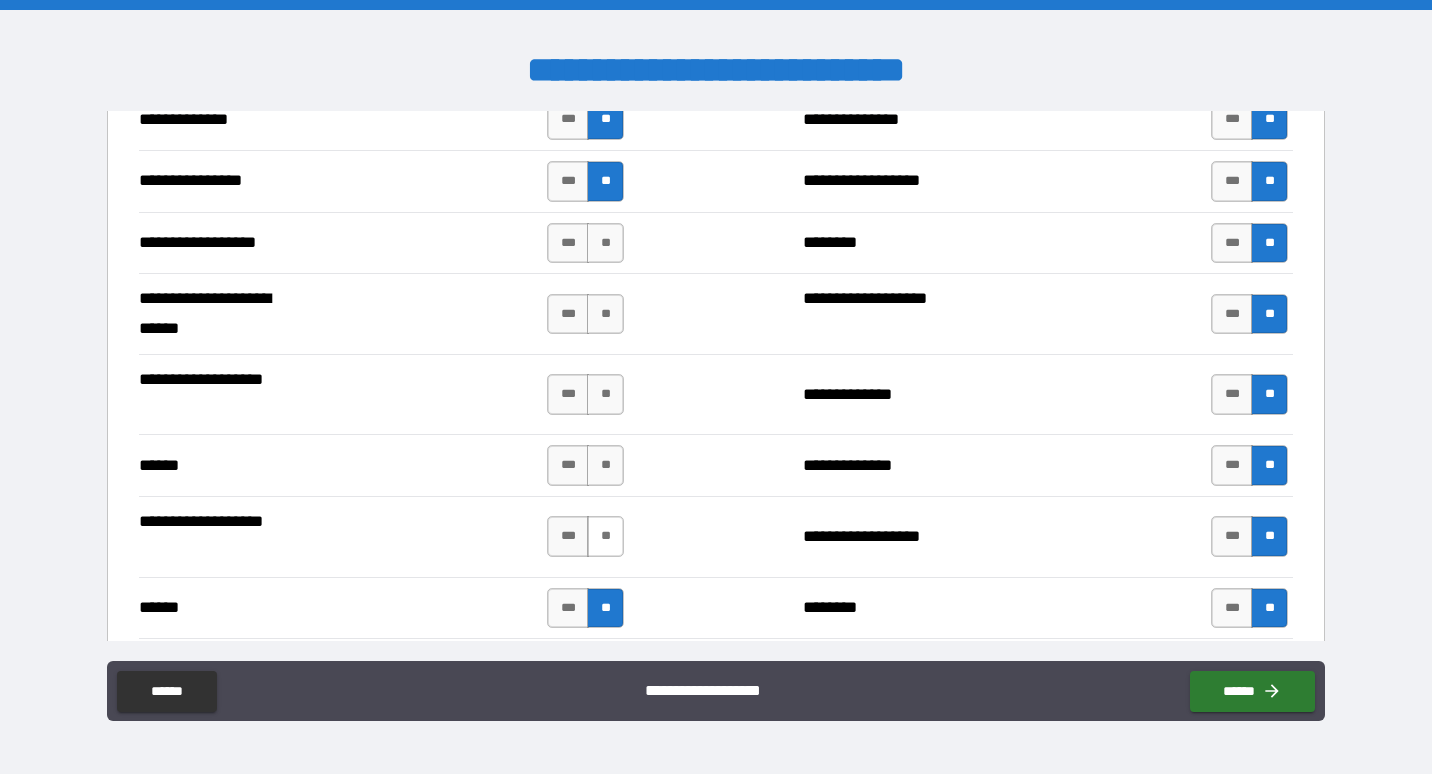click on "*** **" at bounding box center (588, 536) 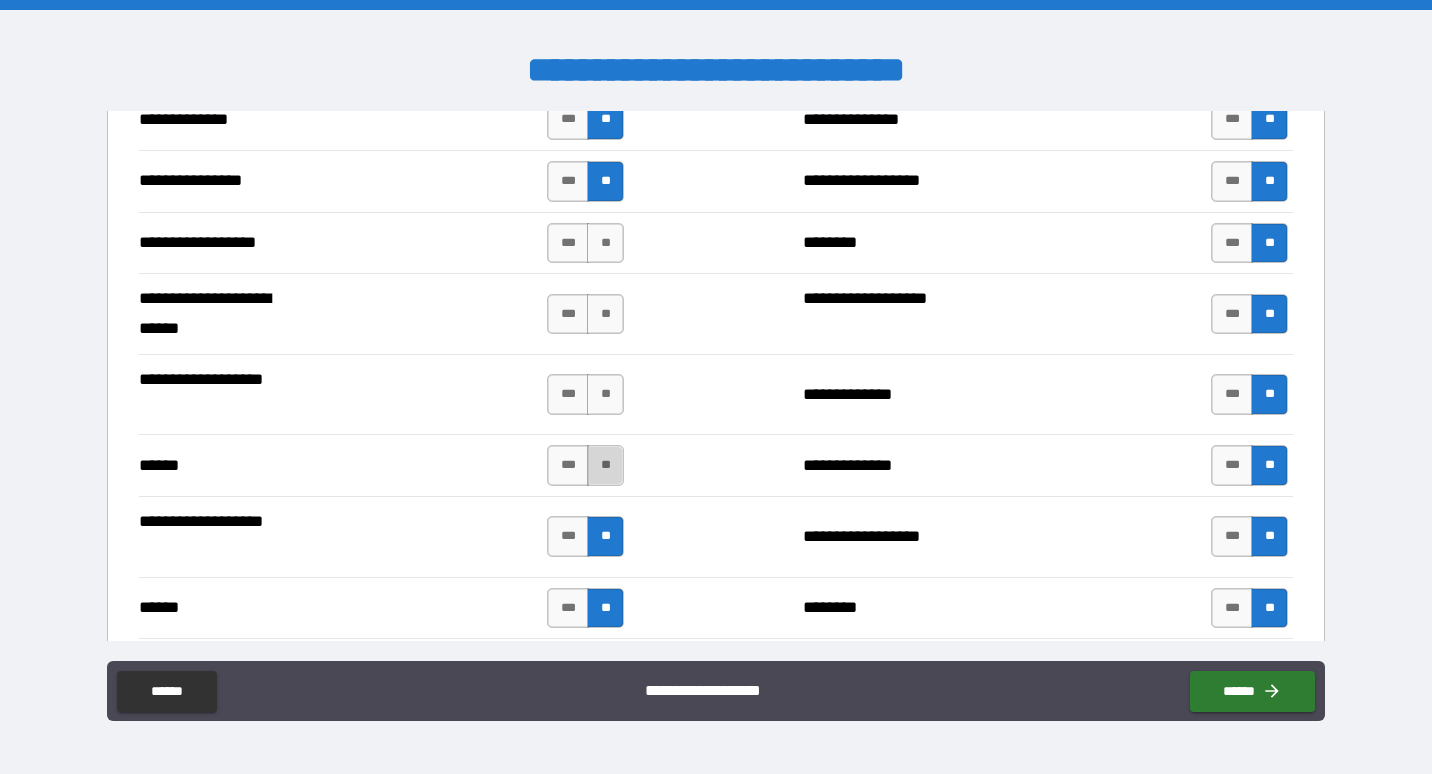 click on "**" at bounding box center (605, 465) 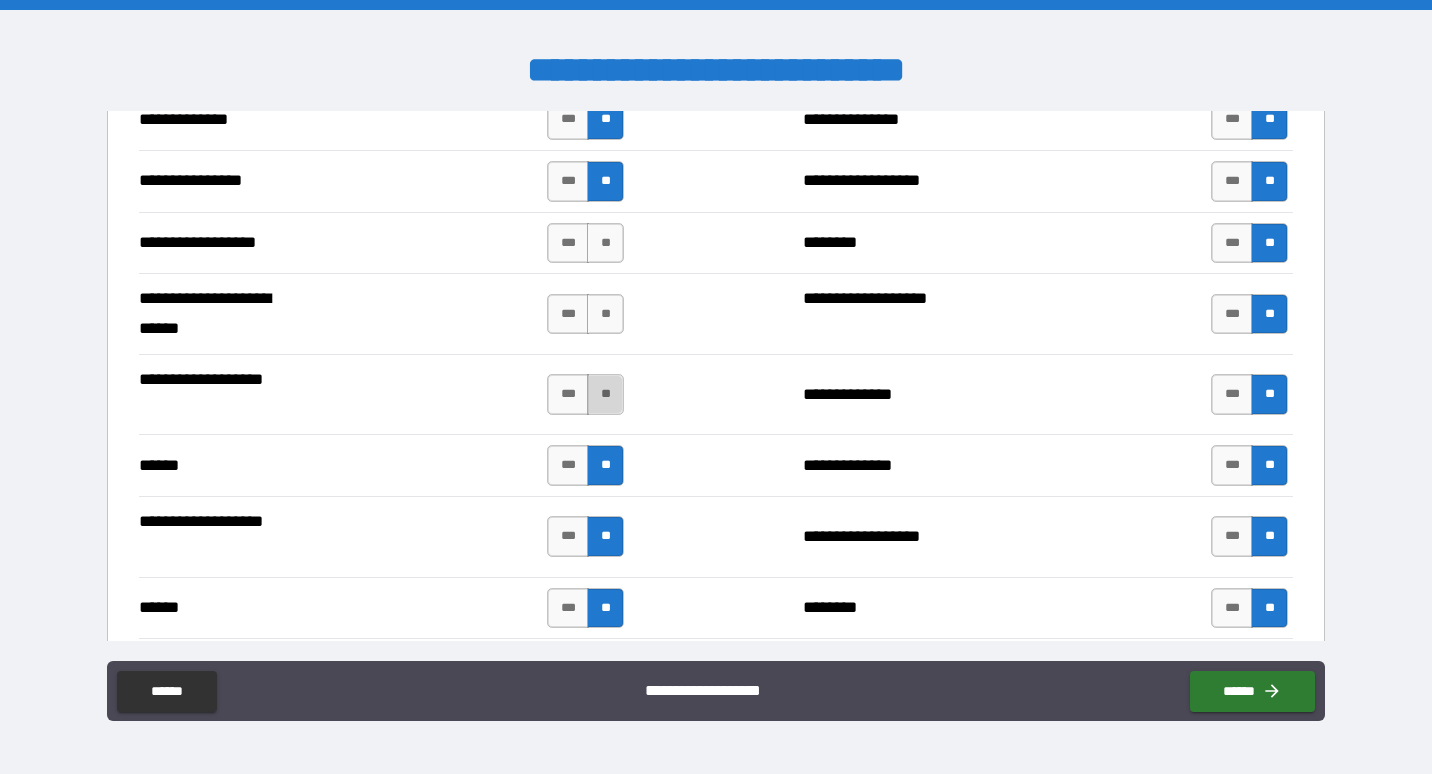 click on "**" at bounding box center [605, 394] 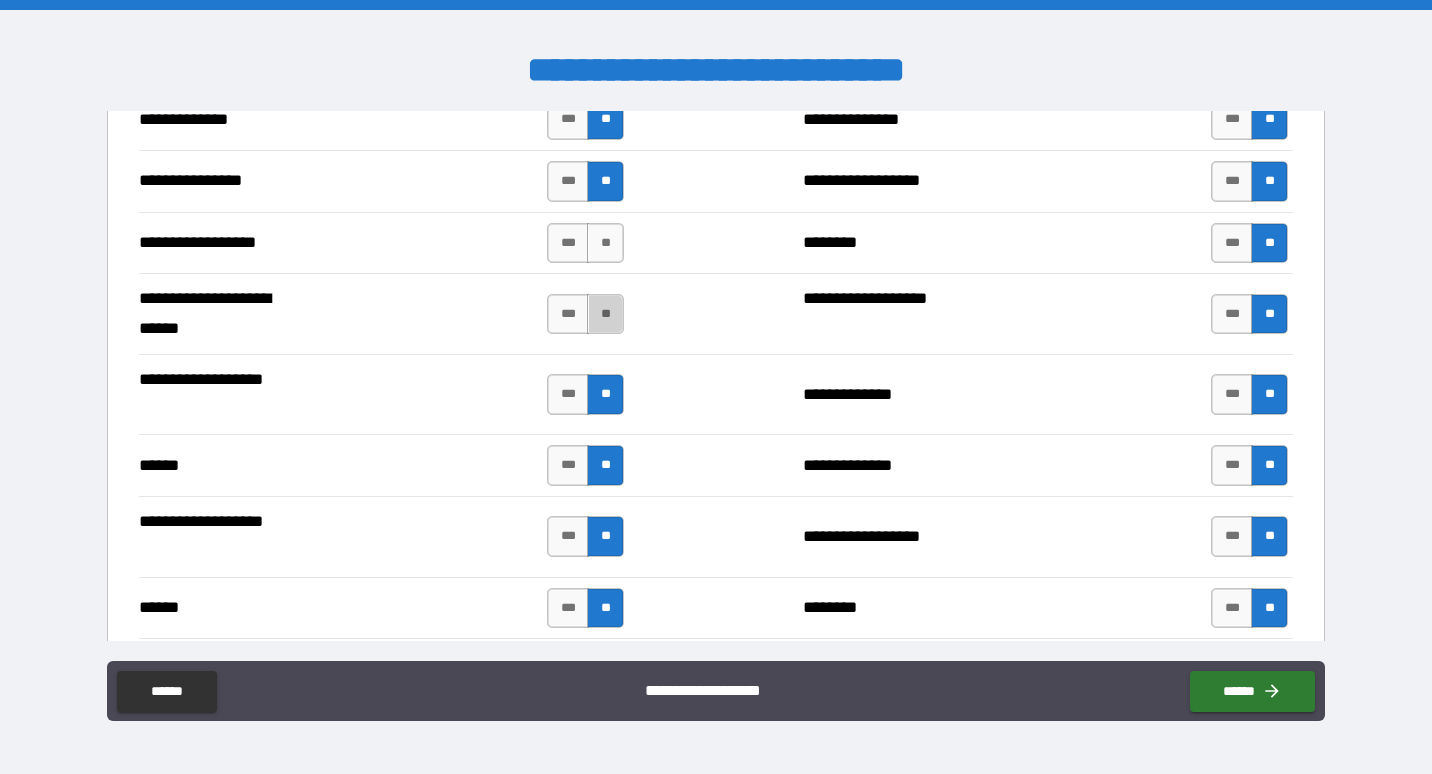 drag, startPoint x: 608, startPoint y: 305, endPoint x: 607, endPoint y: 269, distance: 36.013885 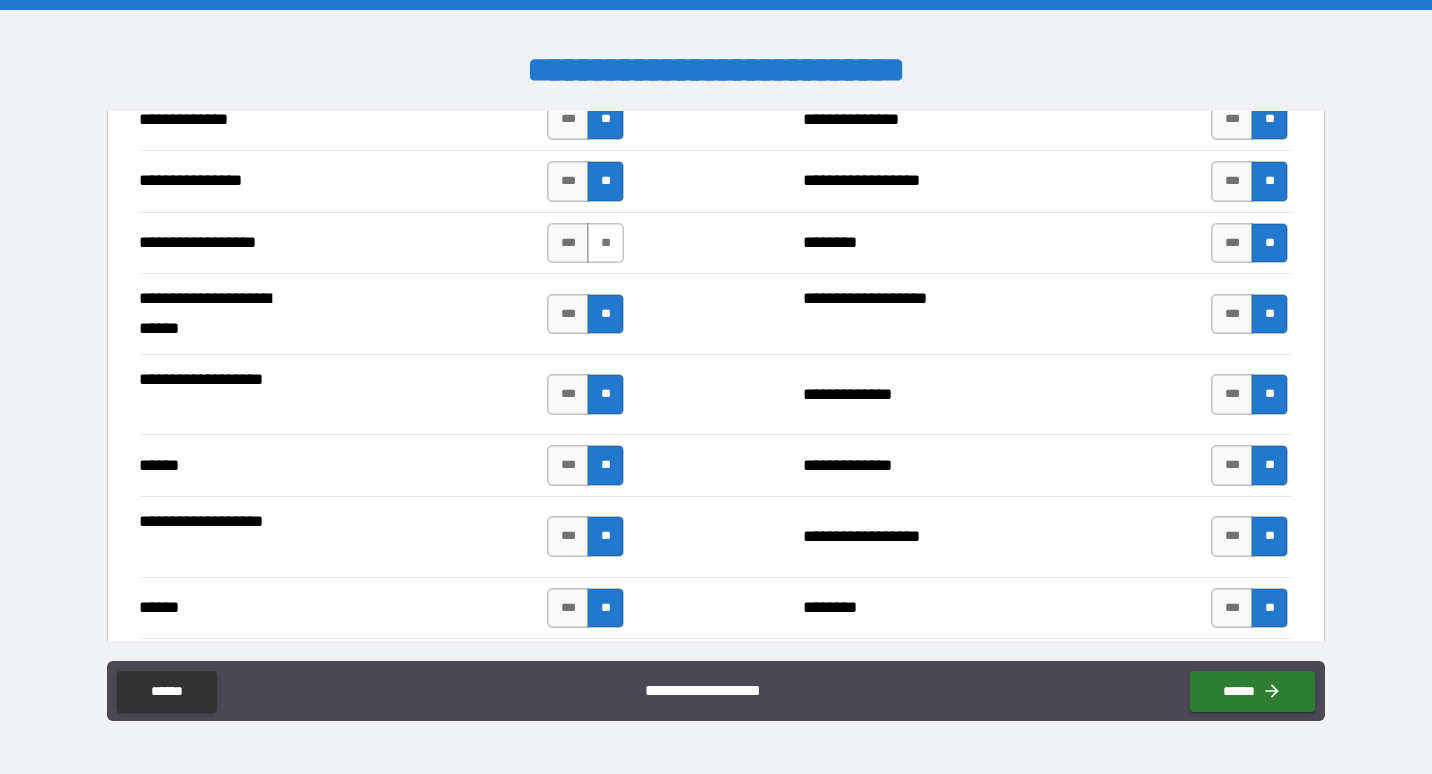 click on "**" at bounding box center (605, 243) 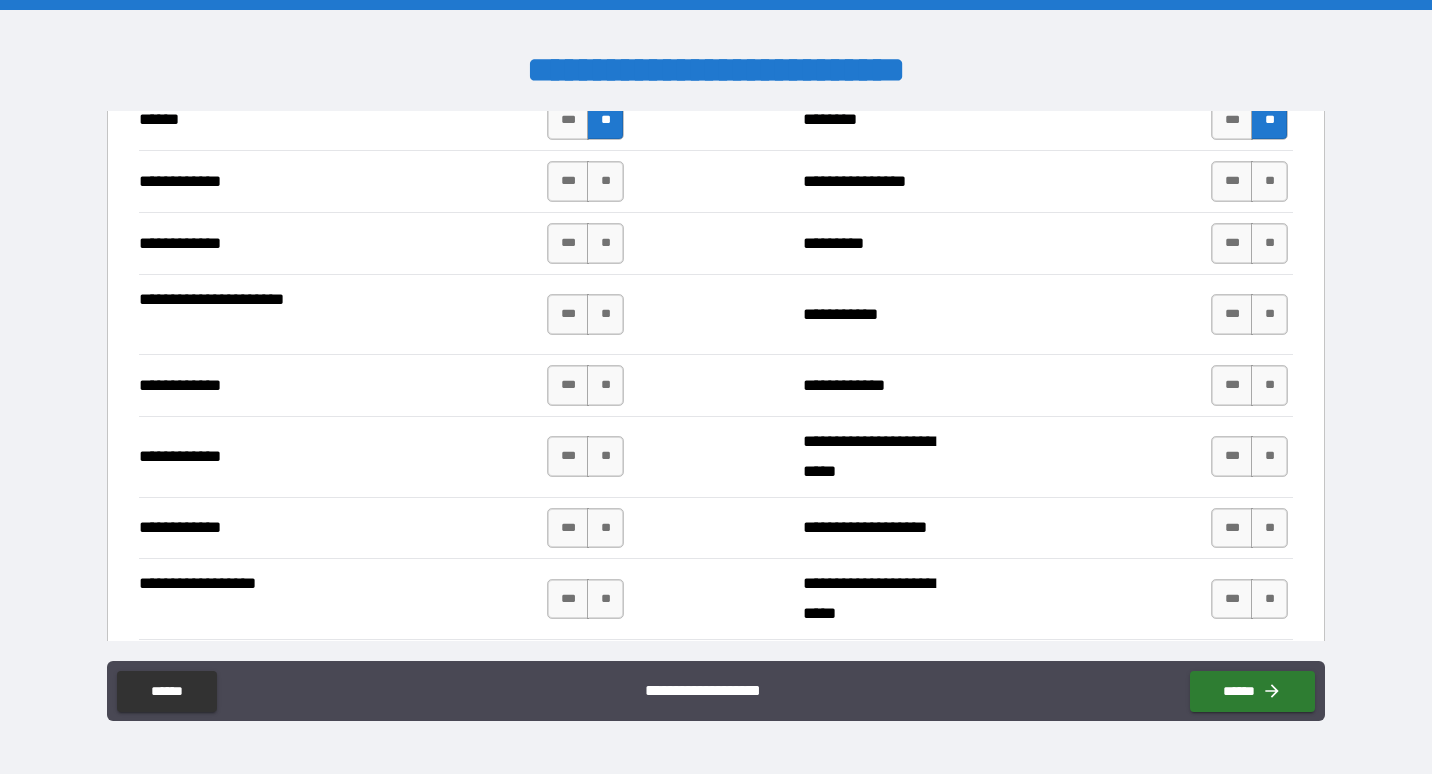 scroll, scrollTop: 4200, scrollLeft: 0, axis: vertical 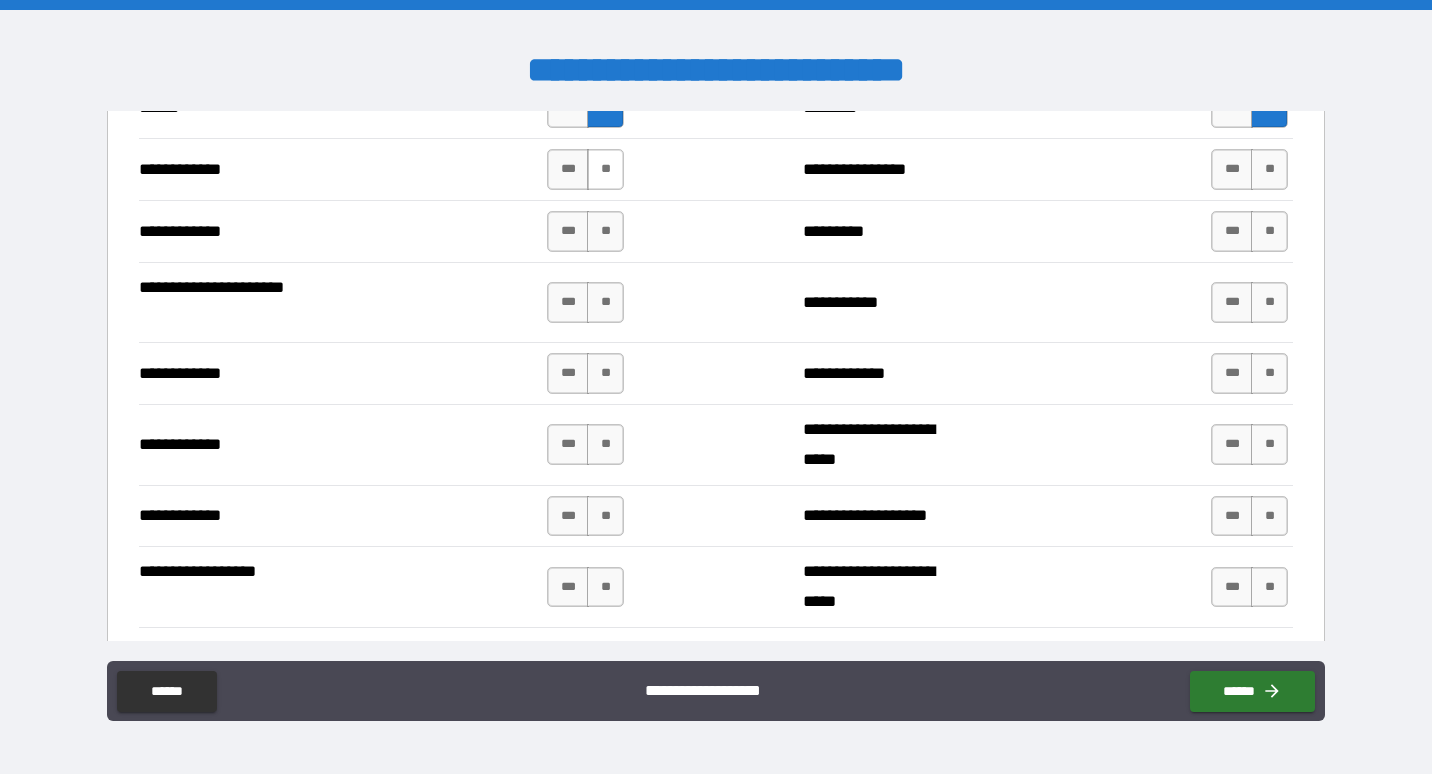 click on "**" at bounding box center [605, 169] 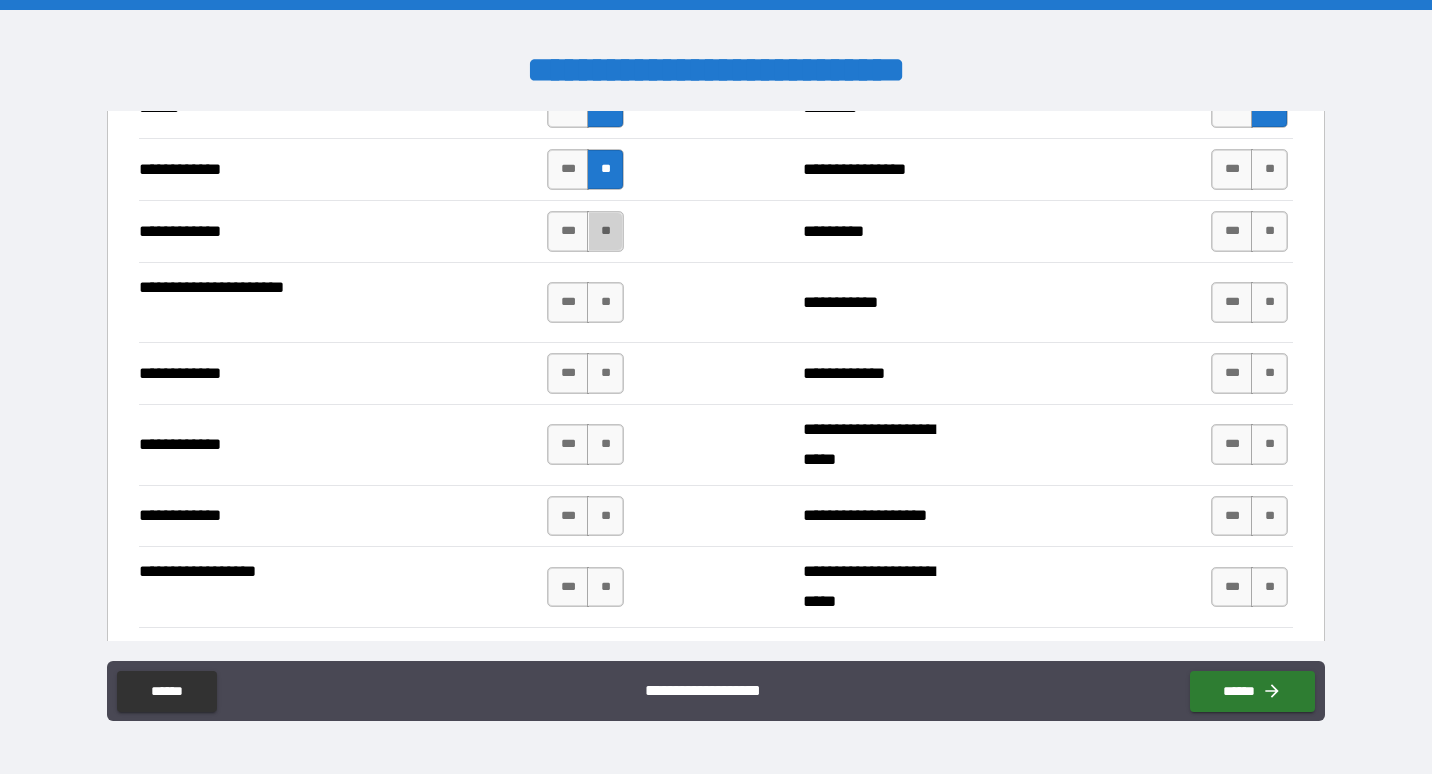 drag, startPoint x: 604, startPoint y: 225, endPoint x: 603, endPoint y: 251, distance: 26.019224 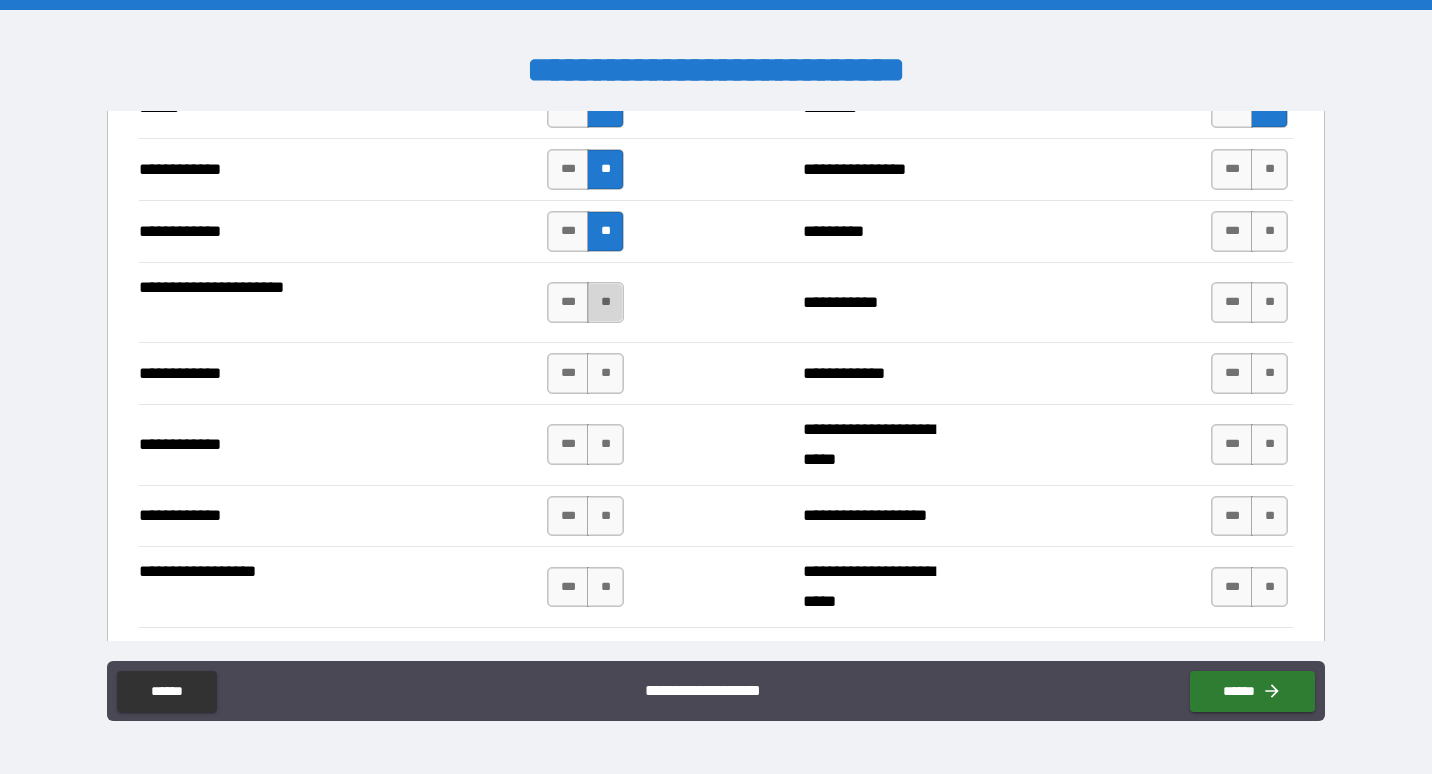 drag, startPoint x: 602, startPoint y: 290, endPoint x: 602, endPoint y: 306, distance: 16 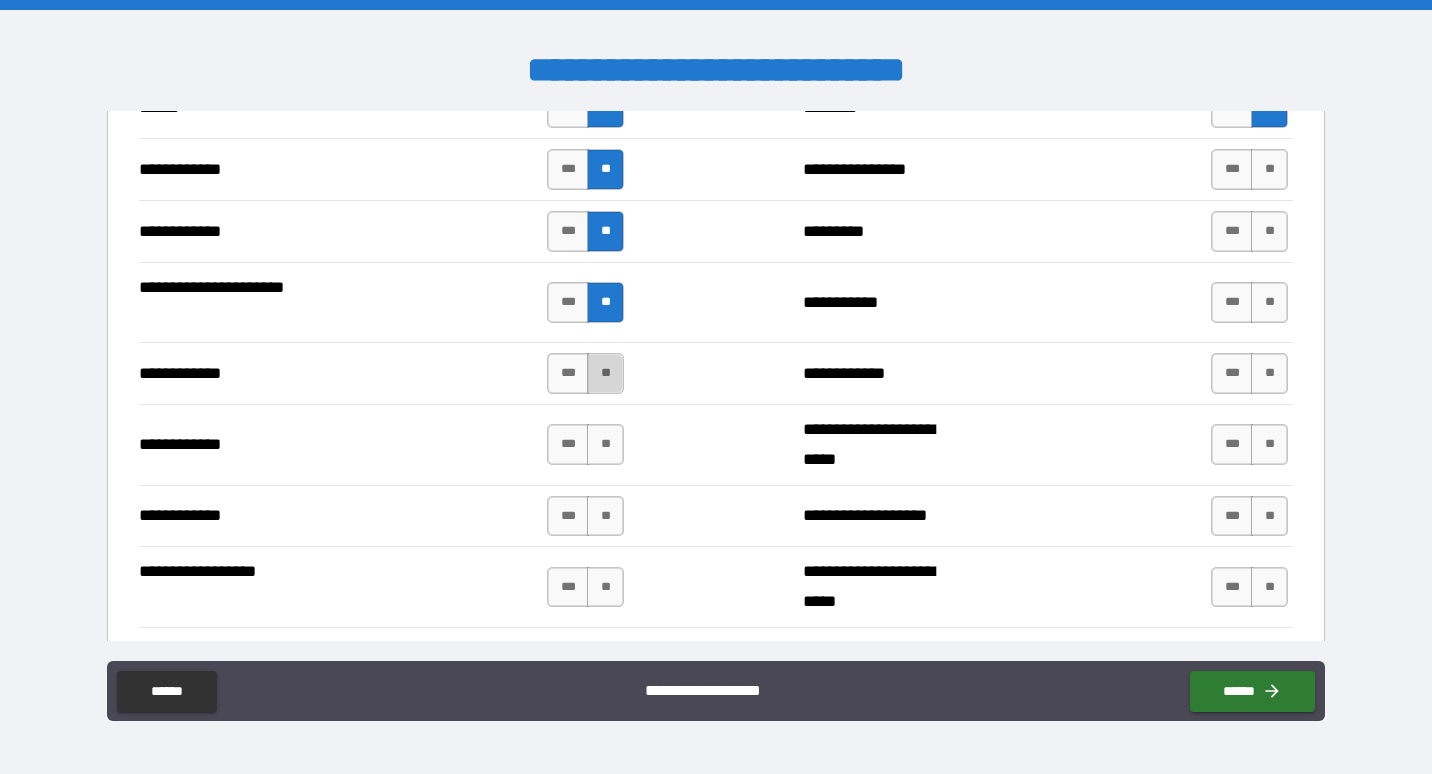 drag, startPoint x: 606, startPoint y: 374, endPoint x: 606, endPoint y: 385, distance: 11 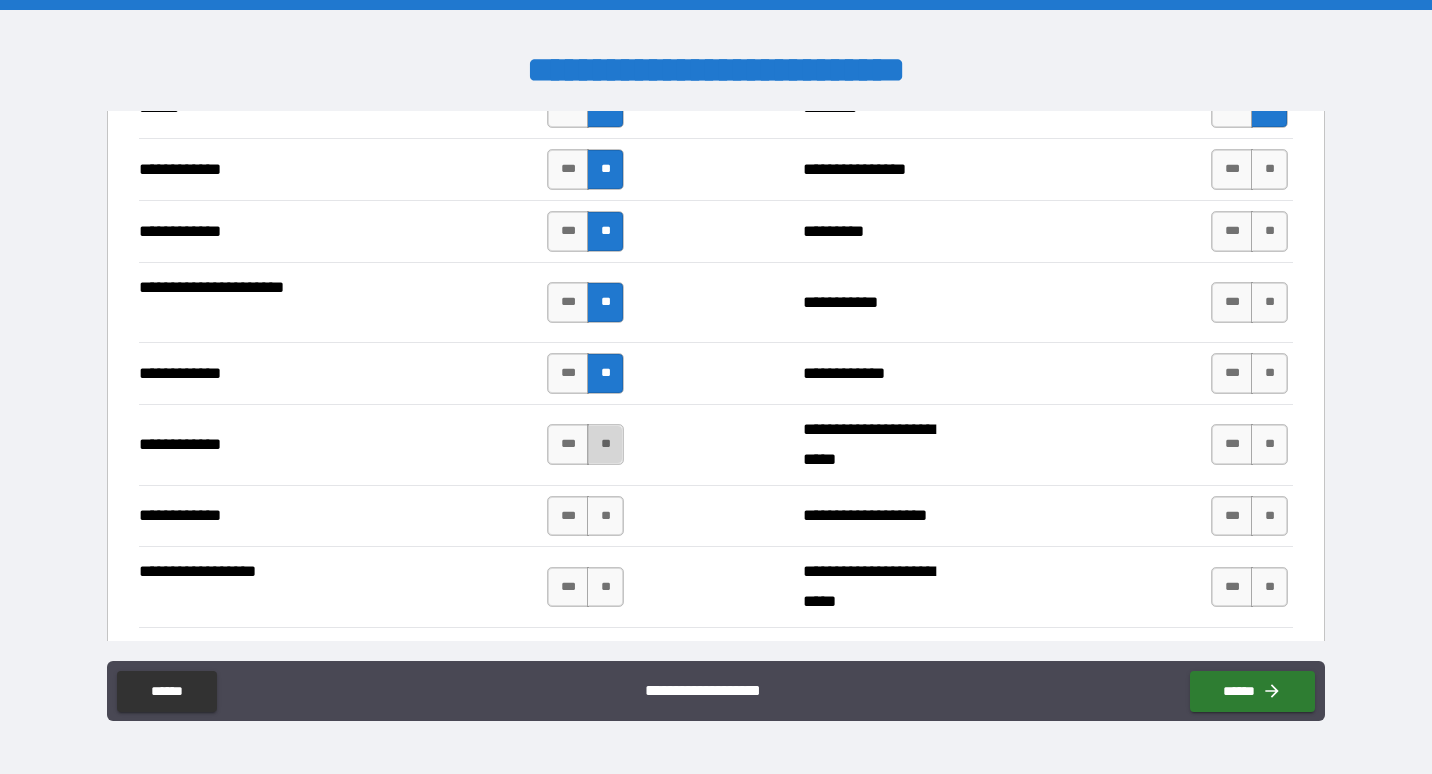 click on "**" at bounding box center [605, 444] 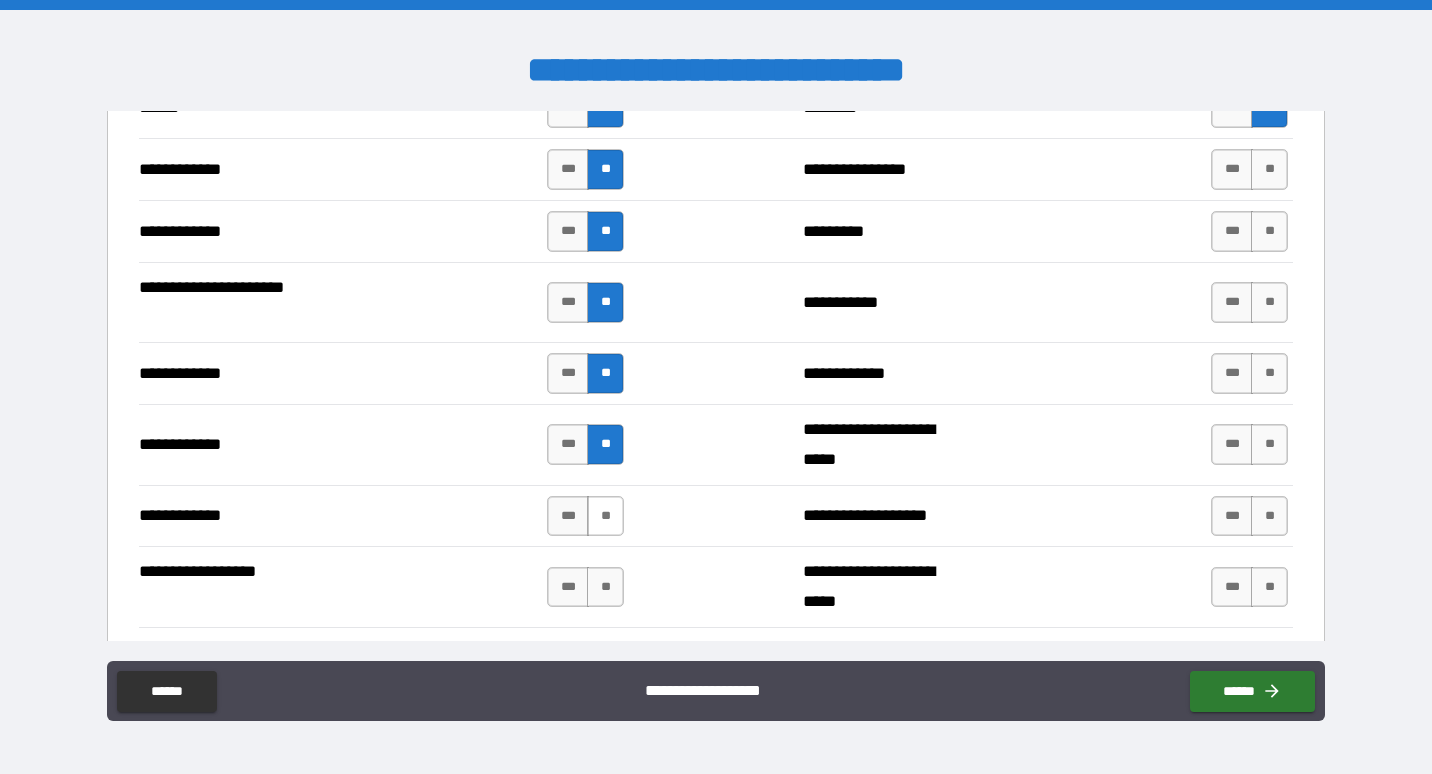 click on "**" at bounding box center [605, 516] 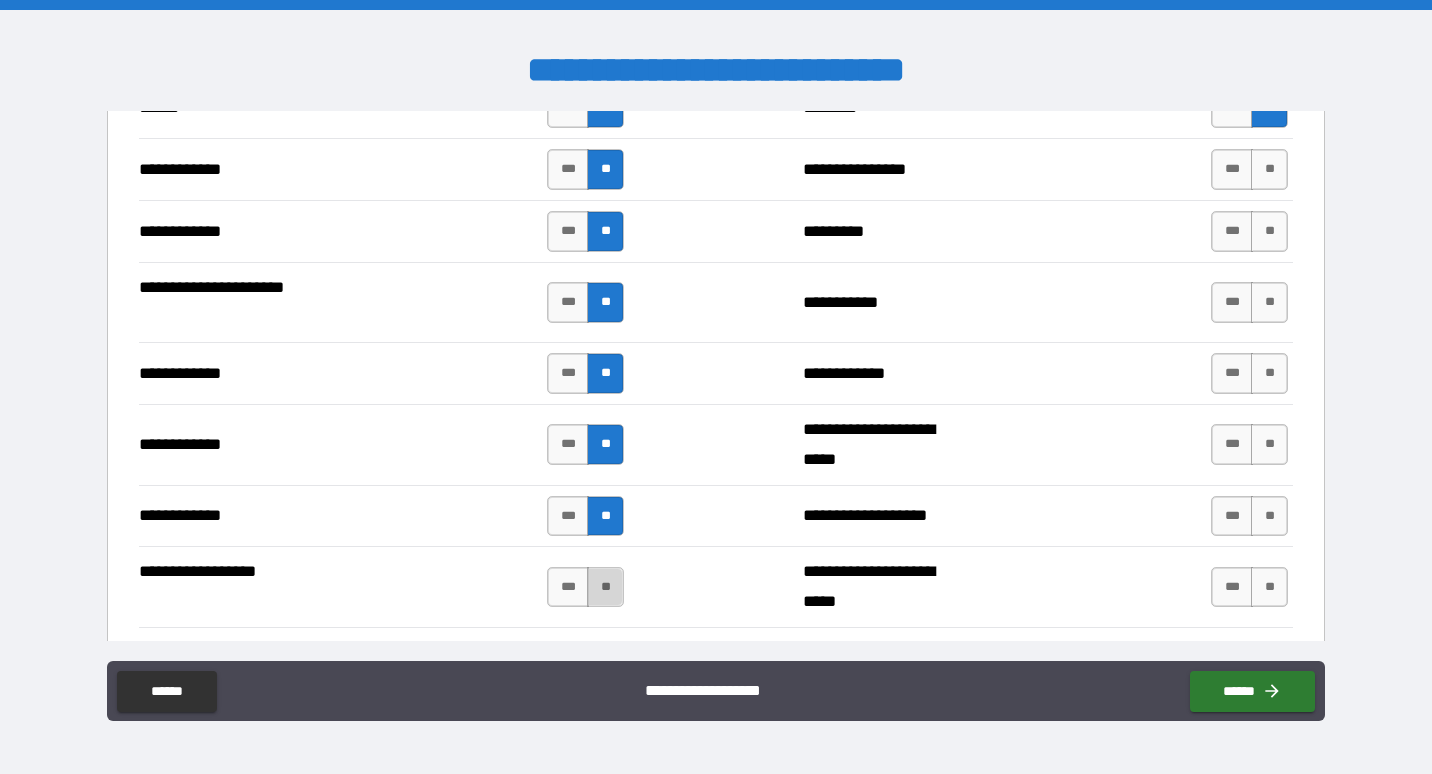 click on "**" at bounding box center (605, 587) 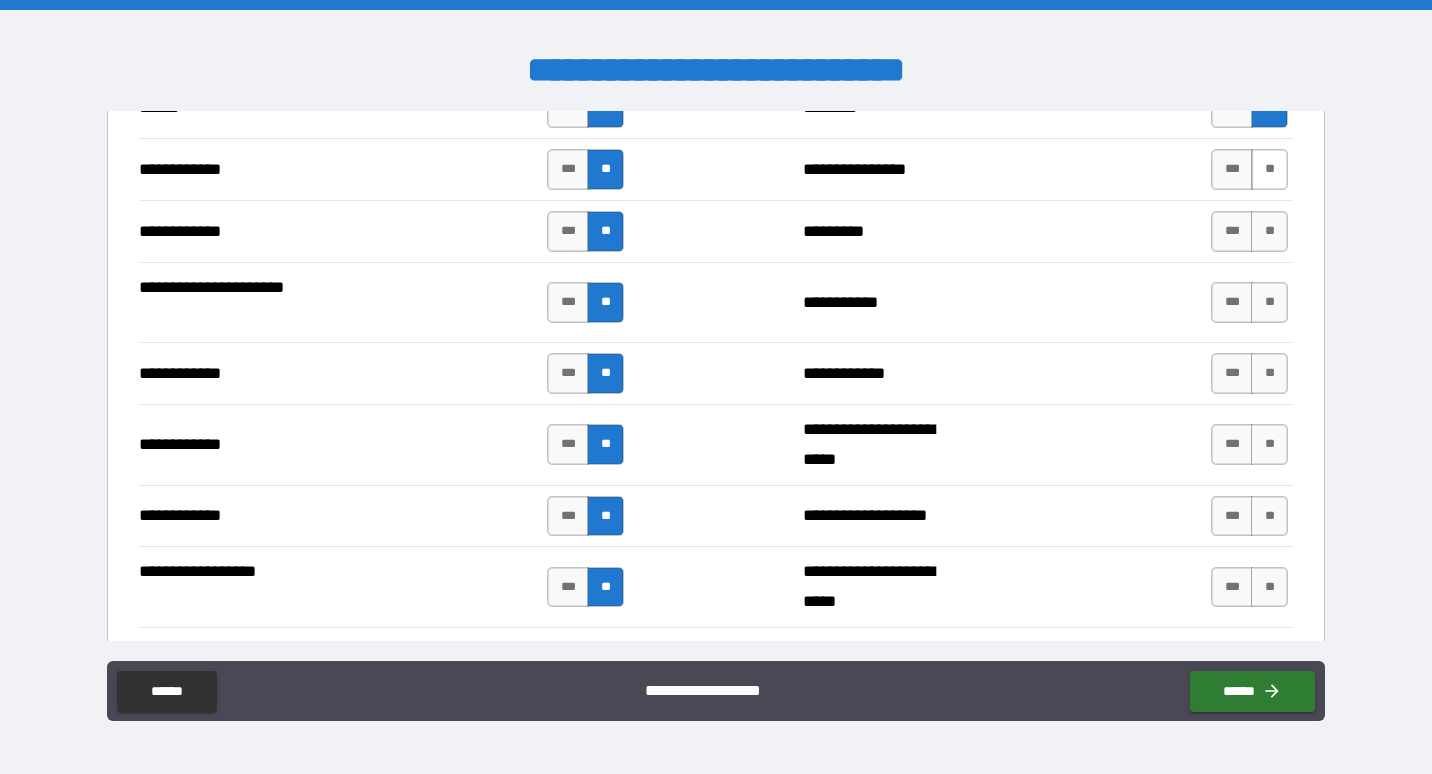 click on "**" at bounding box center [1269, 169] 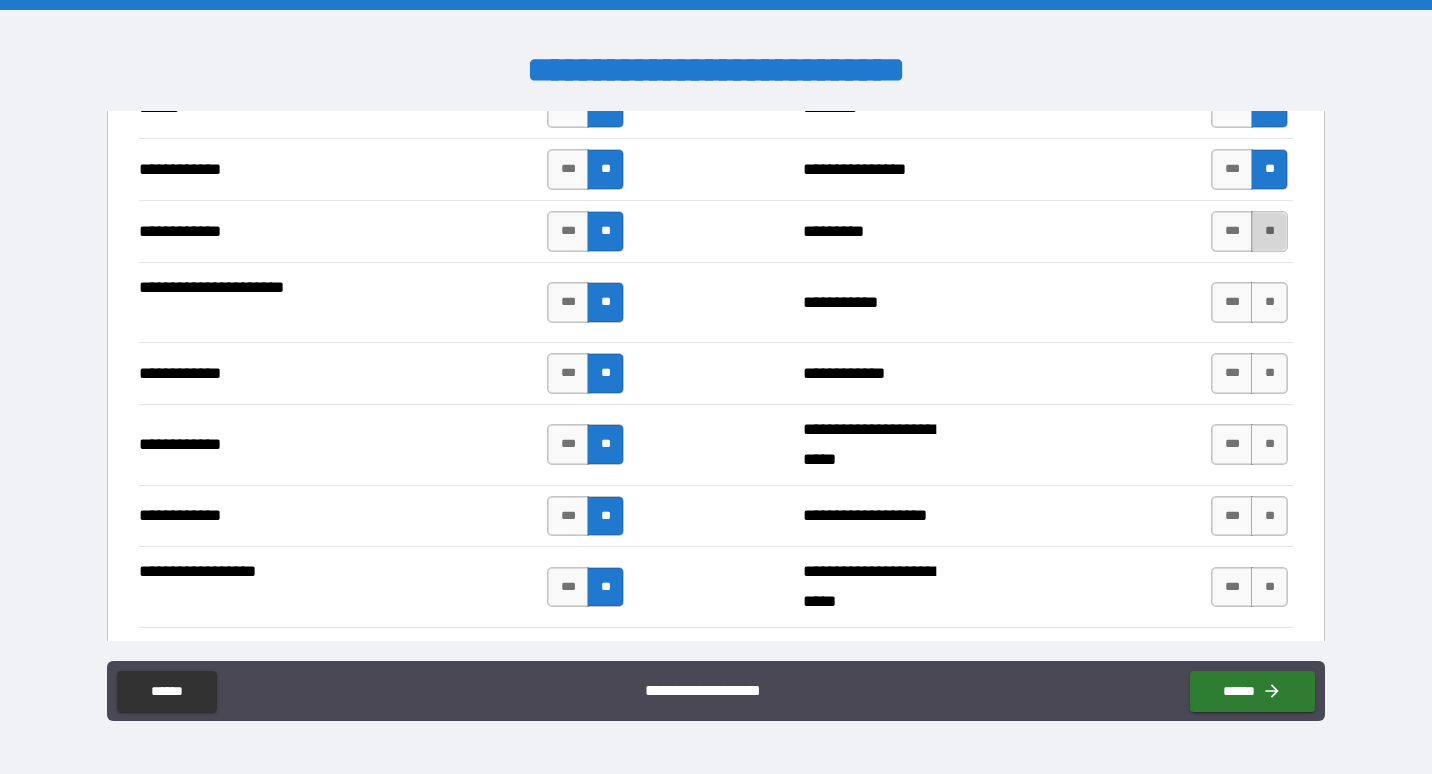 click on "**" at bounding box center (1269, 231) 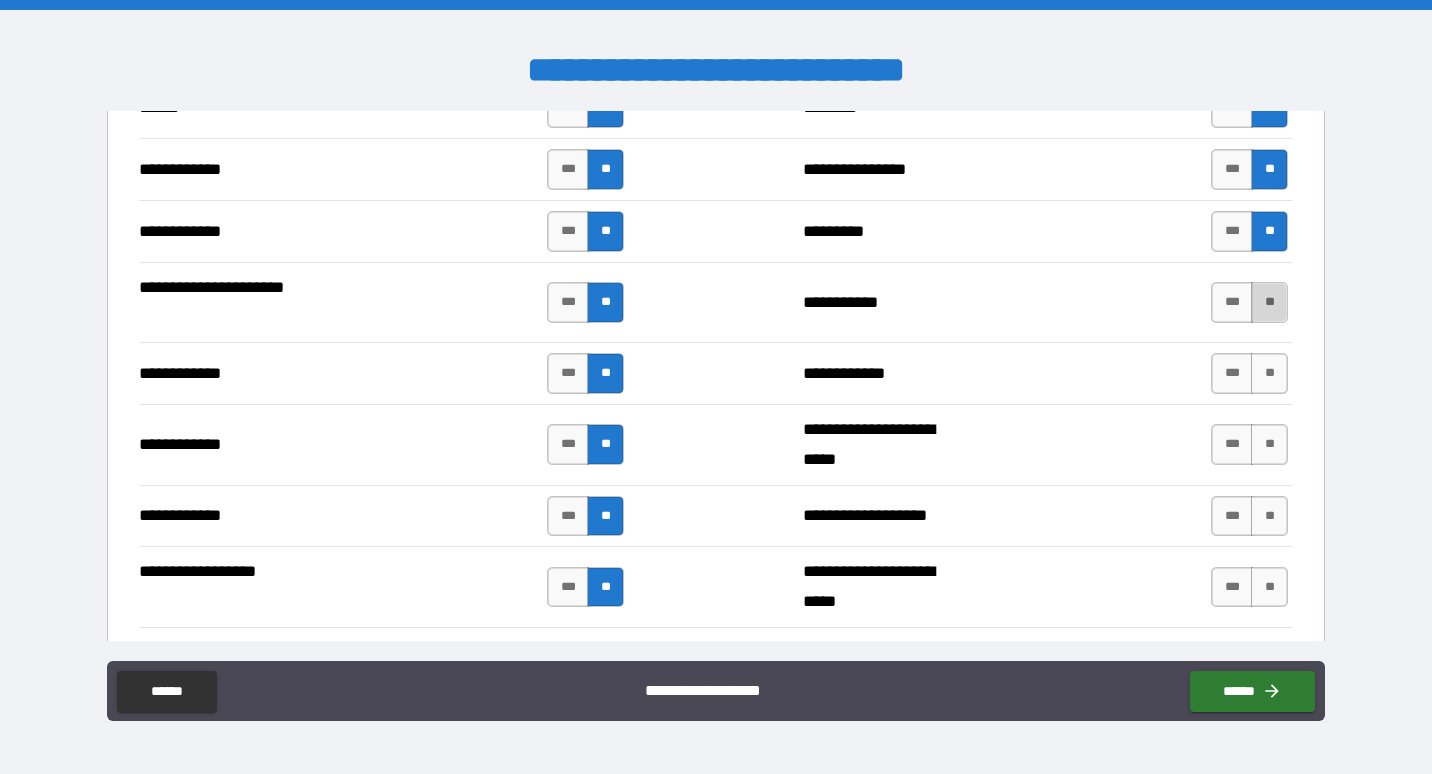 click on "**" at bounding box center [1269, 302] 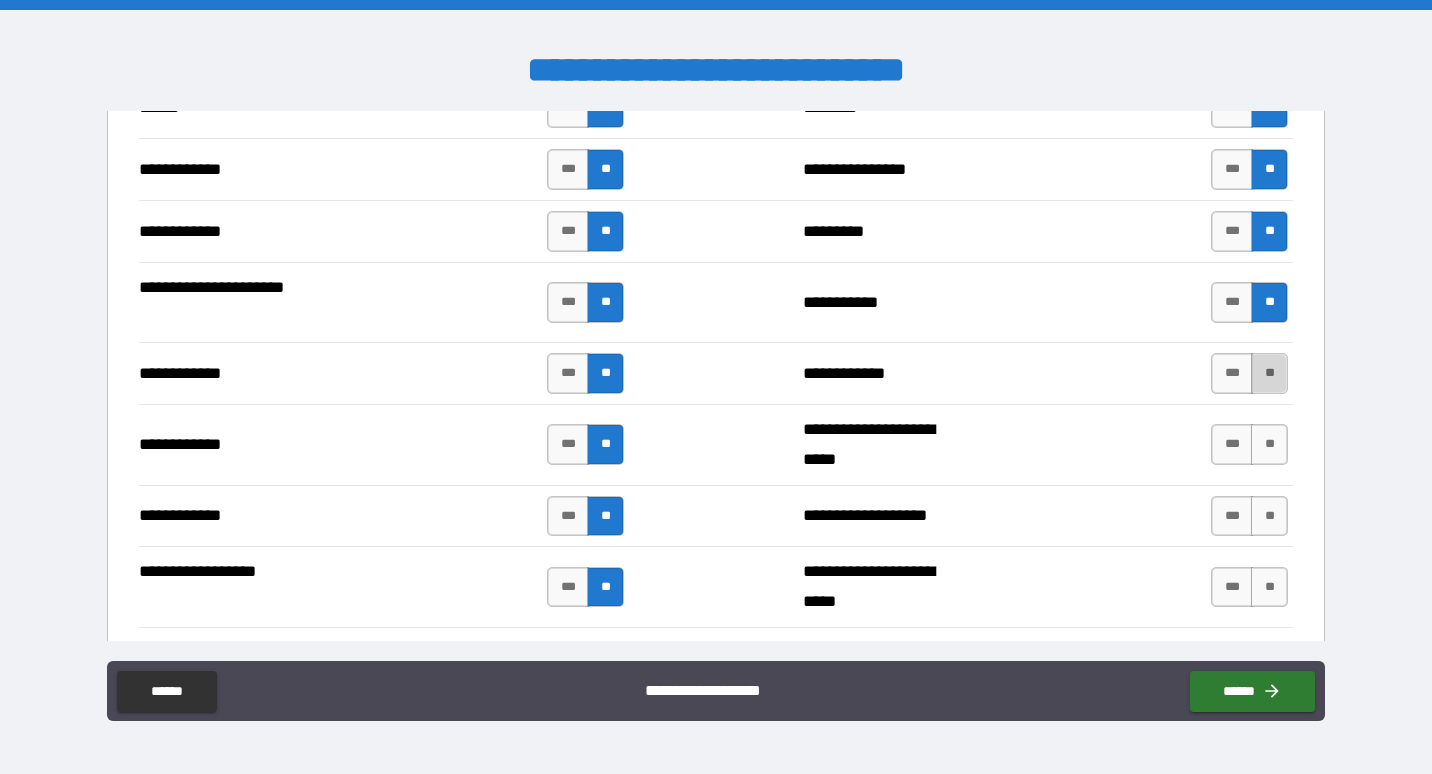click on "**" at bounding box center (1269, 373) 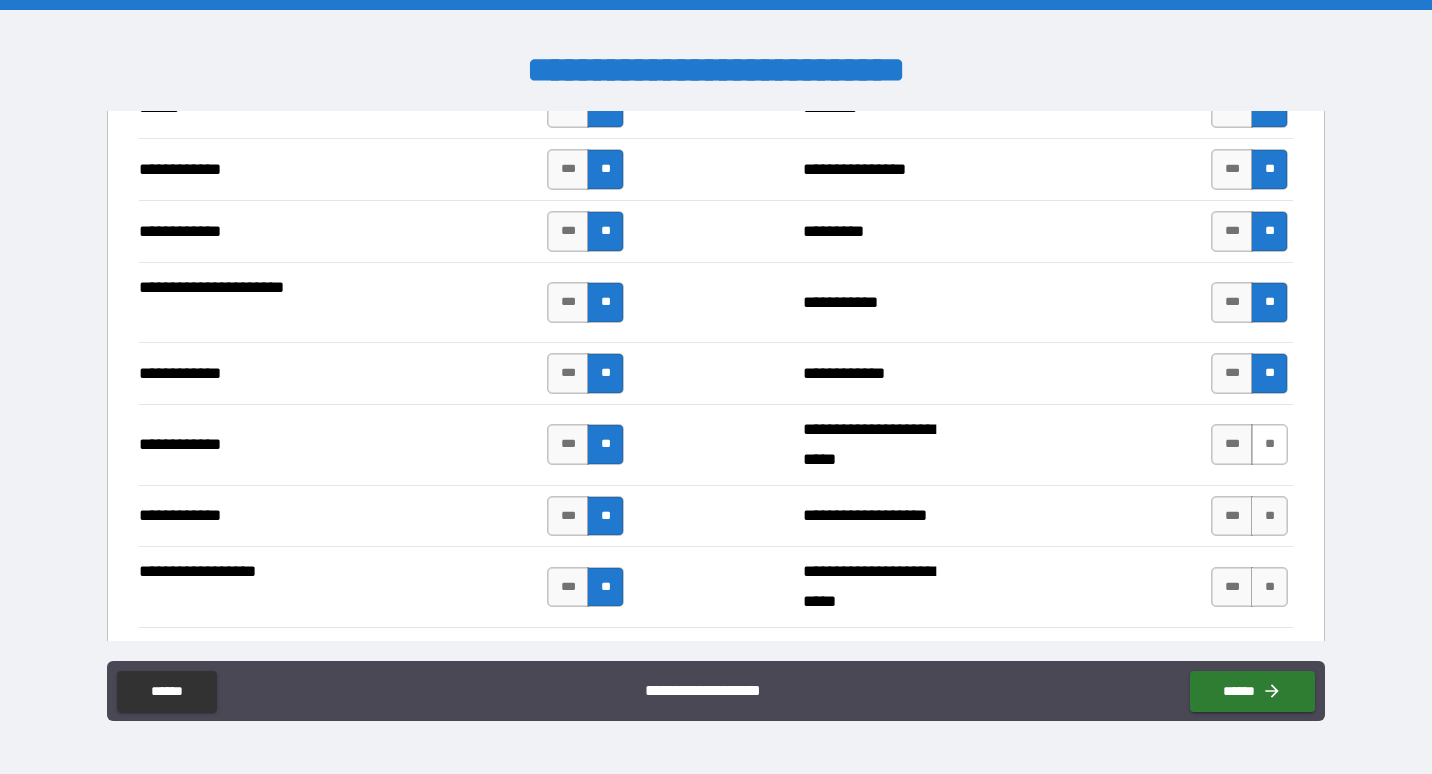 click on "**" at bounding box center (1269, 444) 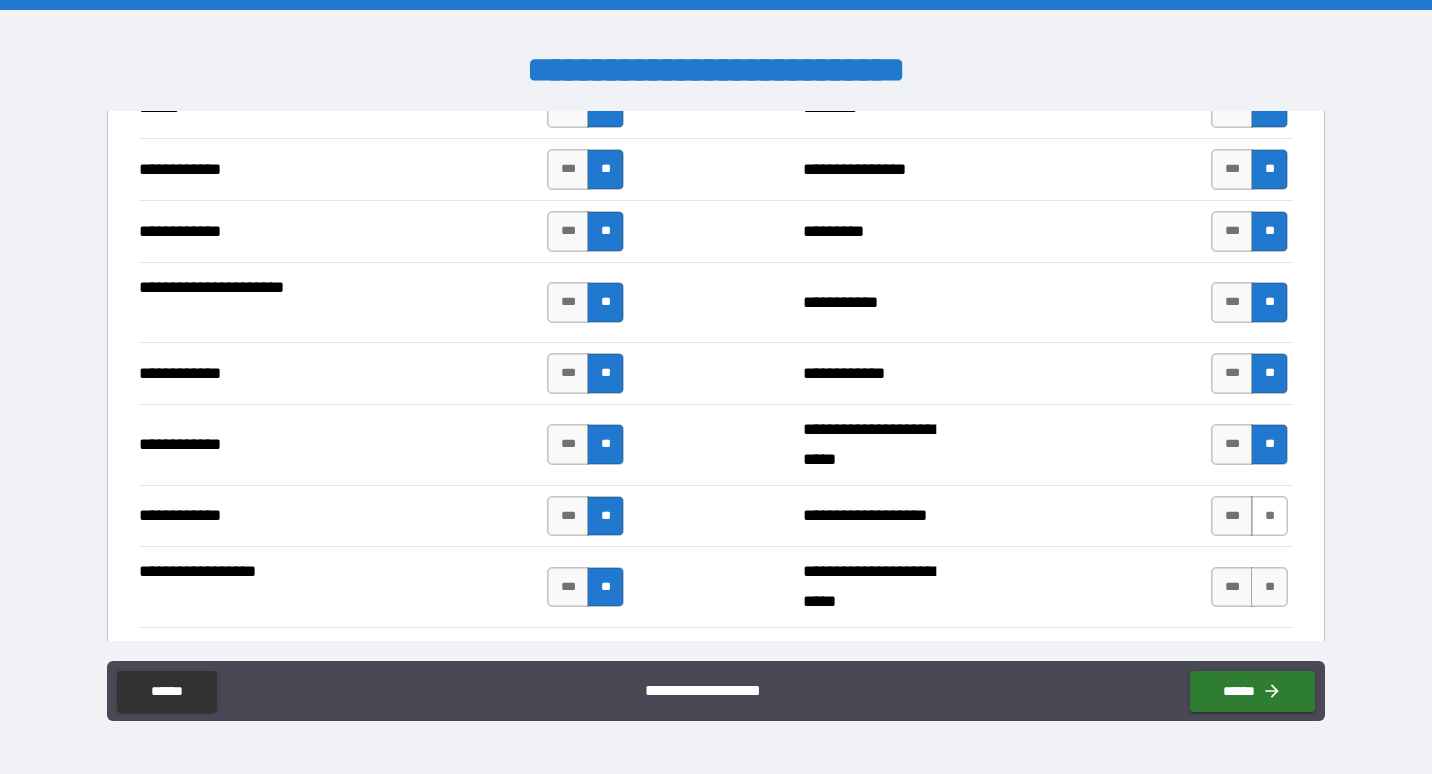 click on "**" at bounding box center [1269, 516] 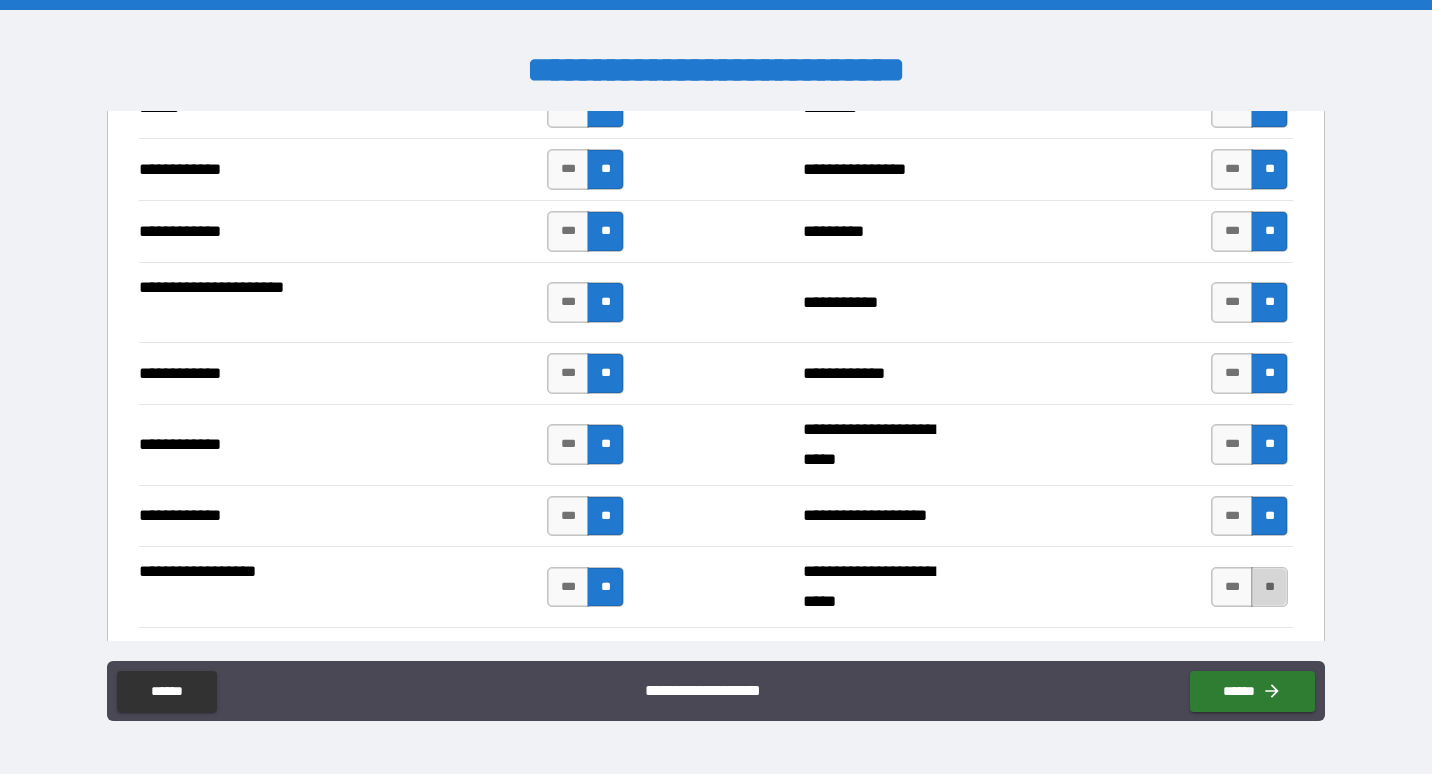 click on "**" at bounding box center (1269, 587) 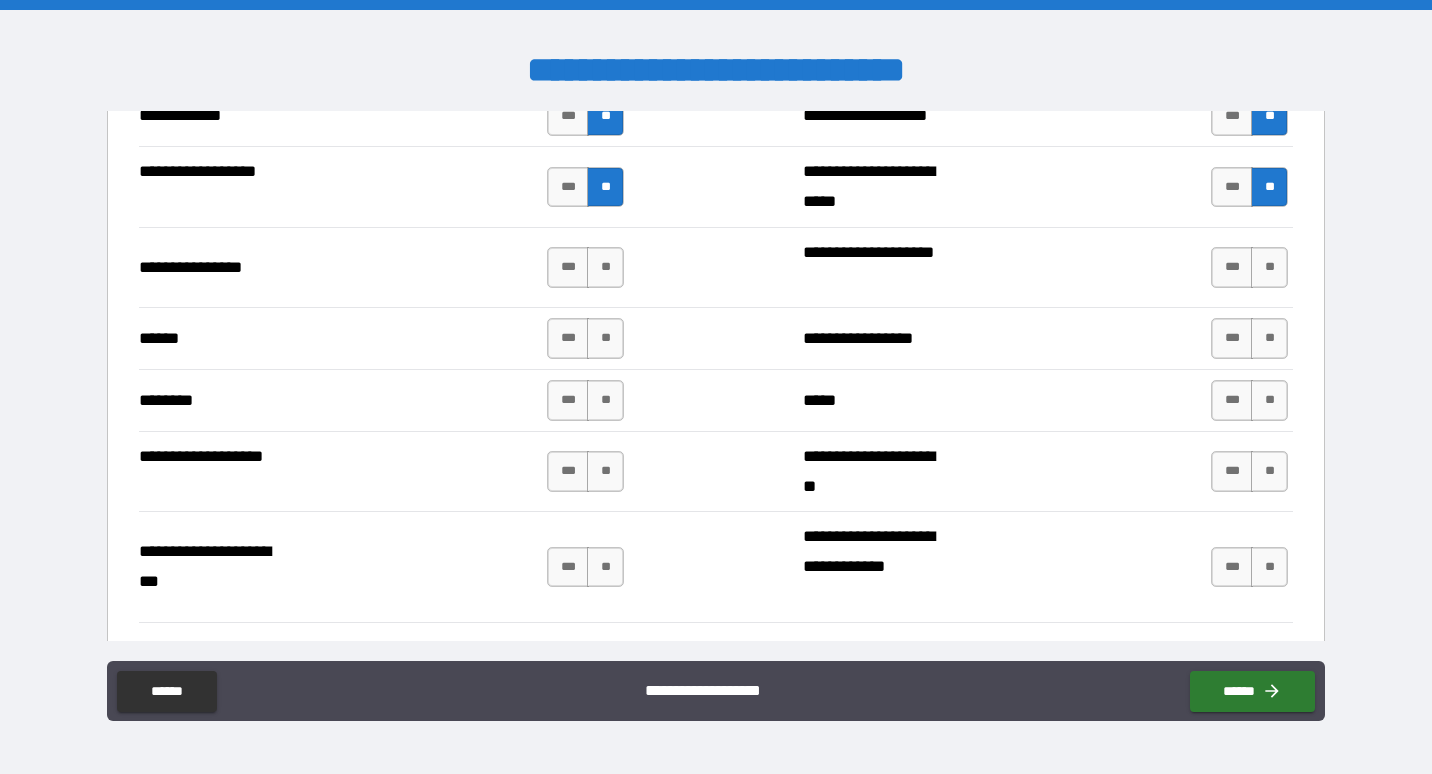 scroll, scrollTop: 4700, scrollLeft: 0, axis: vertical 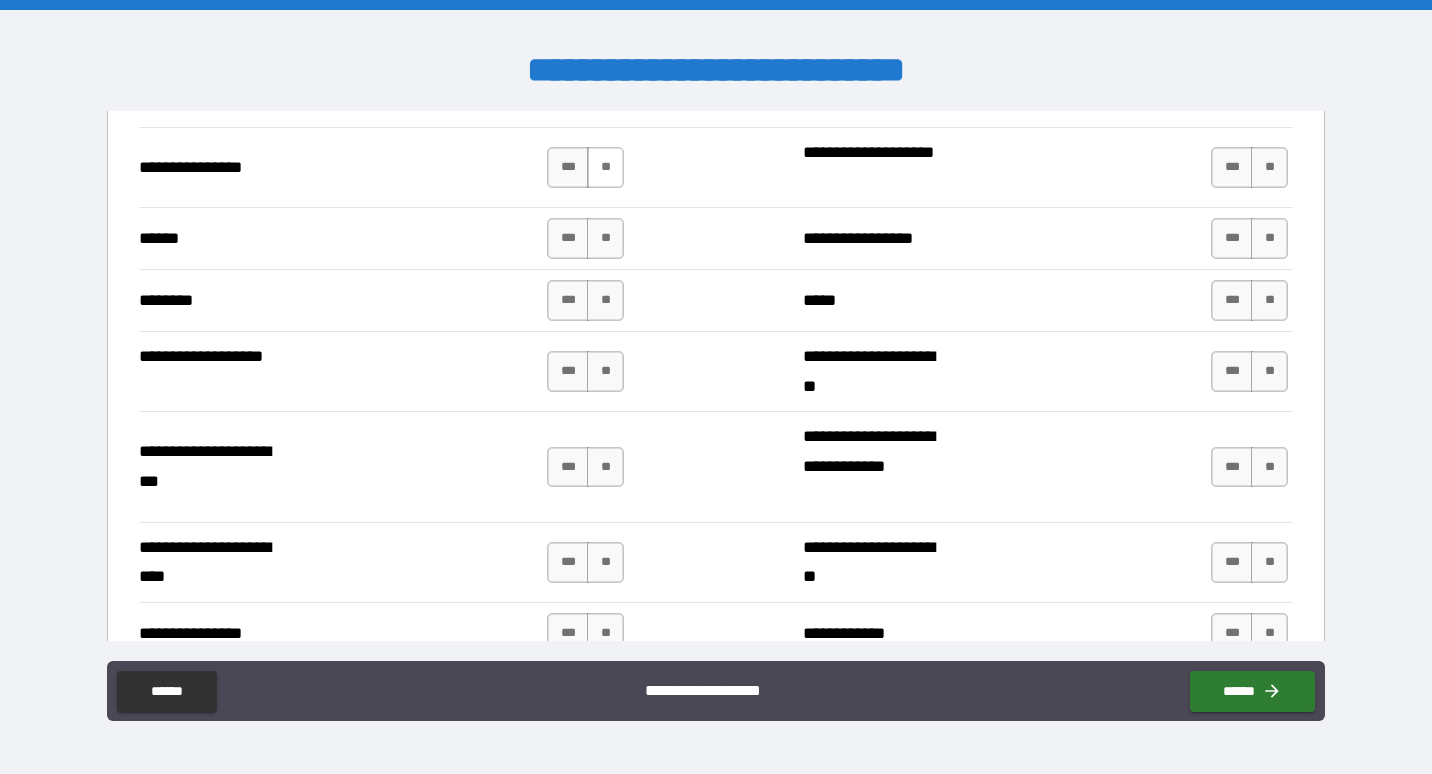 drag, startPoint x: 603, startPoint y: 172, endPoint x: 605, endPoint y: 185, distance: 13.152946 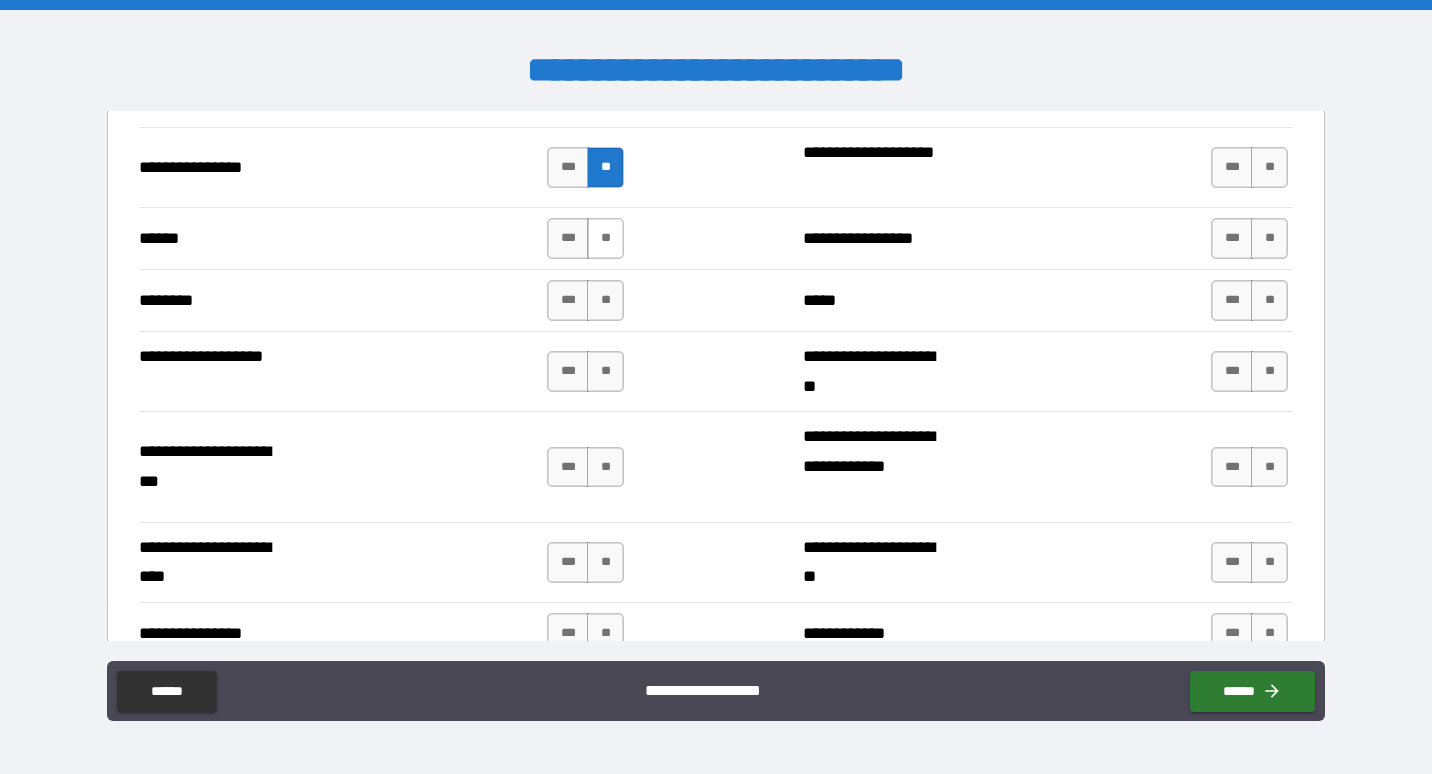 click on "**" at bounding box center (605, 238) 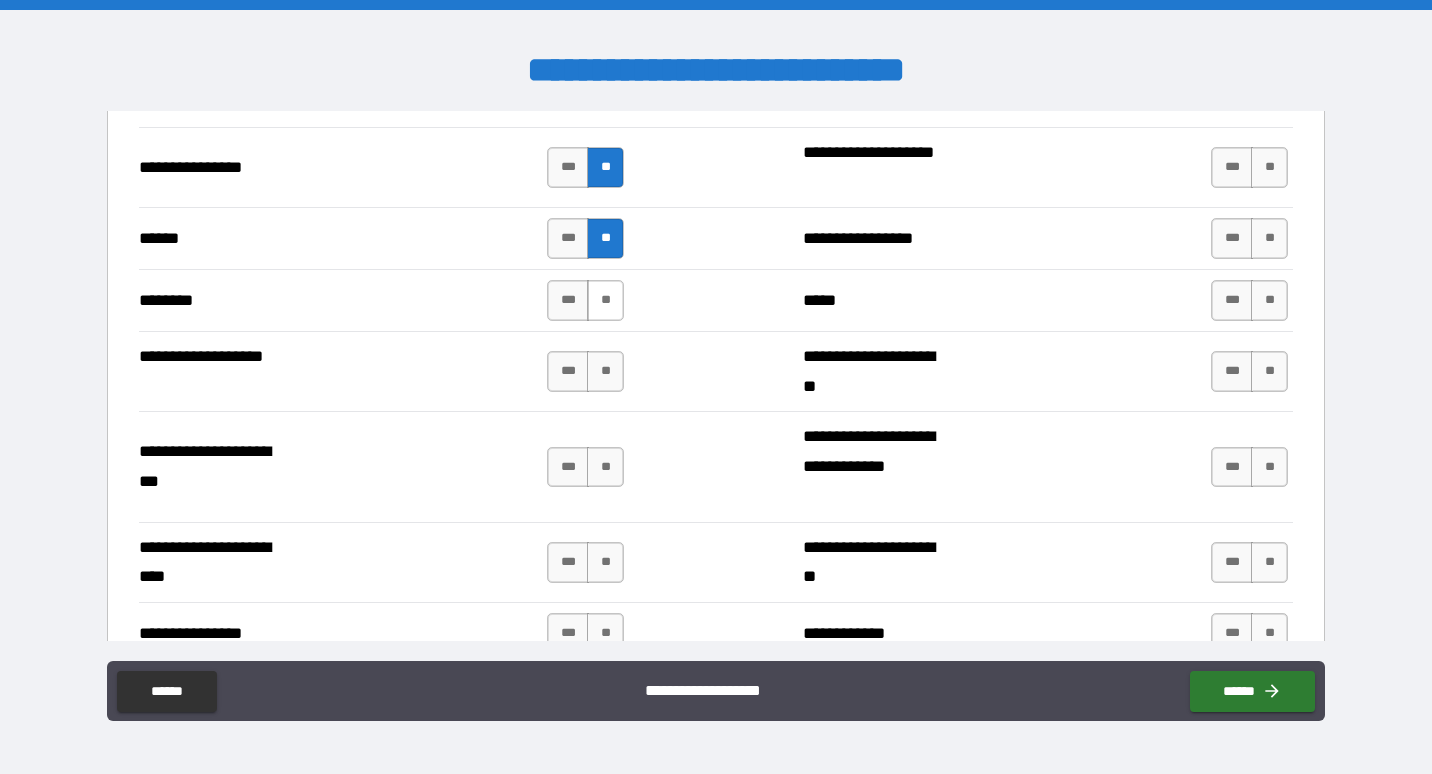 click on "**" at bounding box center (605, 300) 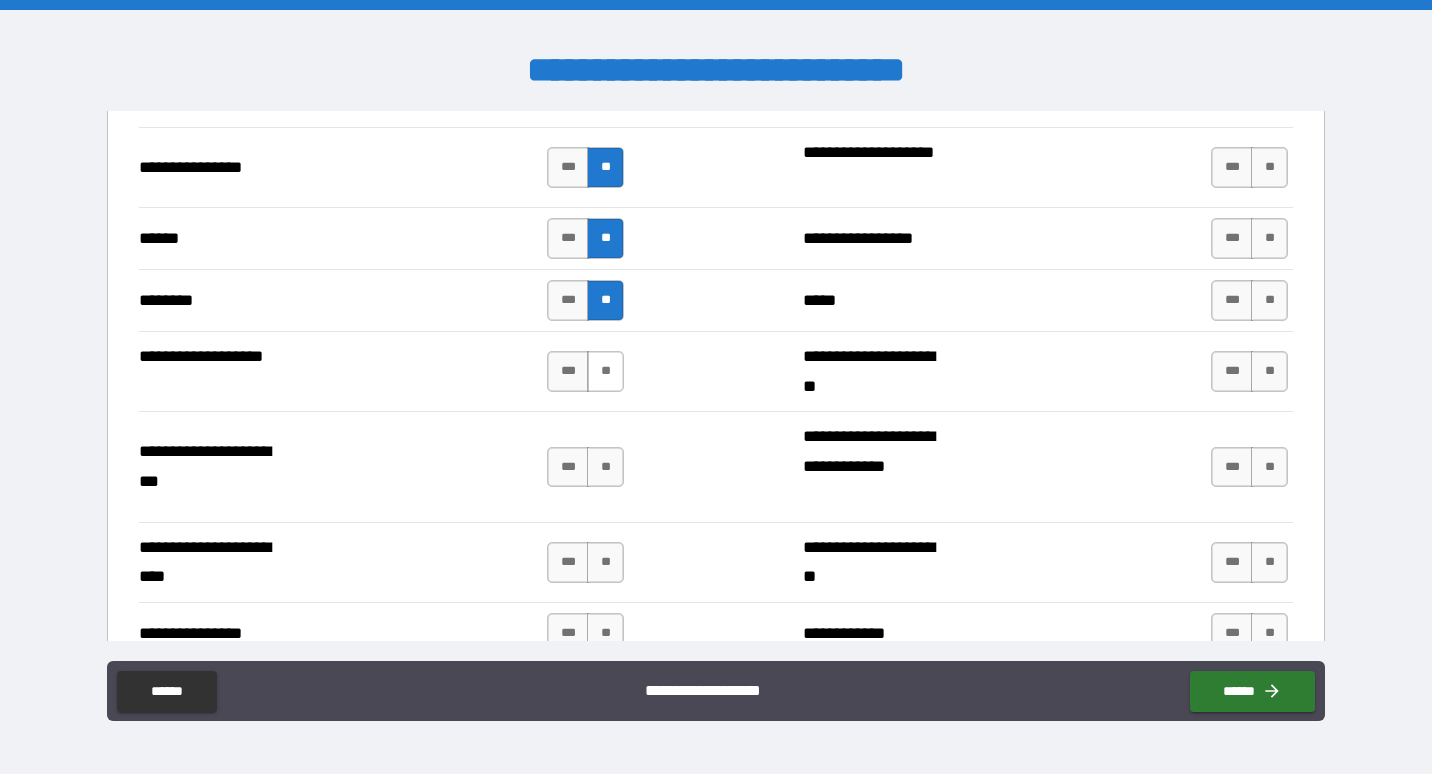 click on "**" at bounding box center (605, 371) 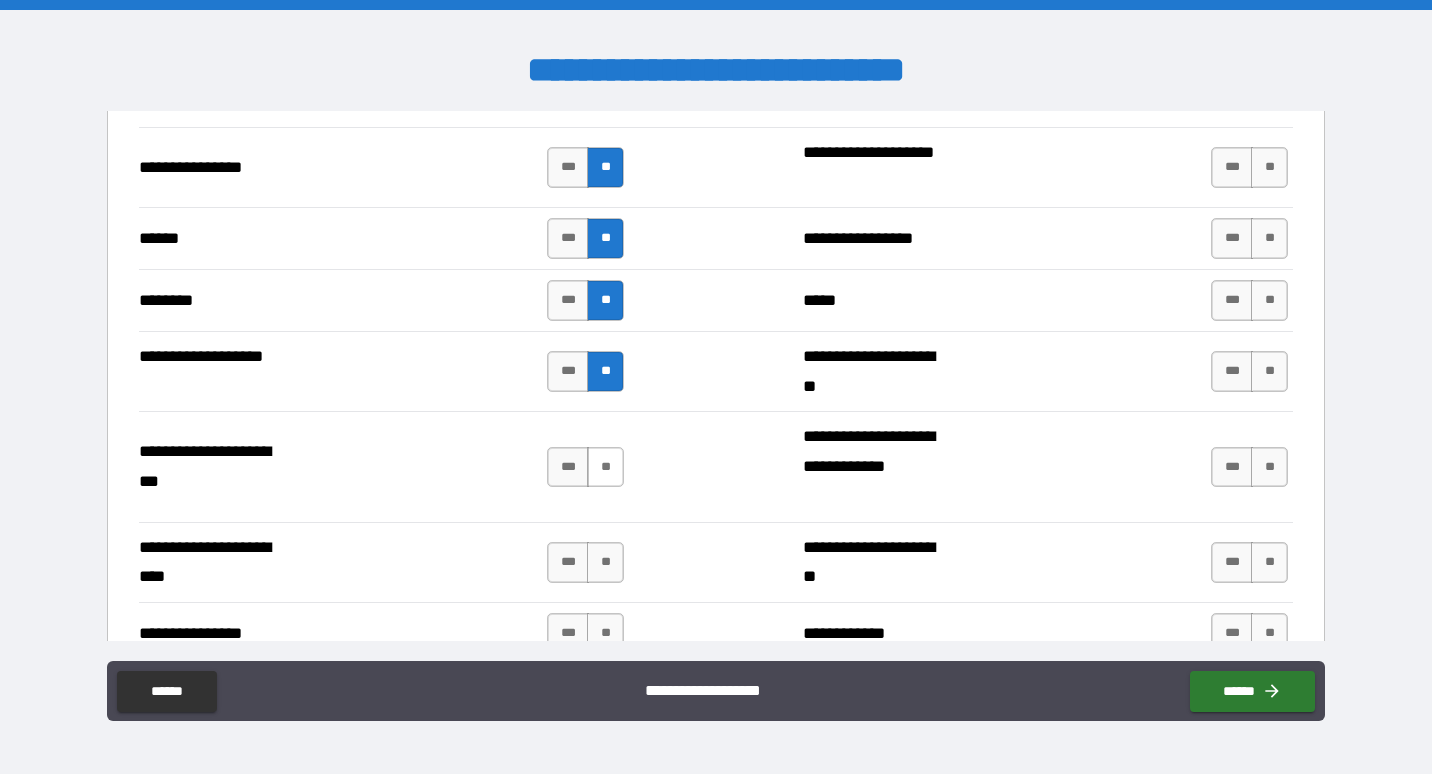 click on "**" at bounding box center (605, 467) 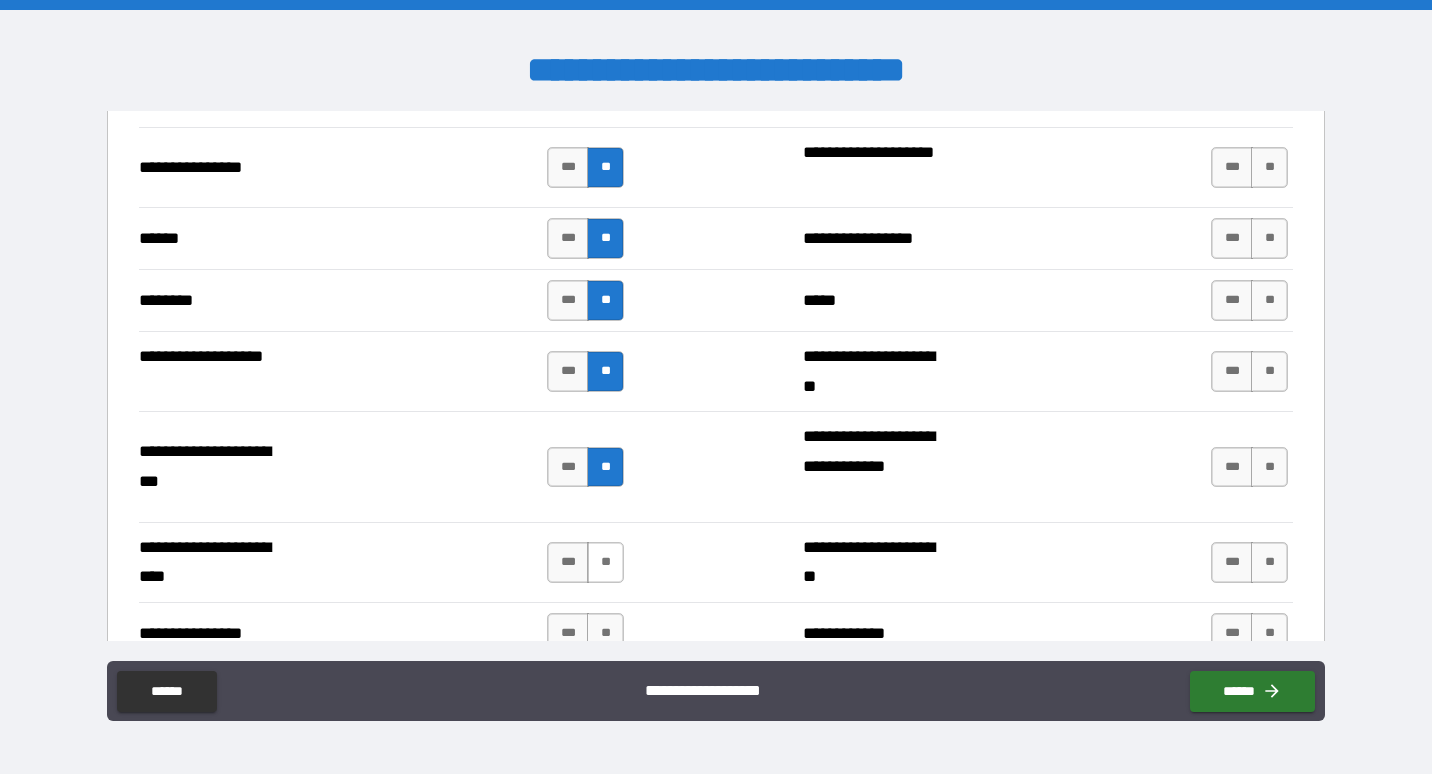click on "**" at bounding box center (605, 562) 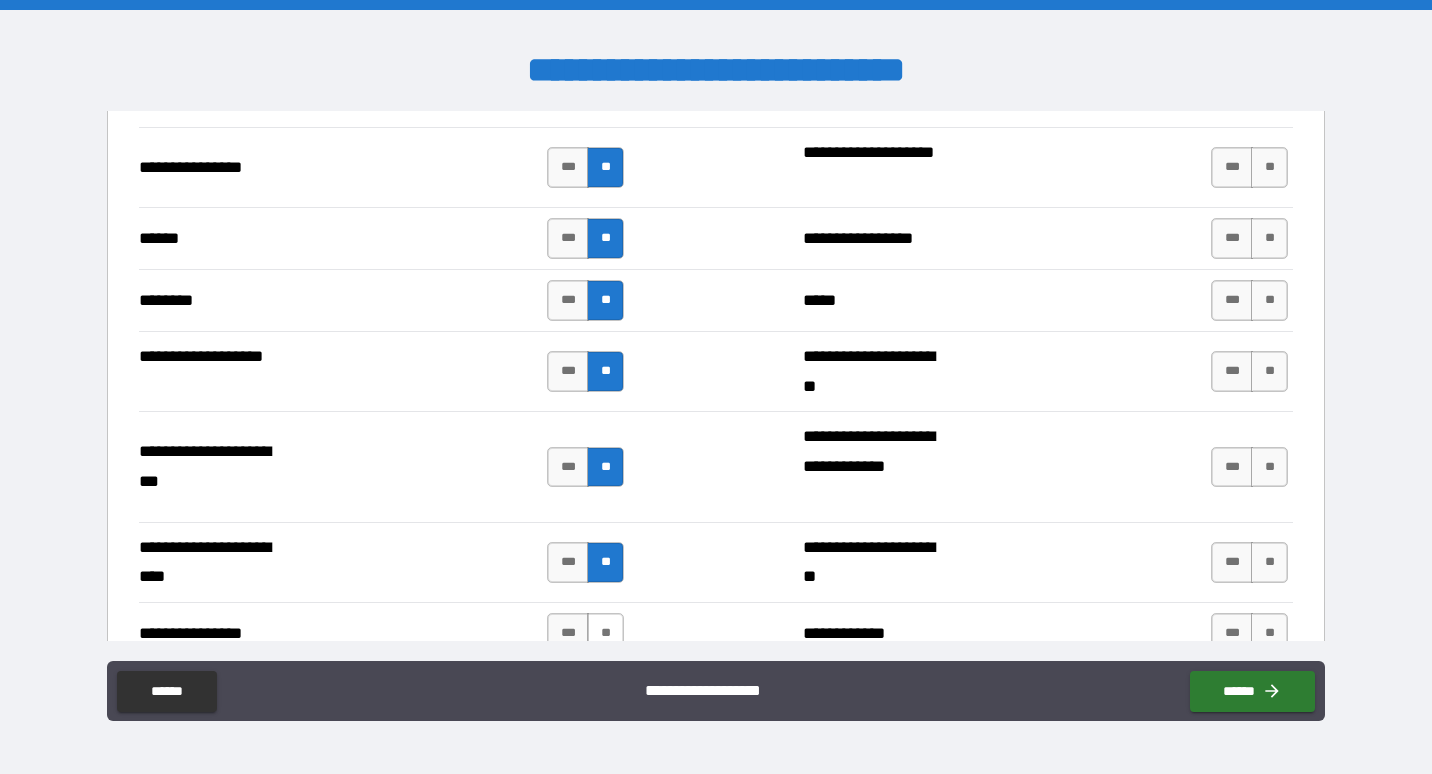 click on "**" at bounding box center (605, 633) 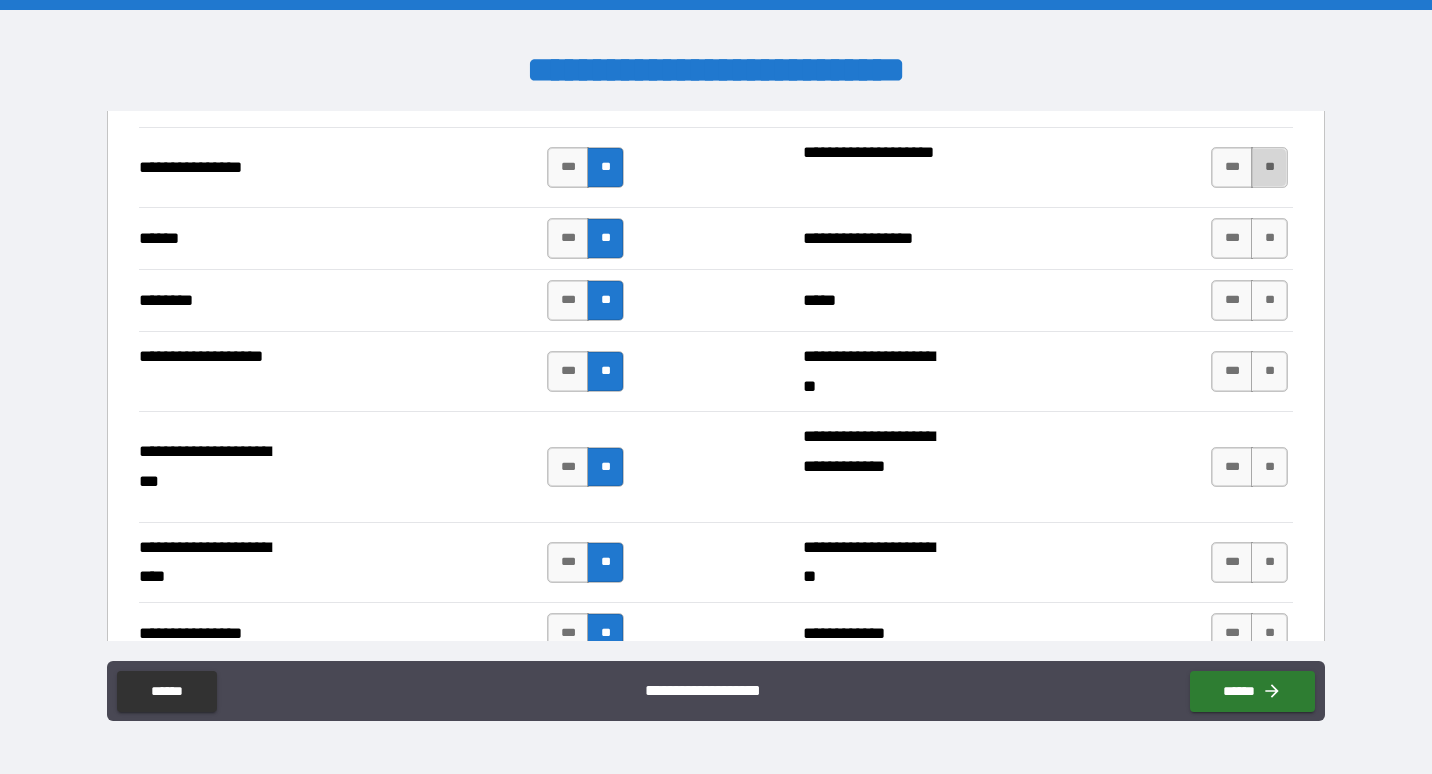 click on "**" at bounding box center (1269, 167) 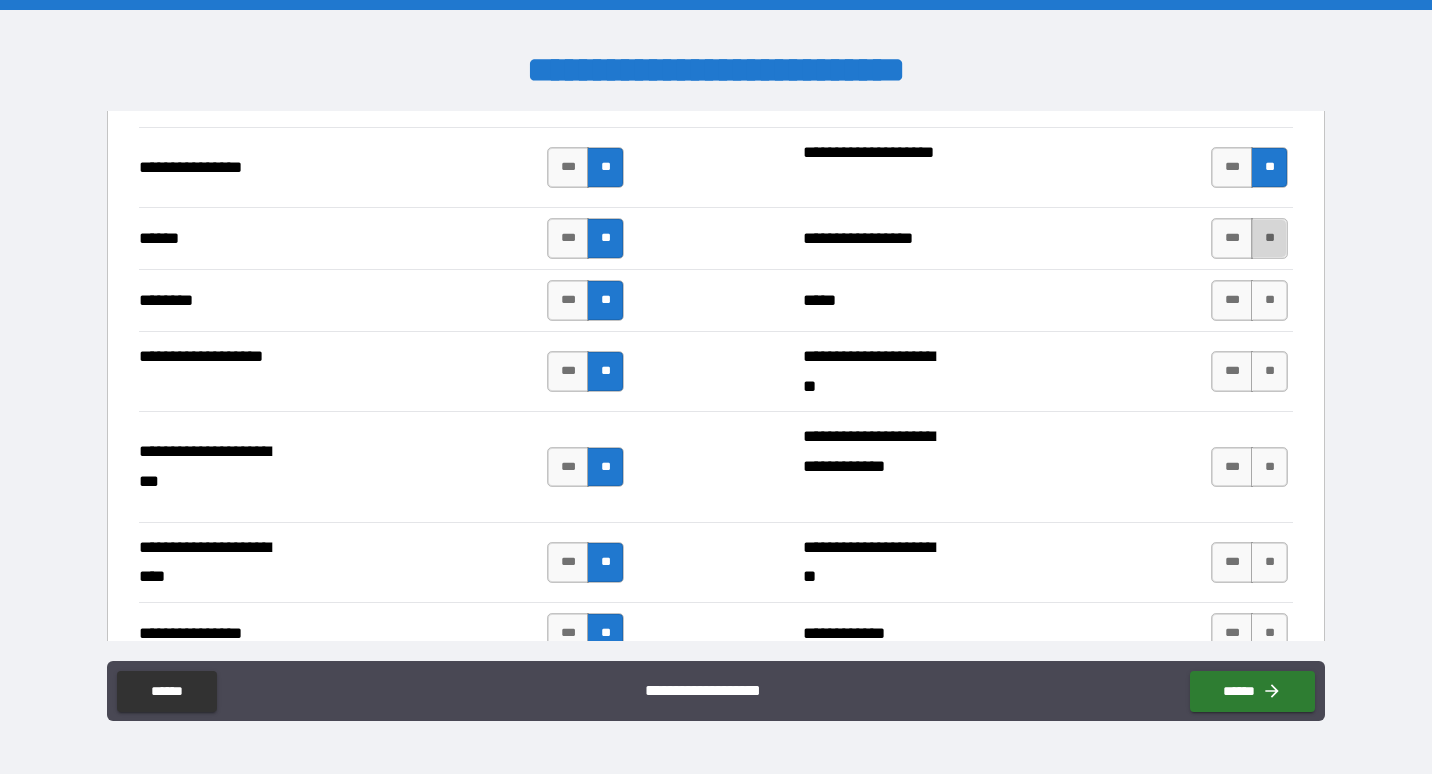 click on "**" at bounding box center (1269, 238) 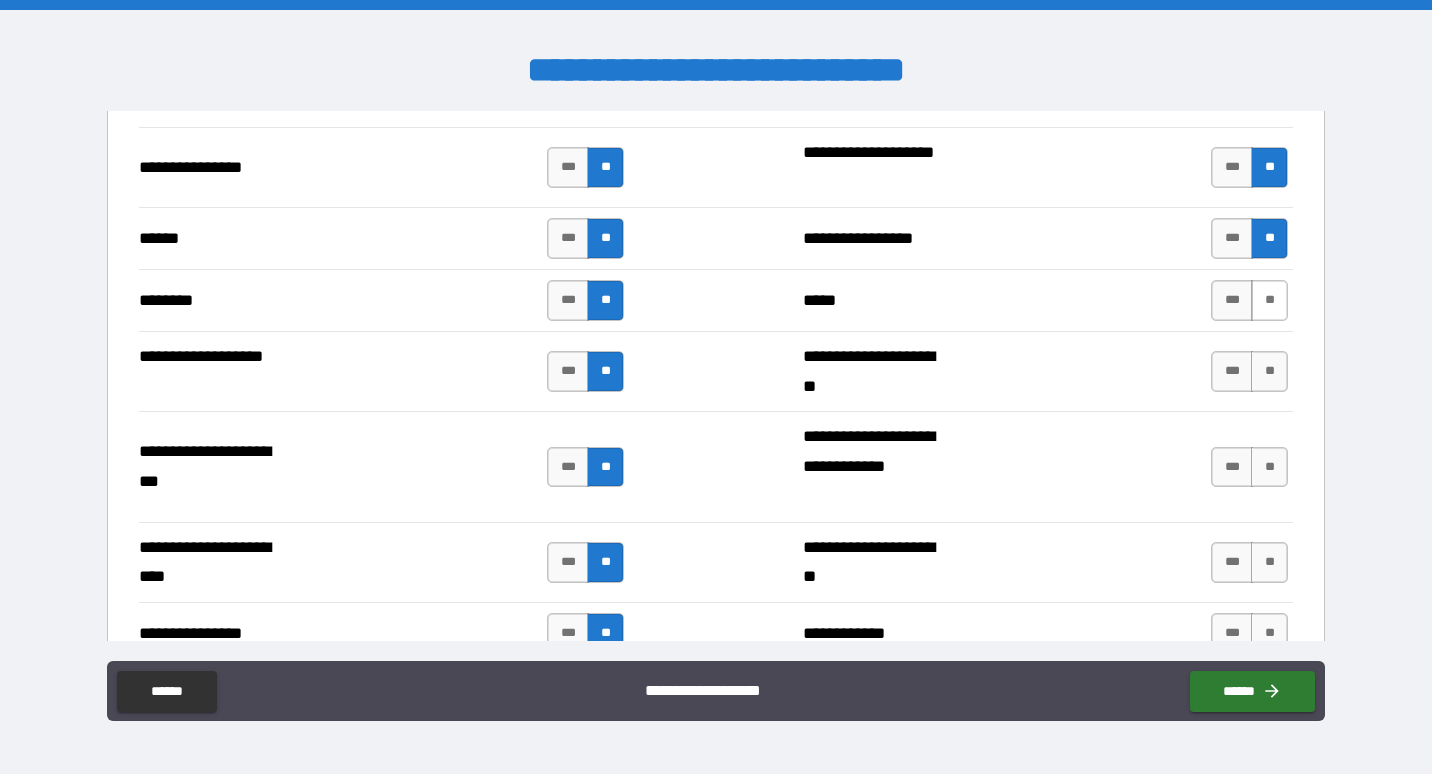 click on "**" at bounding box center (1269, 300) 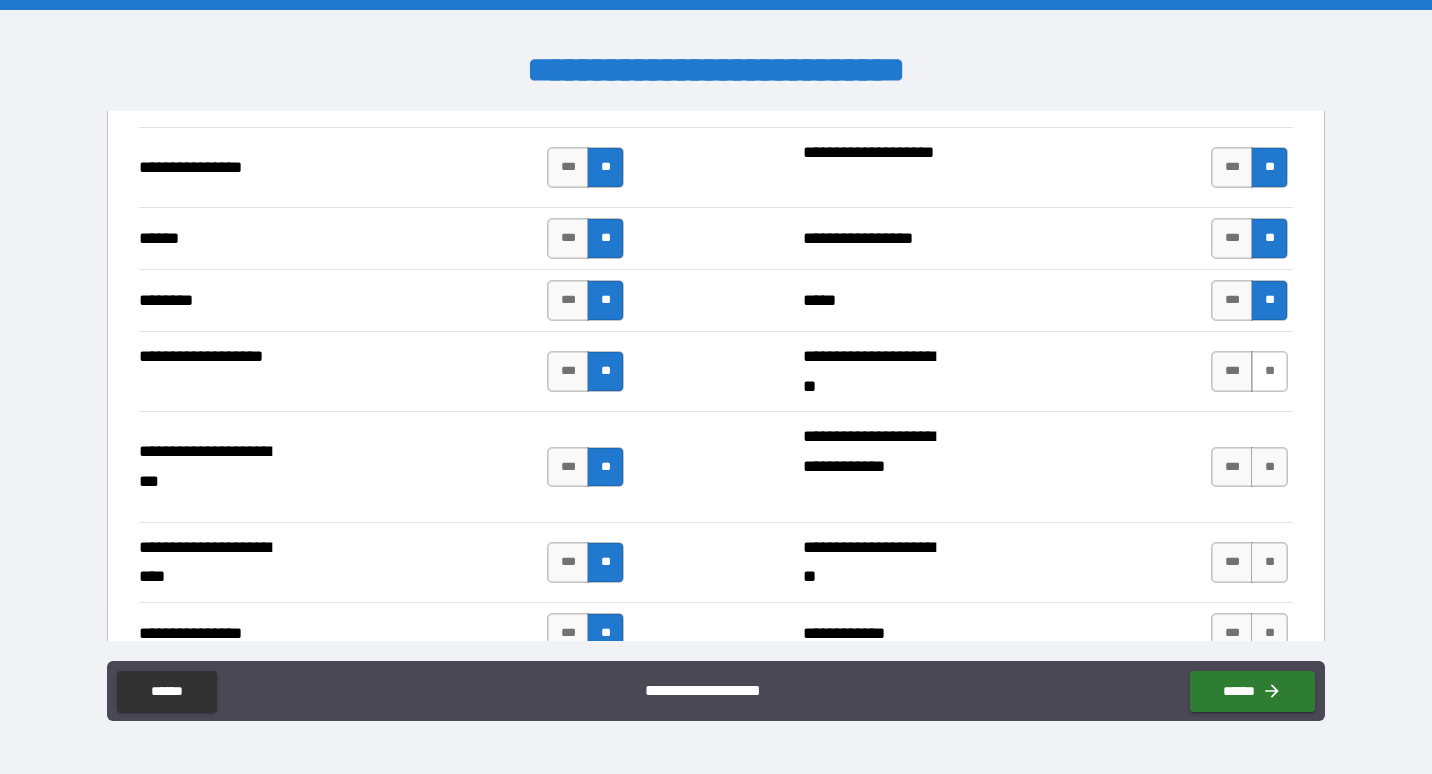 click on "**" at bounding box center (1269, 371) 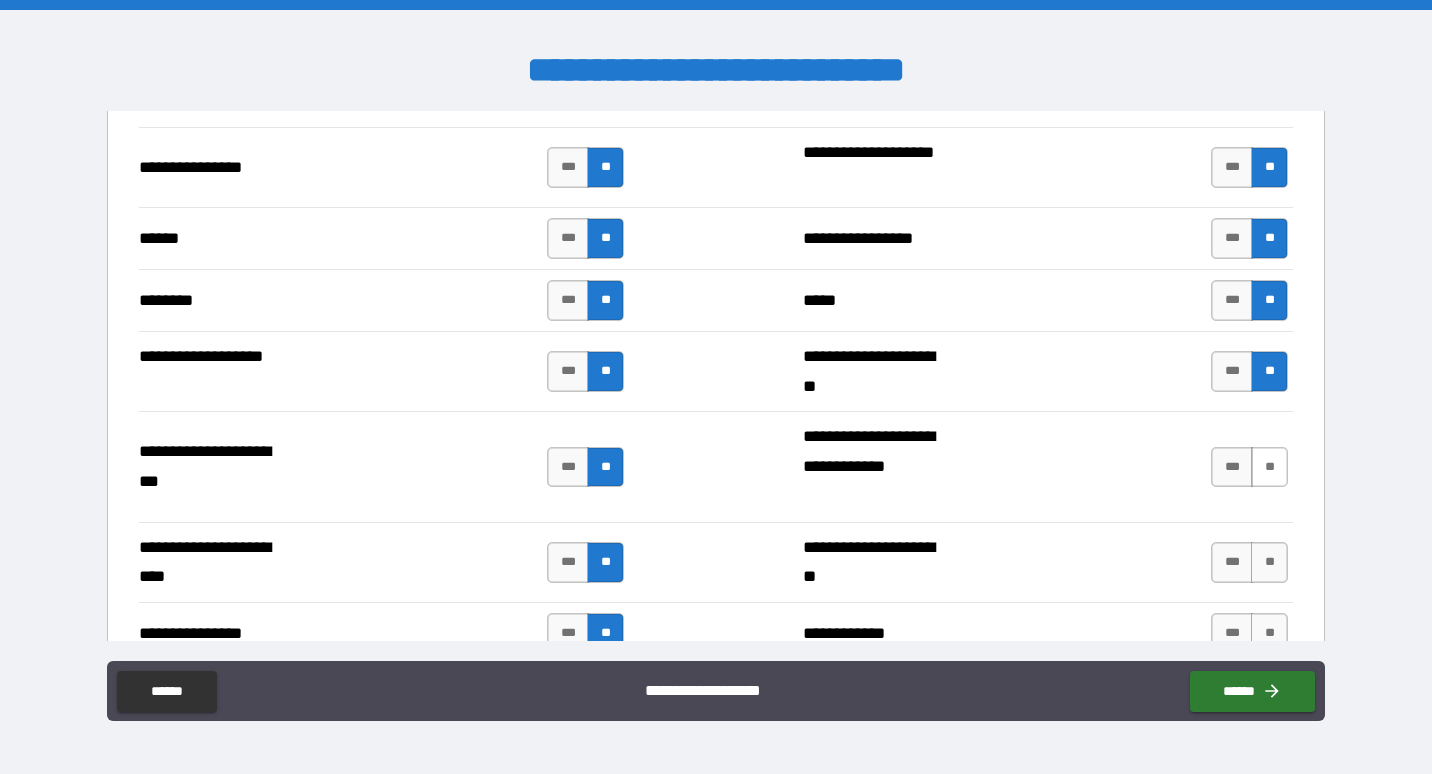click on "**" at bounding box center [1269, 467] 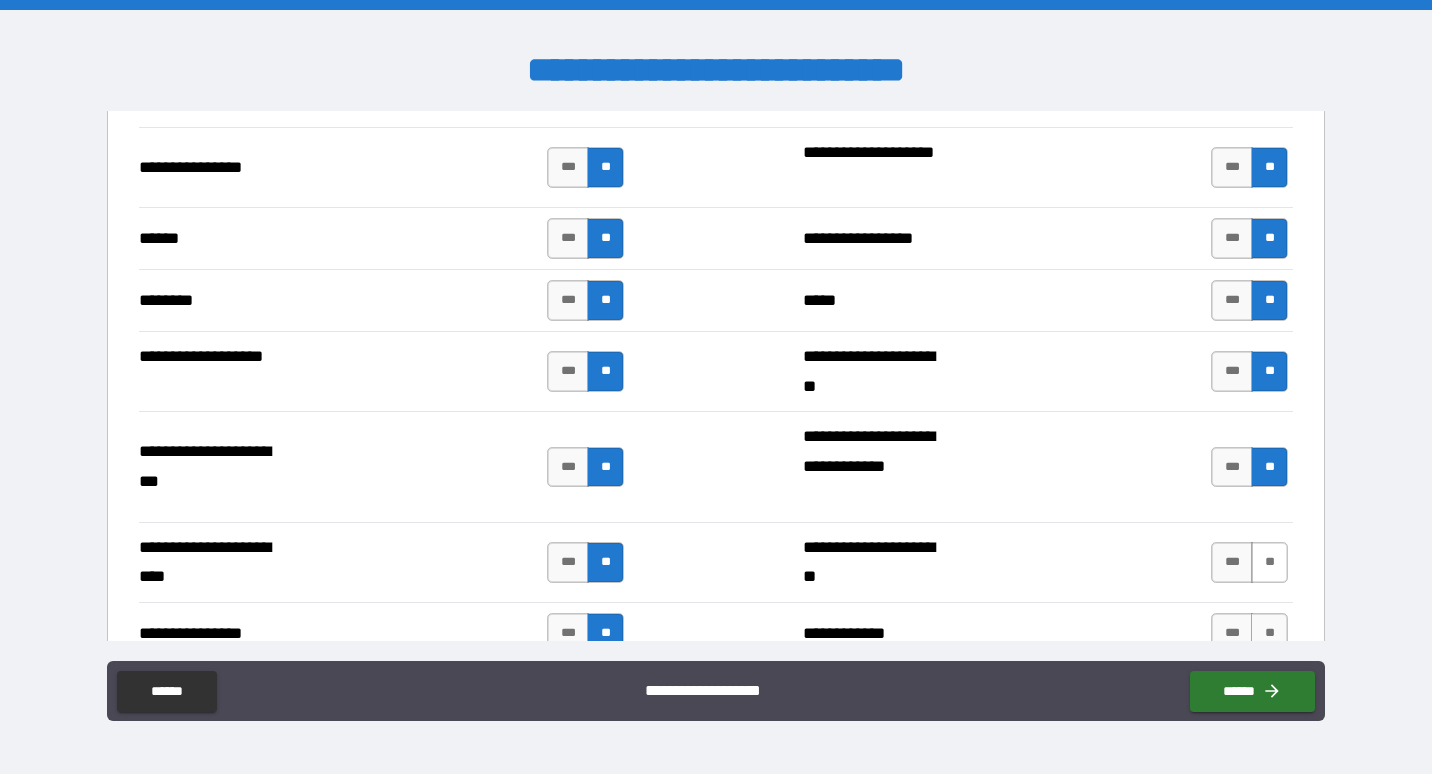 click on "**" at bounding box center [1269, 562] 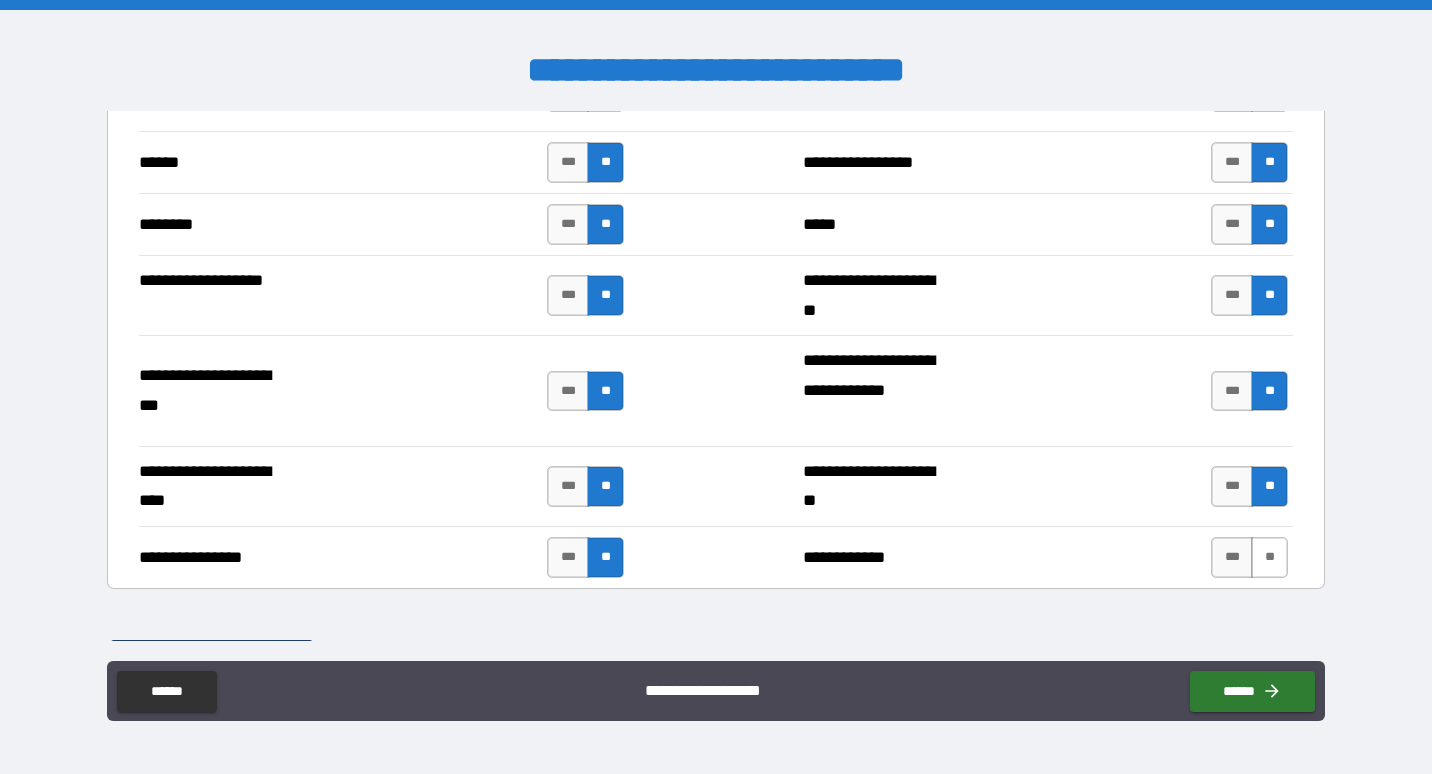 scroll, scrollTop: 4800, scrollLeft: 0, axis: vertical 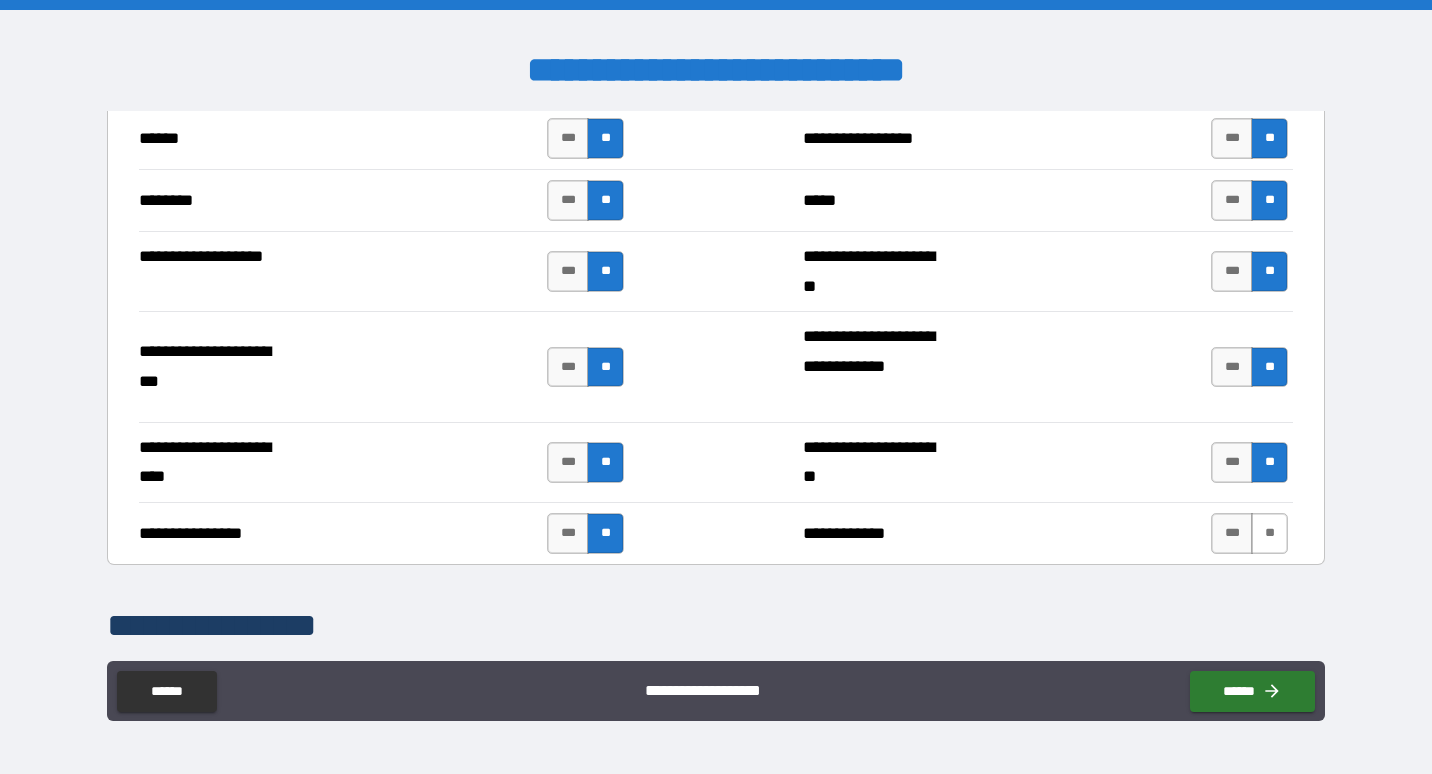 click on "**" at bounding box center (1269, 533) 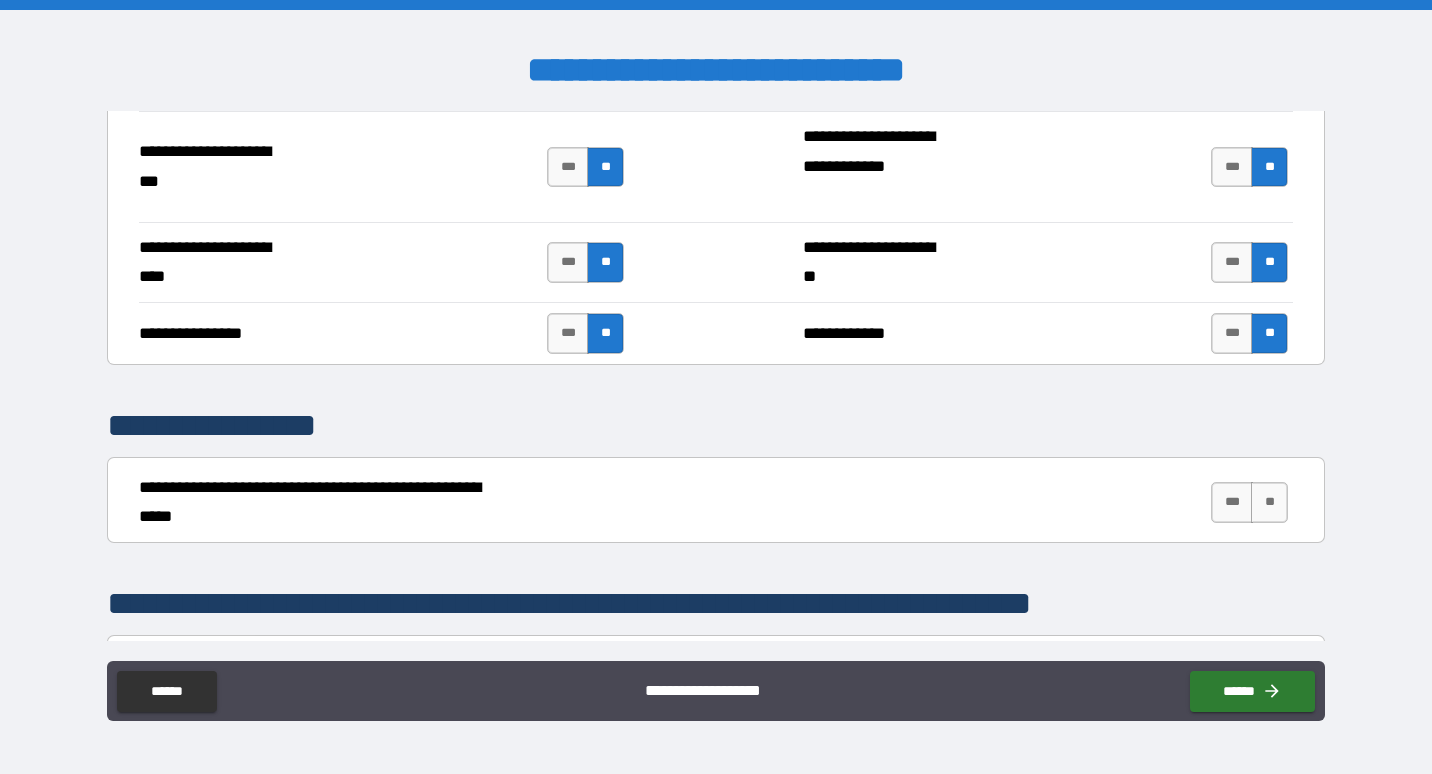 scroll, scrollTop: 5100, scrollLeft: 0, axis: vertical 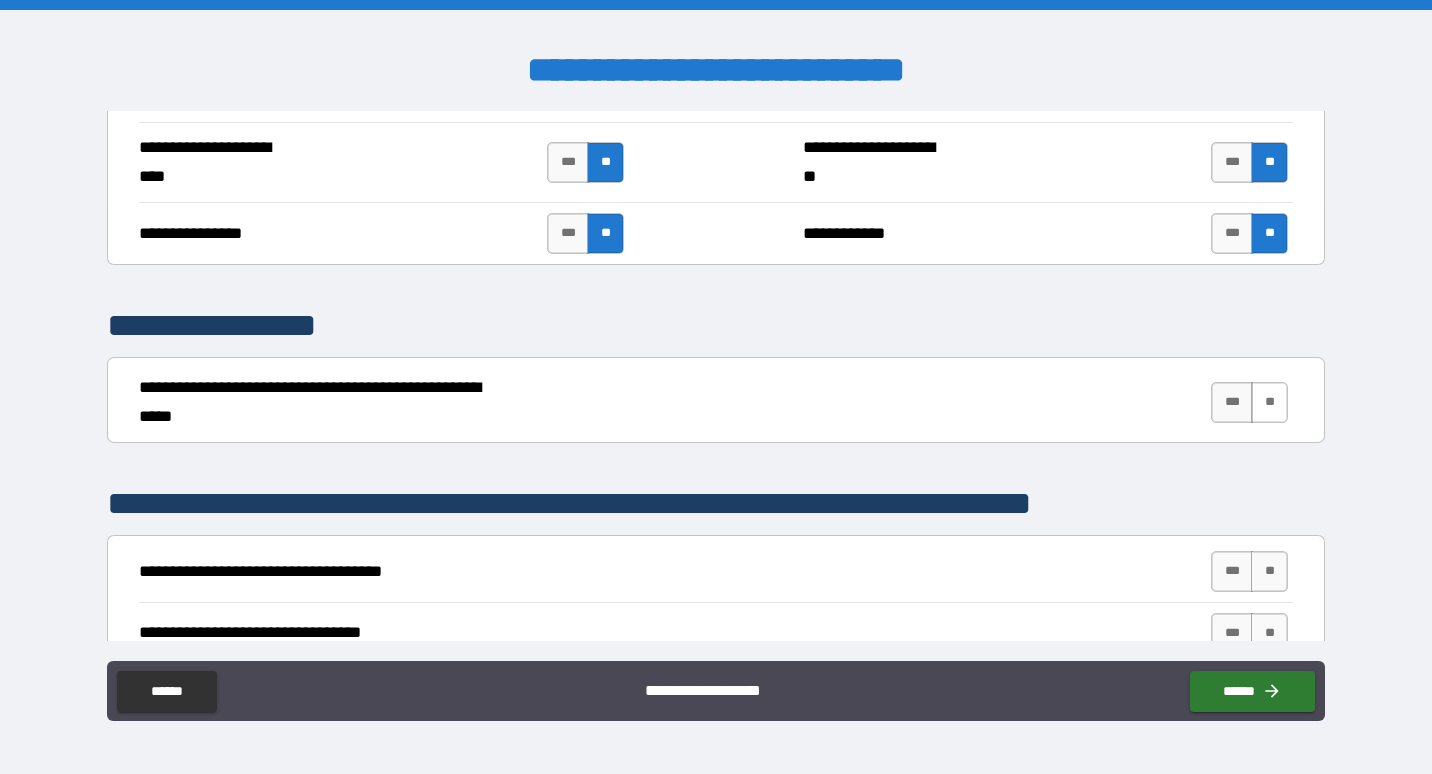 click on "**" at bounding box center (1269, 402) 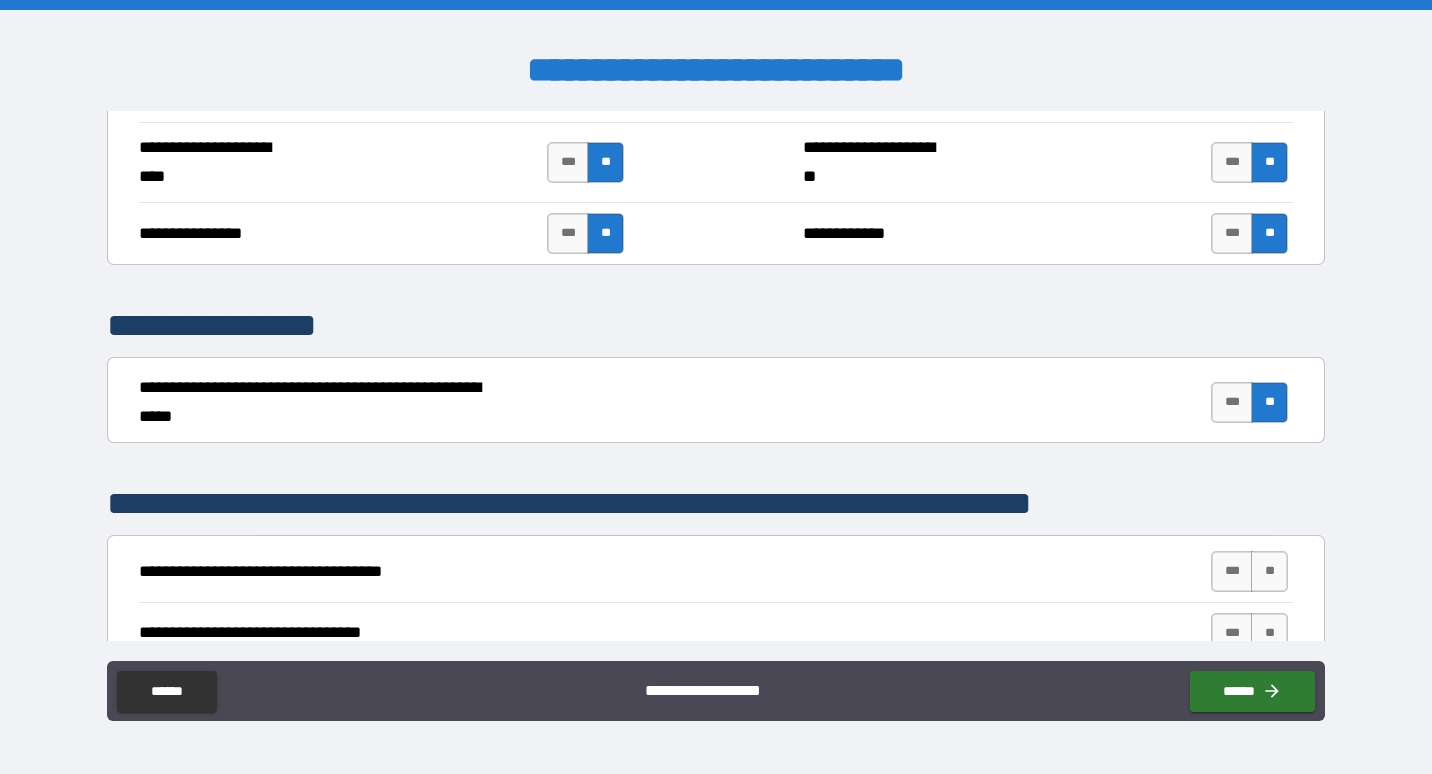 scroll, scrollTop: 5300, scrollLeft: 0, axis: vertical 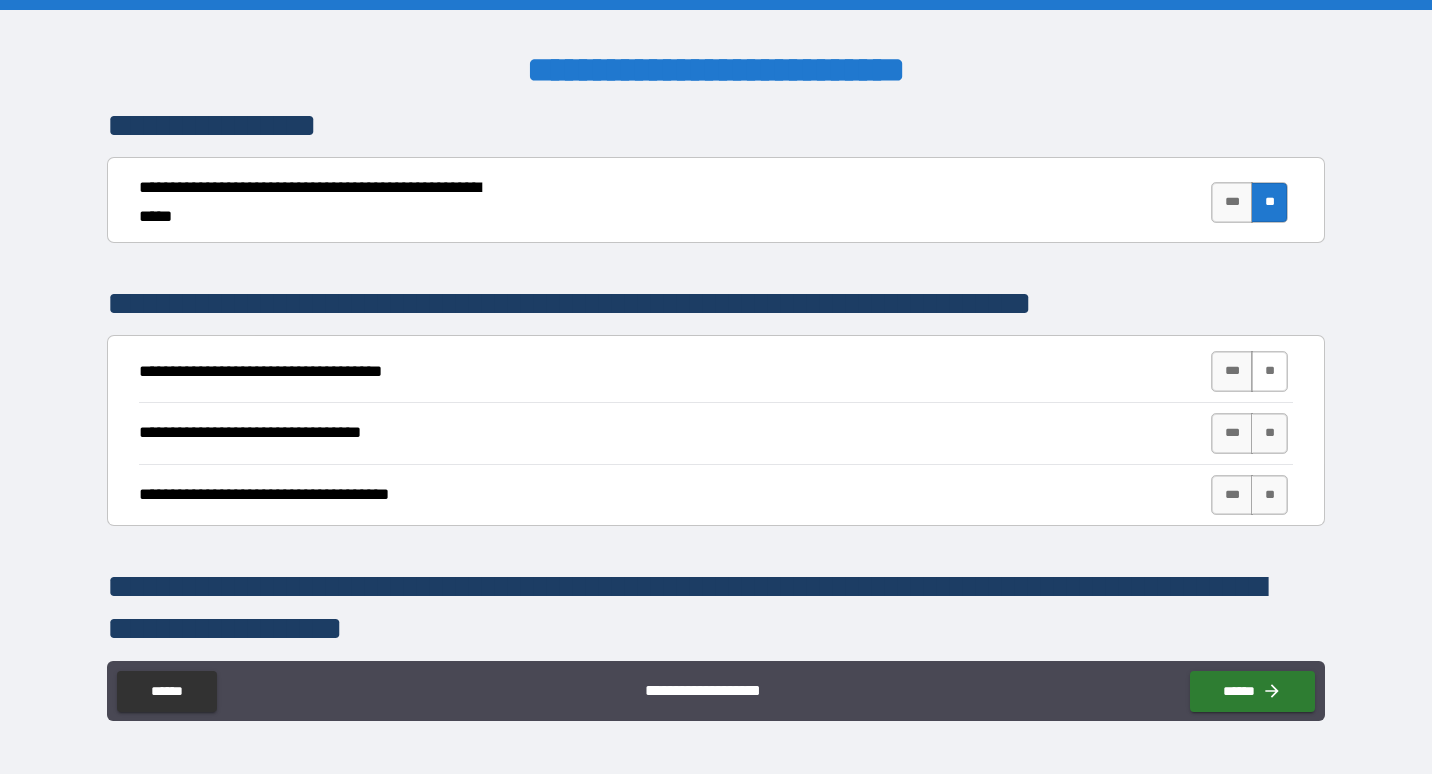 click on "**" at bounding box center (1269, 371) 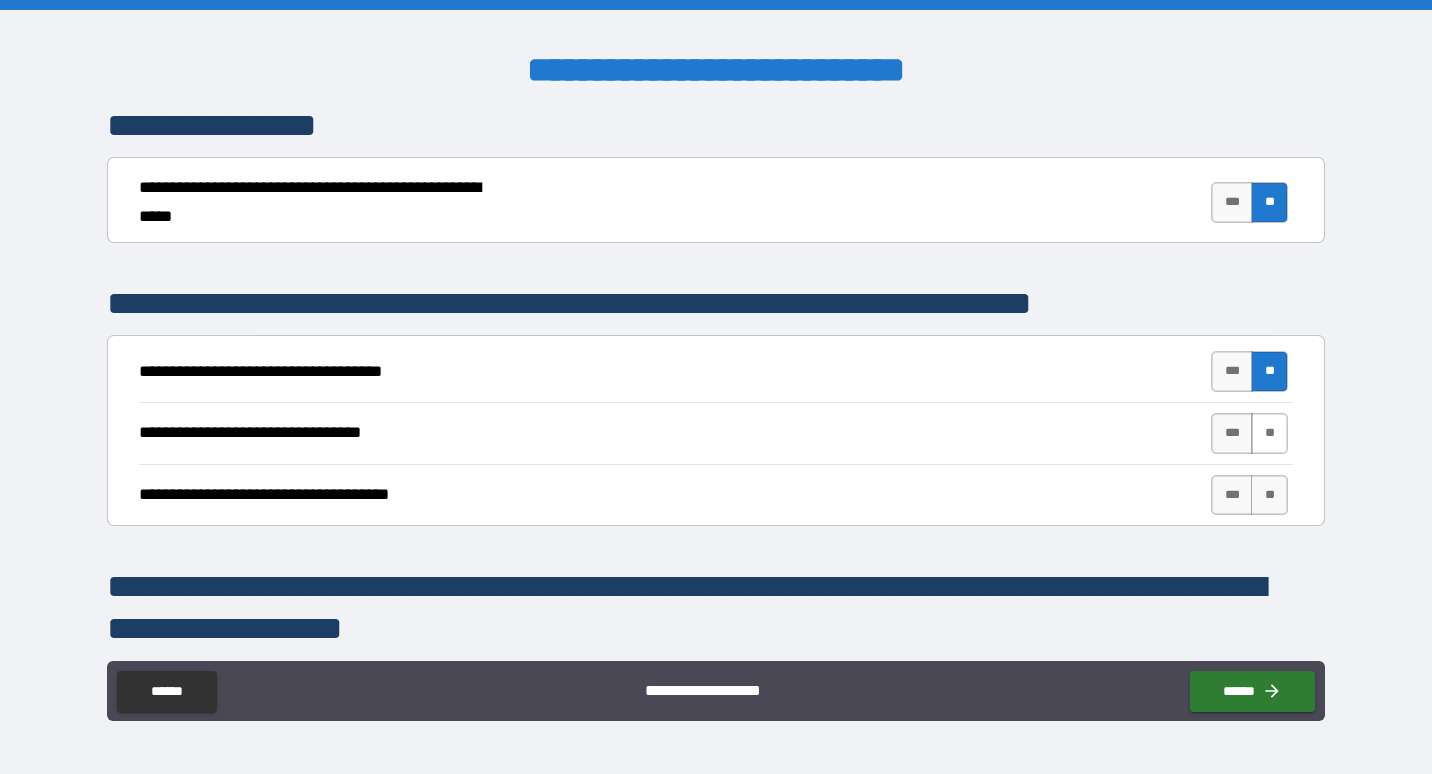 click on "**" at bounding box center (1269, 433) 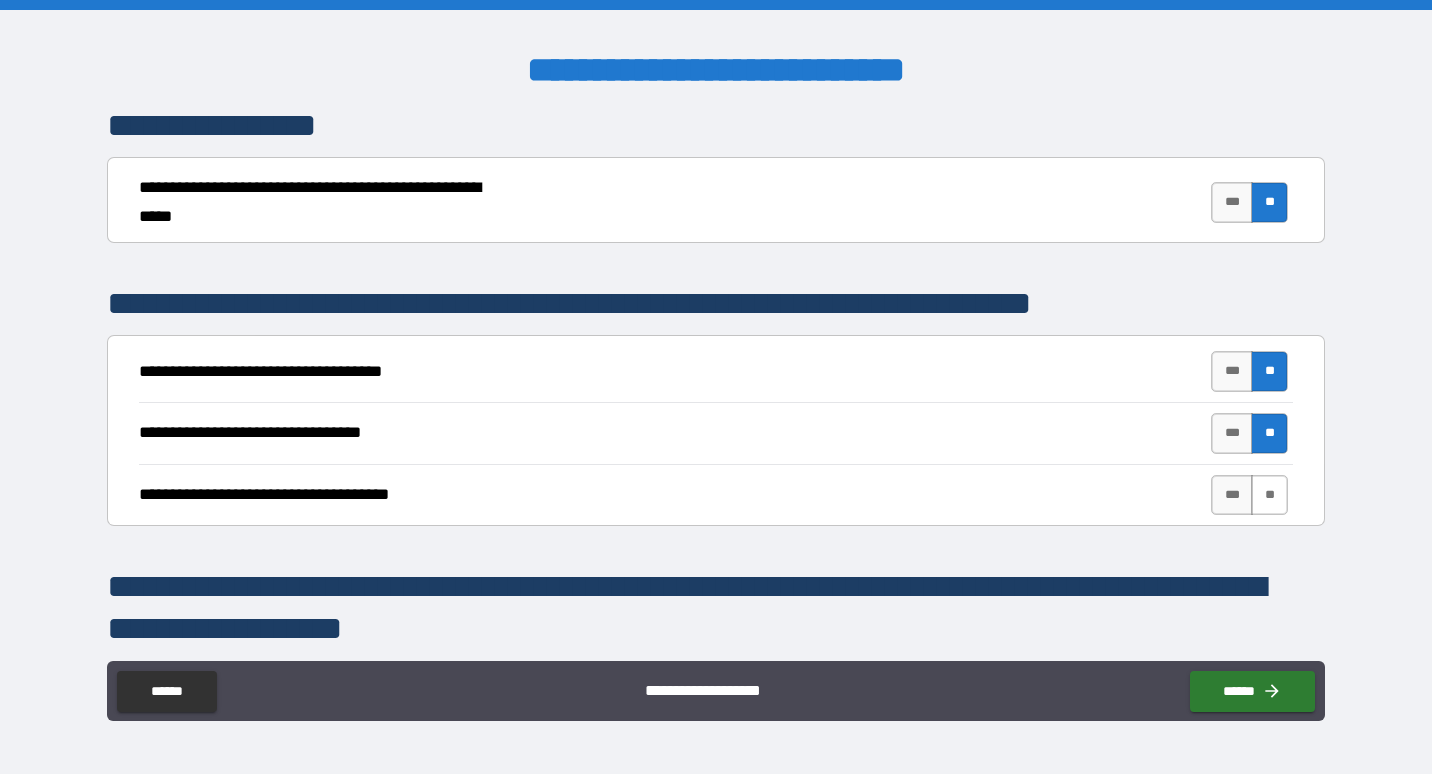 click on "**" at bounding box center [1269, 495] 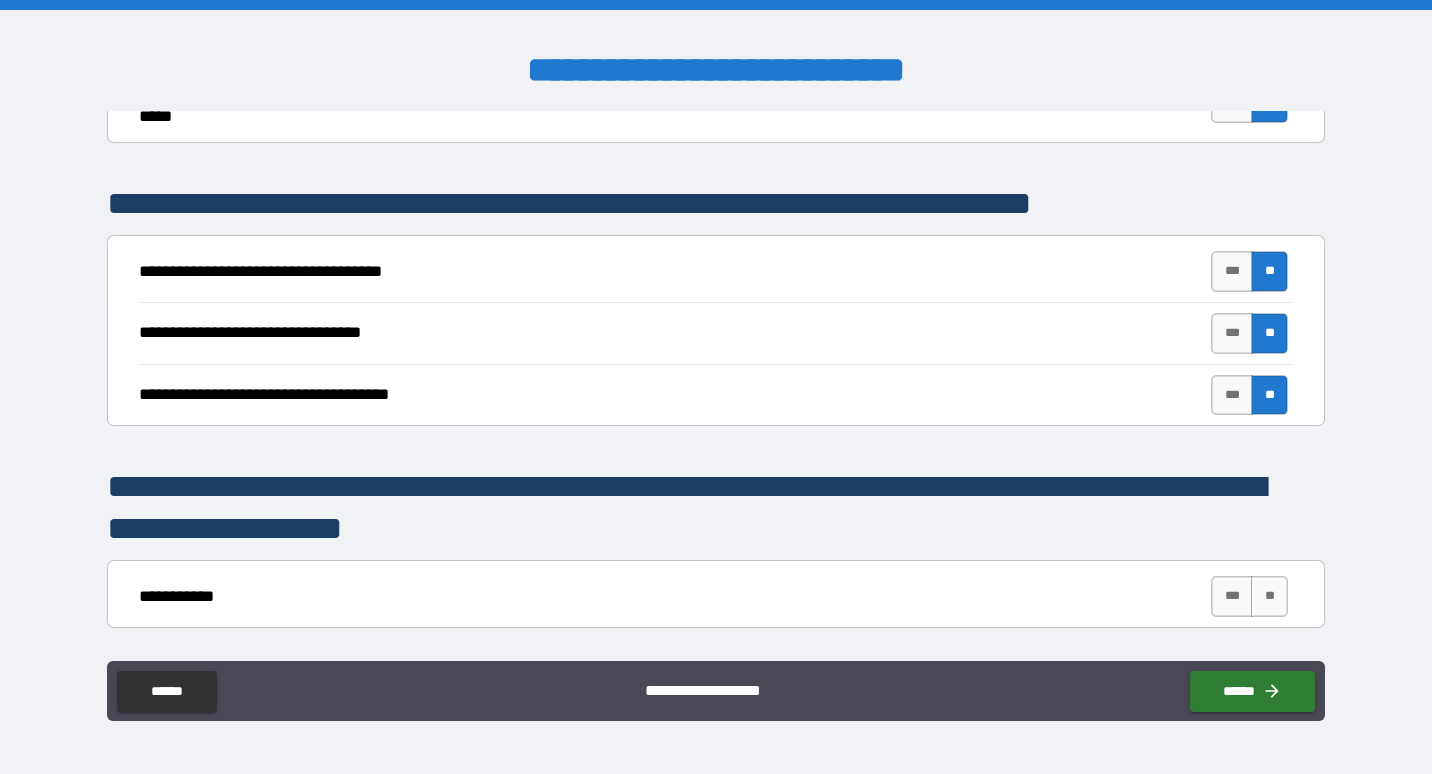 scroll, scrollTop: 5600, scrollLeft: 0, axis: vertical 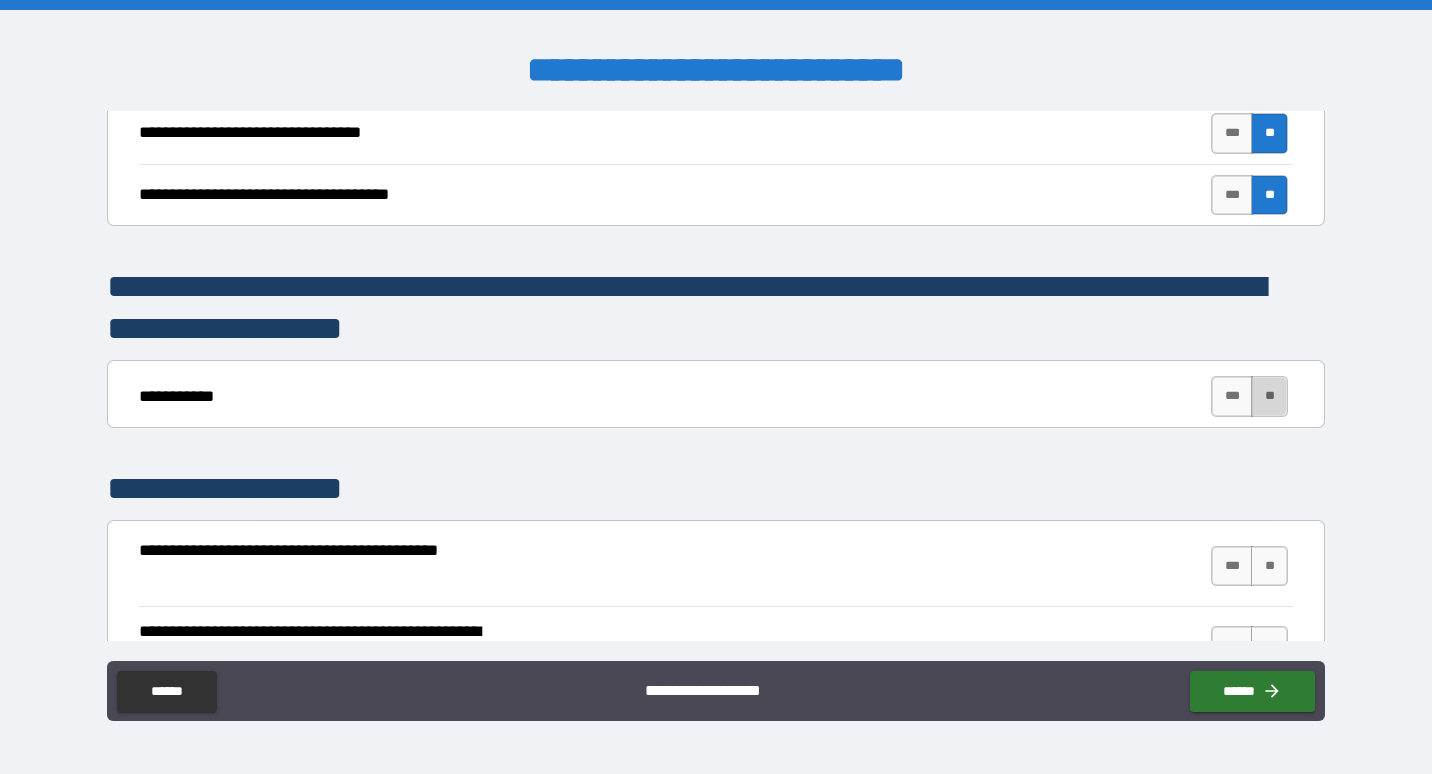click on "**" at bounding box center [1269, 396] 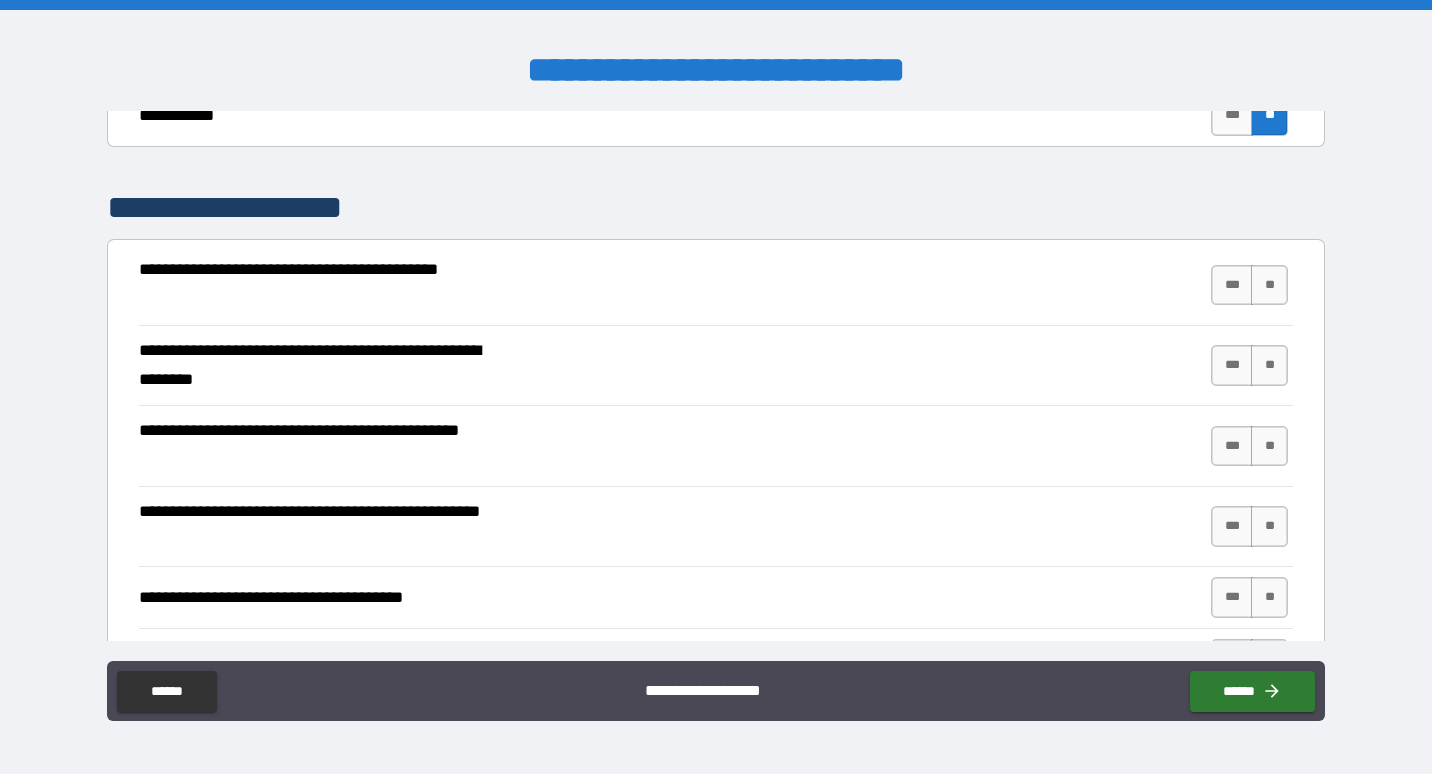 scroll, scrollTop: 5900, scrollLeft: 0, axis: vertical 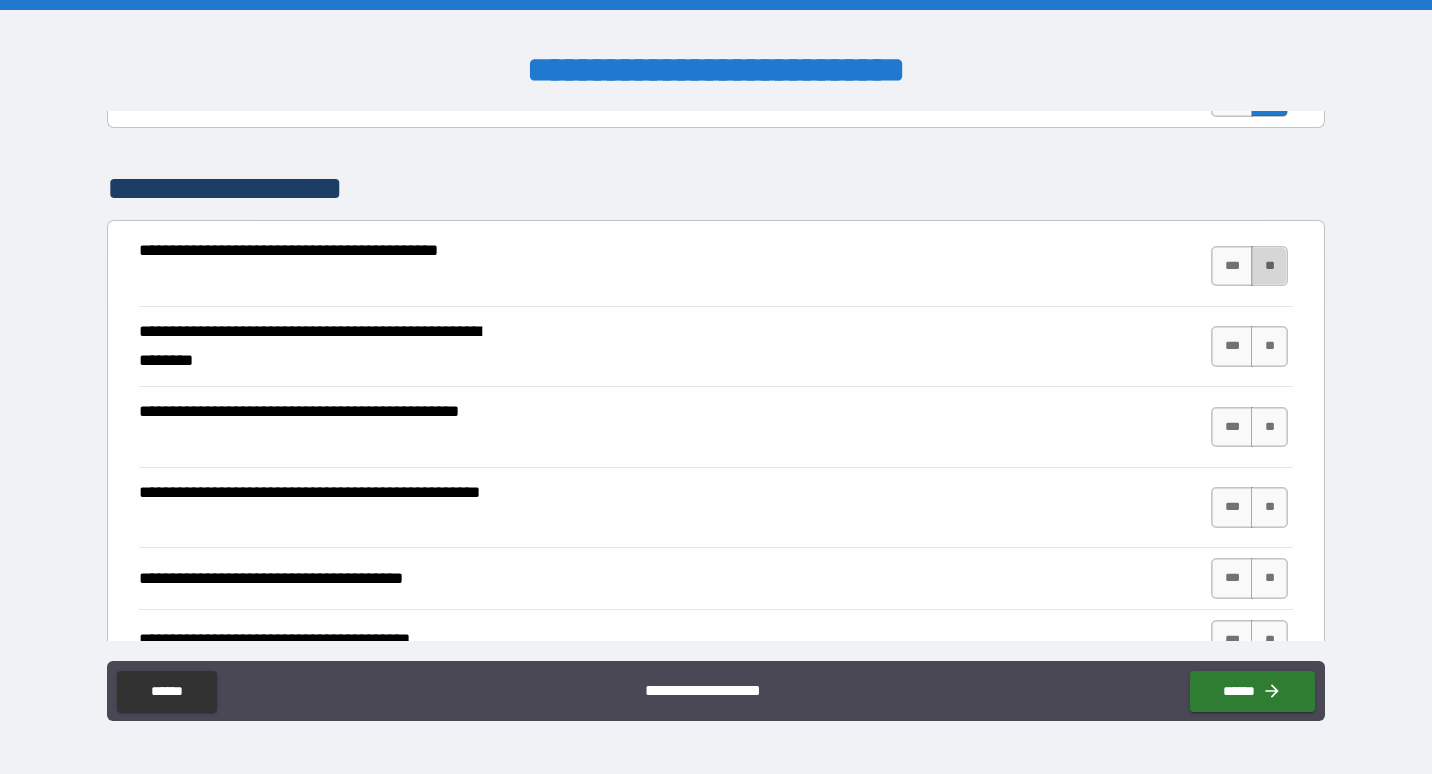 click on "**" at bounding box center [1269, 266] 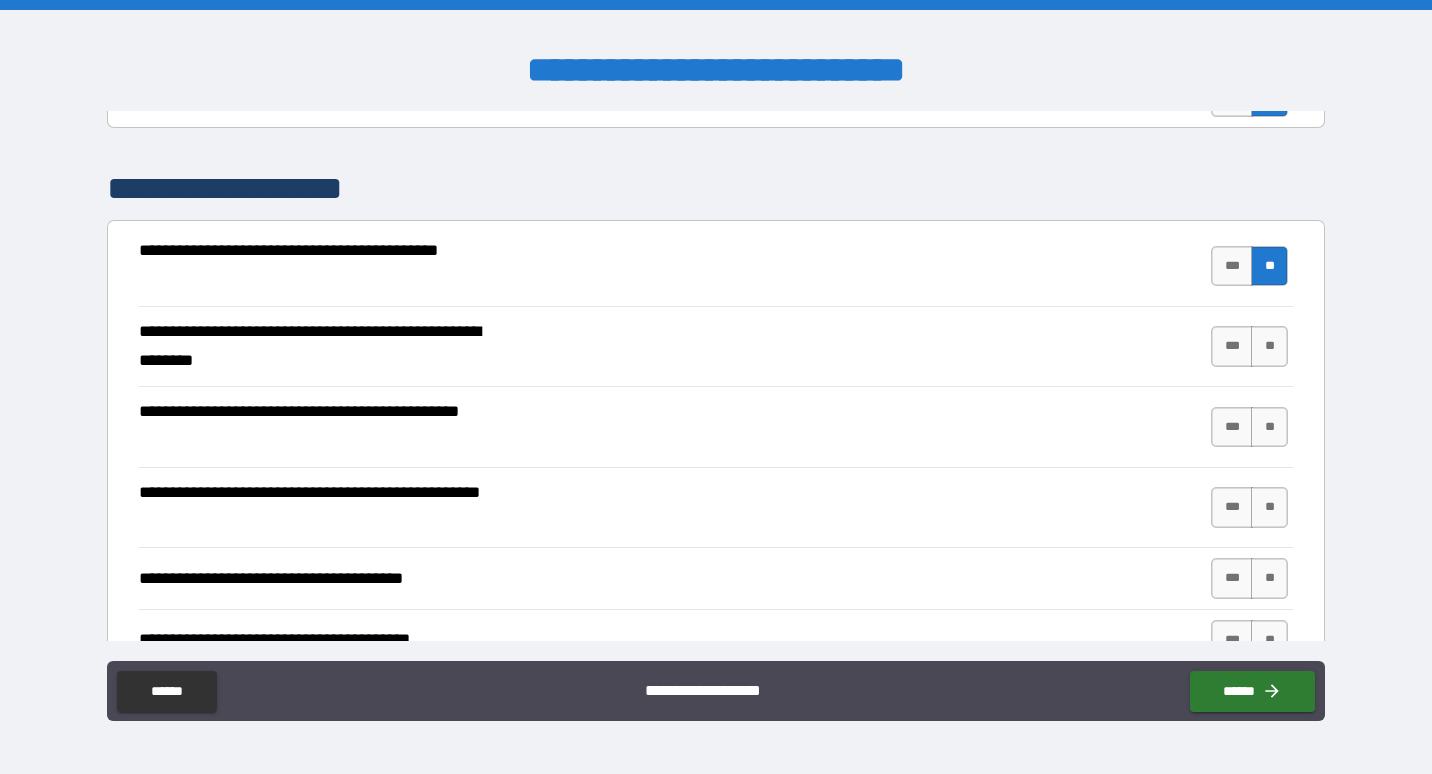 click on "**********" at bounding box center (715, 376) 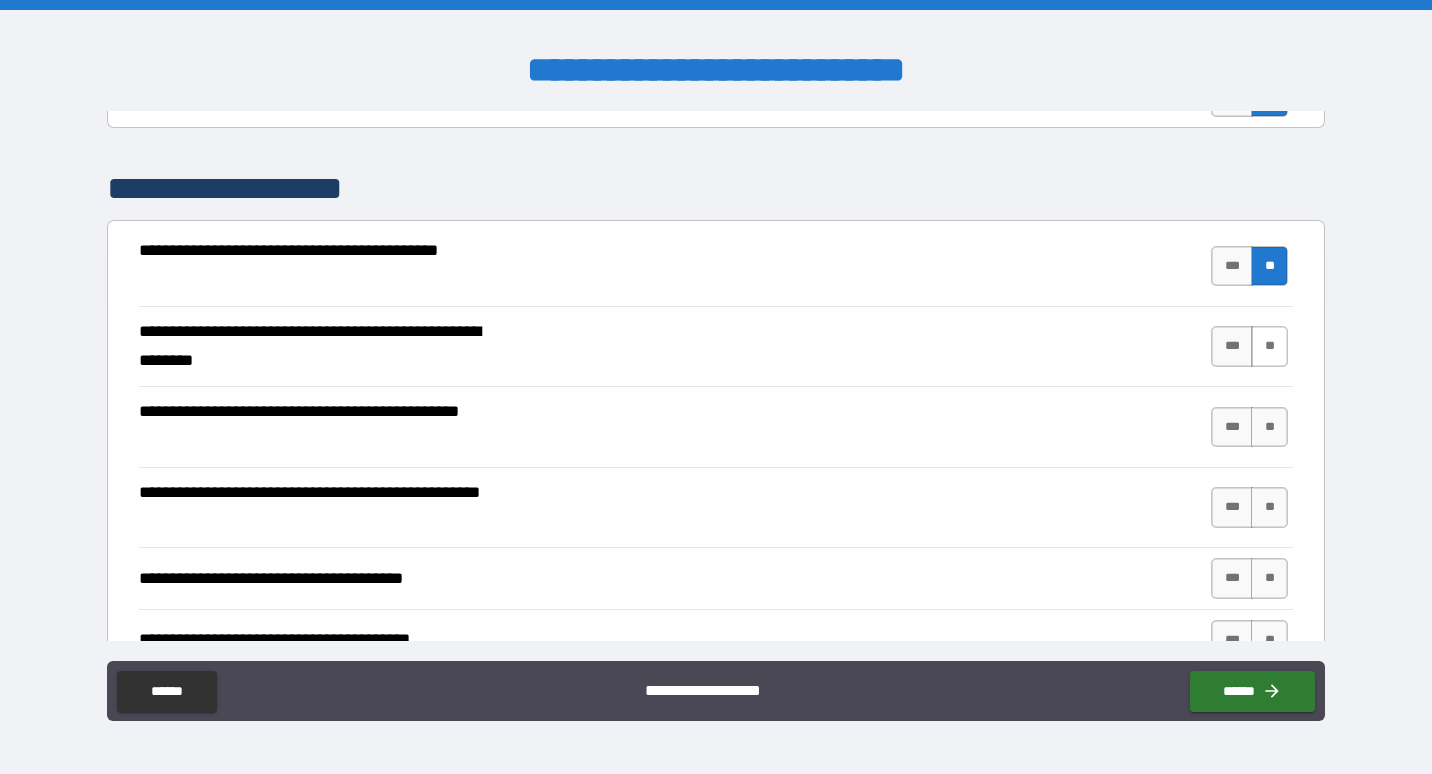 click on "**" at bounding box center [1269, 346] 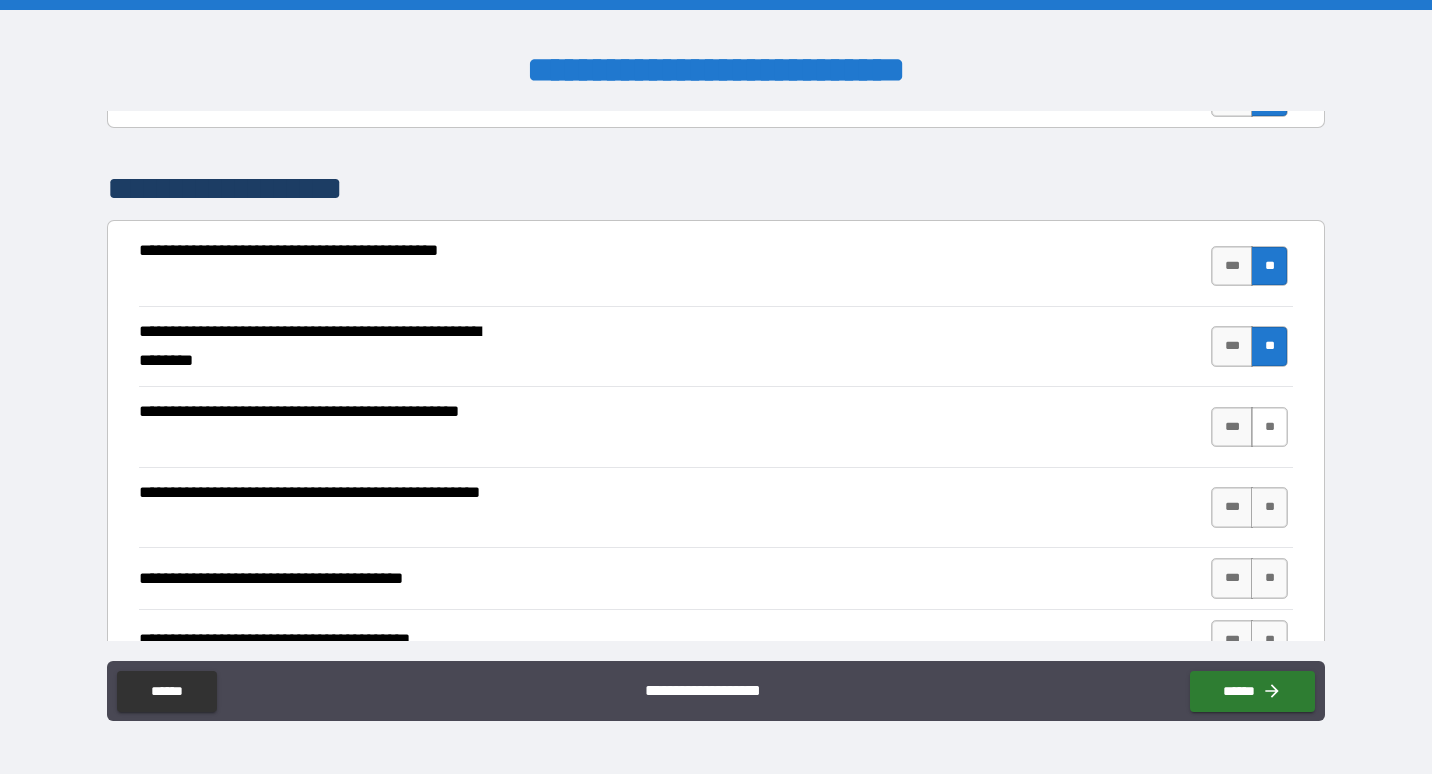 click on "**" at bounding box center [1269, 427] 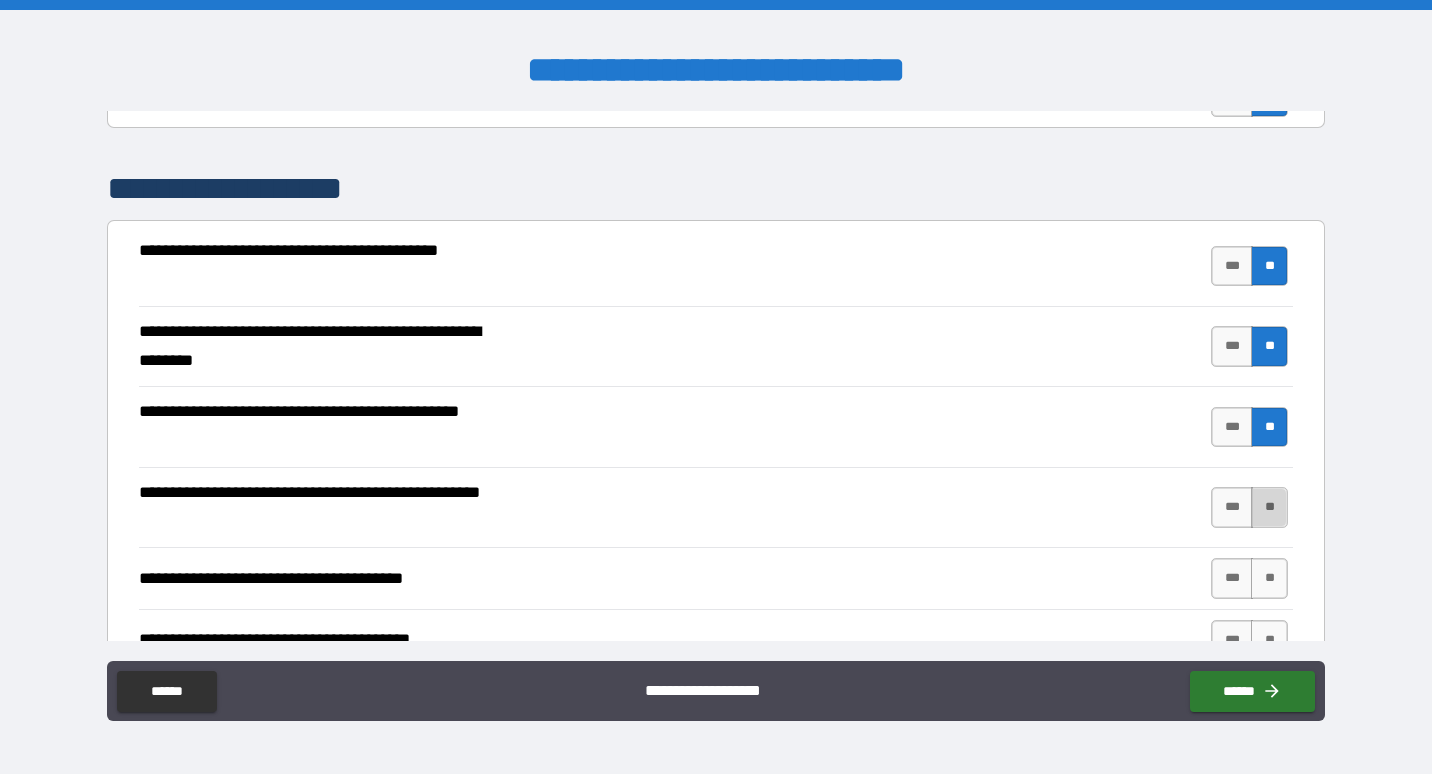 click on "**" at bounding box center (1269, 507) 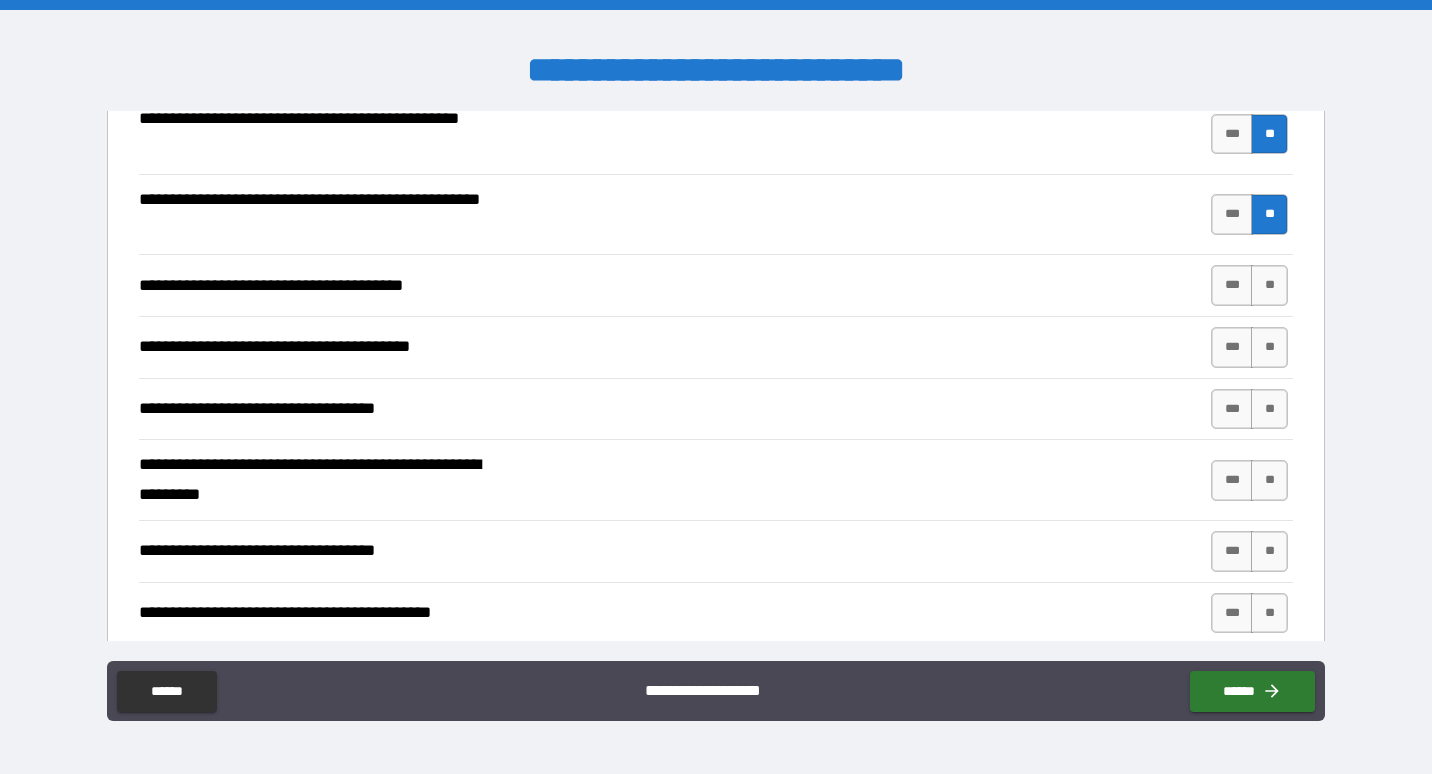 scroll, scrollTop: 6200, scrollLeft: 0, axis: vertical 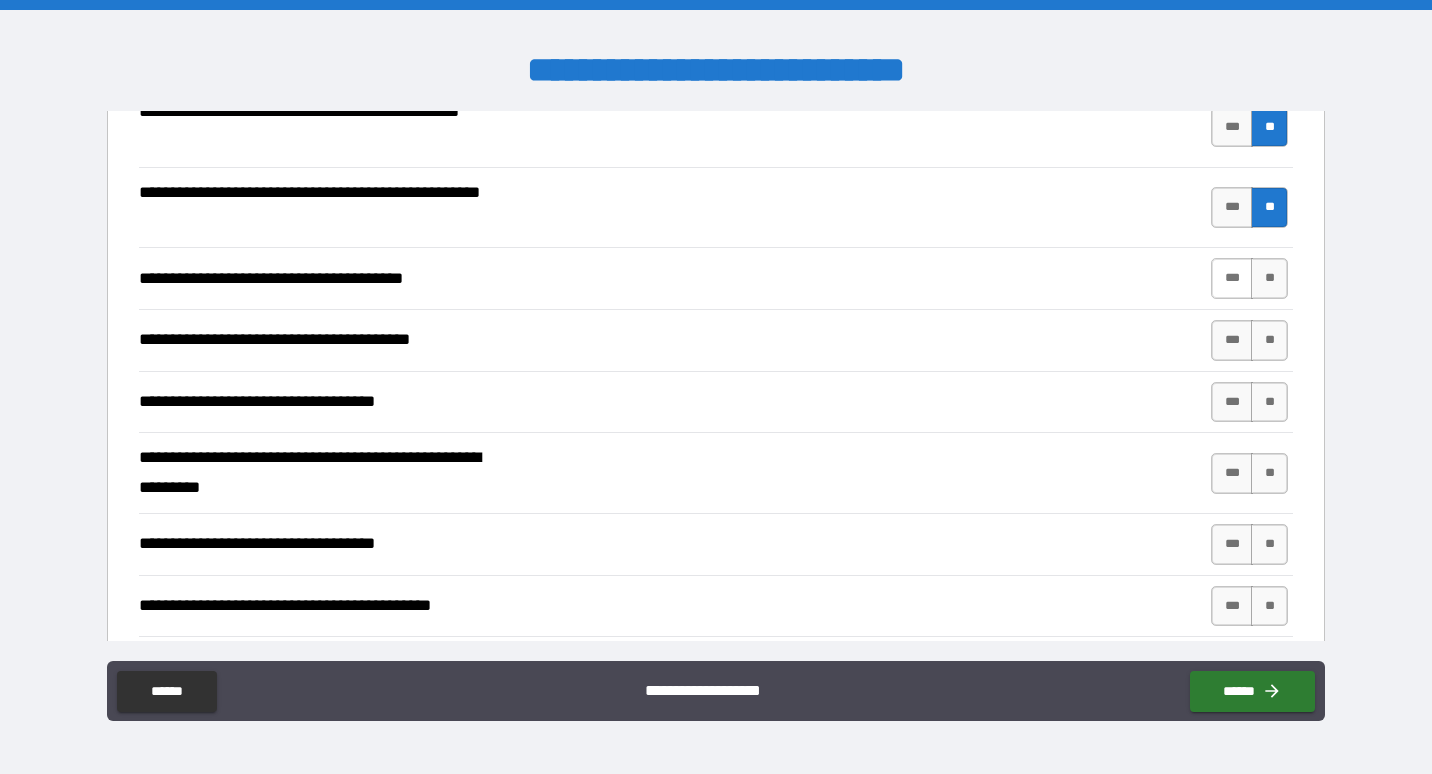 click on "***" at bounding box center (1232, 278) 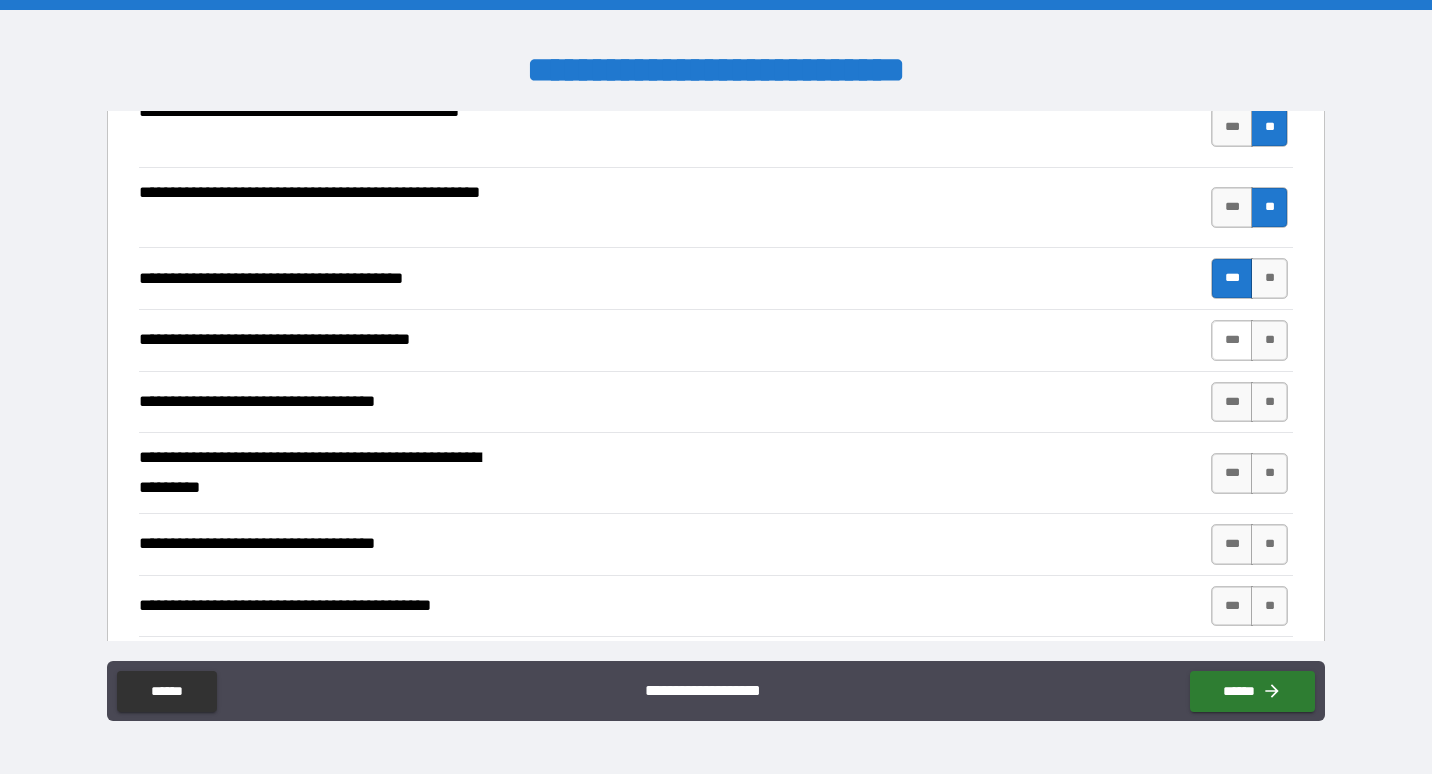 click on "***" at bounding box center (1232, 340) 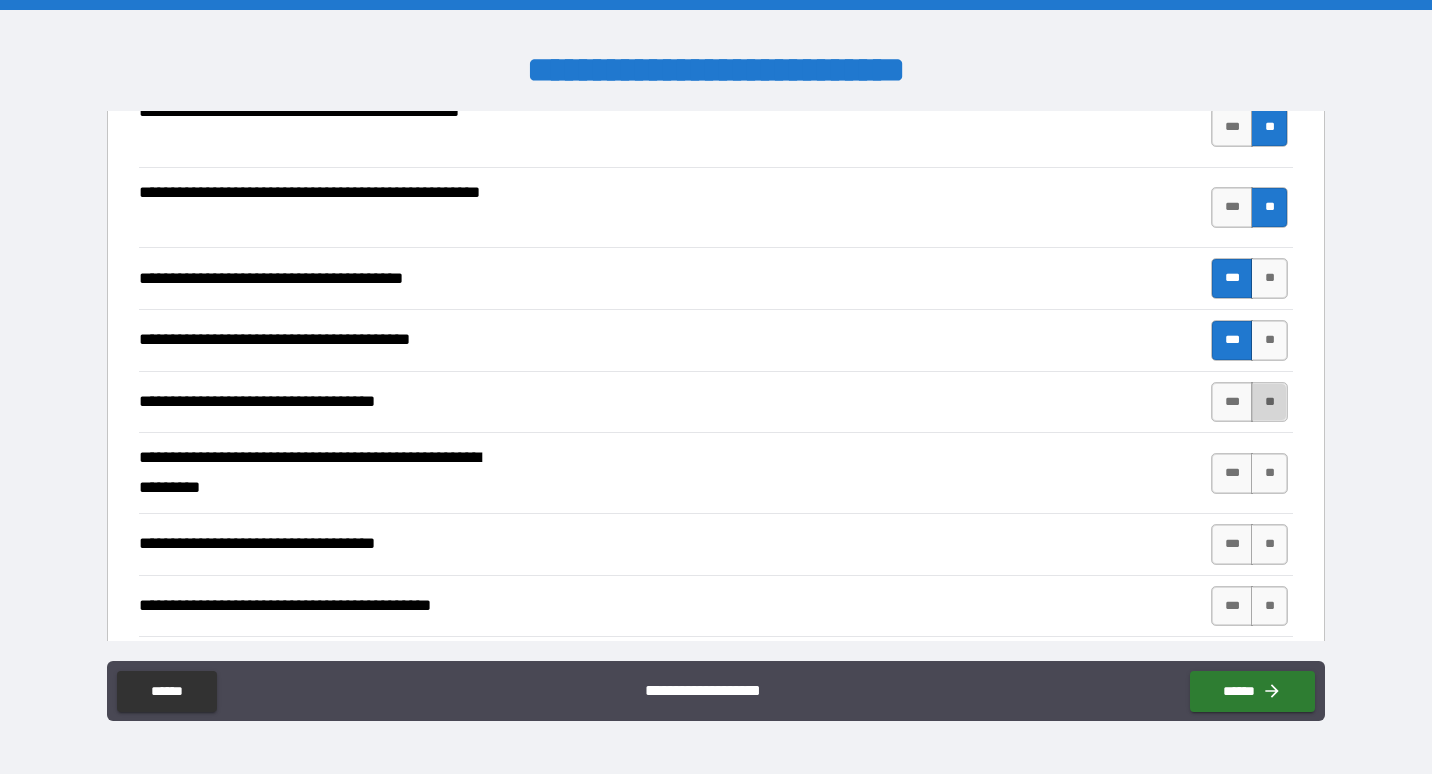 click on "**" at bounding box center [1269, 402] 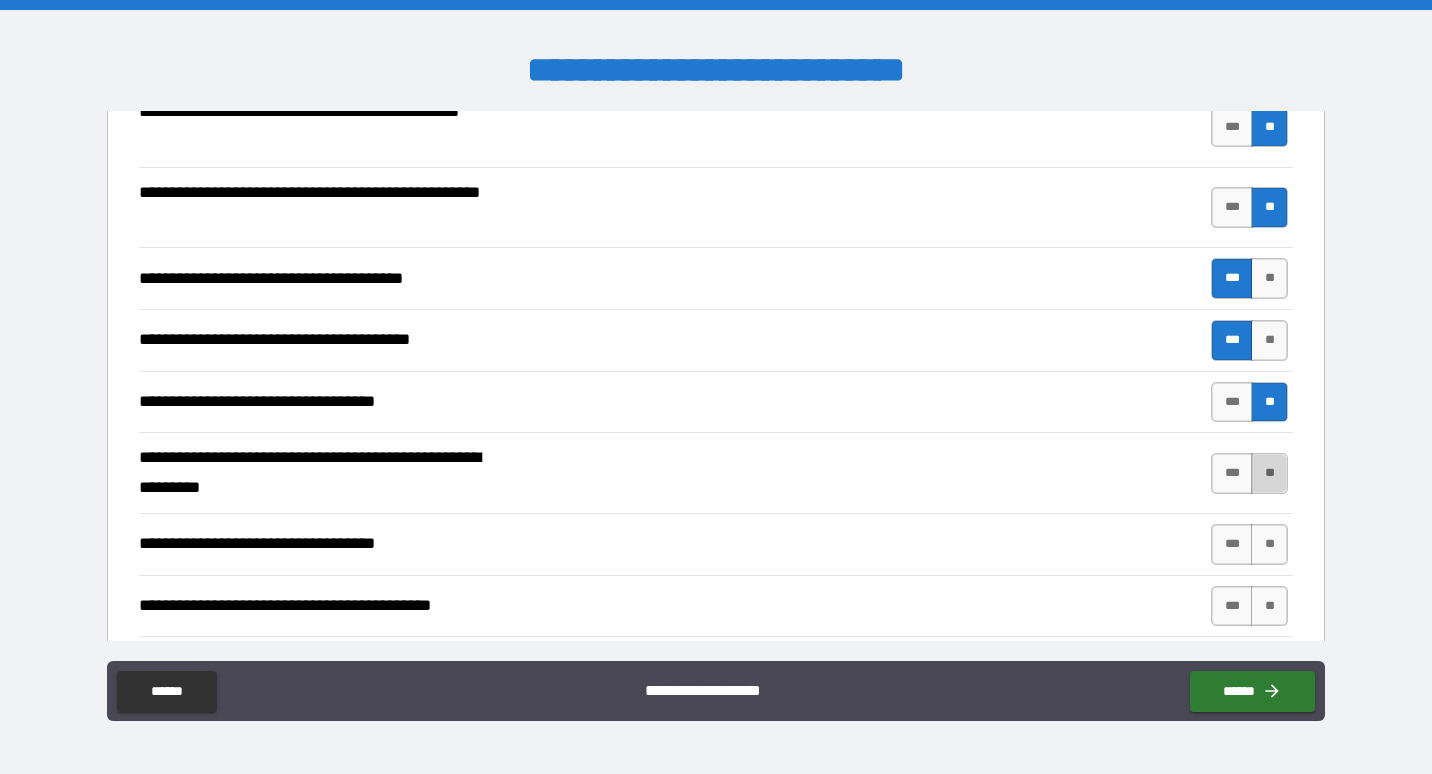 click on "**" at bounding box center (1269, 473) 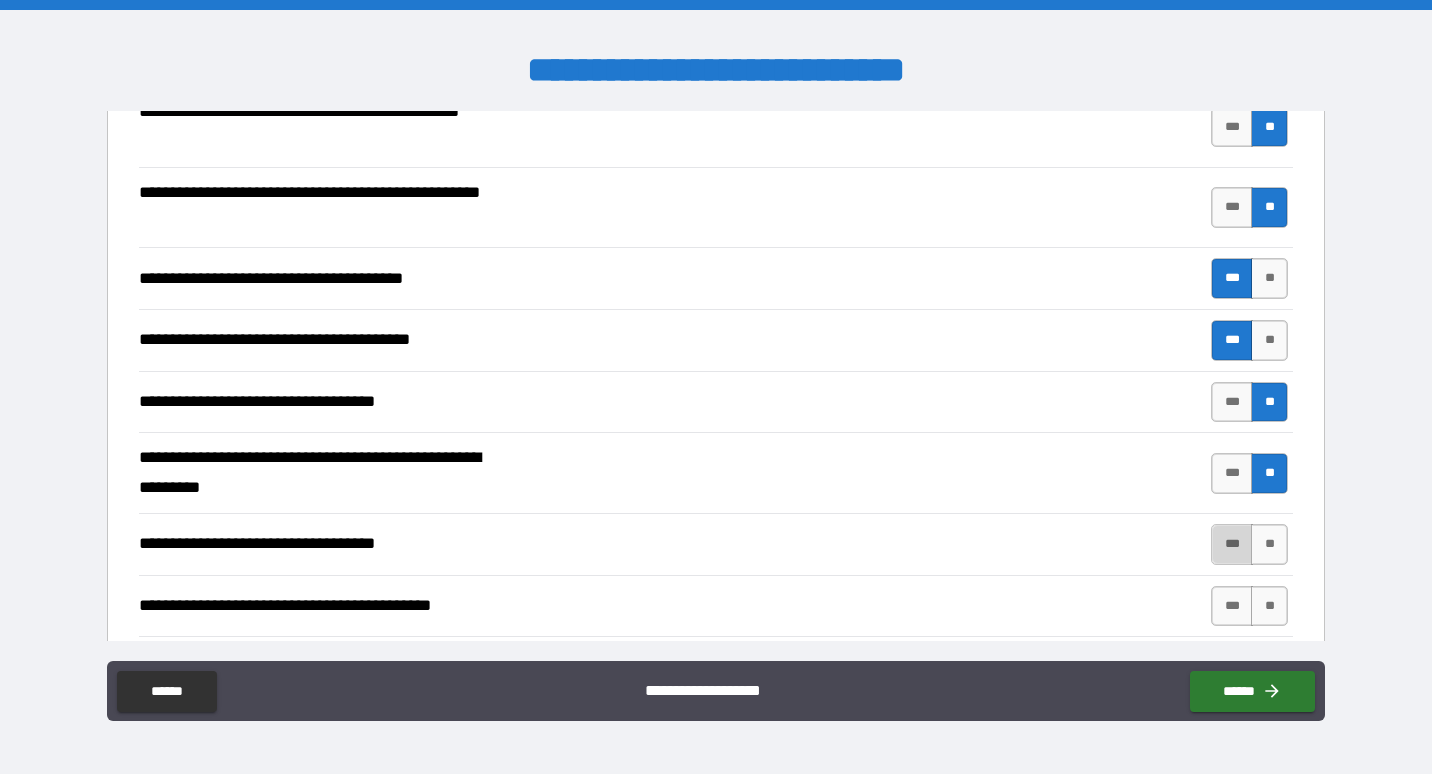 click on "***" at bounding box center (1232, 544) 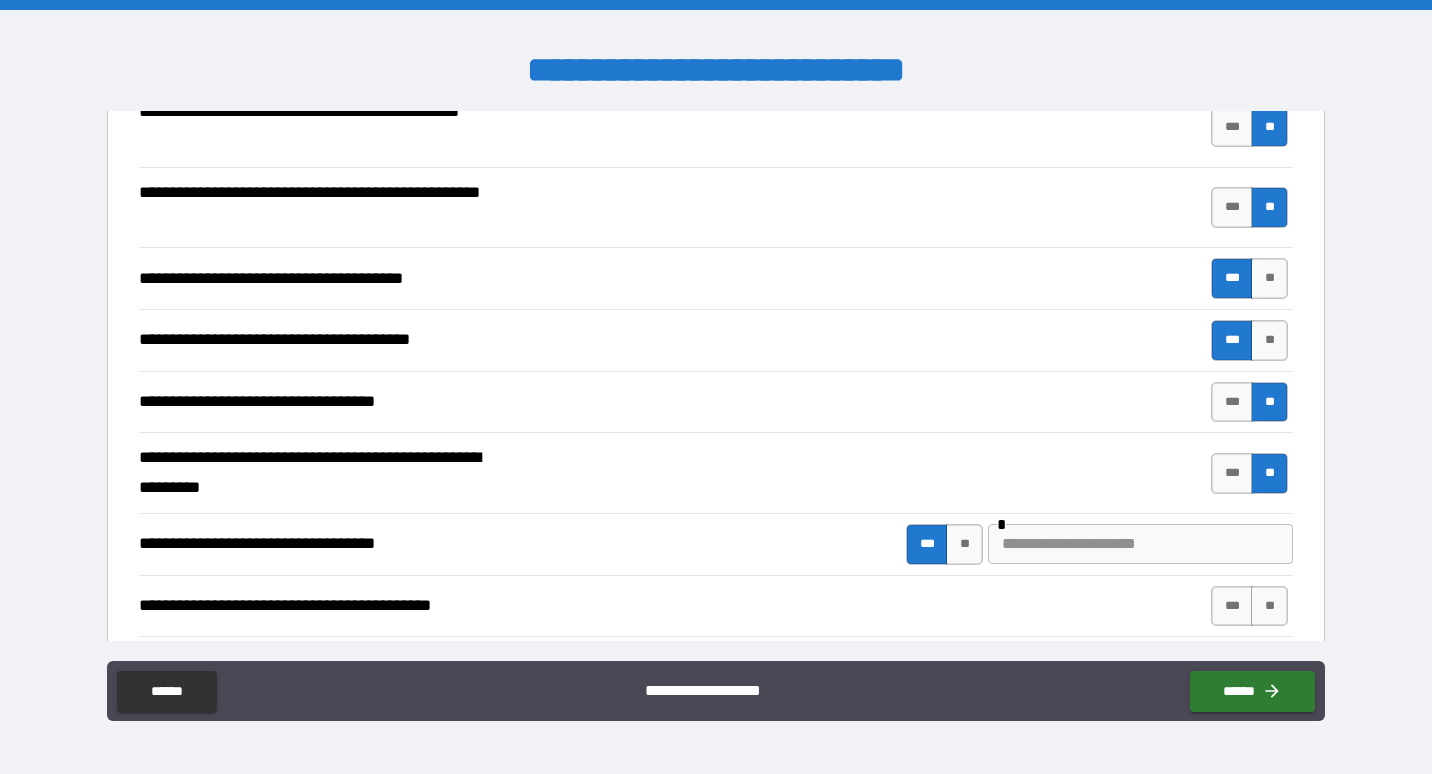 type on "*" 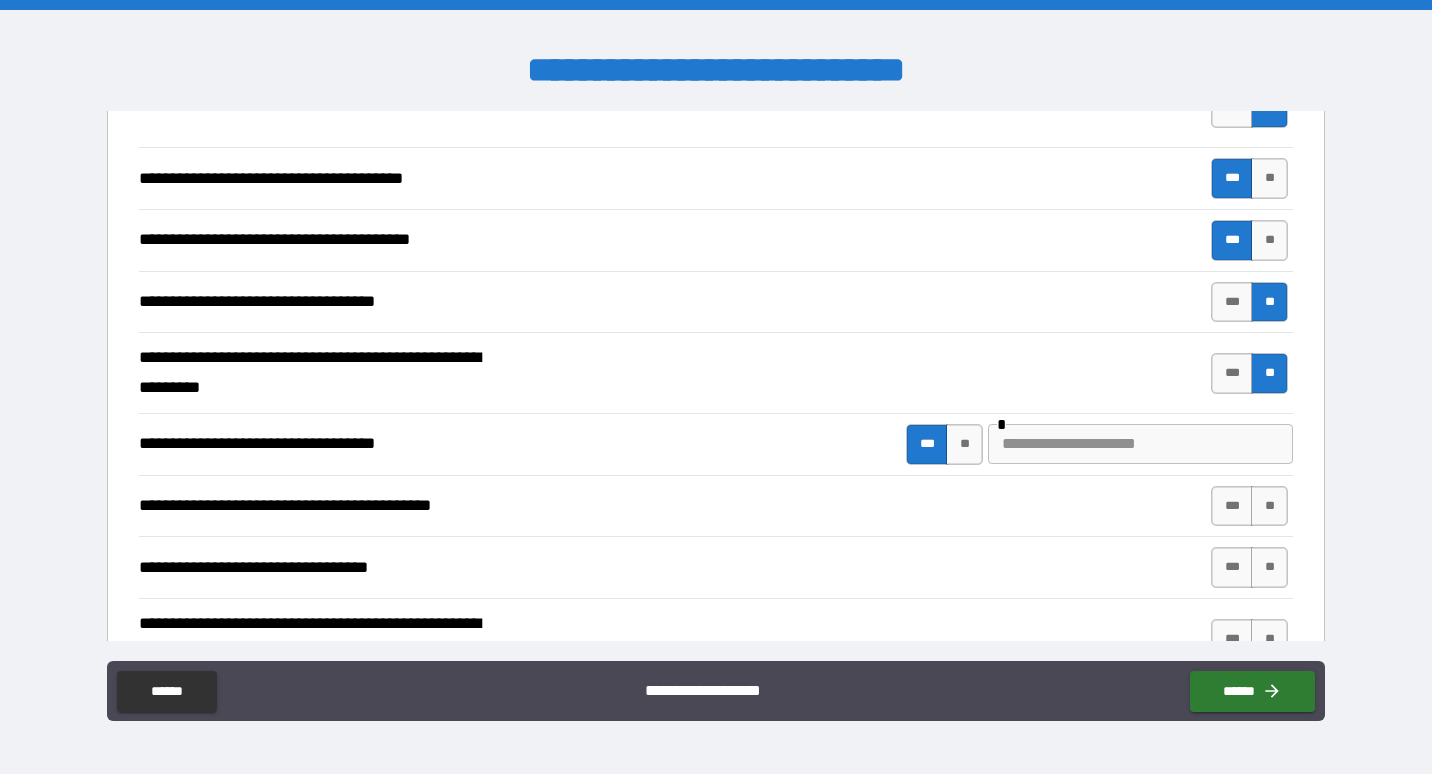 scroll, scrollTop: 6400, scrollLeft: 0, axis: vertical 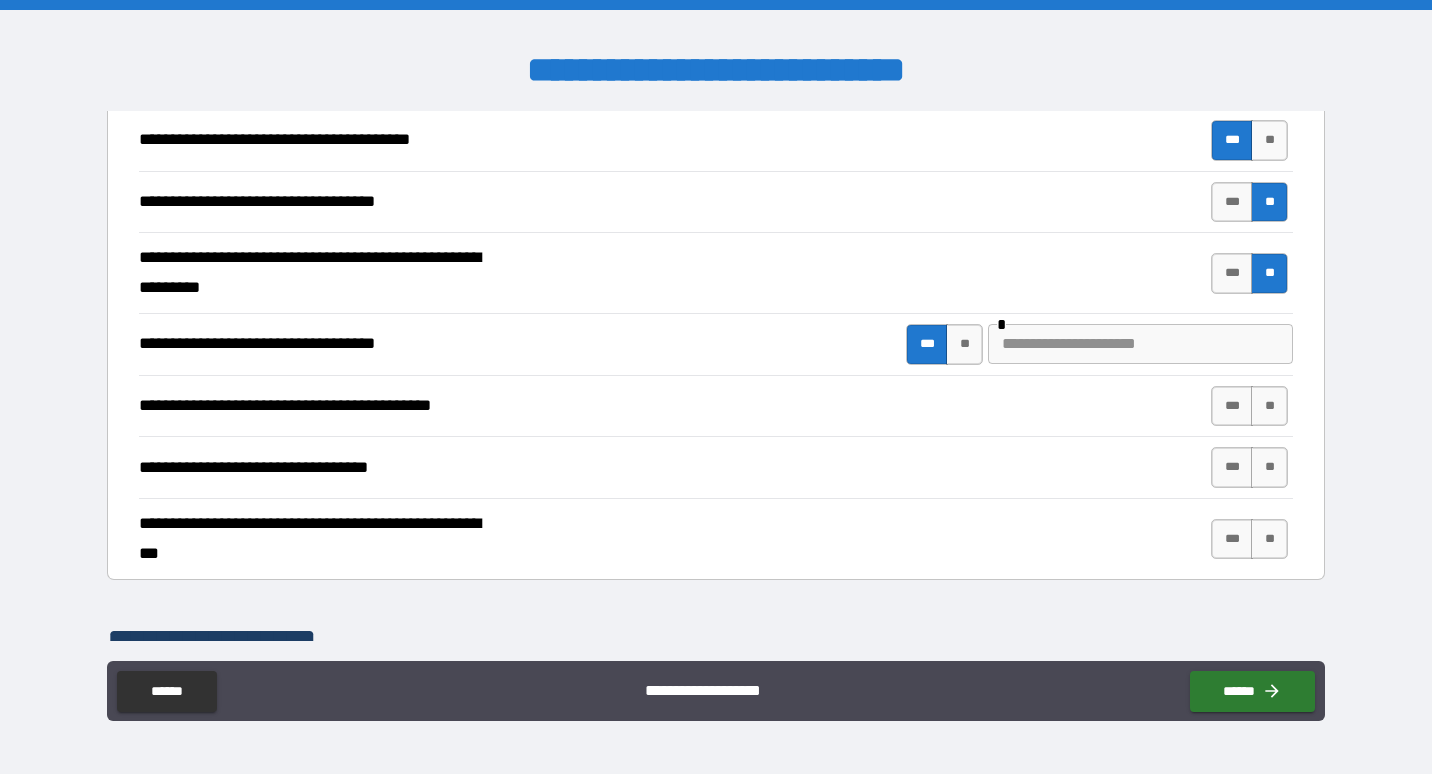 click at bounding box center [1140, 344] 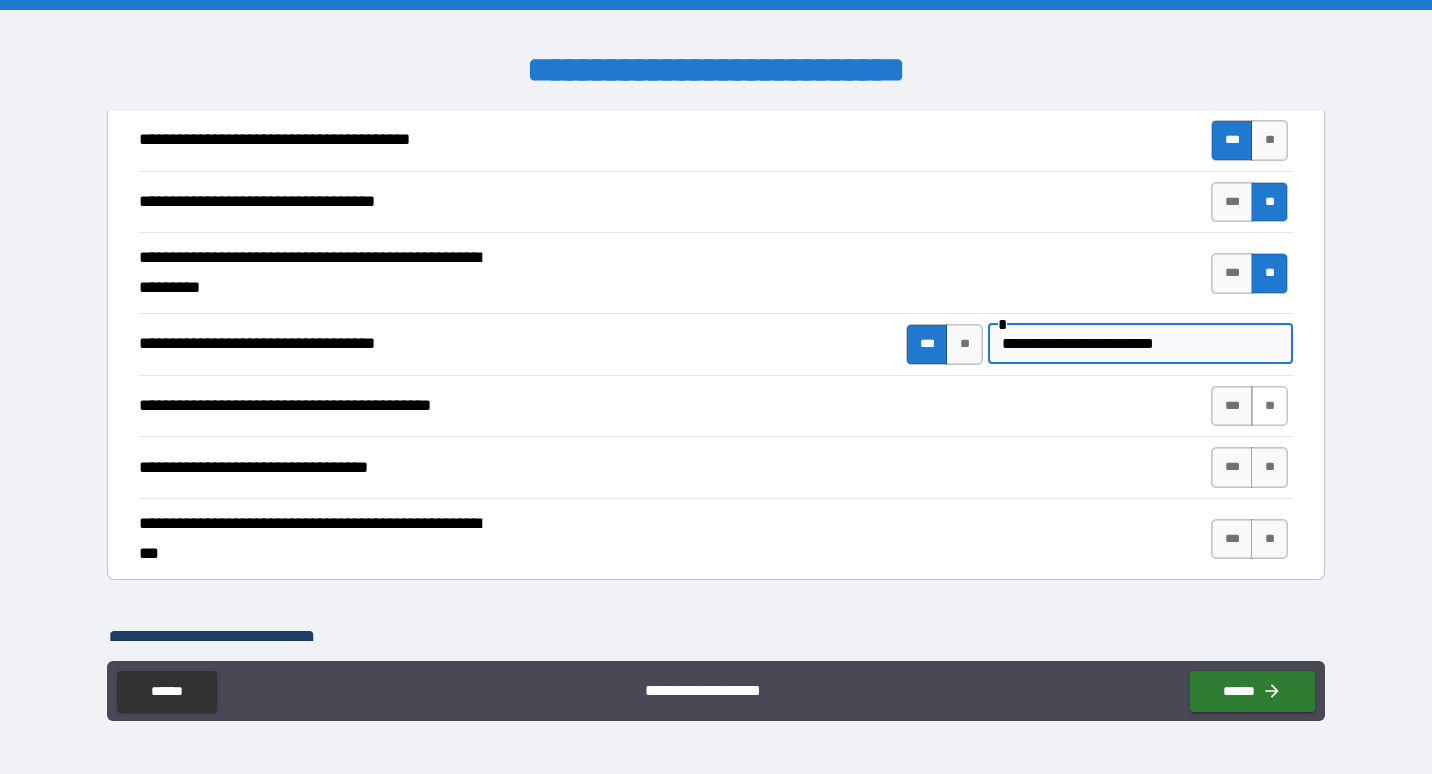 type on "**********" 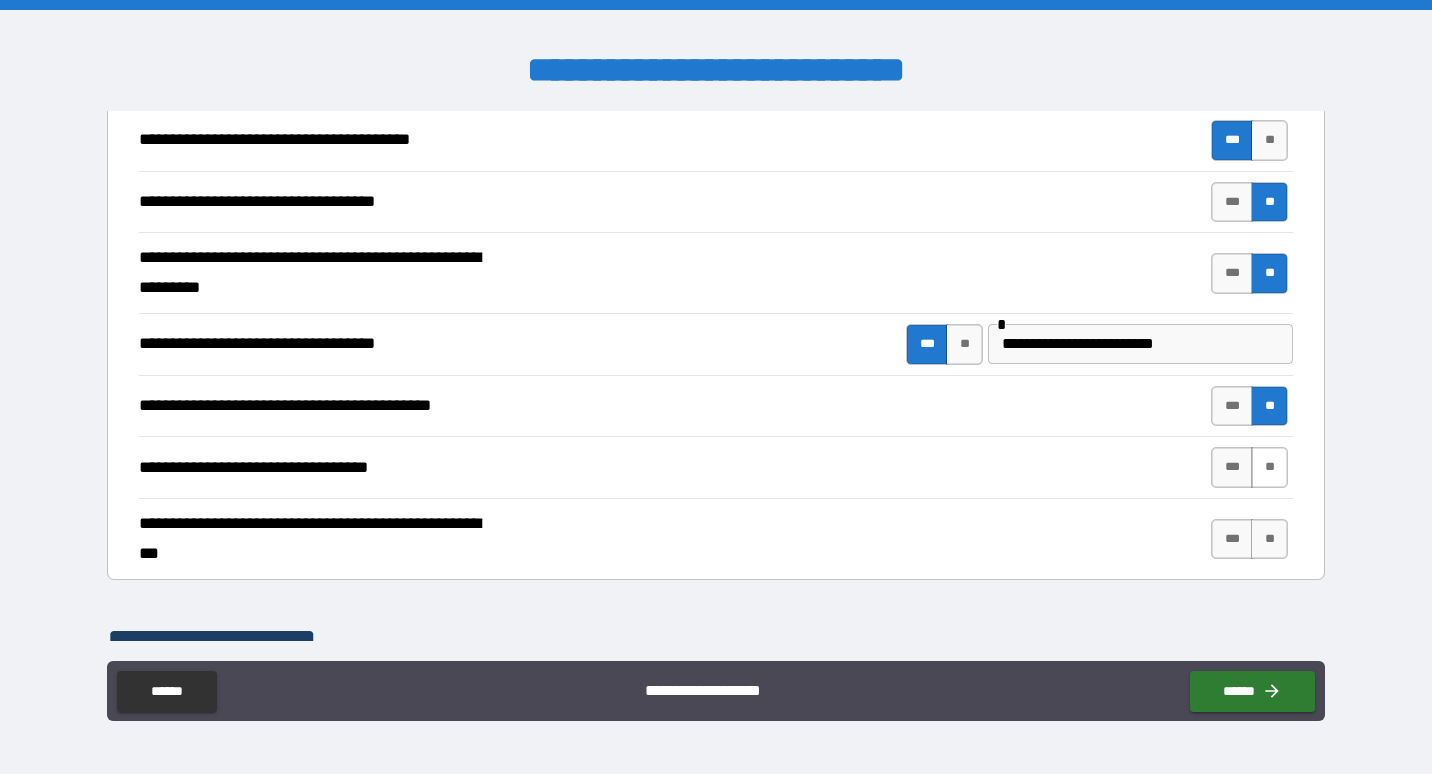 click on "**" at bounding box center [1269, 467] 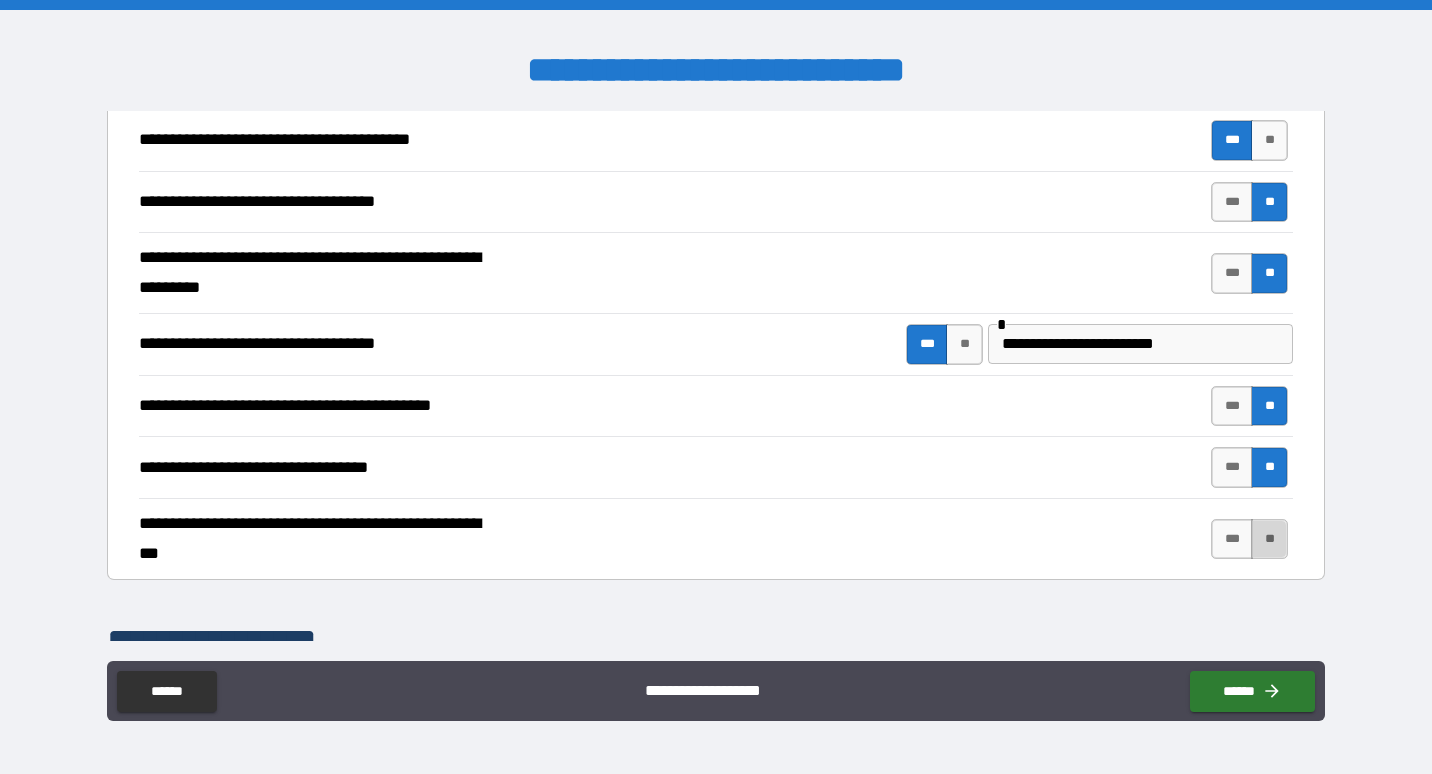 click on "**" at bounding box center (1269, 539) 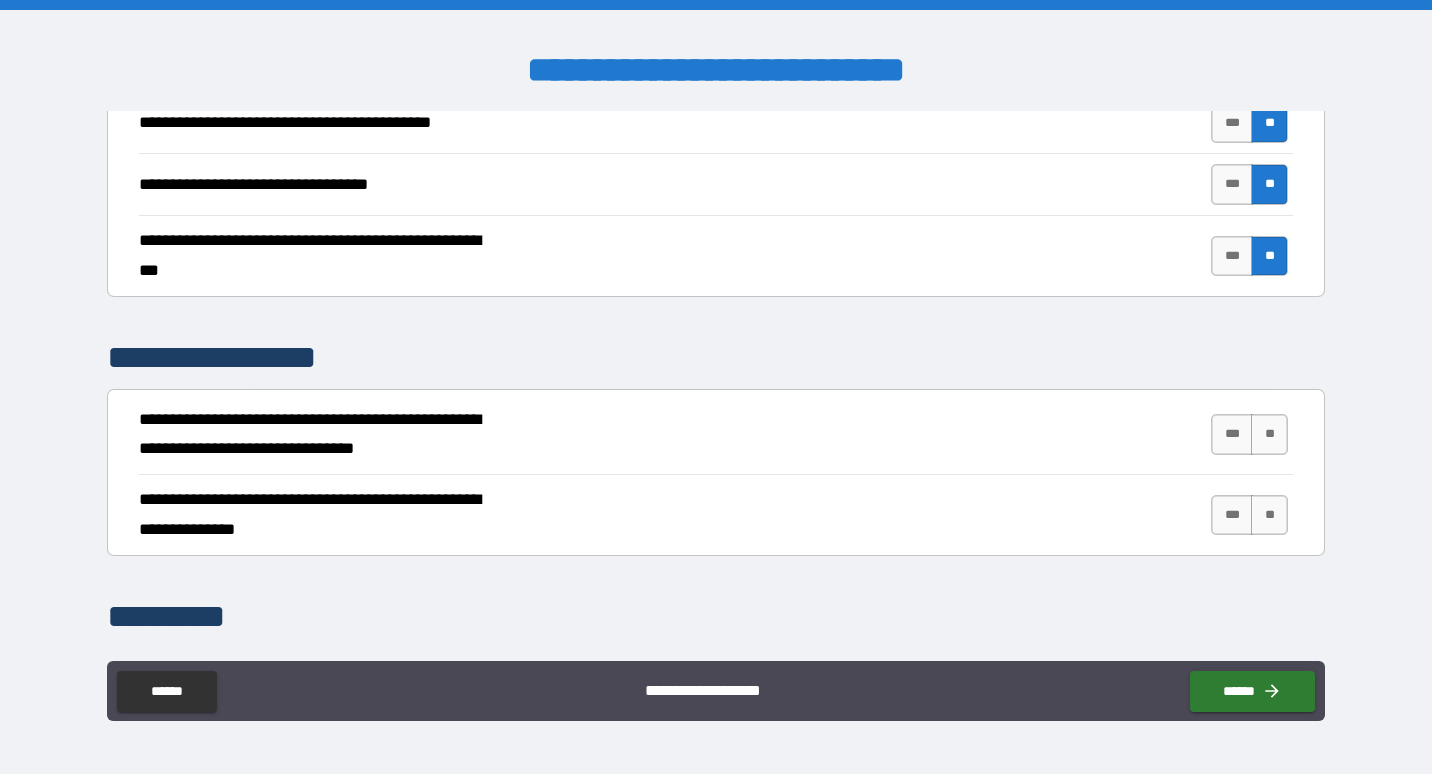 scroll, scrollTop: 6800, scrollLeft: 0, axis: vertical 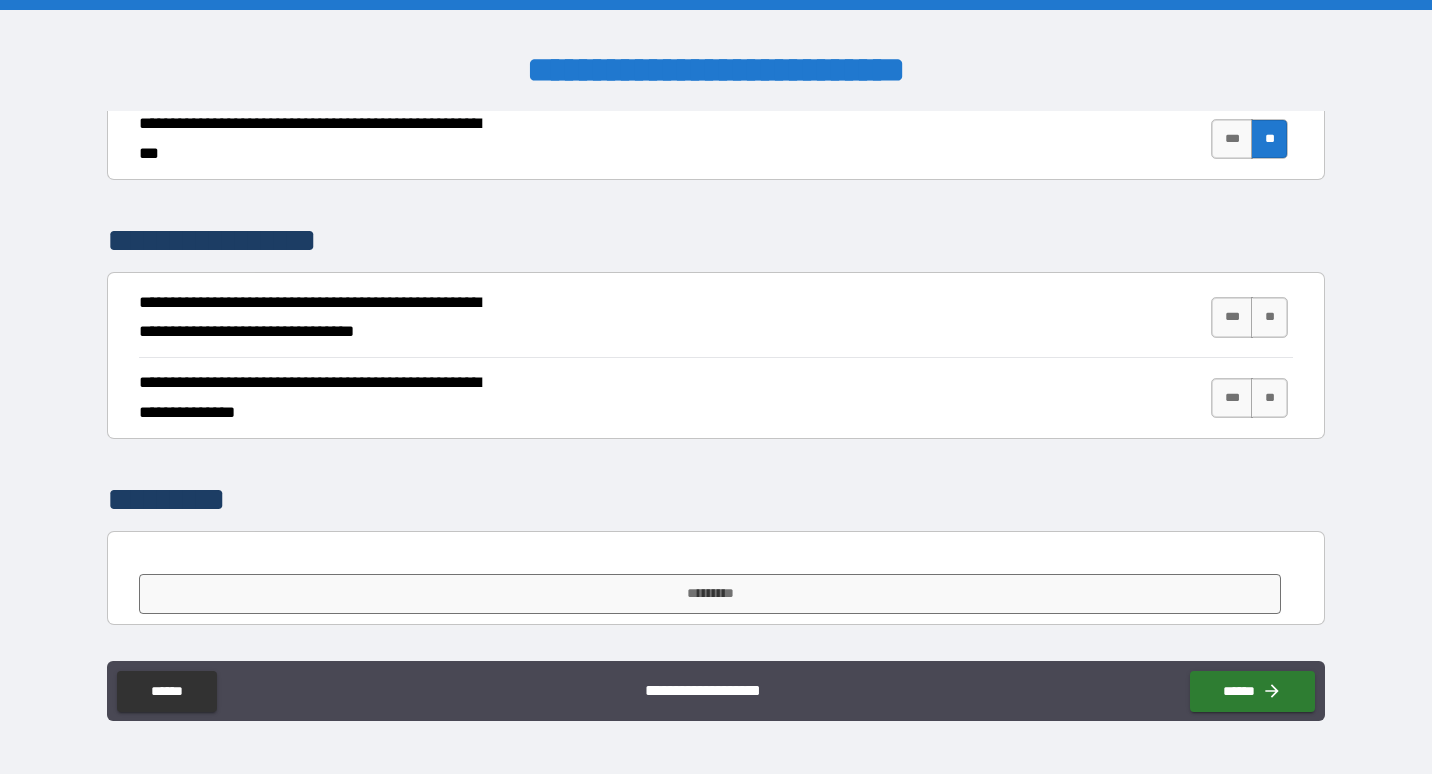 drag, startPoint x: 1257, startPoint y: 318, endPoint x: 1258, endPoint y: 351, distance: 33.01515 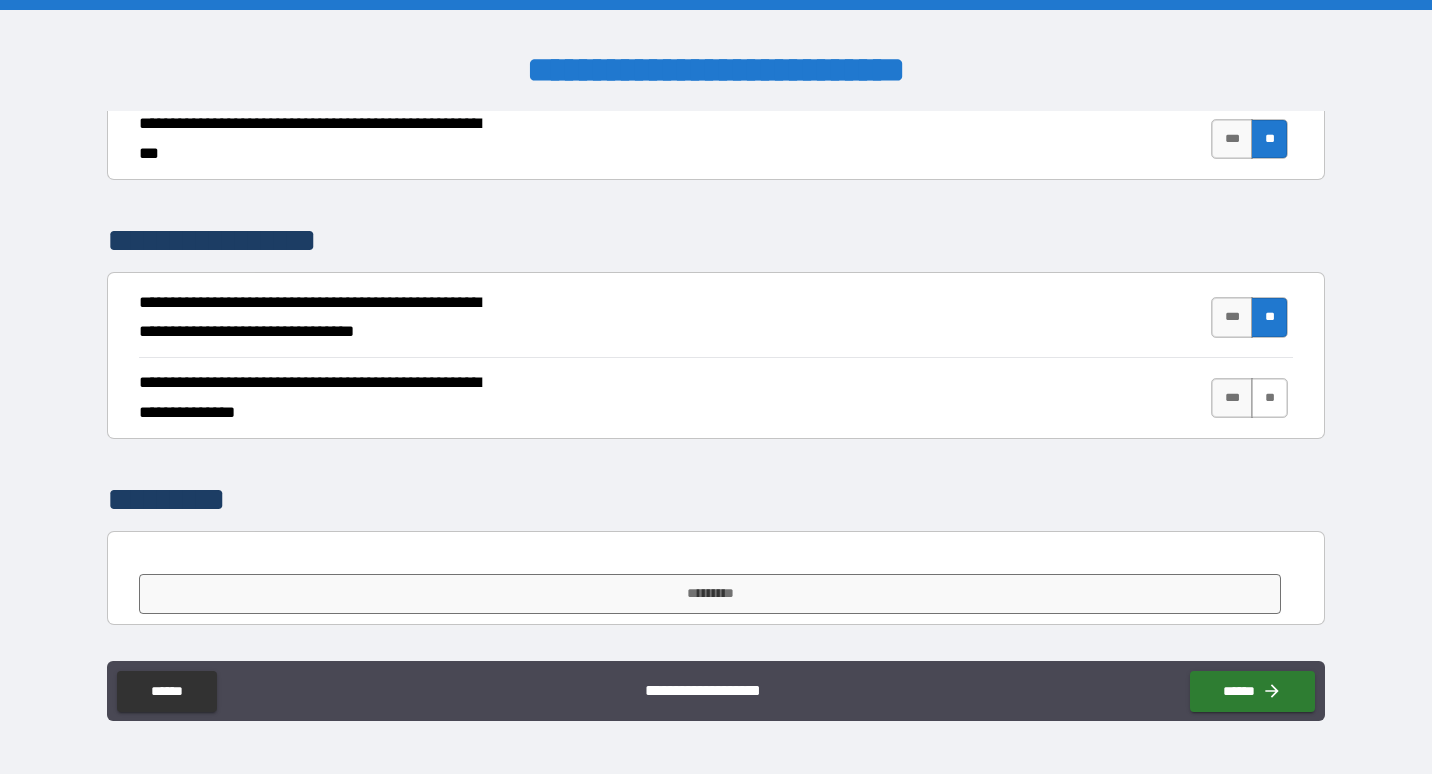 click on "**" at bounding box center (1269, 398) 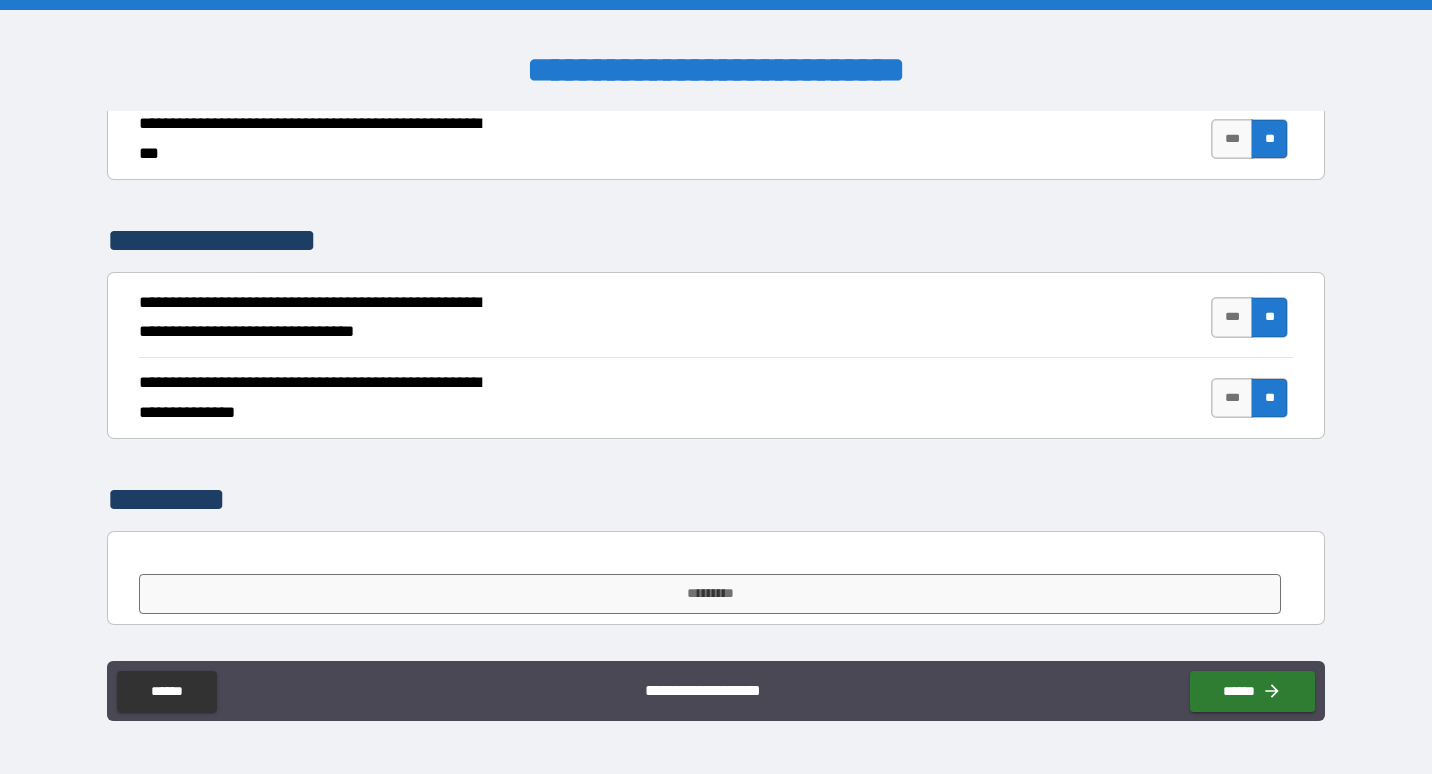type on "*" 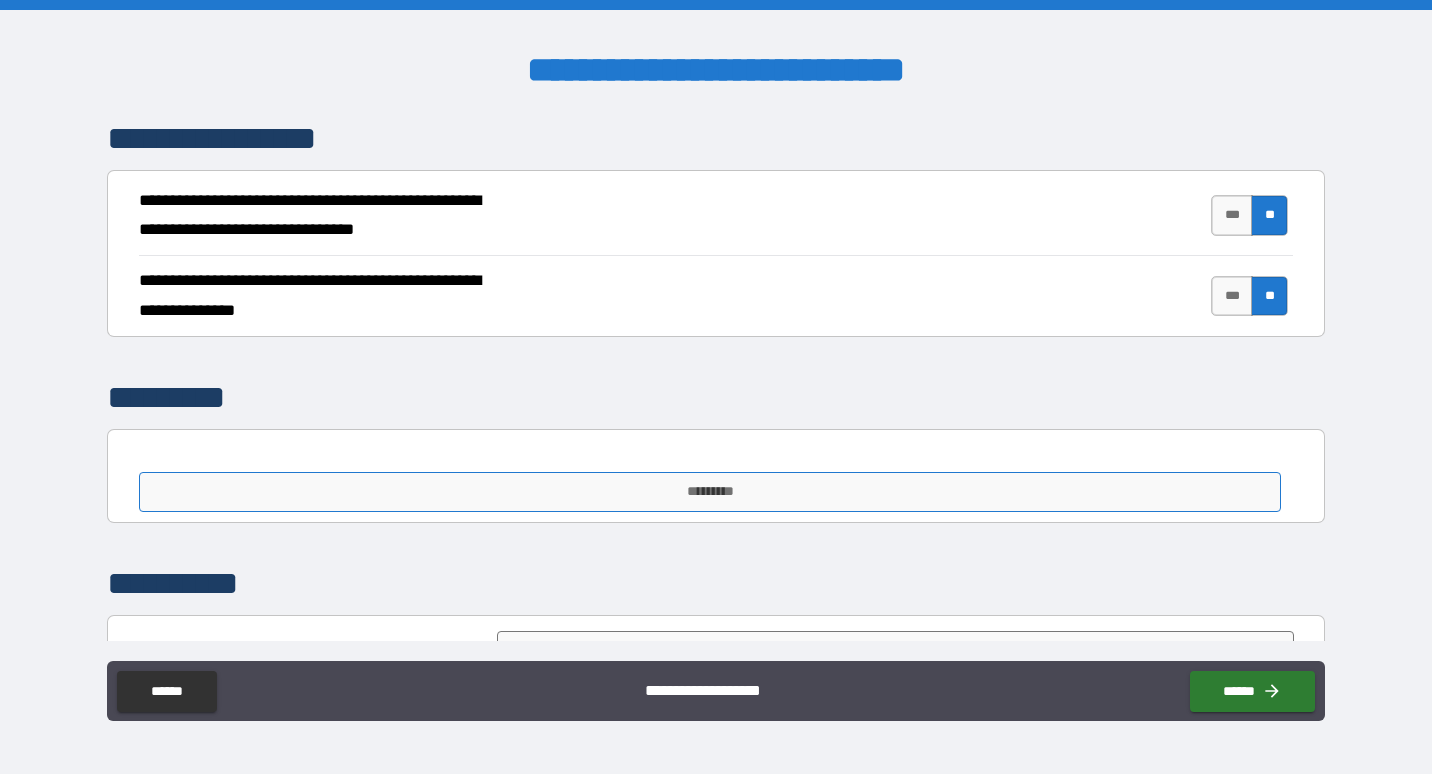 scroll, scrollTop: 7000, scrollLeft: 0, axis: vertical 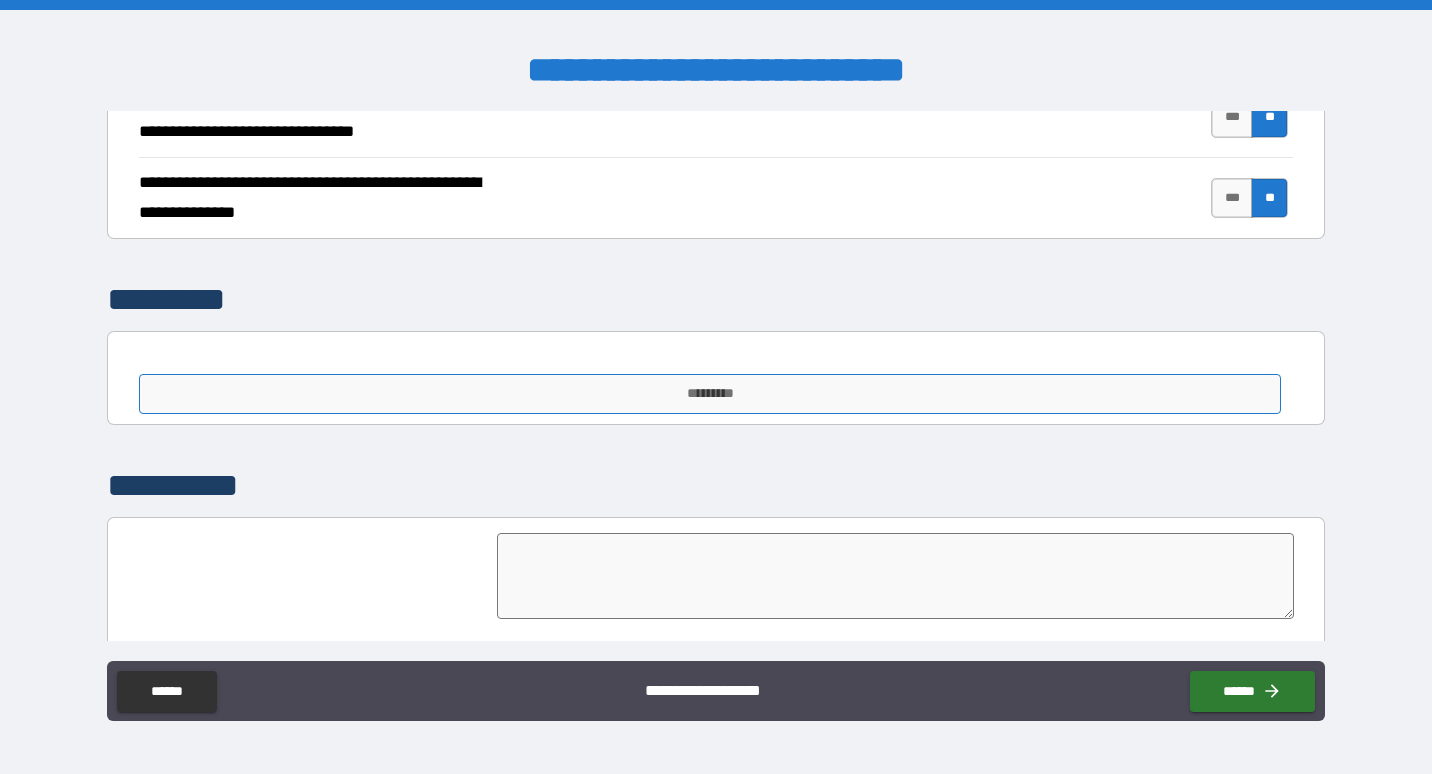click on "*********" at bounding box center (710, 394) 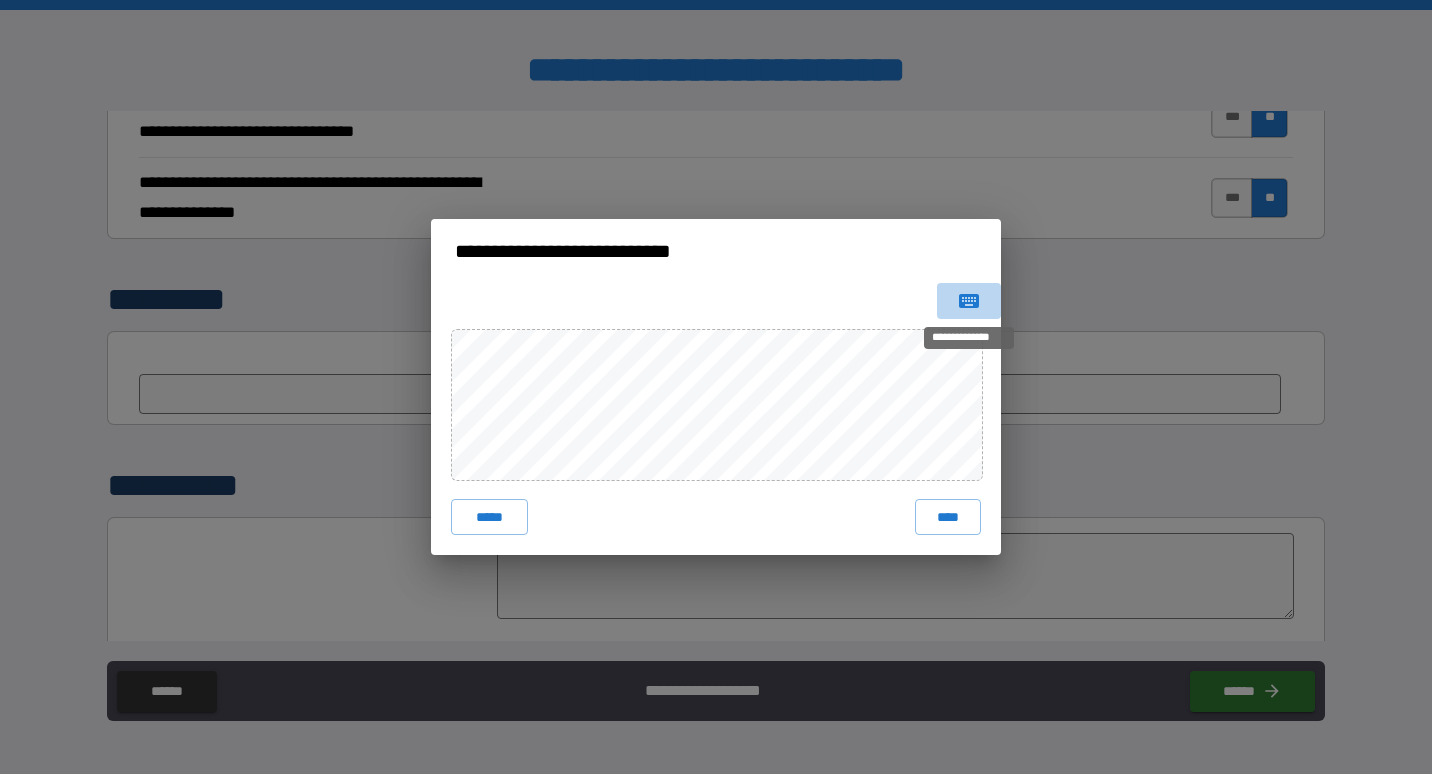 click 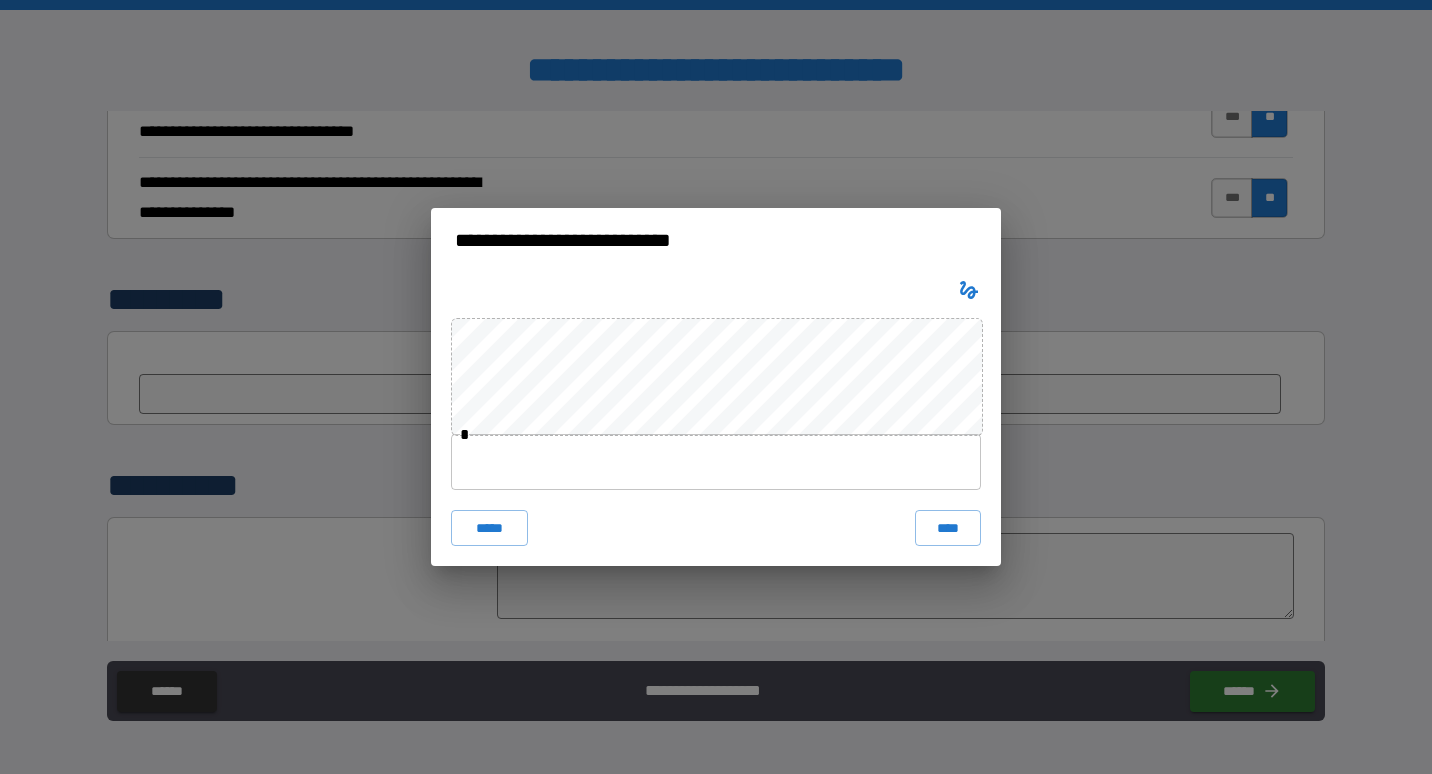 type 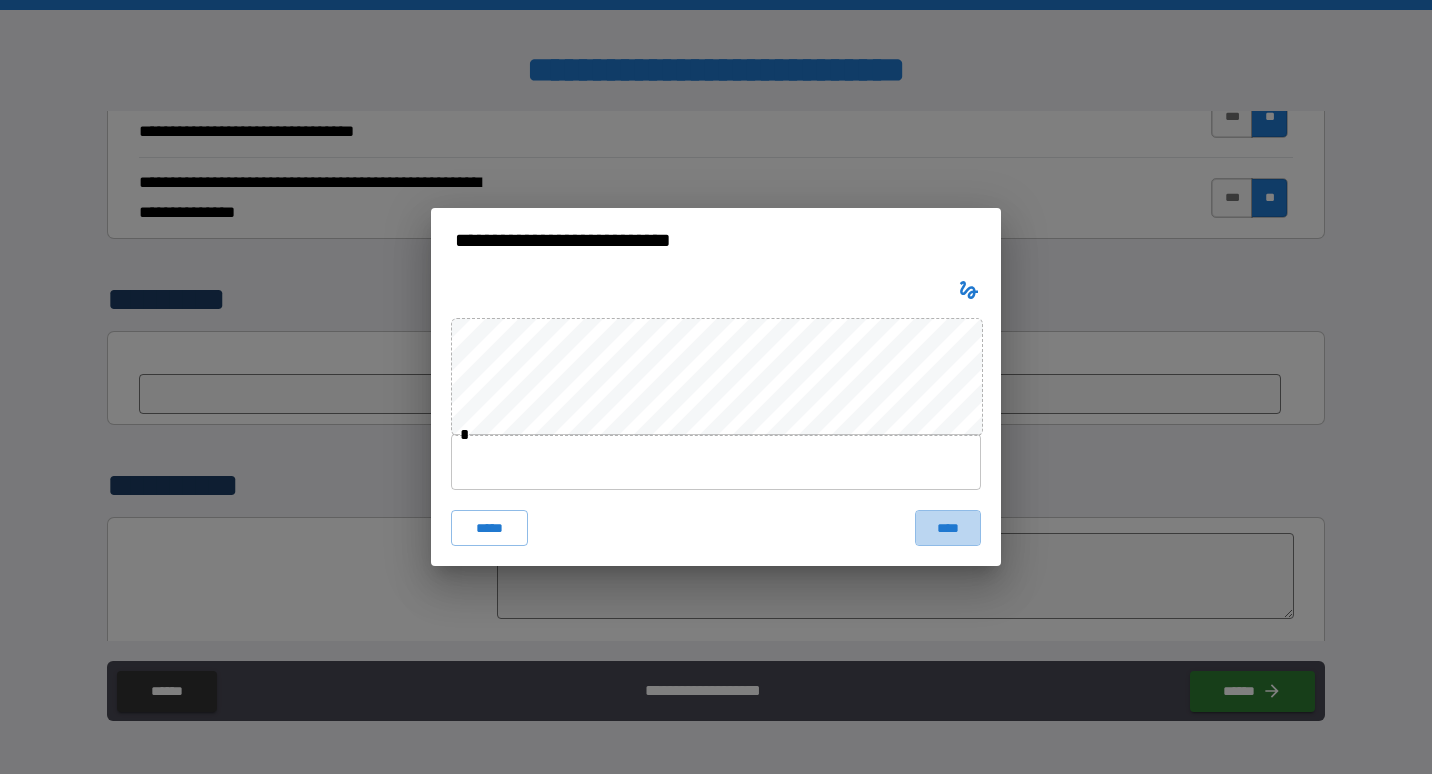 click on "****" at bounding box center (948, 528) 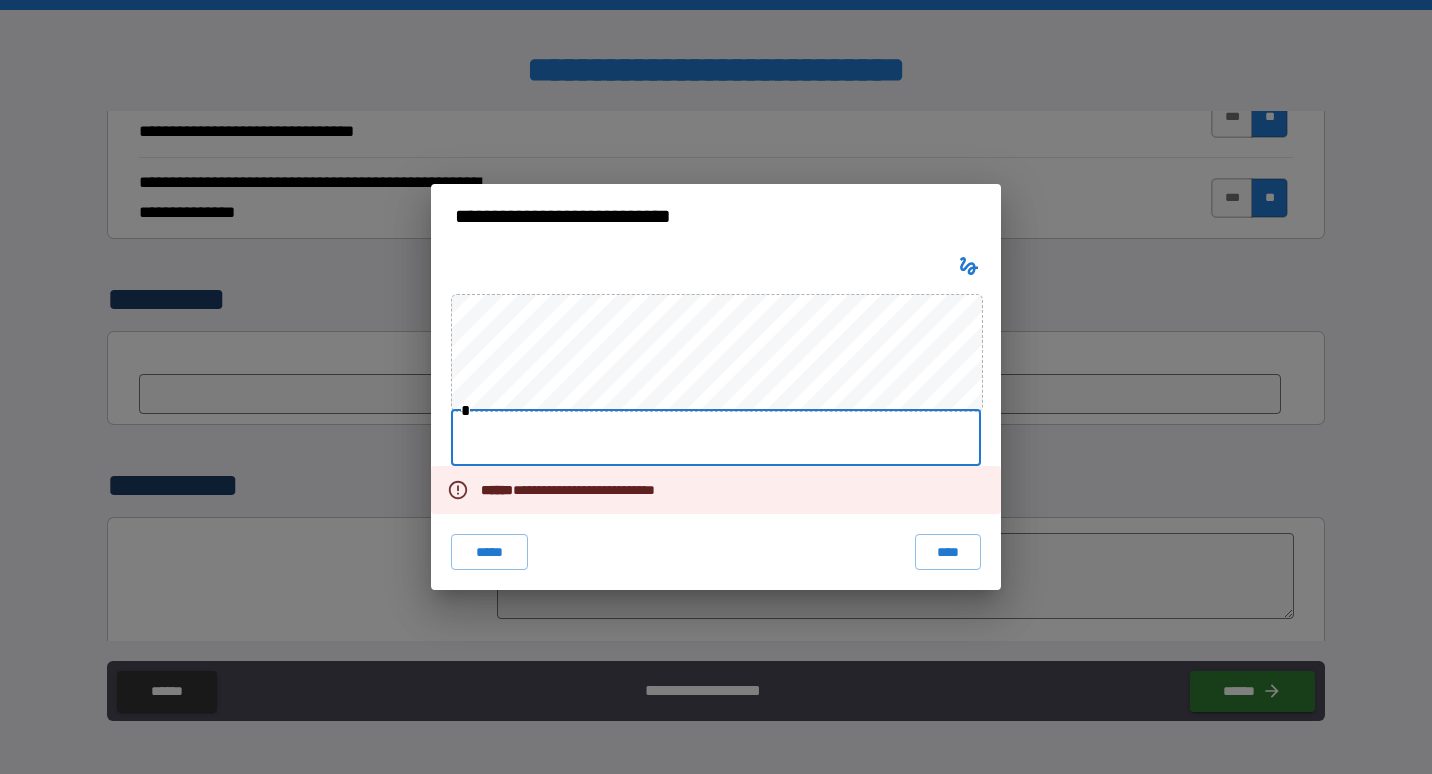 click at bounding box center (716, 438) 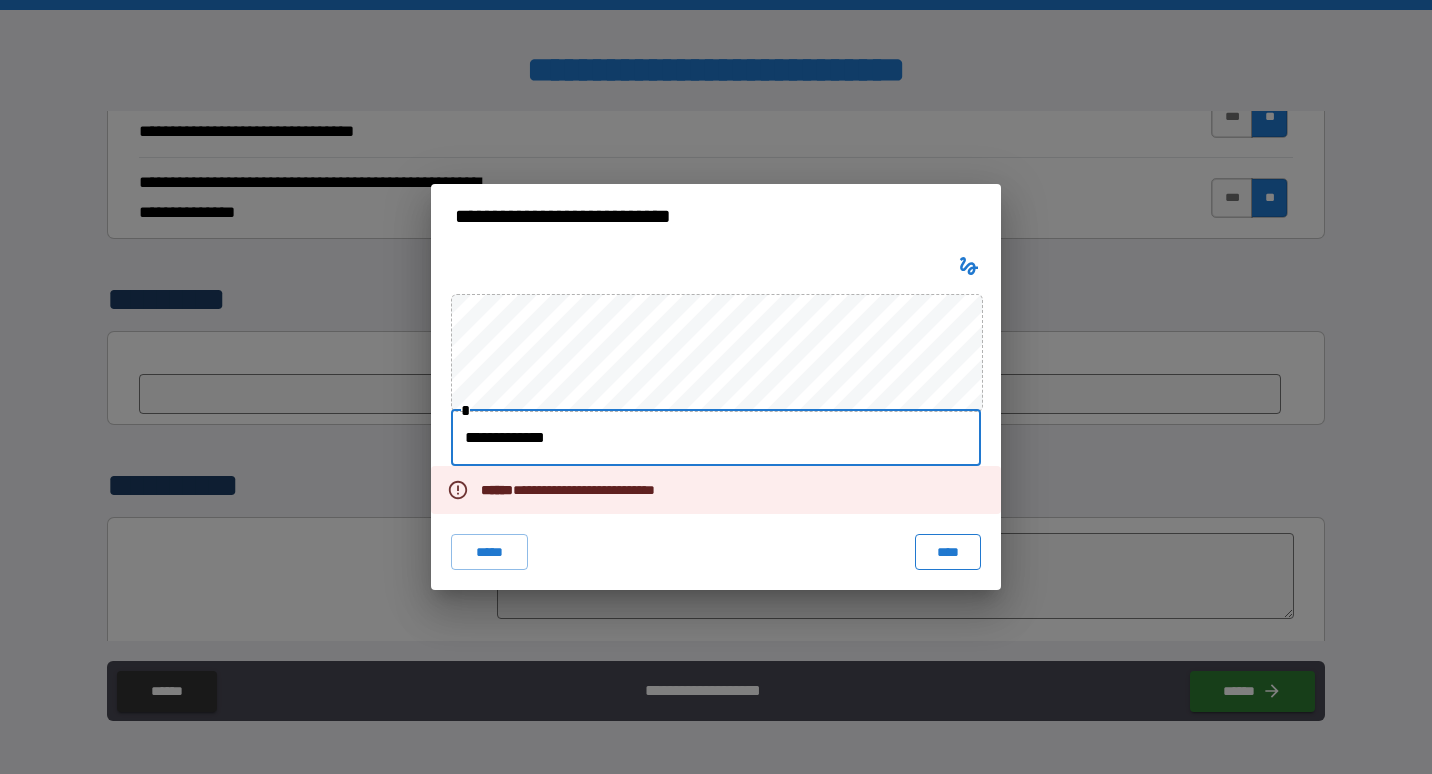 type on "**********" 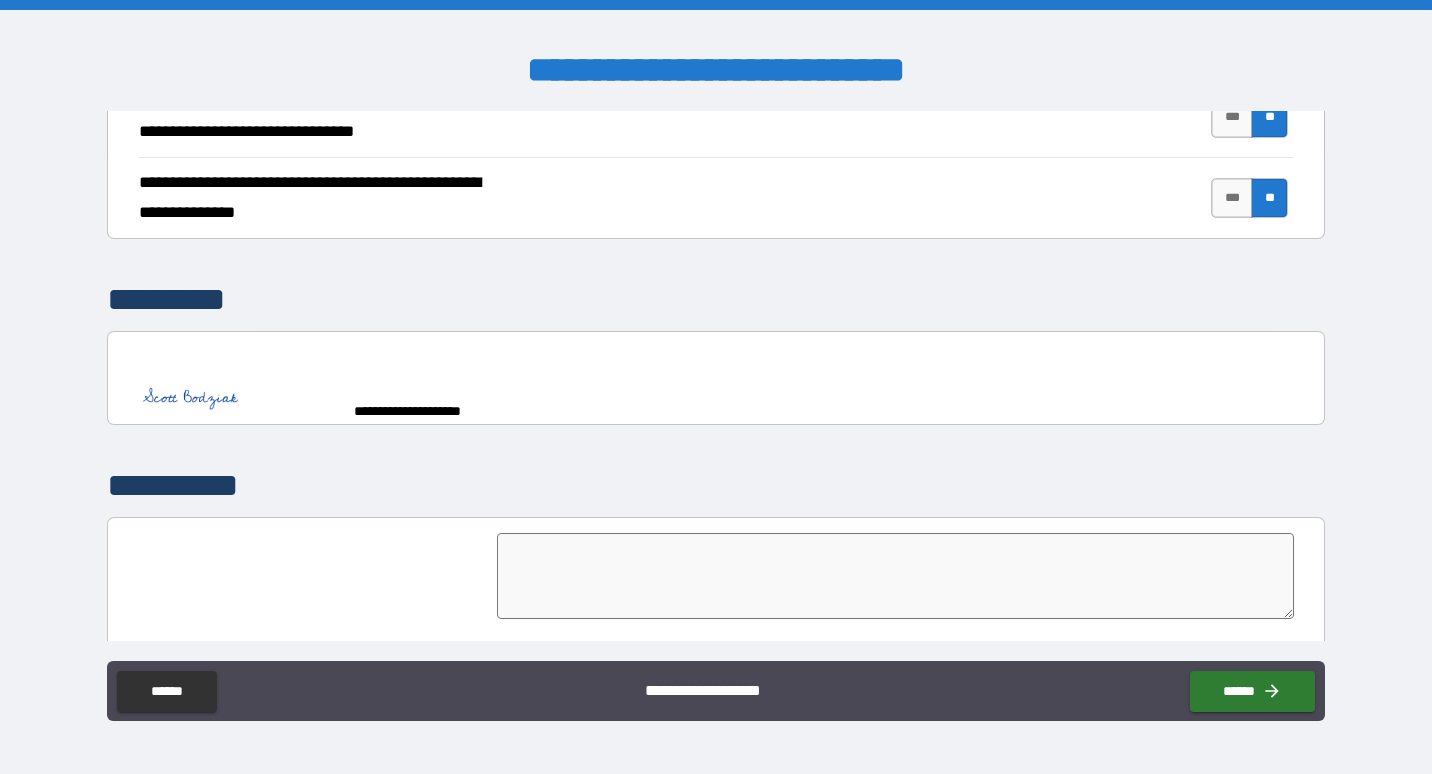 type on "*" 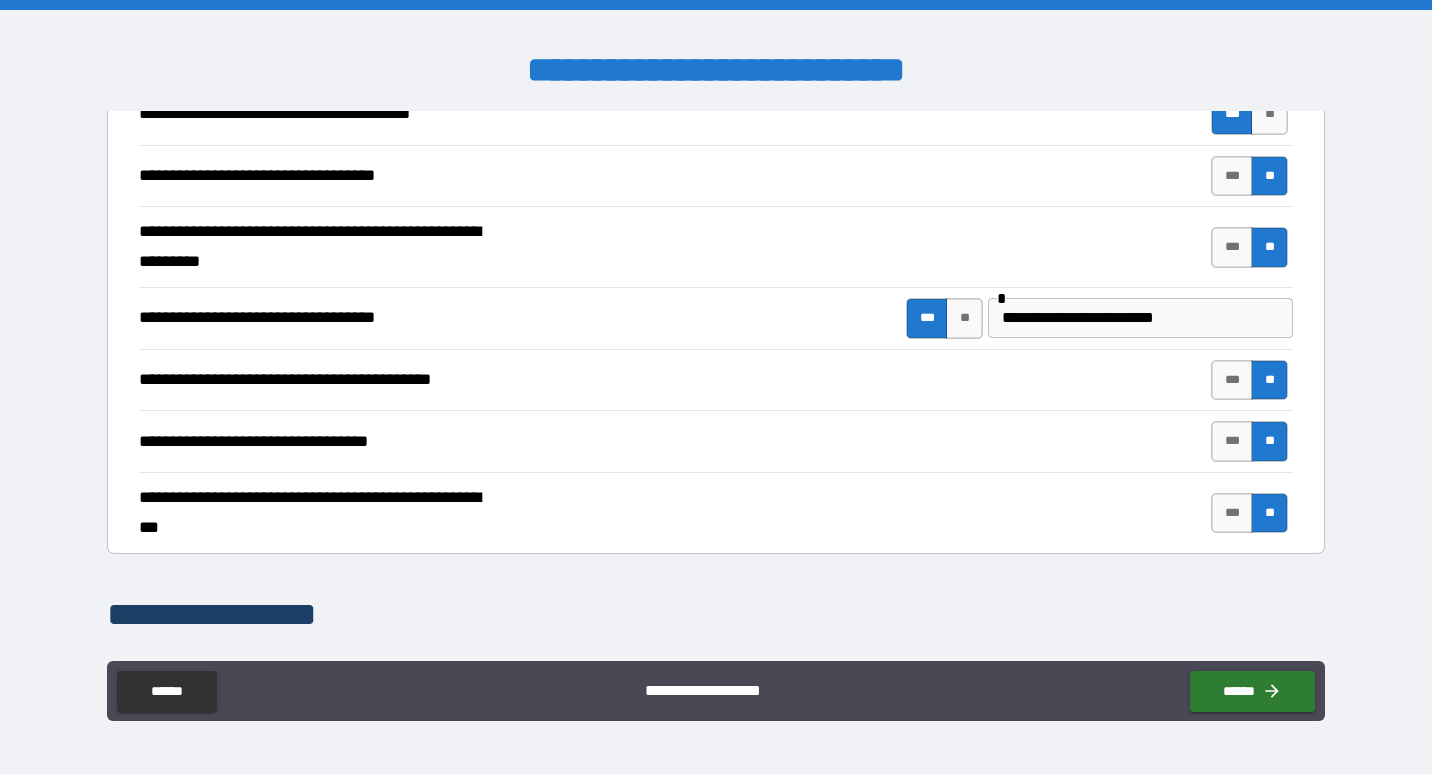scroll, scrollTop: 6530, scrollLeft: 0, axis: vertical 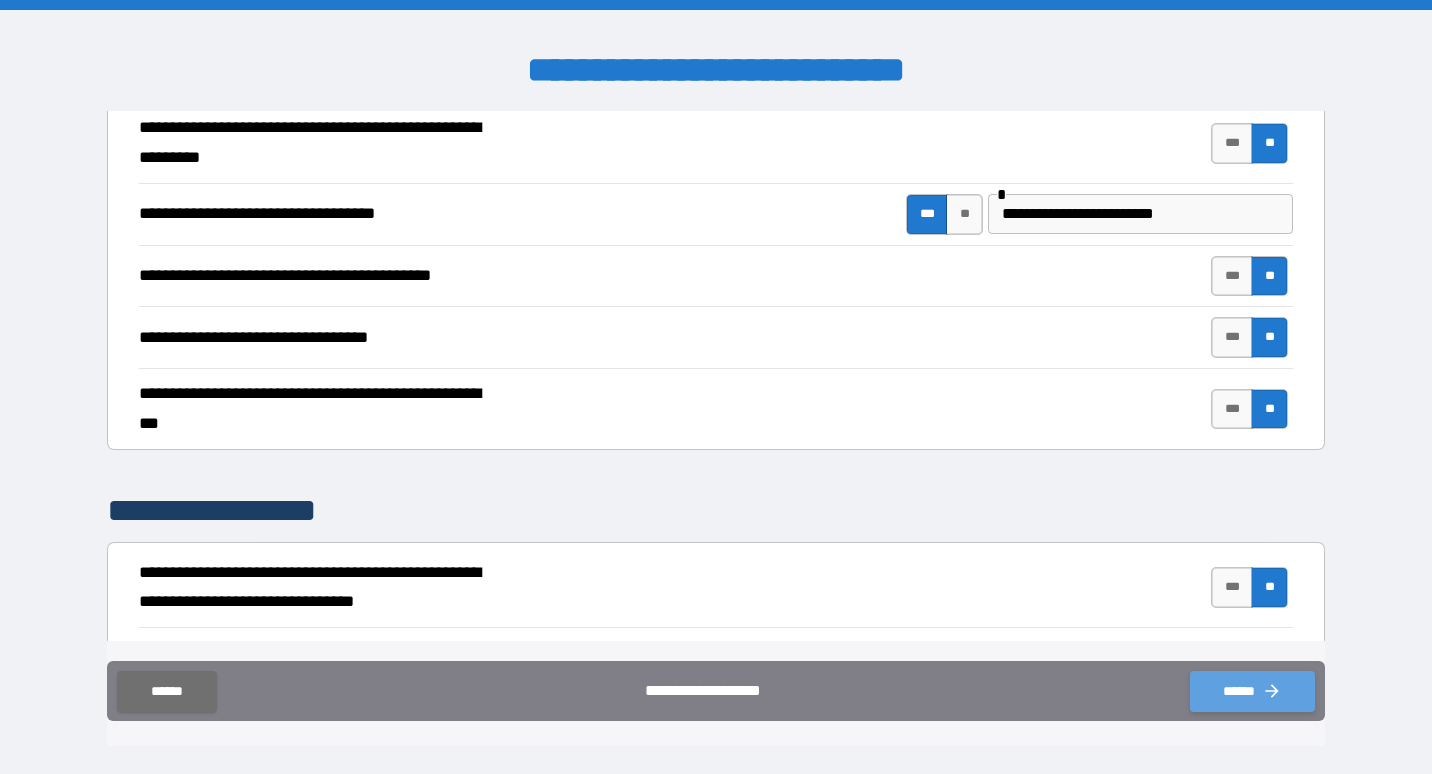 click on "******" at bounding box center [1252, 691] 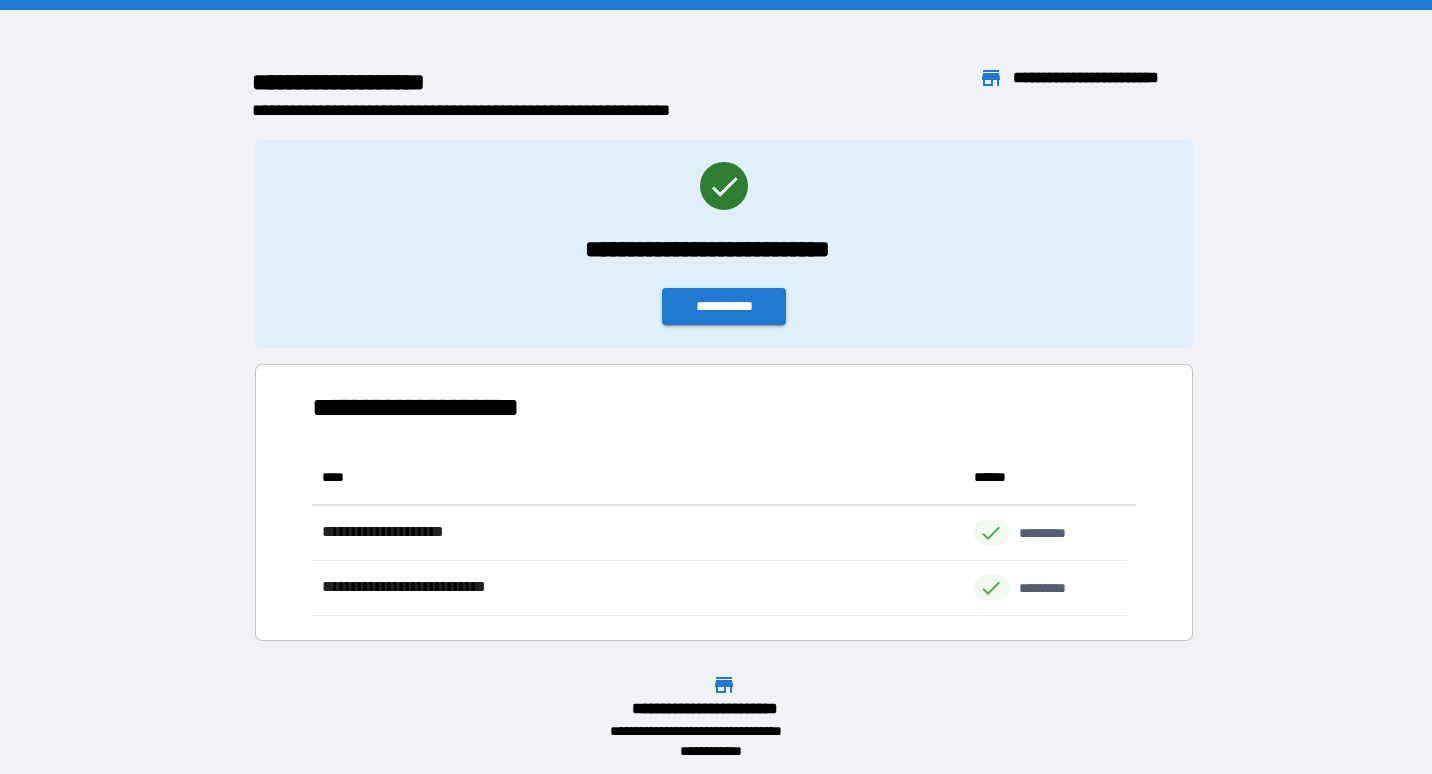 scroll, scrollTop: 16, scrollLeft: 16, axis: both 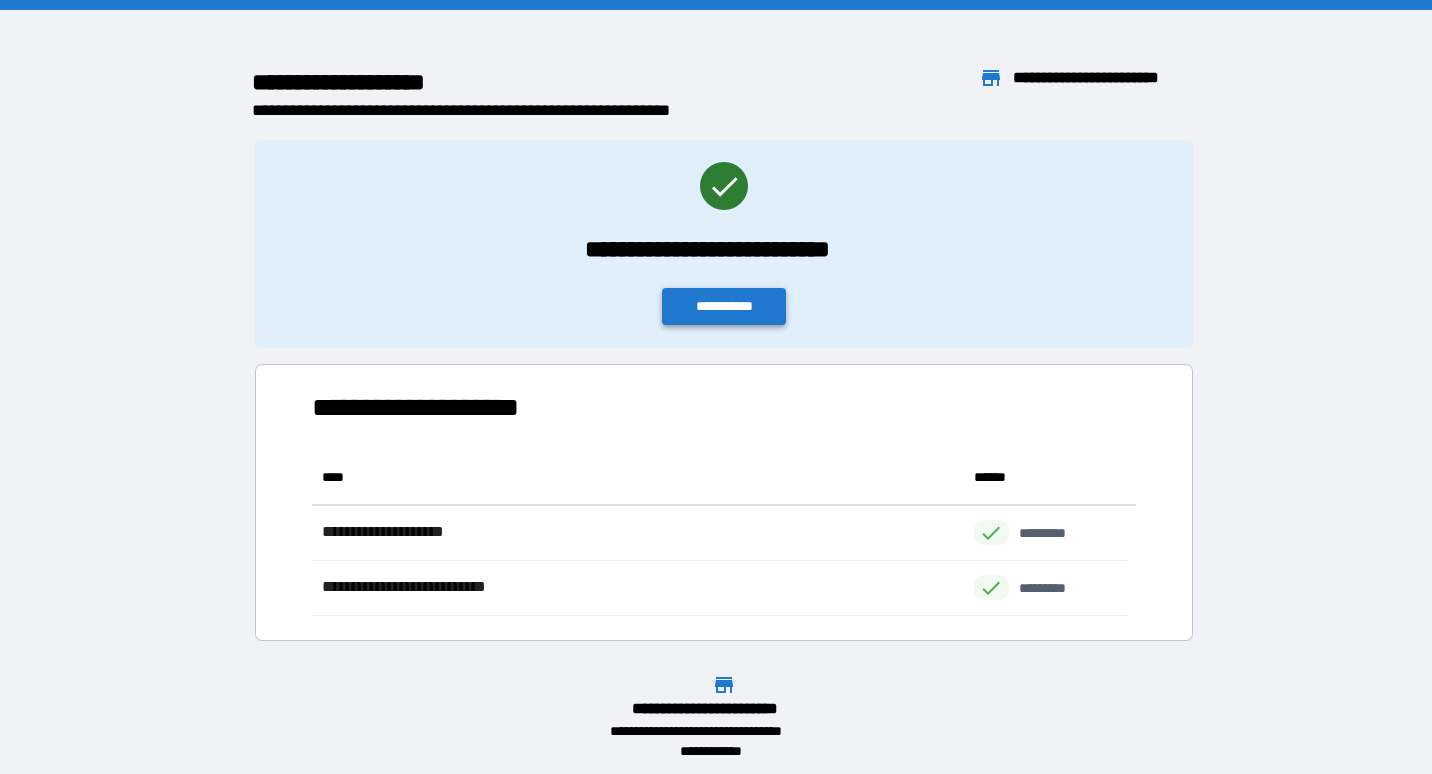 click on "**********" at bounding box center [724, 306] 